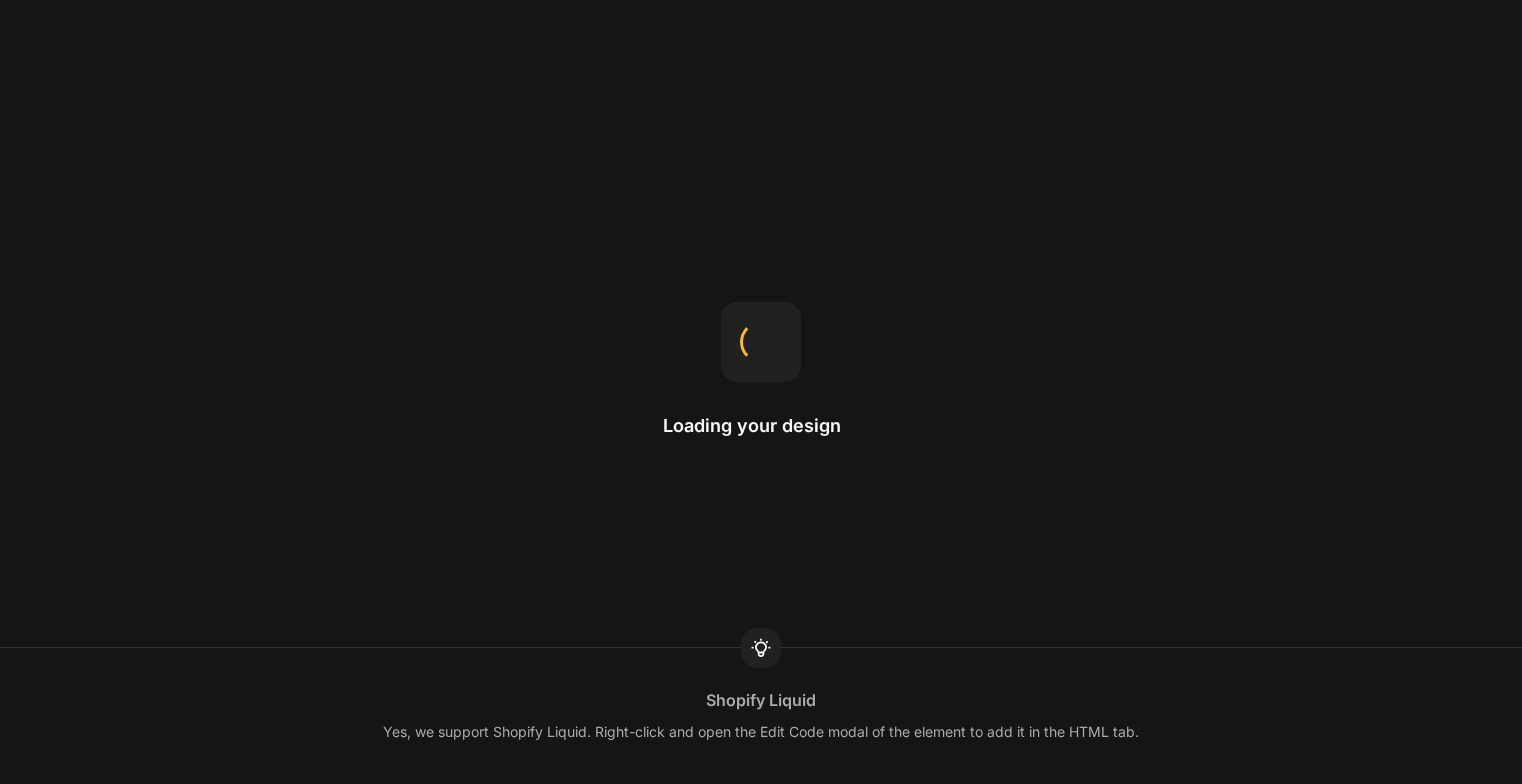 scroll, scrollTop: 0, scrollLeft: 0, axis: both 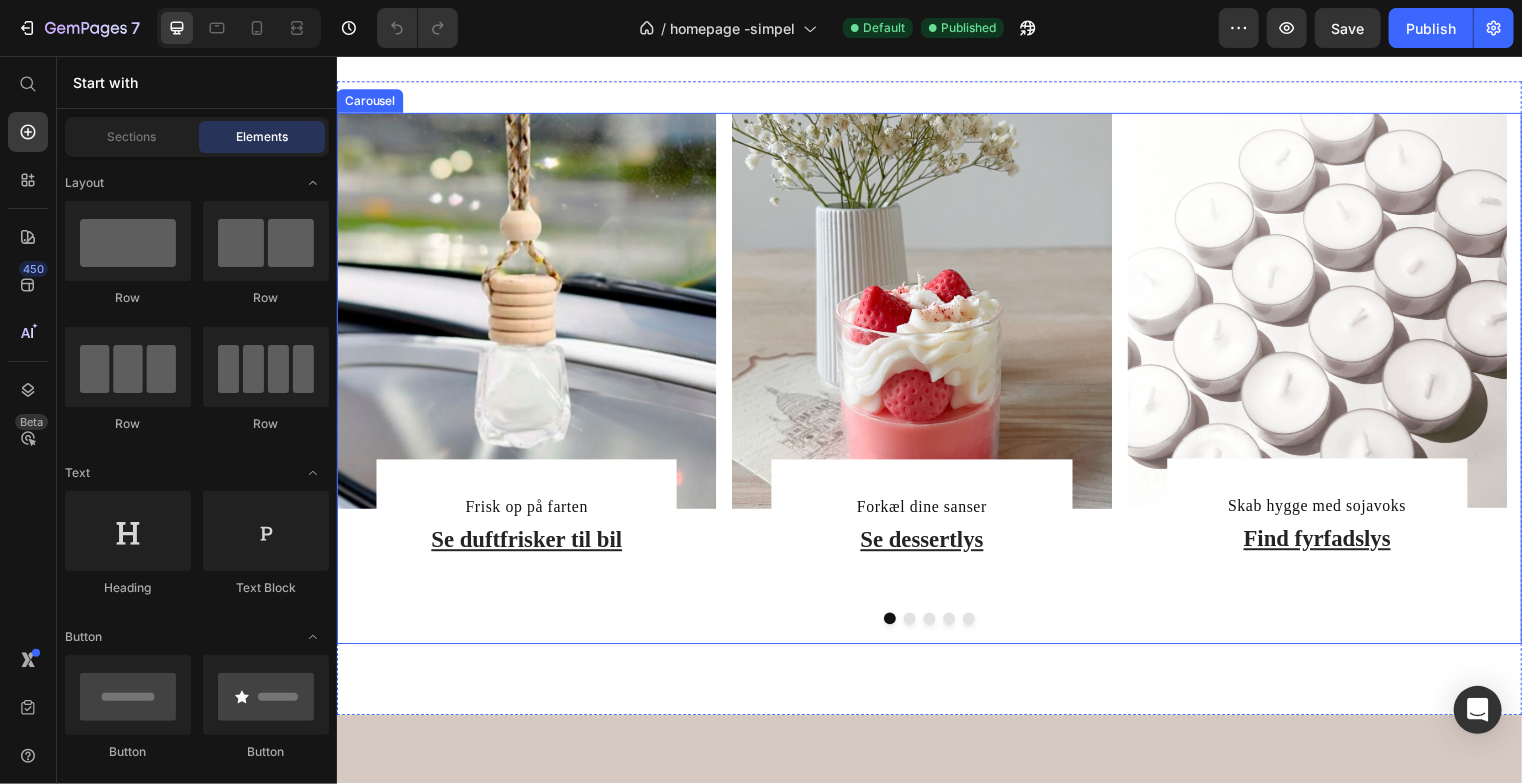 click on "Image Frisk op på farten Text Block Se duftfrisker til bil Heading Row Row Image Forkæl dine sanser Text Block Se dessertlys Heading Row Row Image Skab hygge med sojavoks Text Block Find fyrfadslys Heading Row Row Image Fyld rummet med duft Text Block Se duftvoks Heading Row Row Image Skab hygge og ro Text Block Se duftlys Heading Row Row" at bounding box center (936, 359) 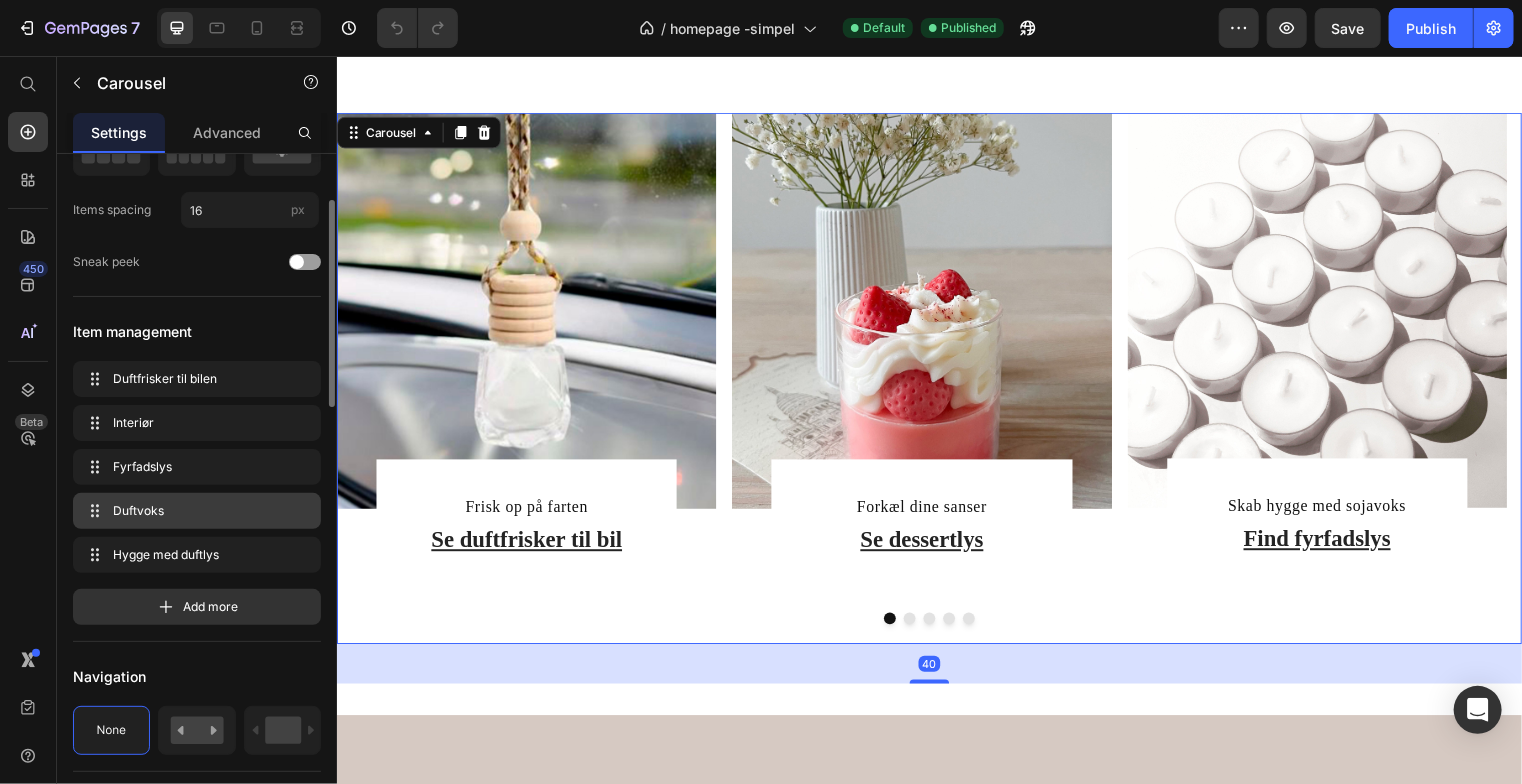 scroll, scrollTop: 155, scrollLeft: 0, axis: vertical 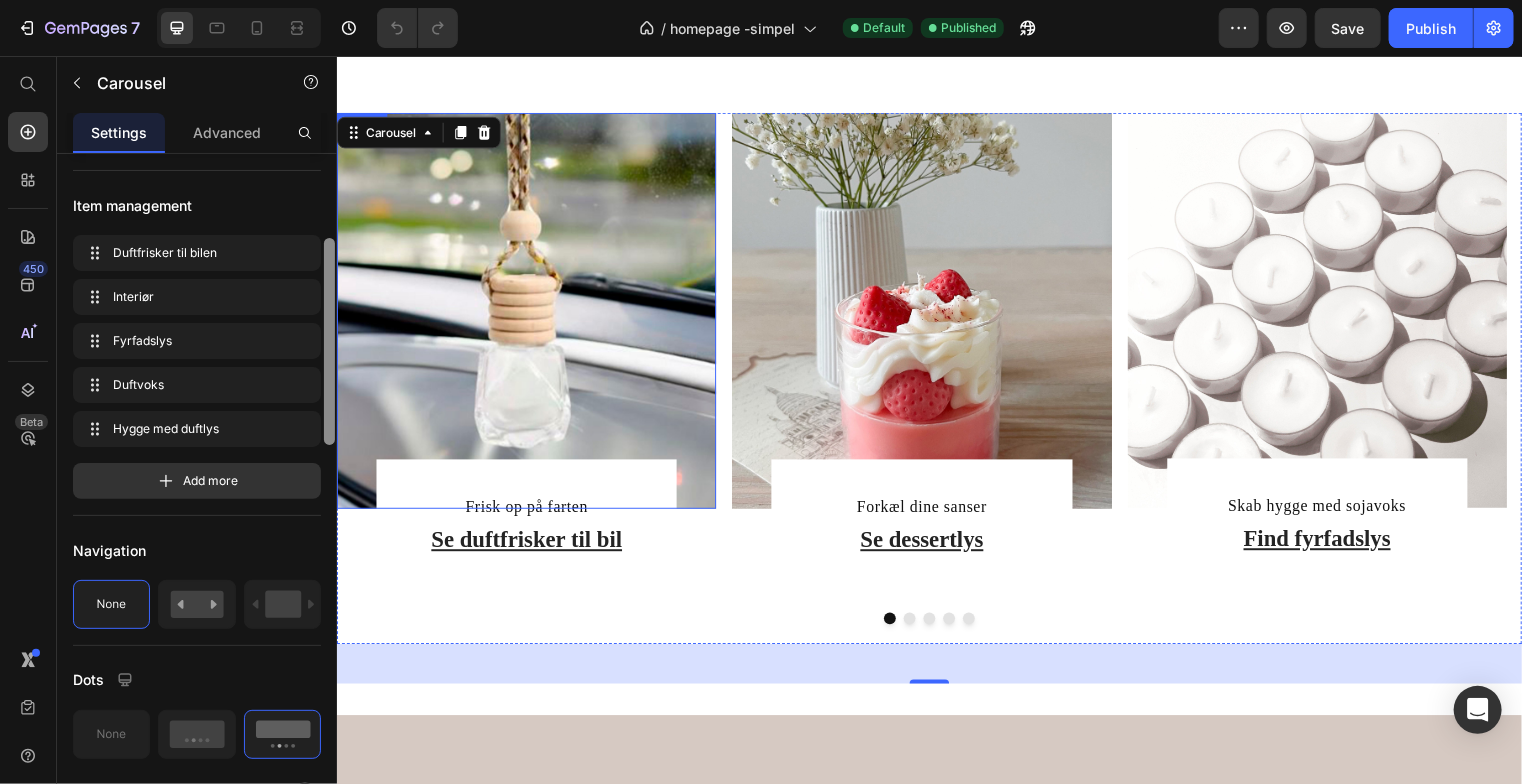 drag, startPoint x: 666, startPoint y: 456, endPoint x: 347, endPoint y: 402, distance: 323.53824 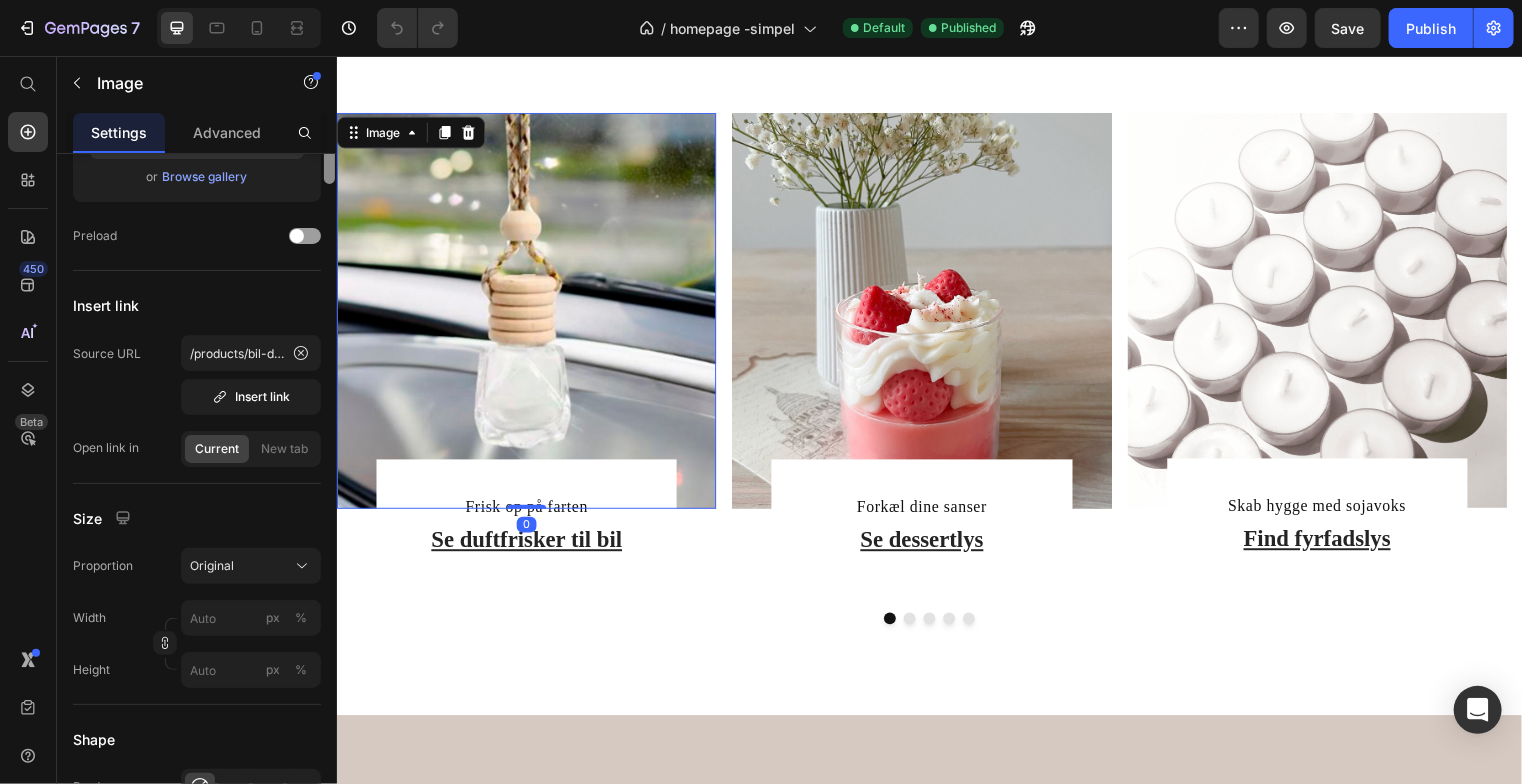 scroll, scrollTop: 0, scrollLeft: 0, axis: both 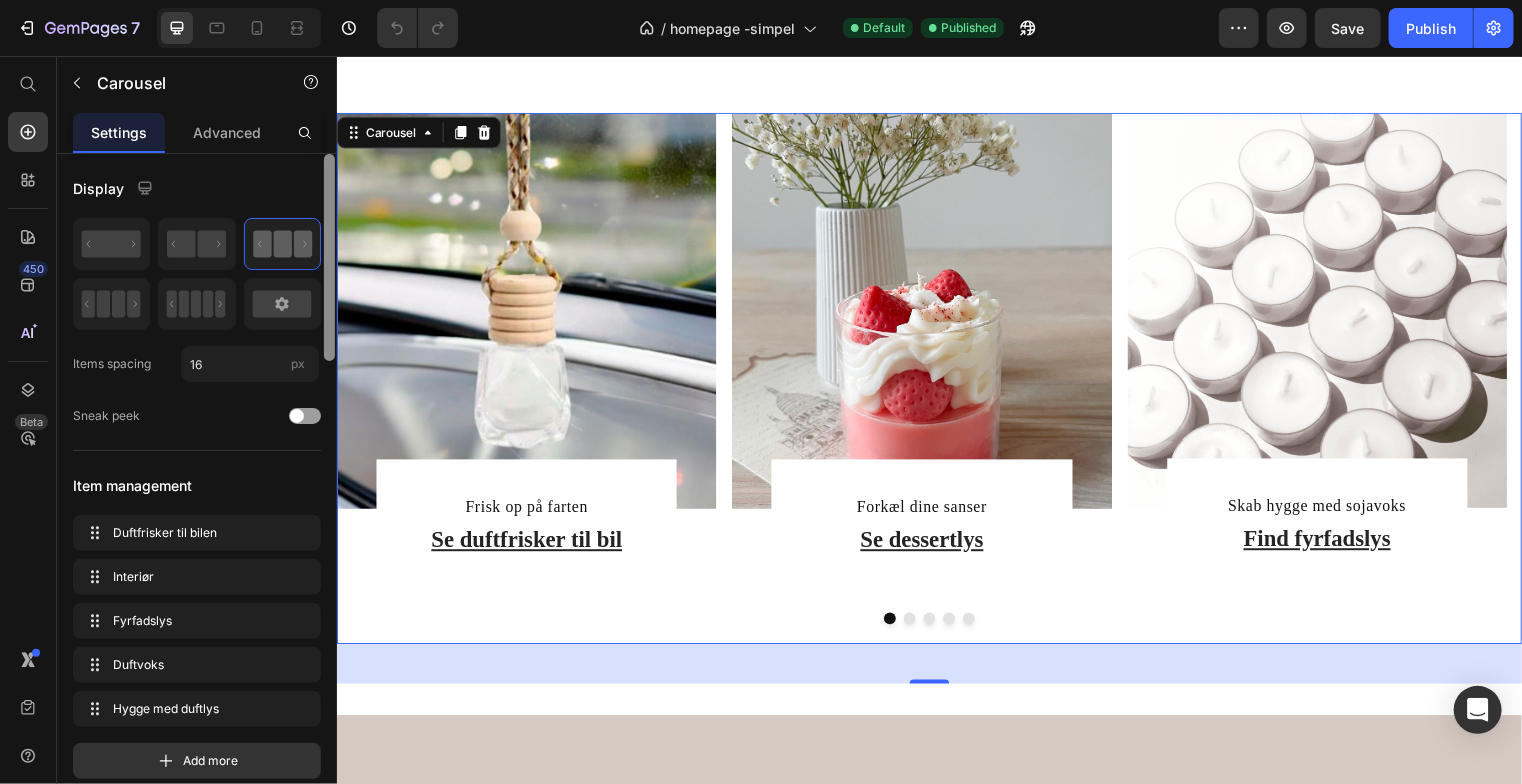 click at bounding box center (976, 626) 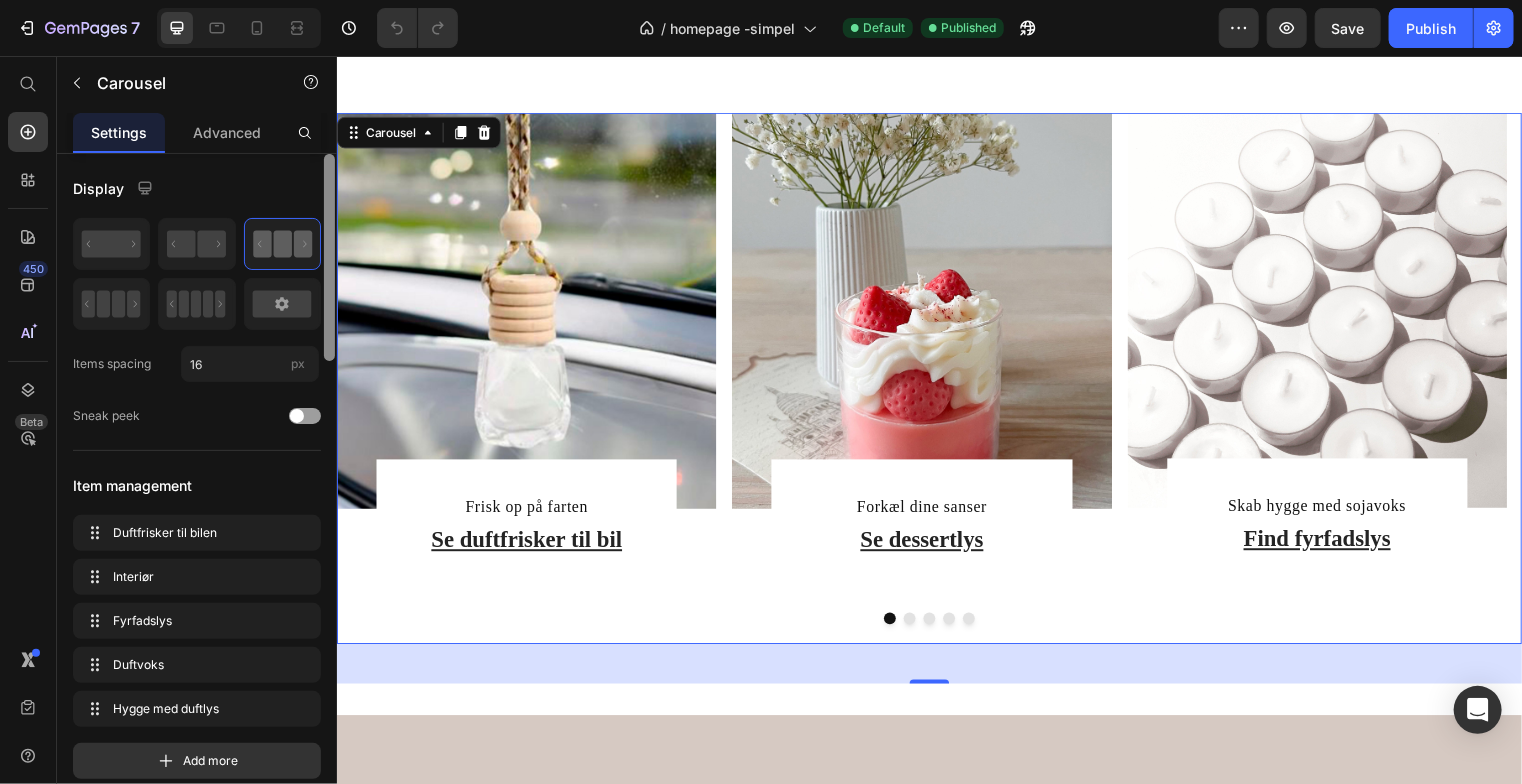 click at bounding box center [976, 626] 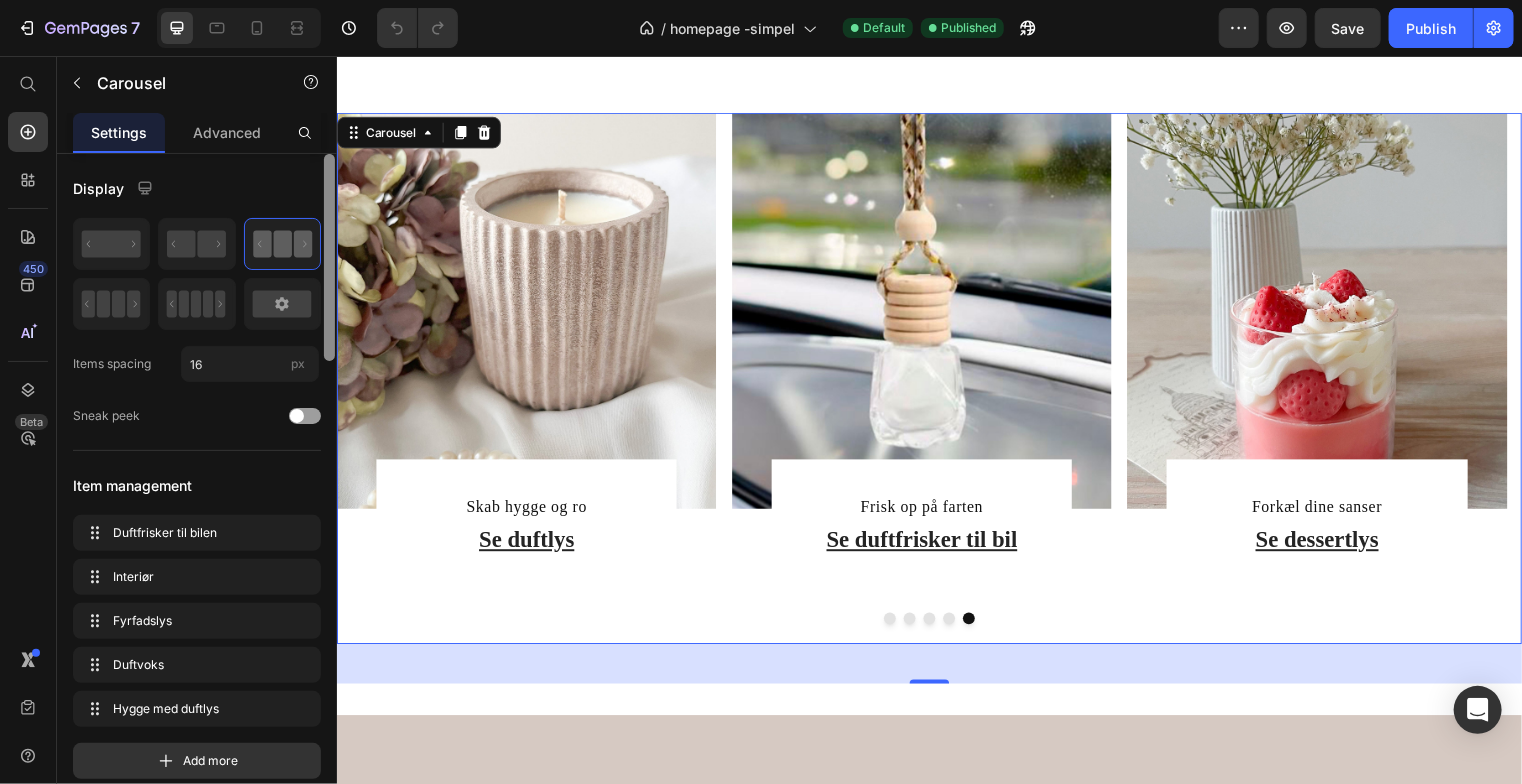 click at bounding box center [956, 626] 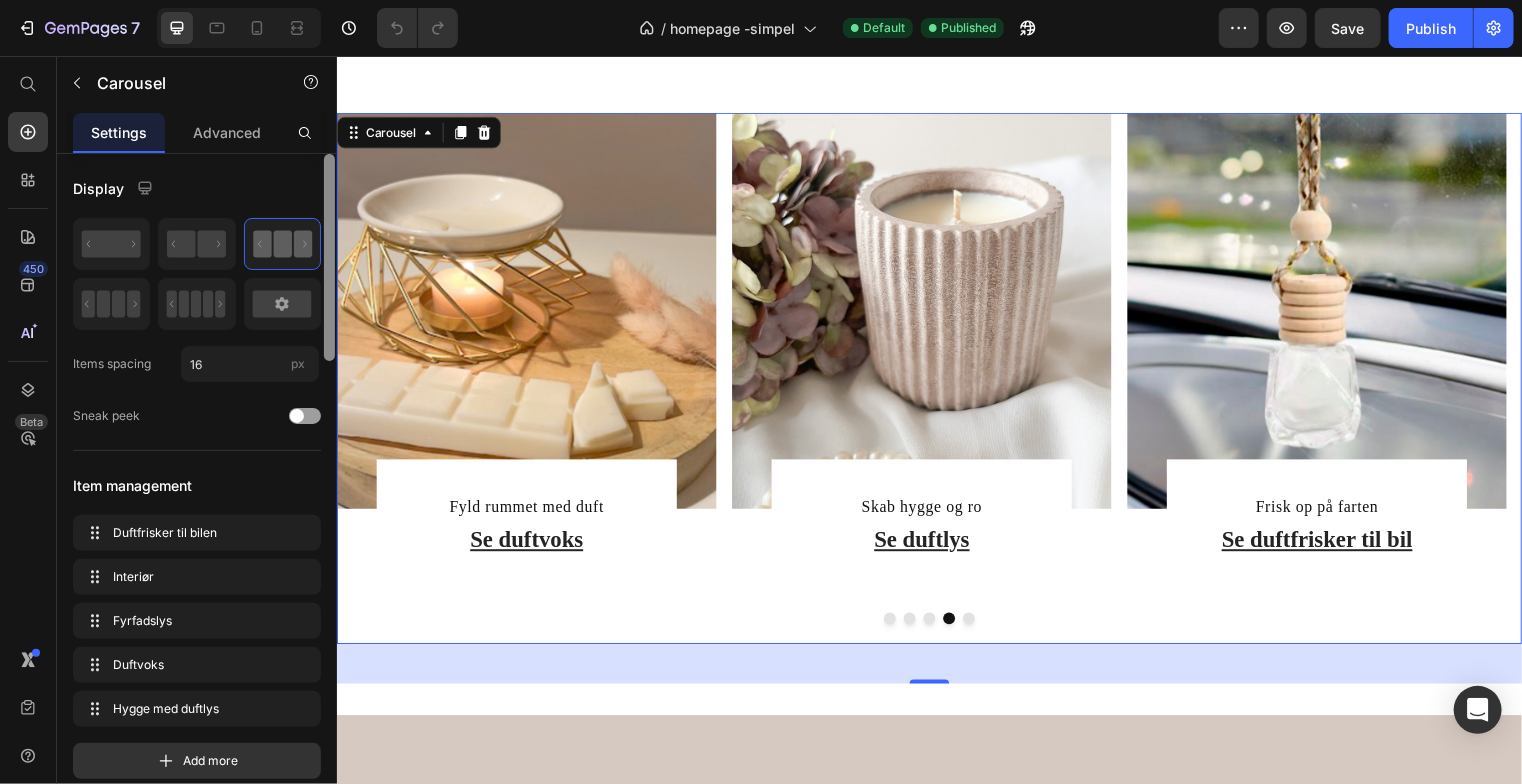 click at bounding box center [936, 626] 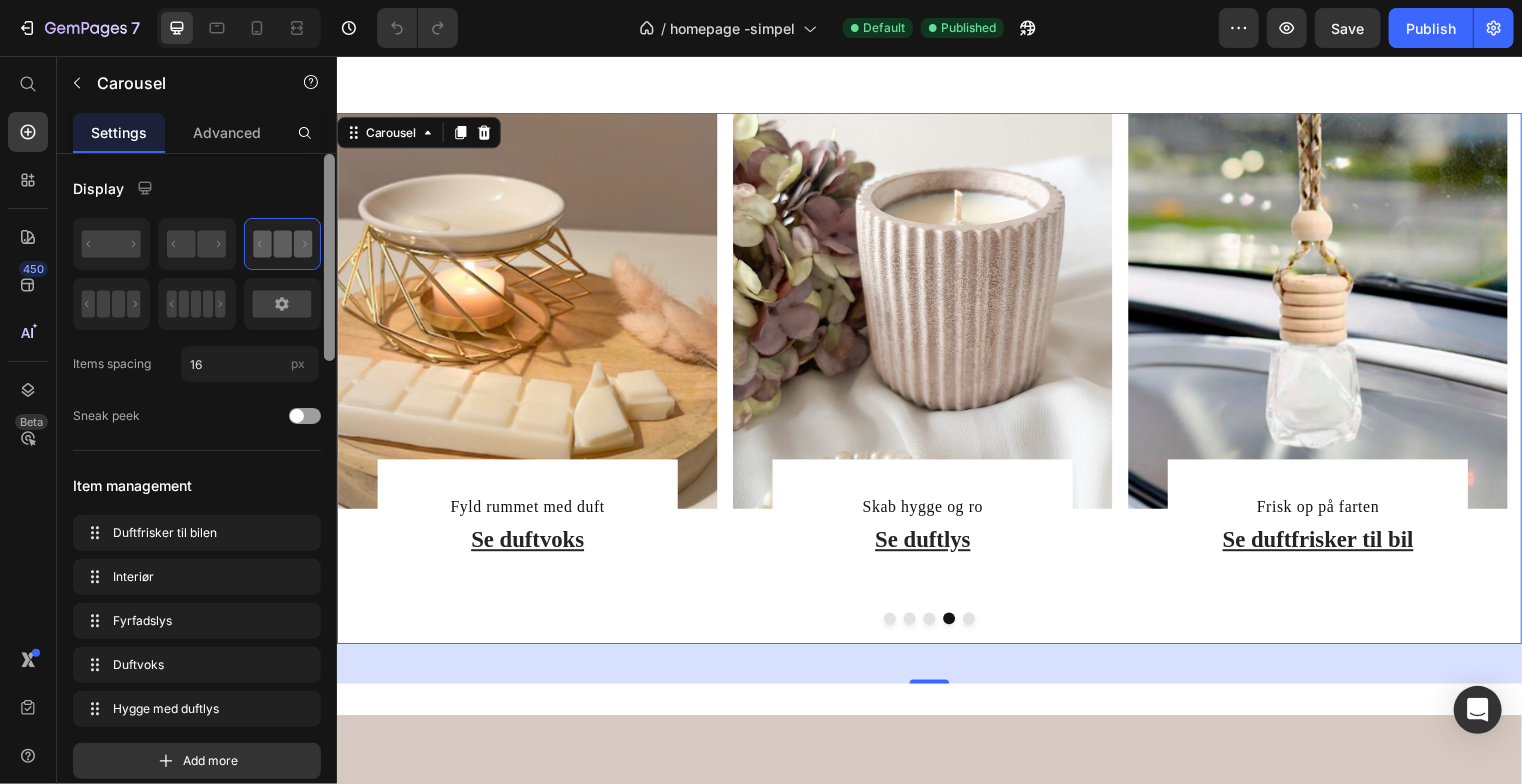click at bounding box center [936, 626] 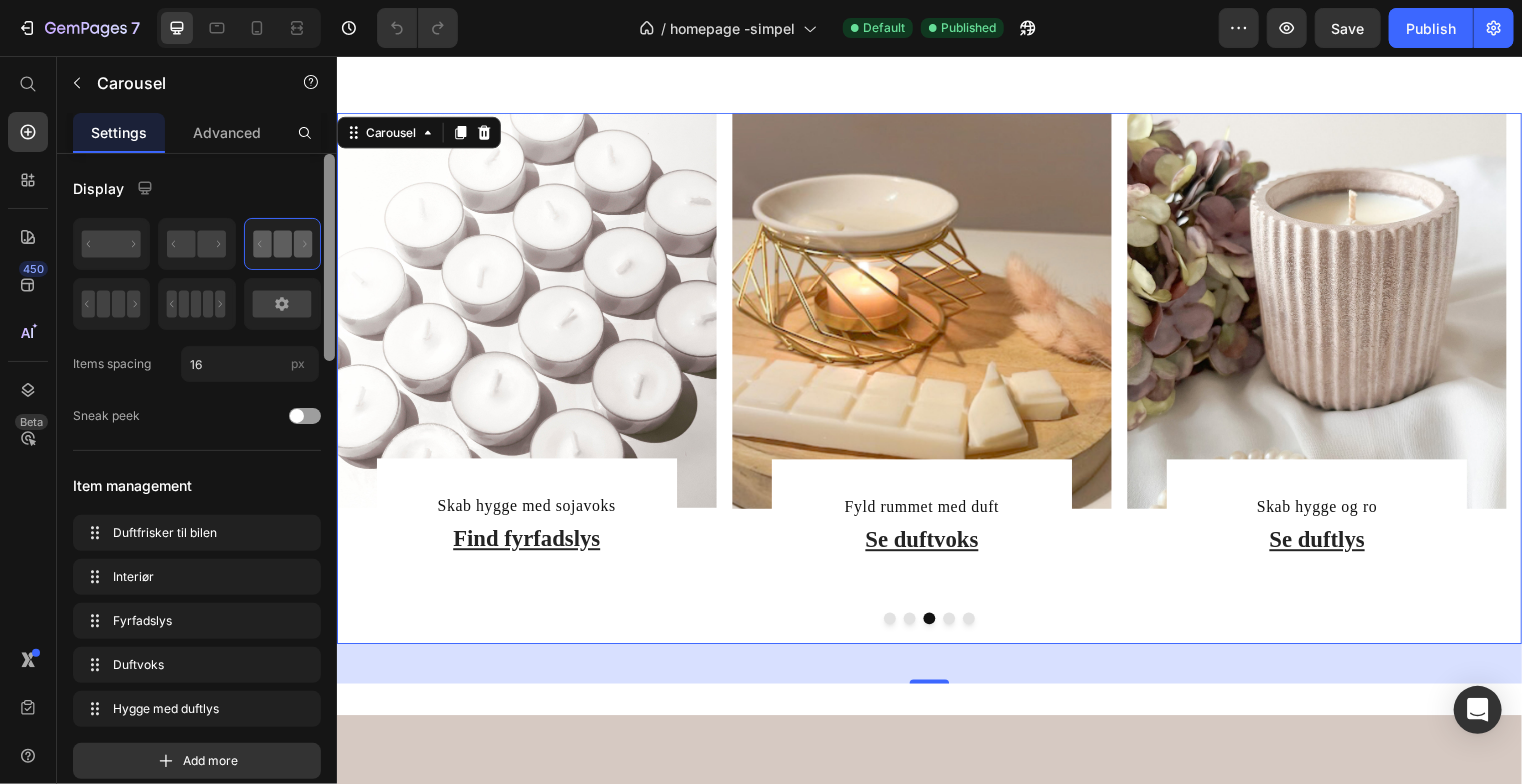 click at bounding box center [916, 626] 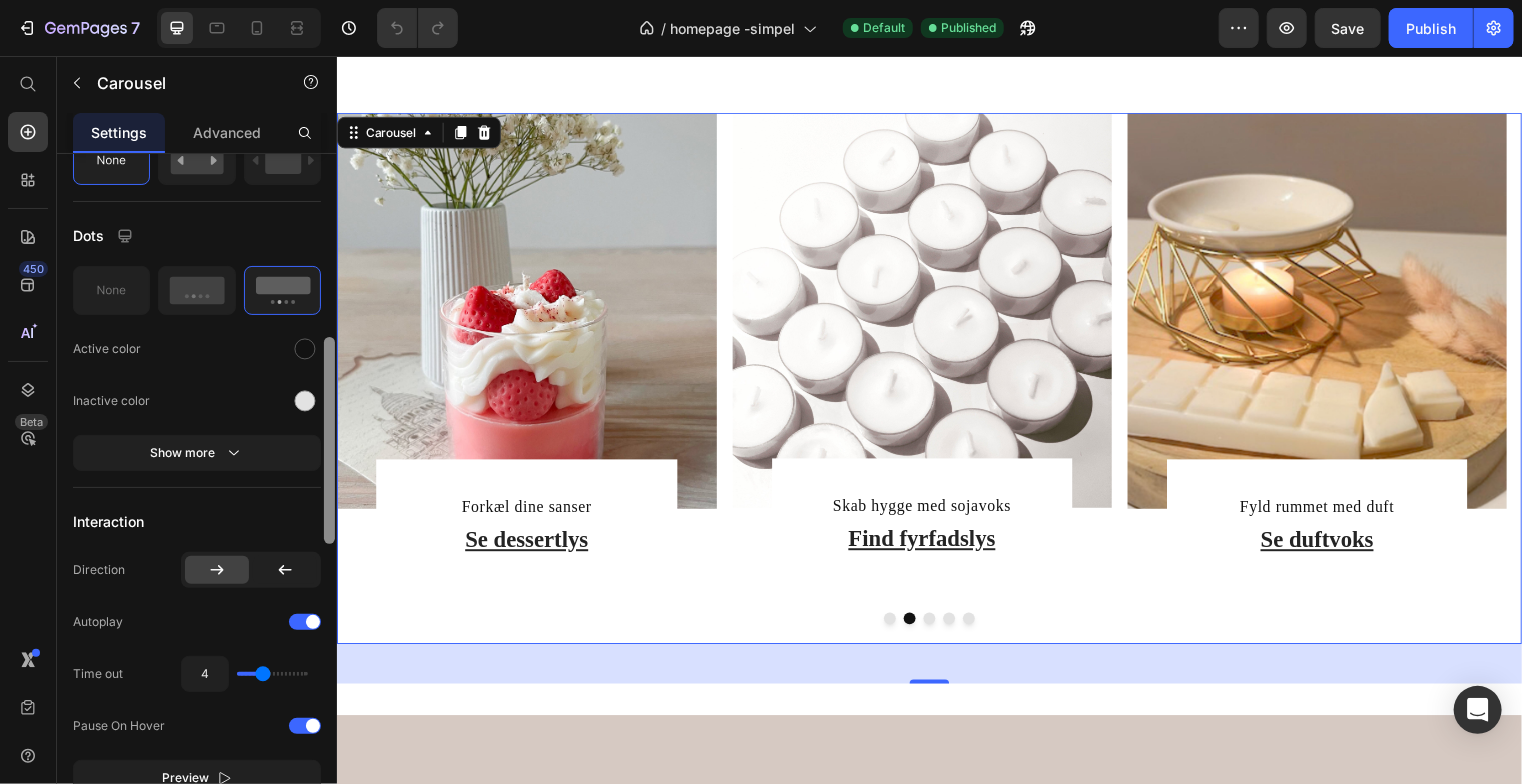 scroll, scrollTop: 618, scrollLeft: 0, axis: vertical 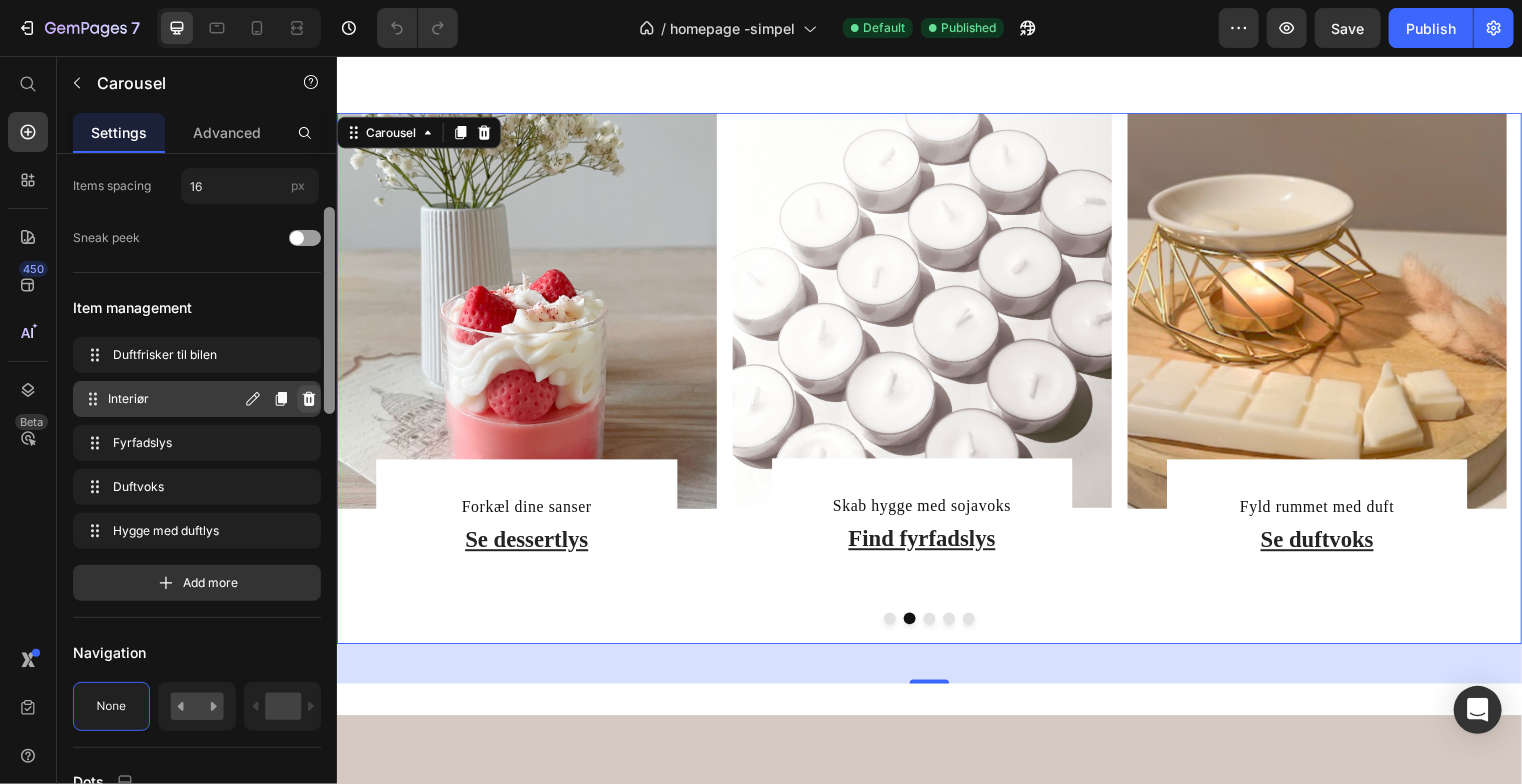 click 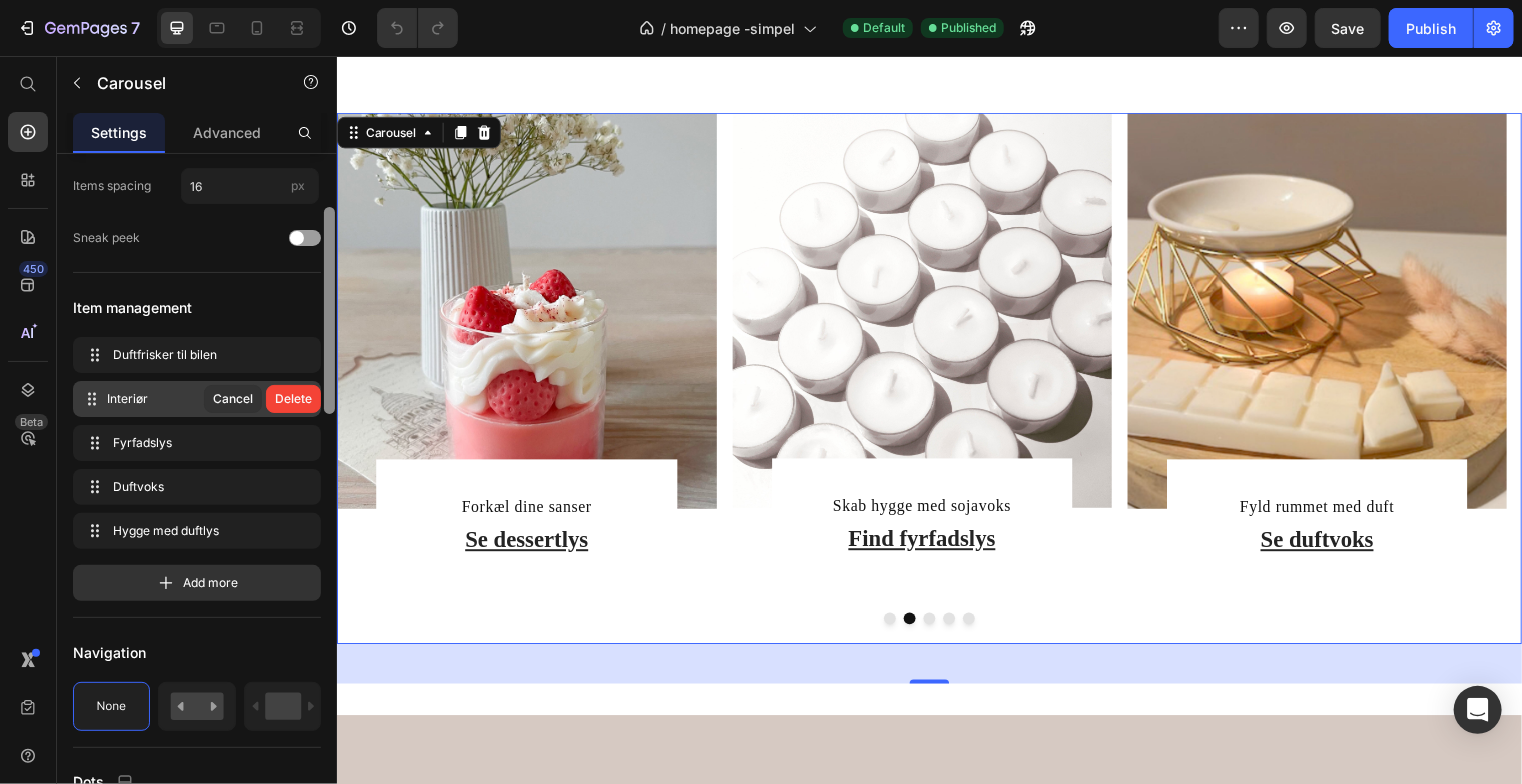 click on "Delete" at bounding box center [293, 399] 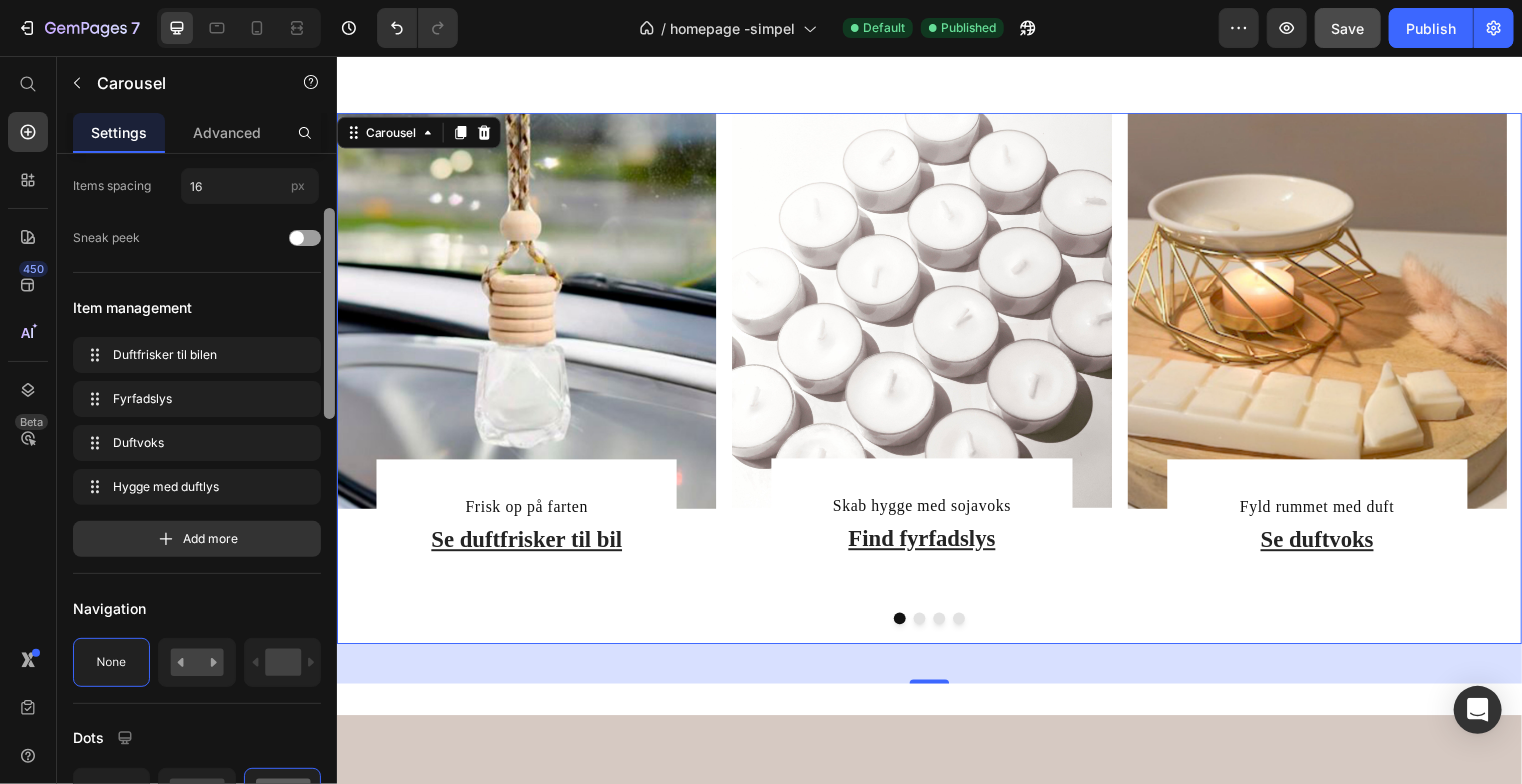 scroll, scrollTop: 0, scrollLeft: 0, axis: both 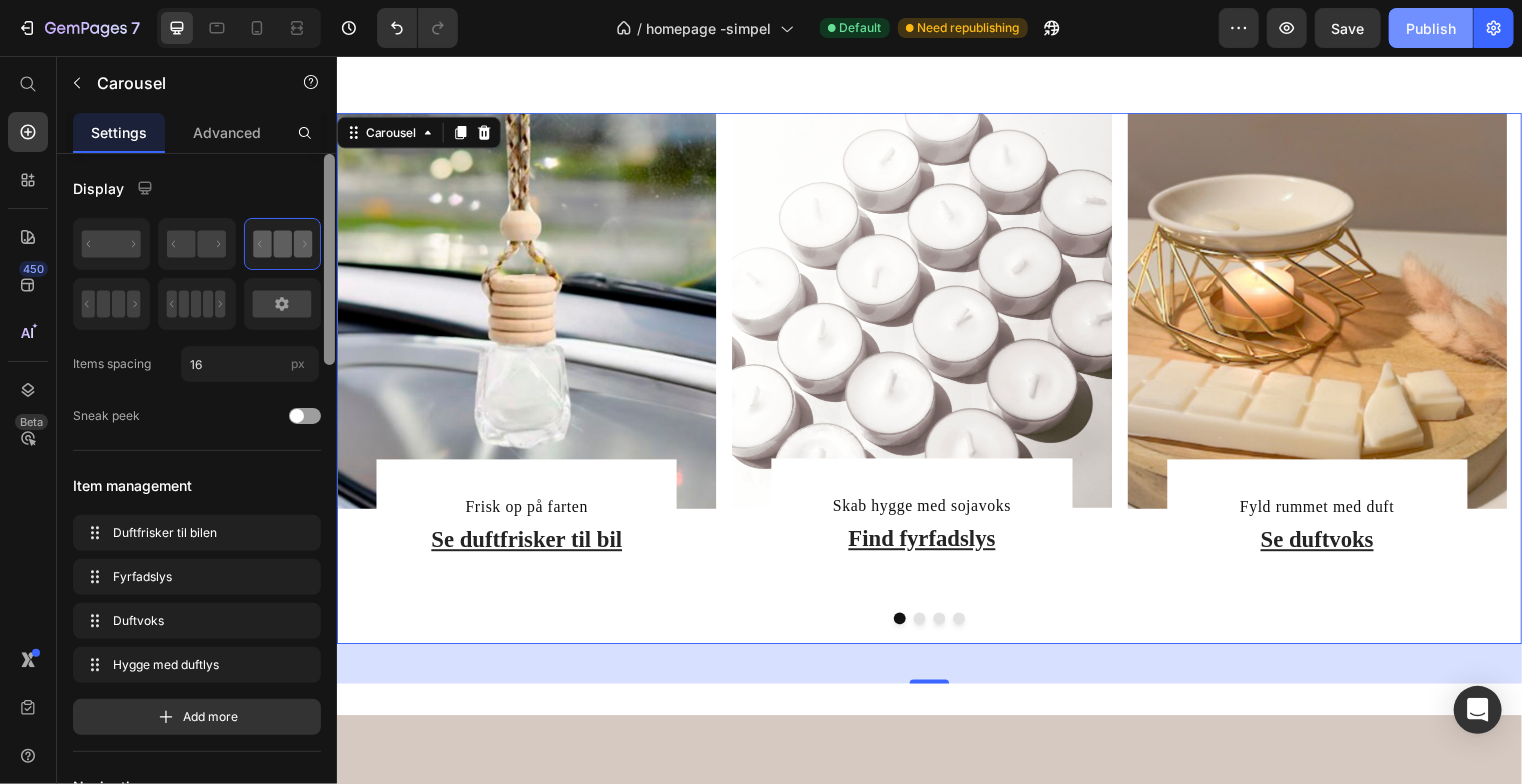 click on "Publish" at bounding box center [1431, 28] 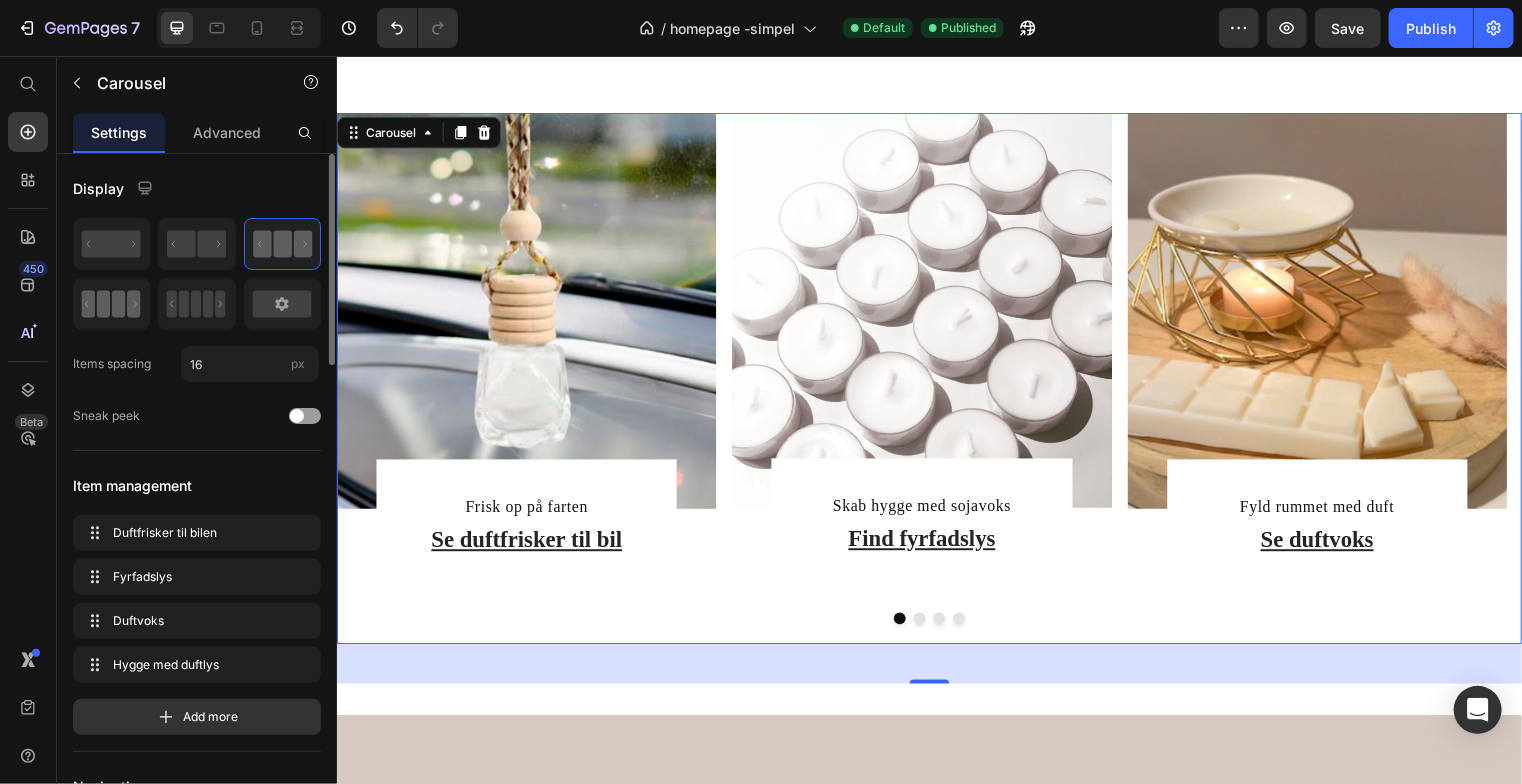 click 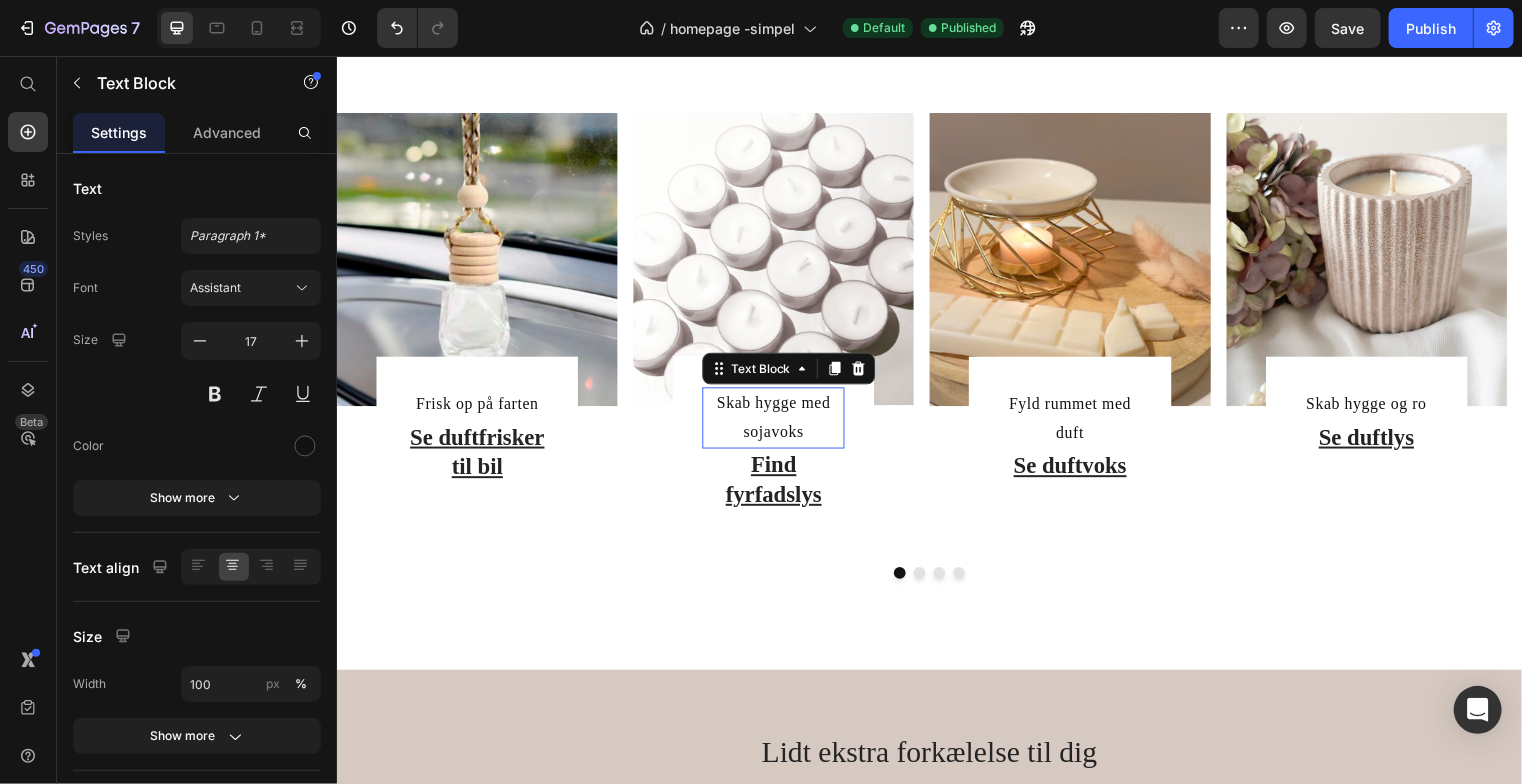 click on "Skab hygge med sojavoks" at bounding box center [778, 422] 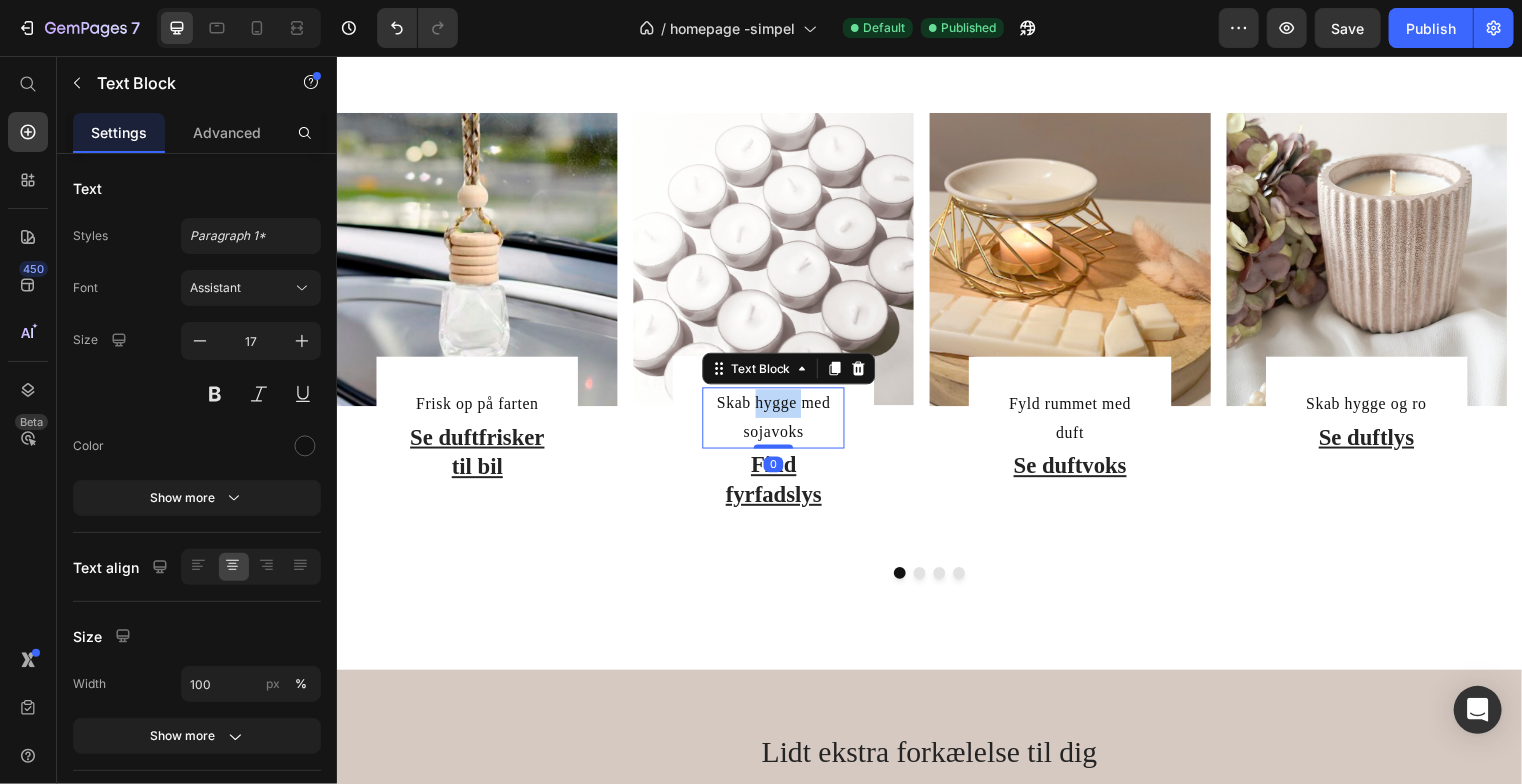click on "Skab hygge med sojavoks" at bounding box center (778, 422) 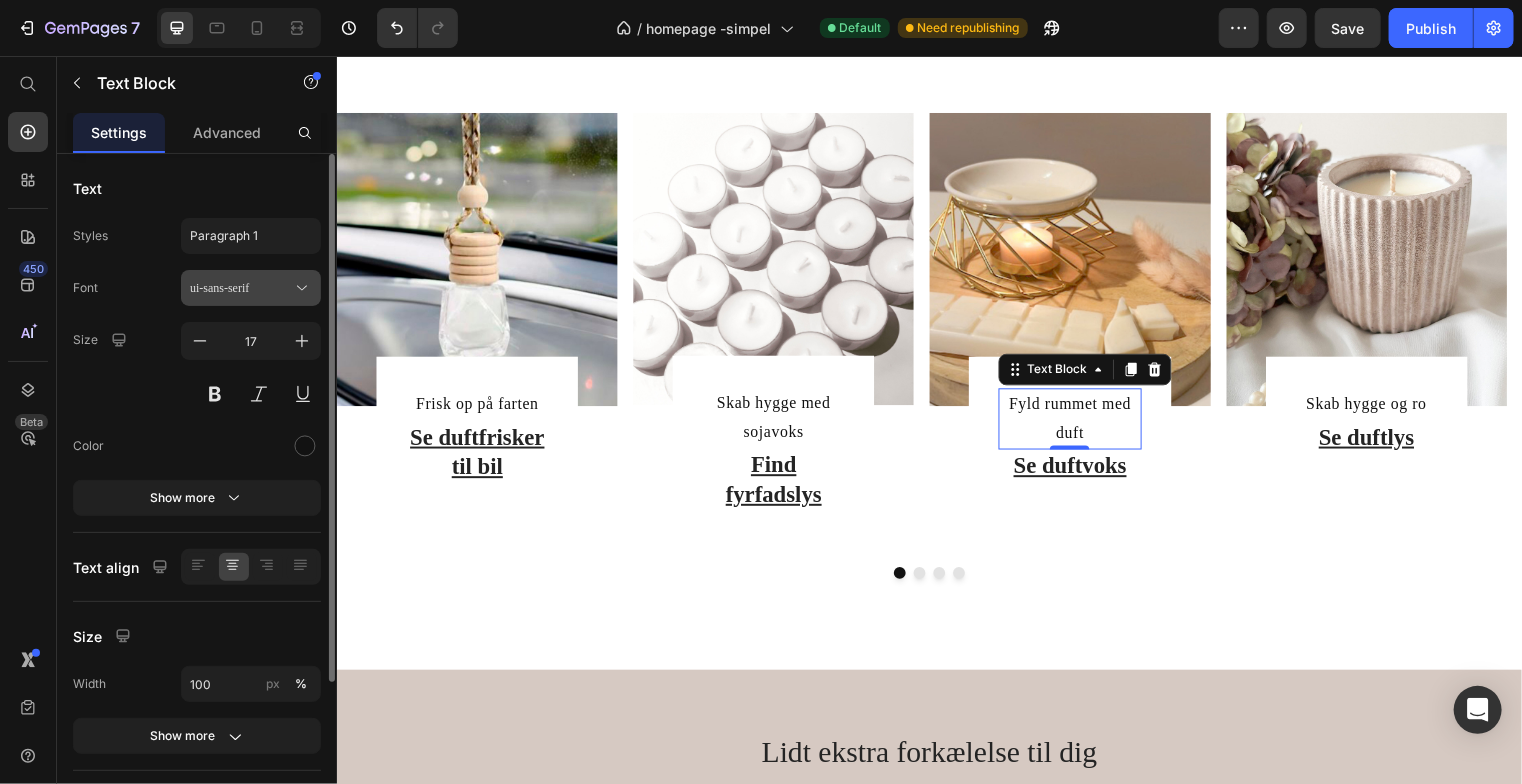 click 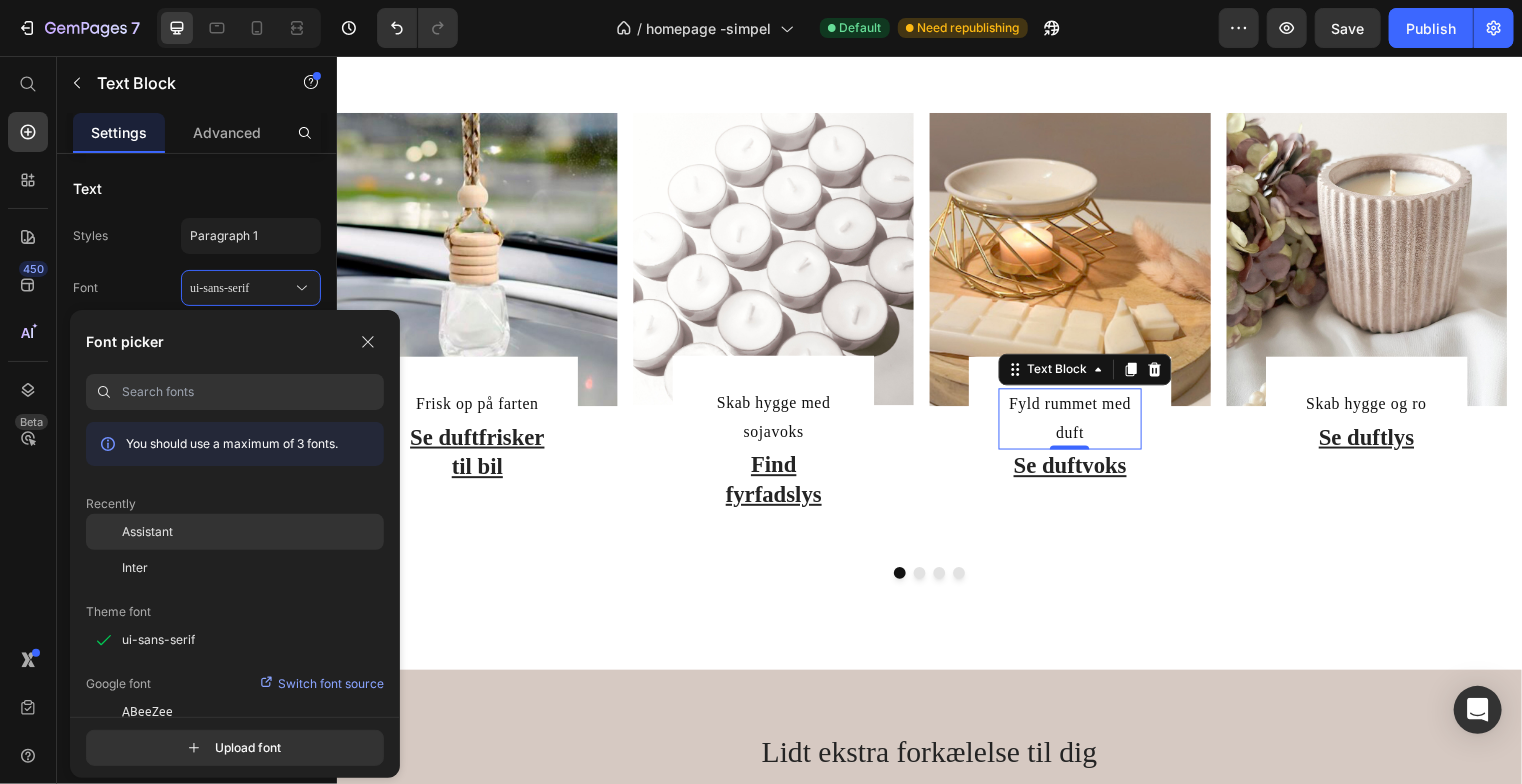 click on "Assistant" at bounding box center (147, 532) 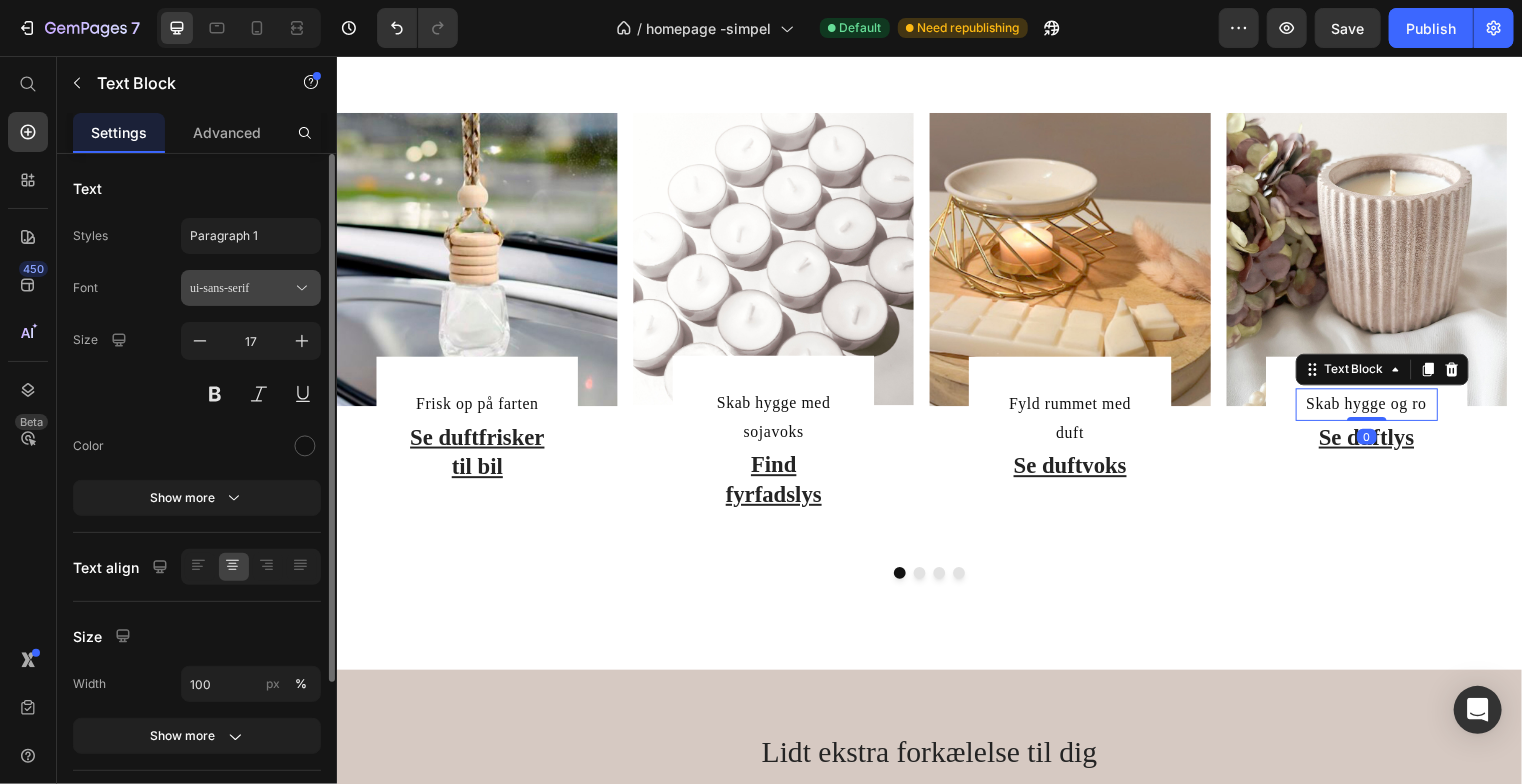 click 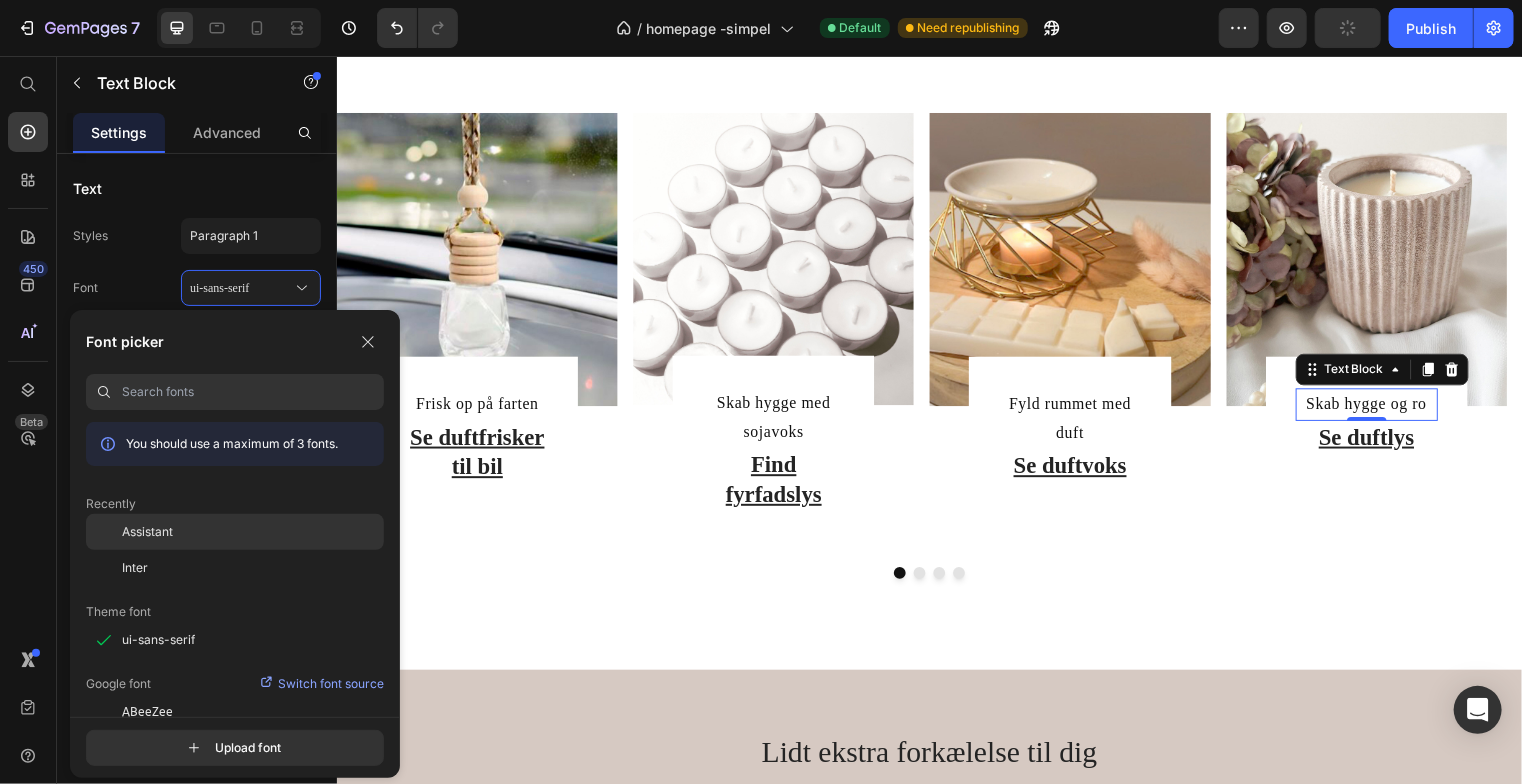 click on "Assistant" 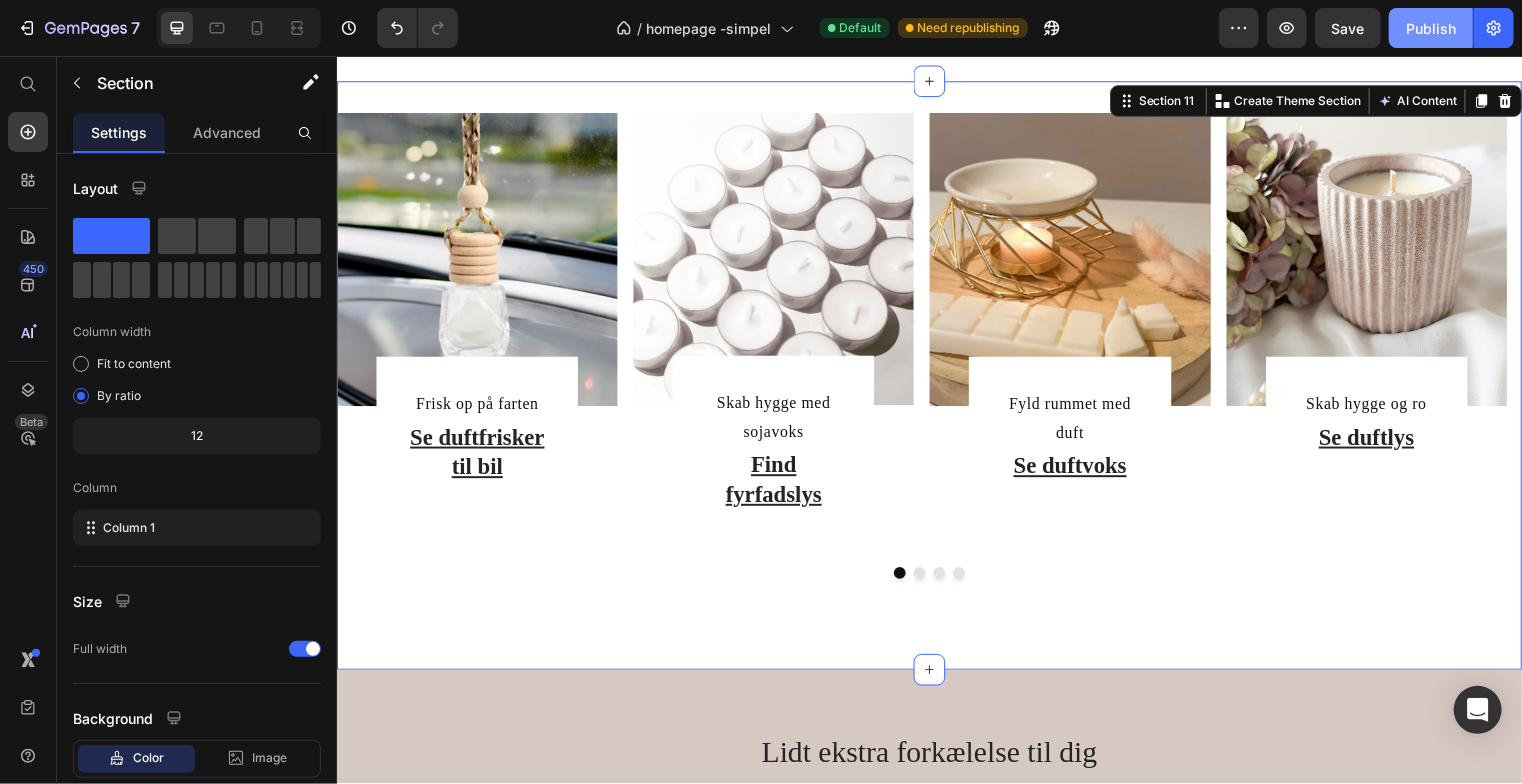click on "Publish" at bounding box center [1431, 28] 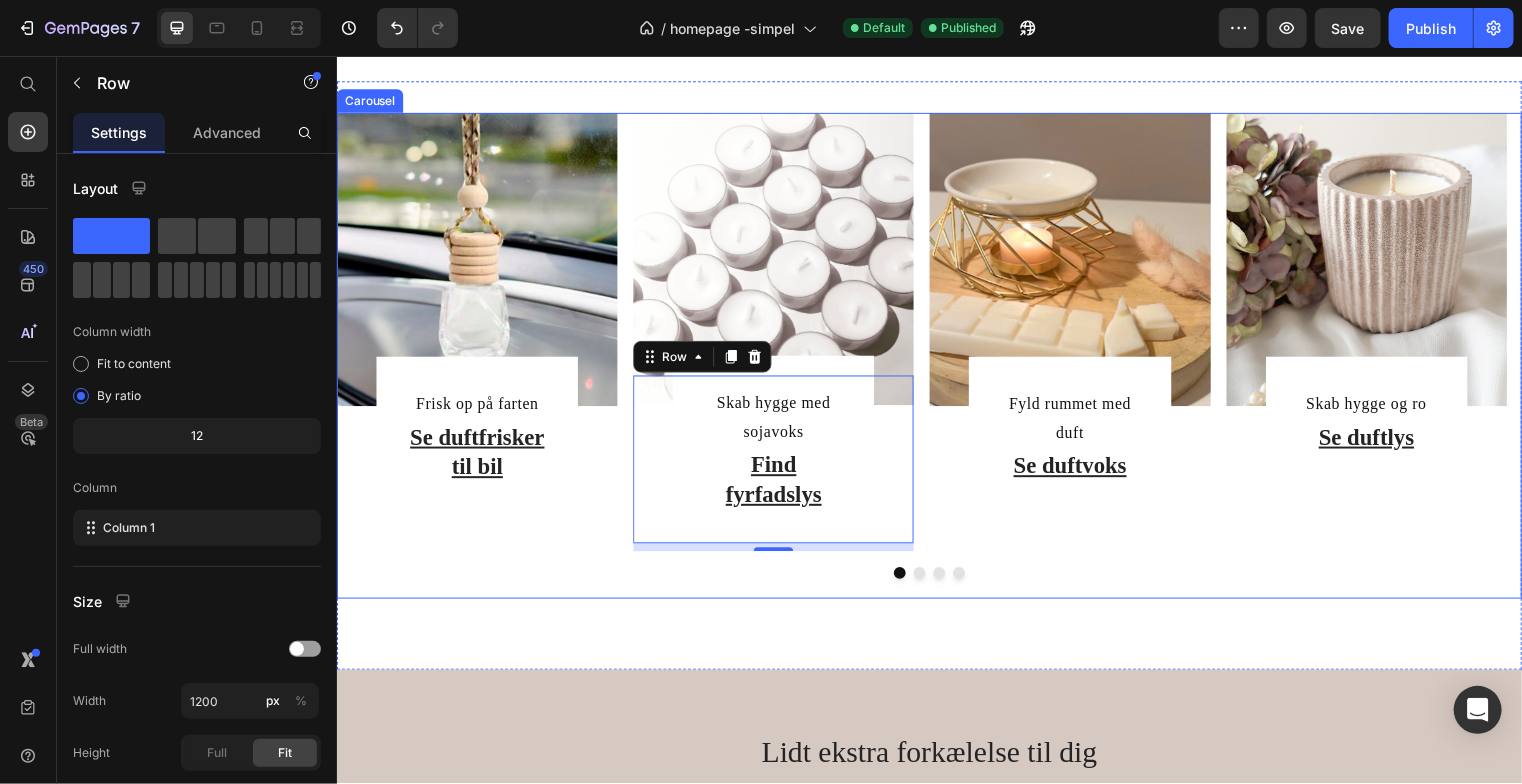 click on "Image Frisk op på farten Text Block Se duftfrisker til bil Heading Row Row Image Skab hygge med sojavoks Text Block Find fyrfadslys Heading Row Row   8 Image Fyld rummet med duft Text Block Se duftvoks Heading Row Row Image Skab hygge og ro Text Block Se duftlys Heading Row Row" at bounding box center (936, 335) 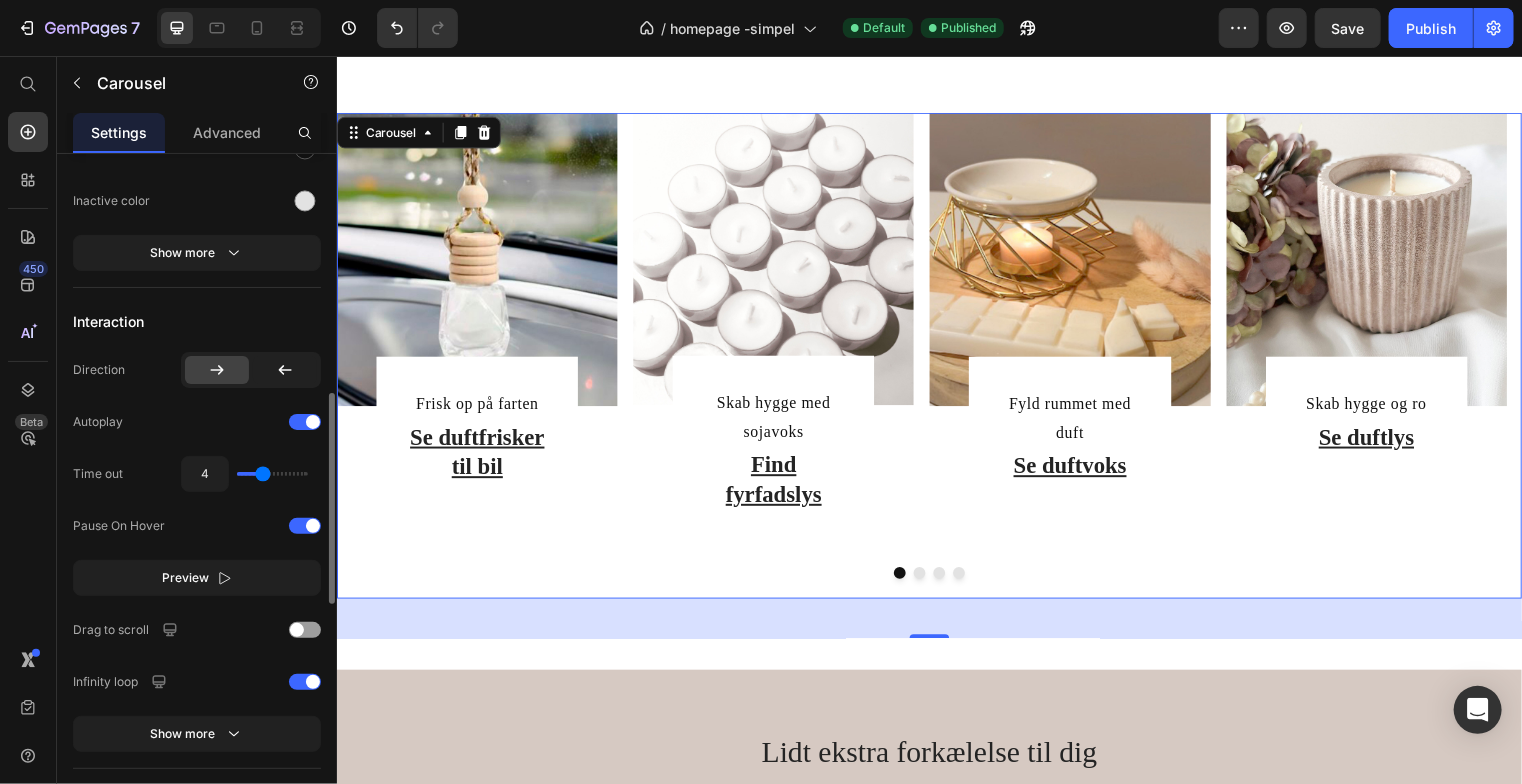 scroll, scrollTop: 880, scrollLeft: 0, axis: vertical 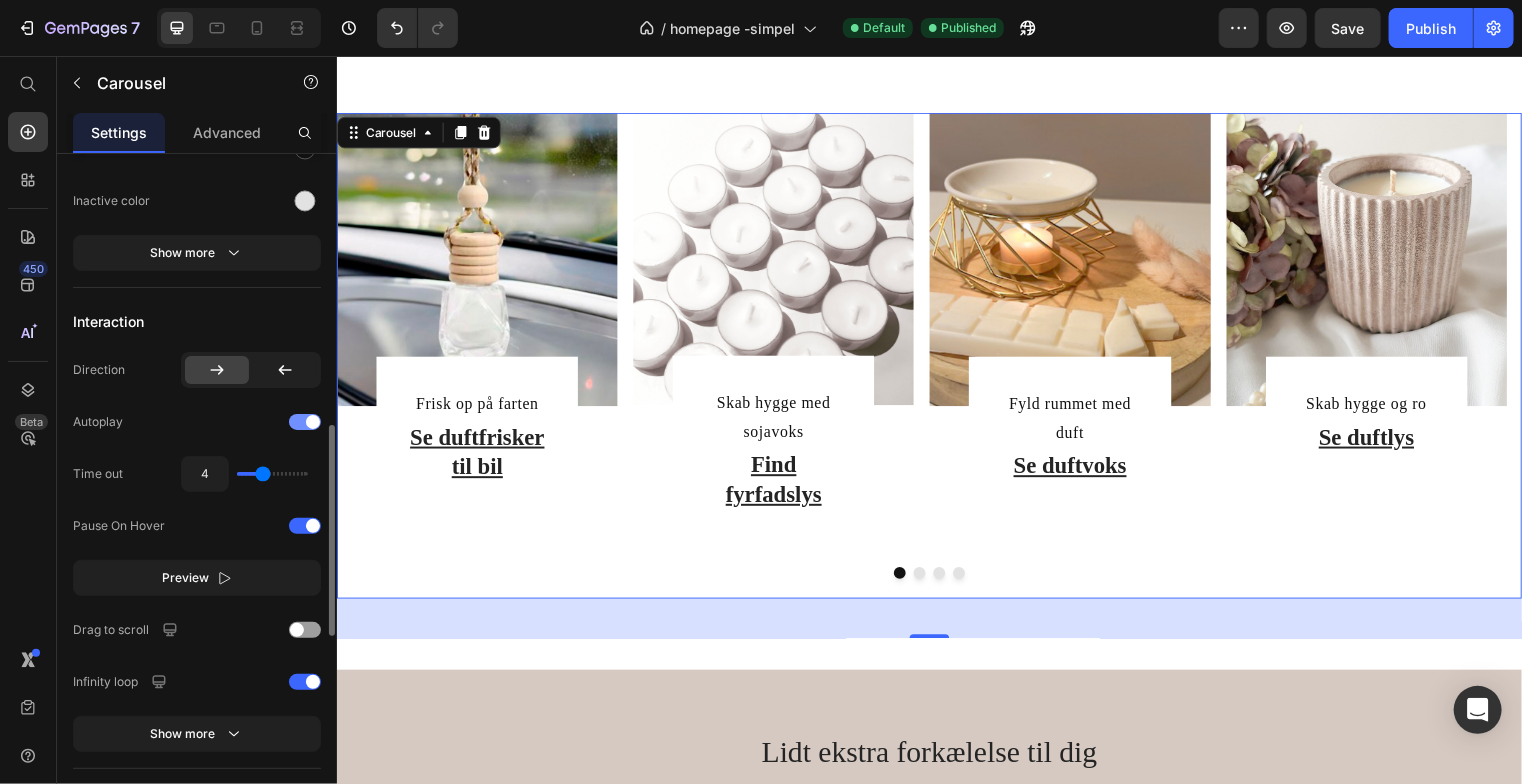 click at bounding box center [305, 422] 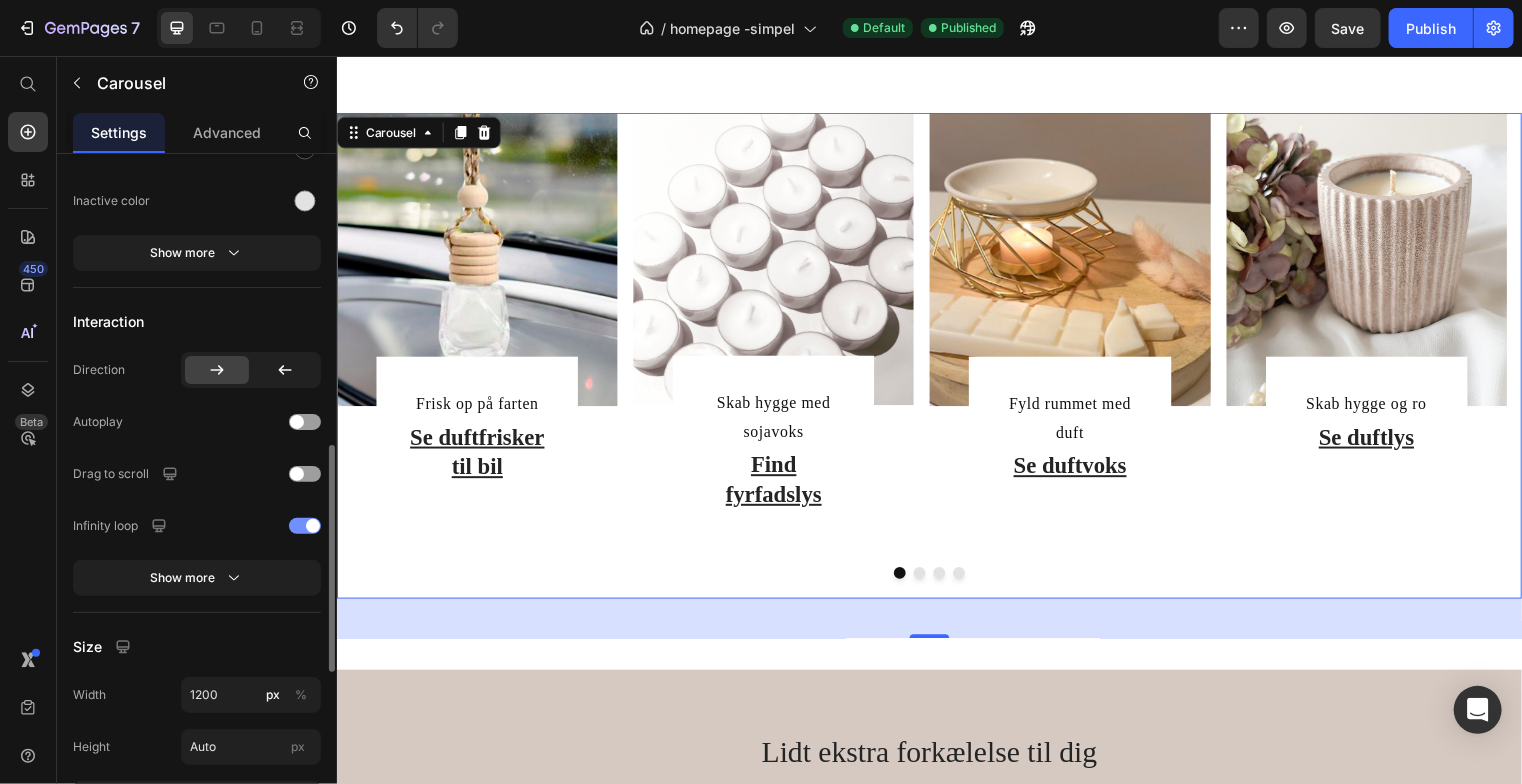 click at bounding box center (305, 526) 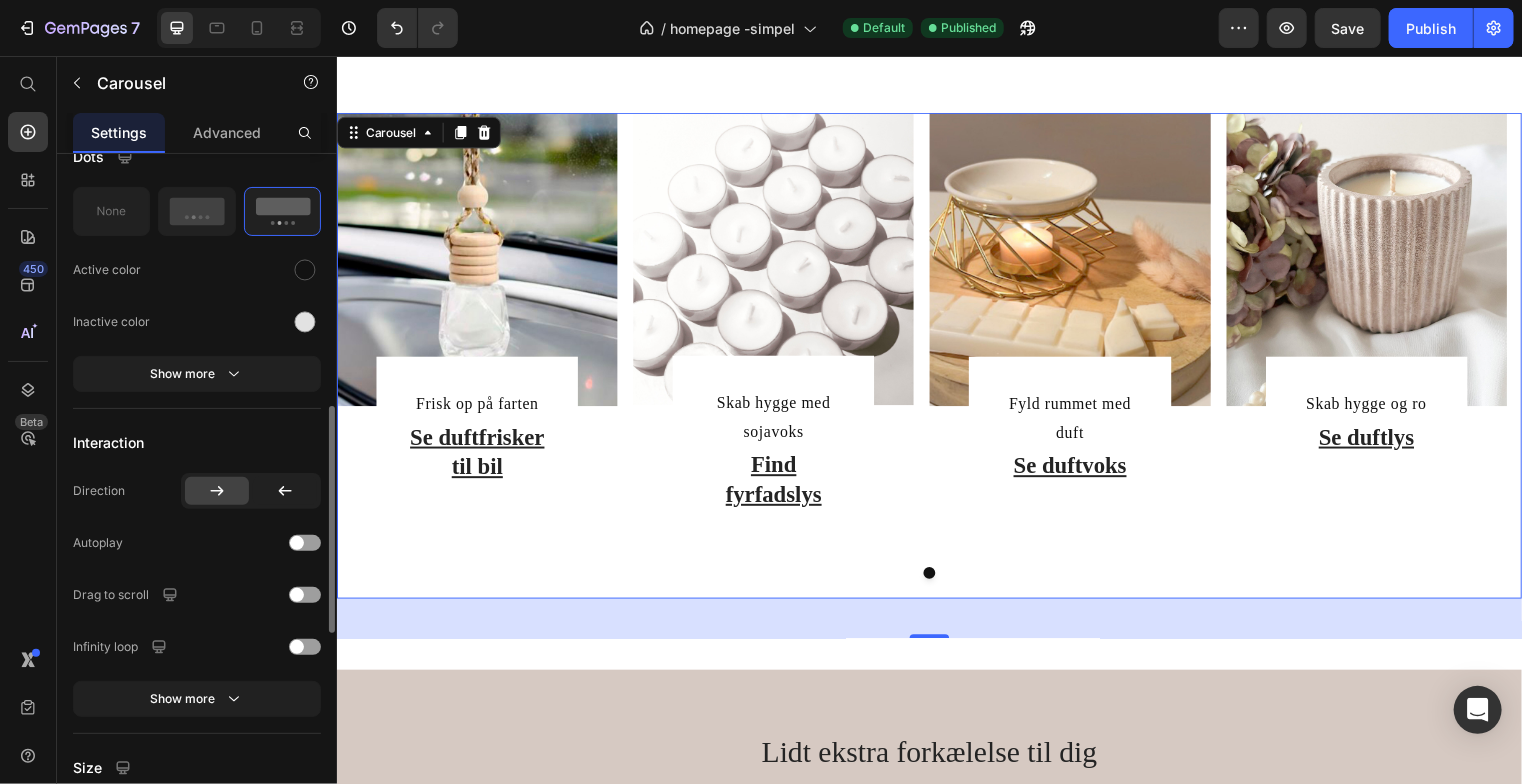 scroll, scrollTop: 757, scrollLeft: 0, axis: vertical 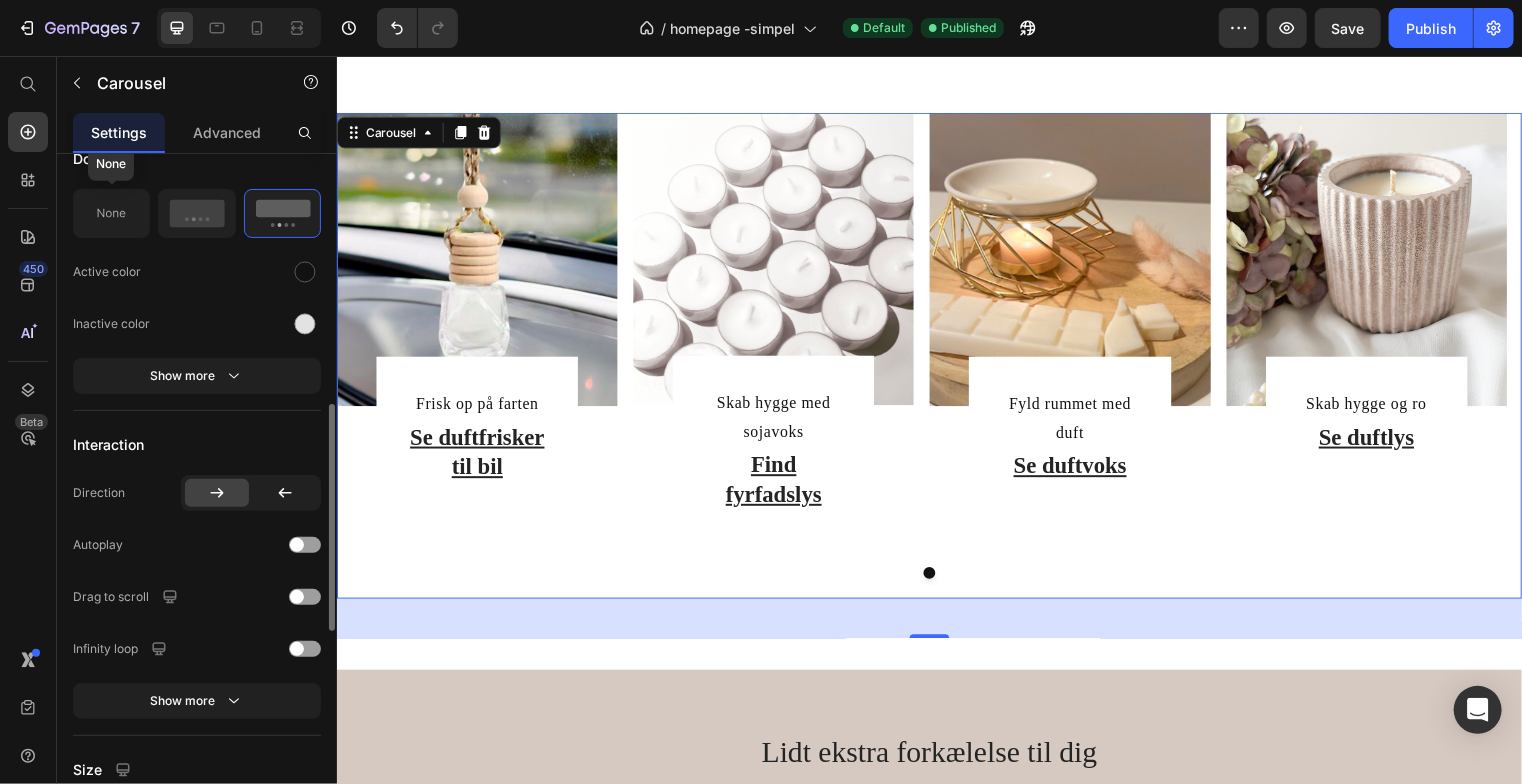 click 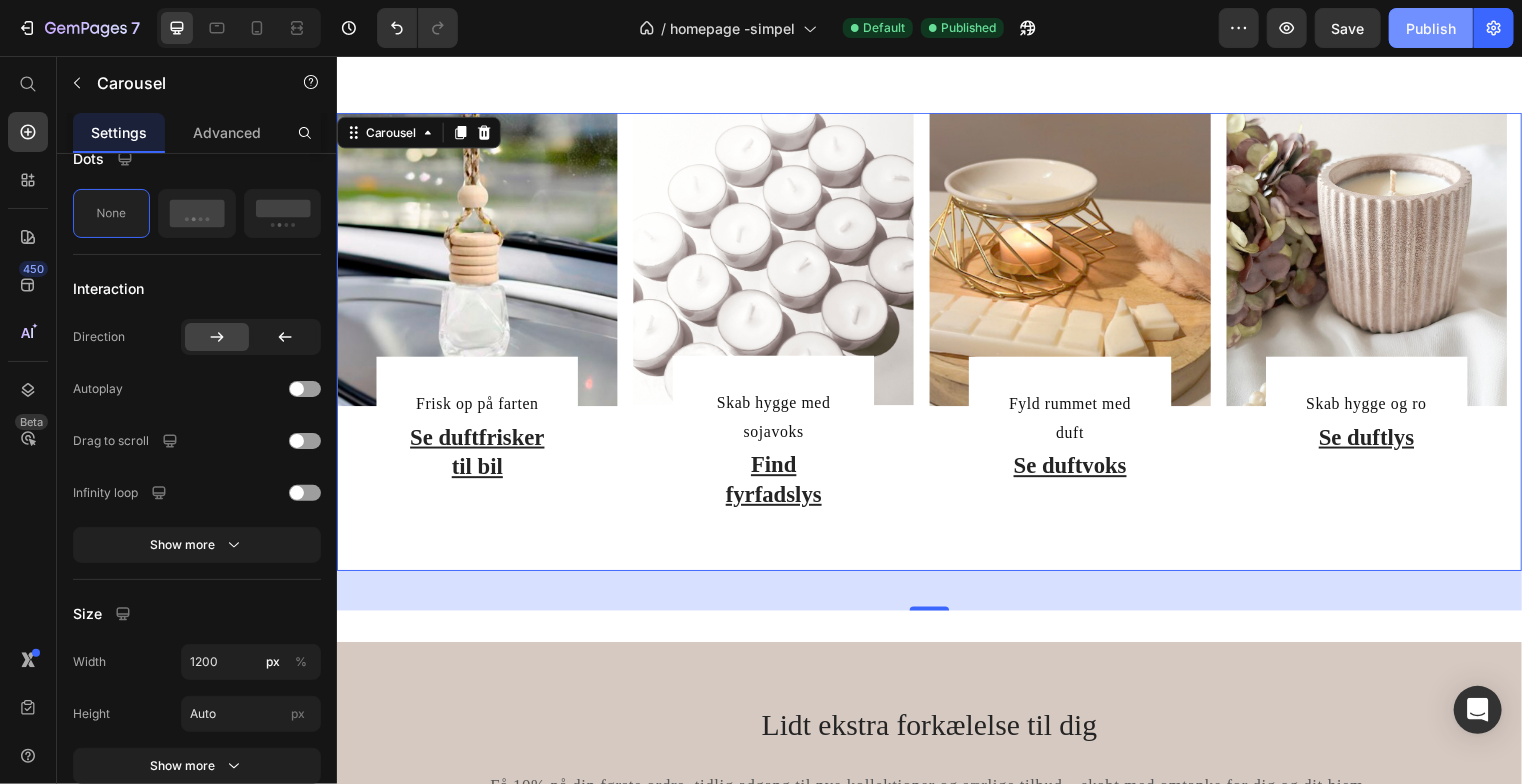 click on "Publish" at bounding box center [1431, 28] 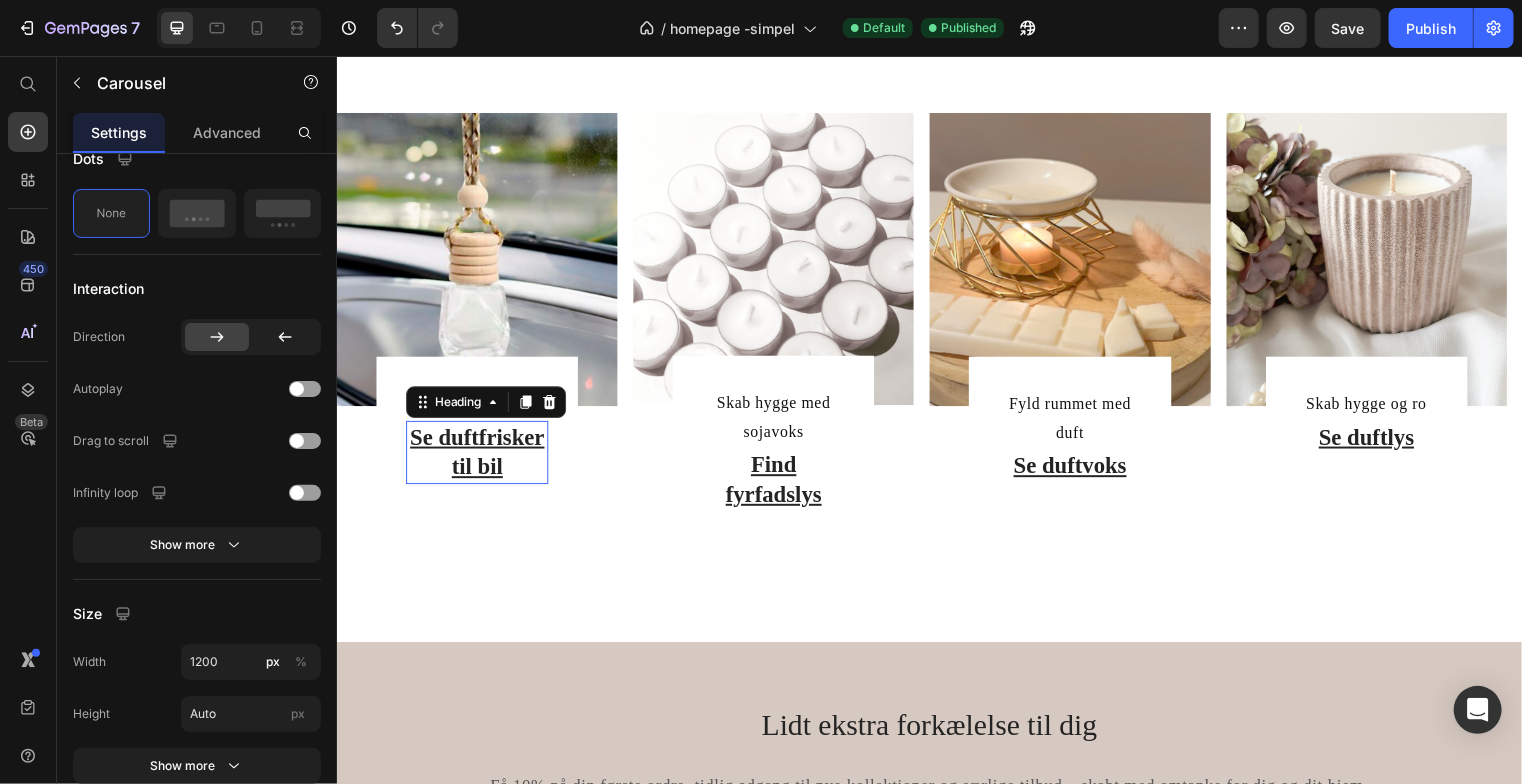 click on "Se duftfrisker til bil" at bounding box center (478, 457) 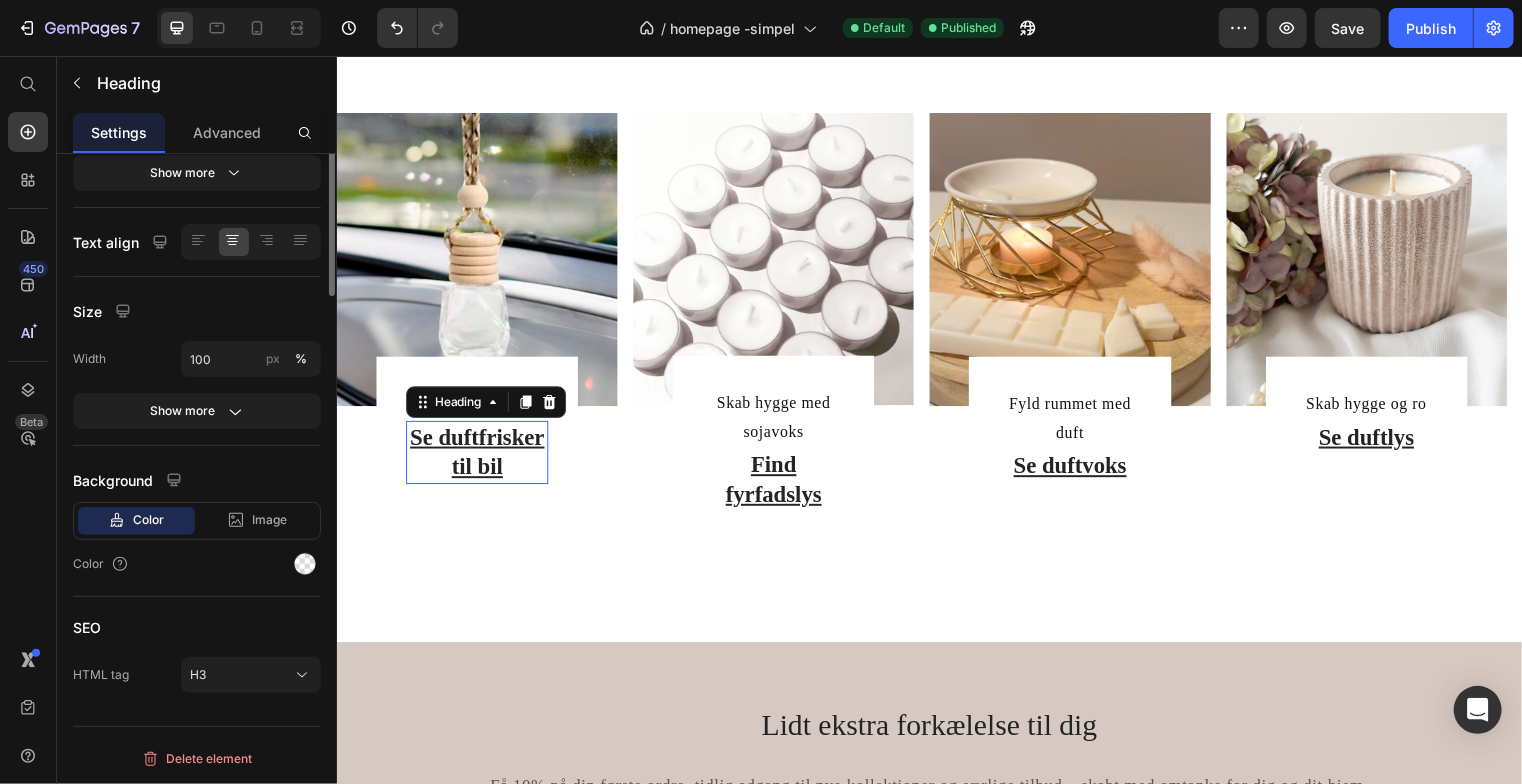 scroll, scrollTop: 0, scrollLeft: 0, axis: both 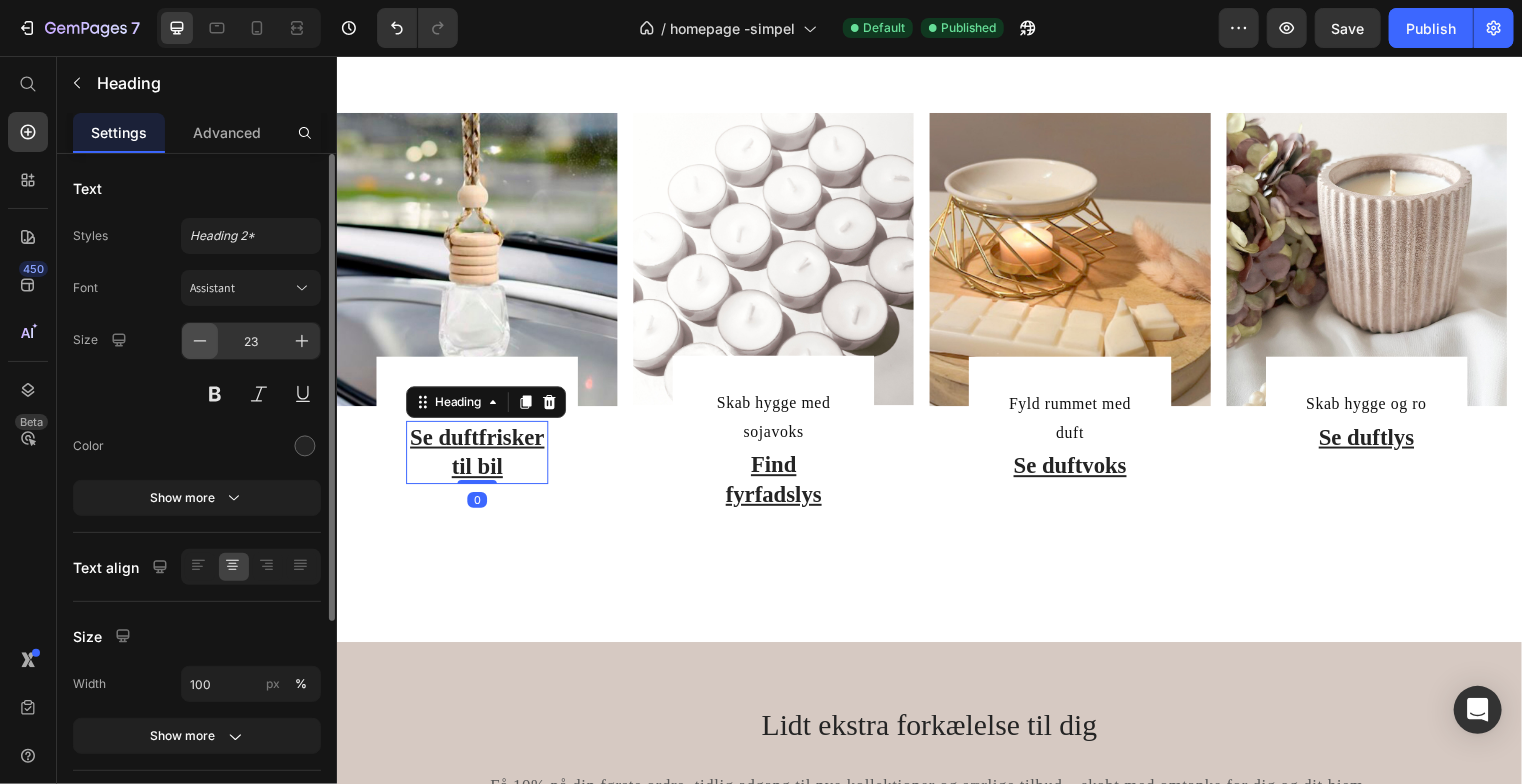 click 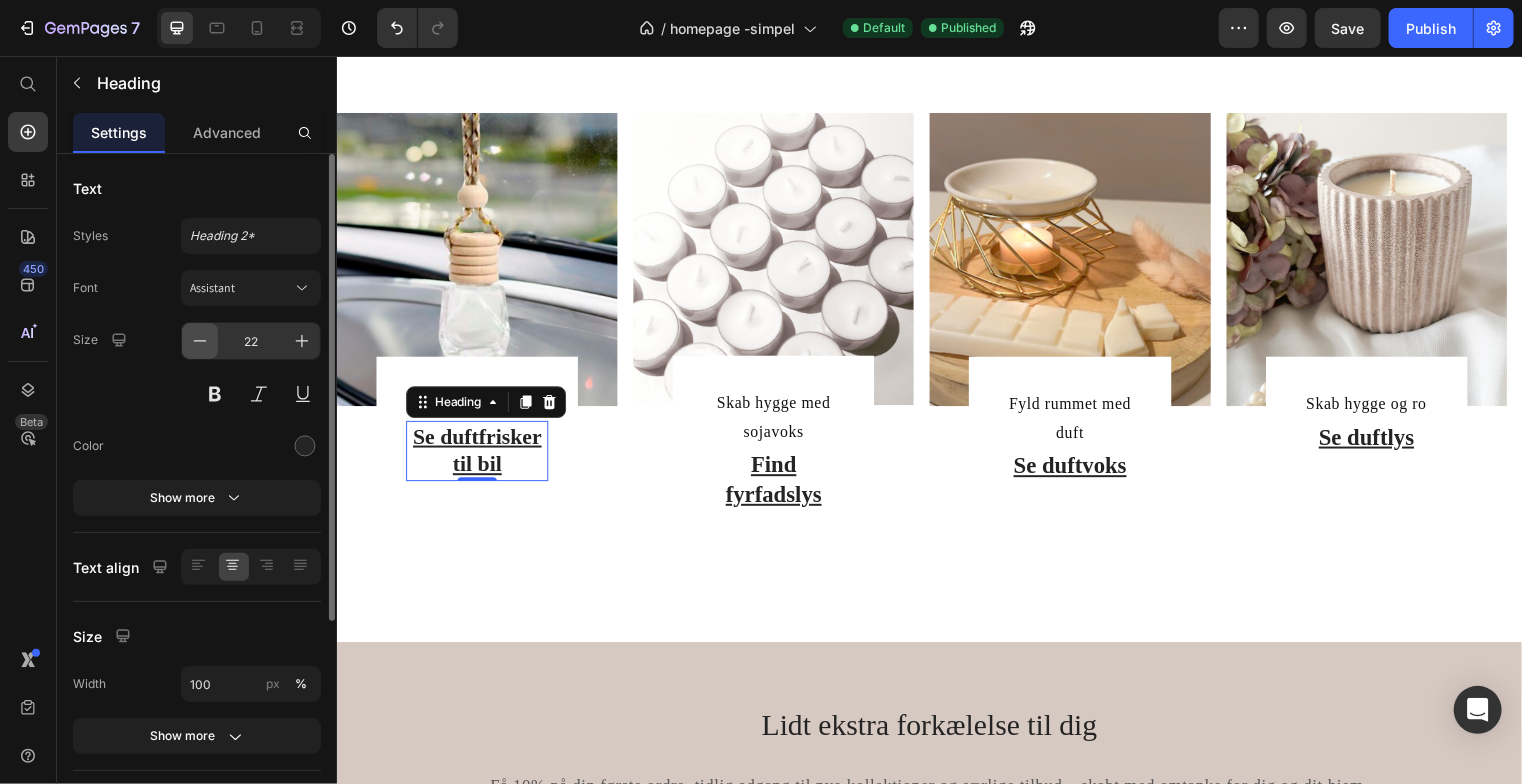 click 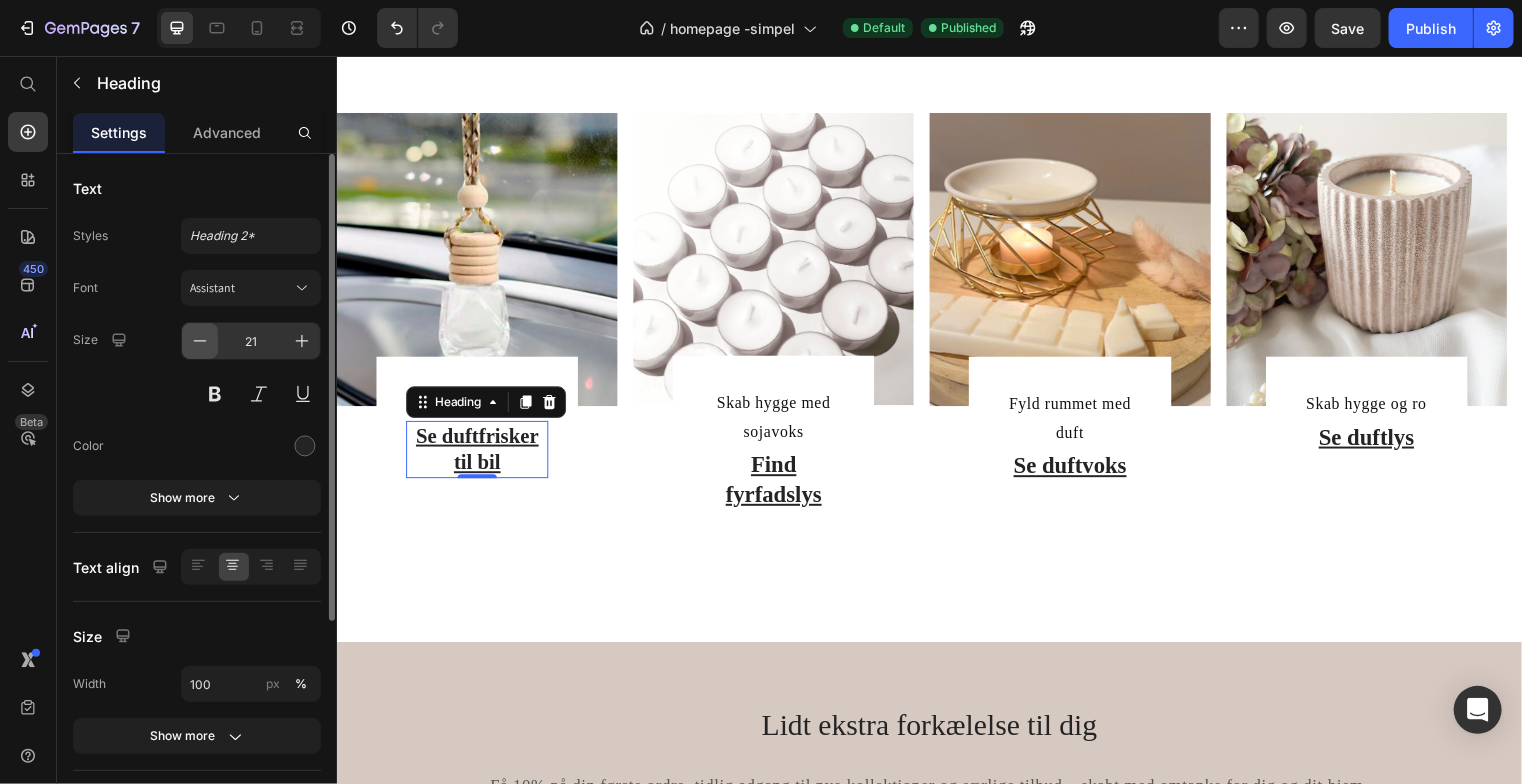 click 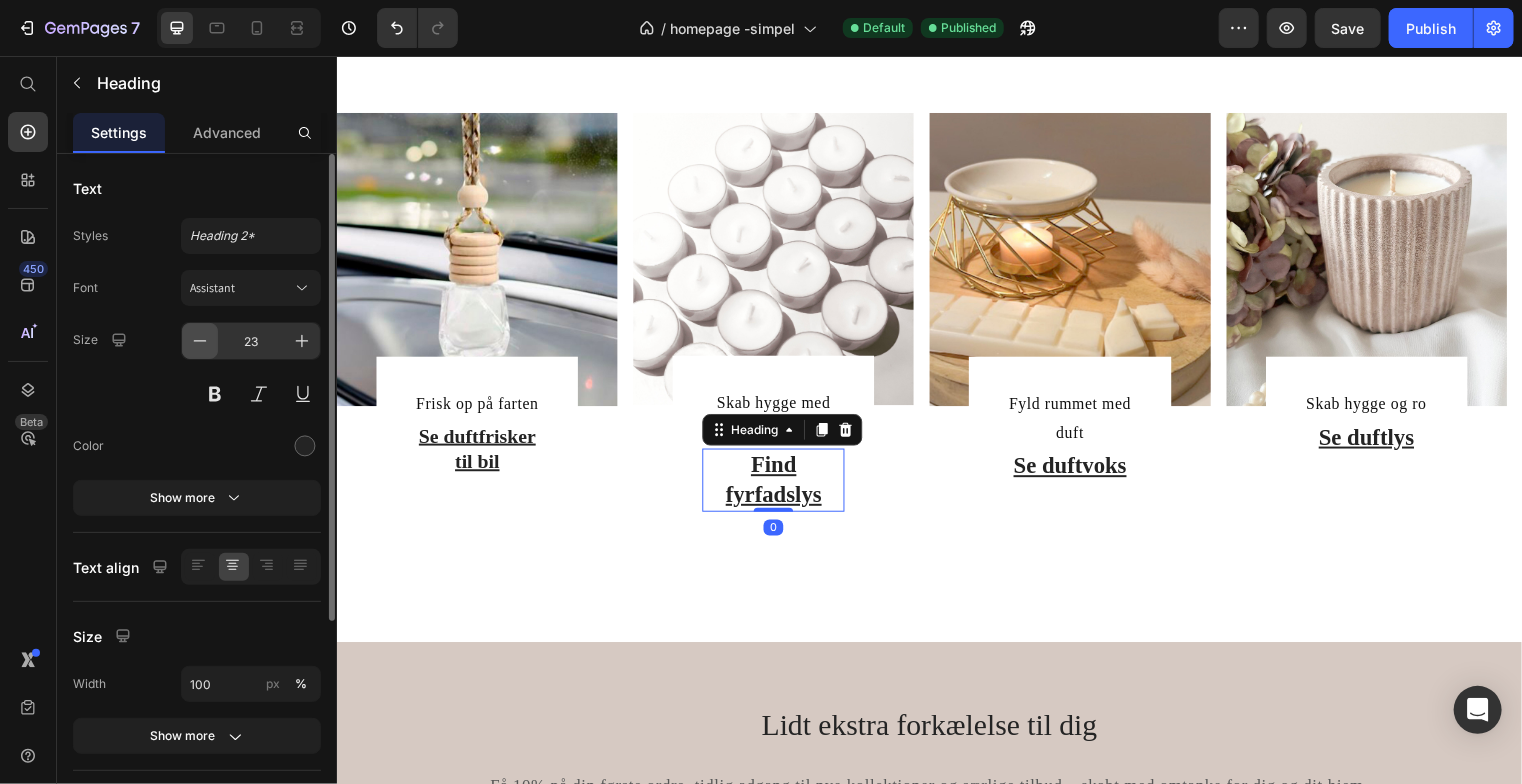 click 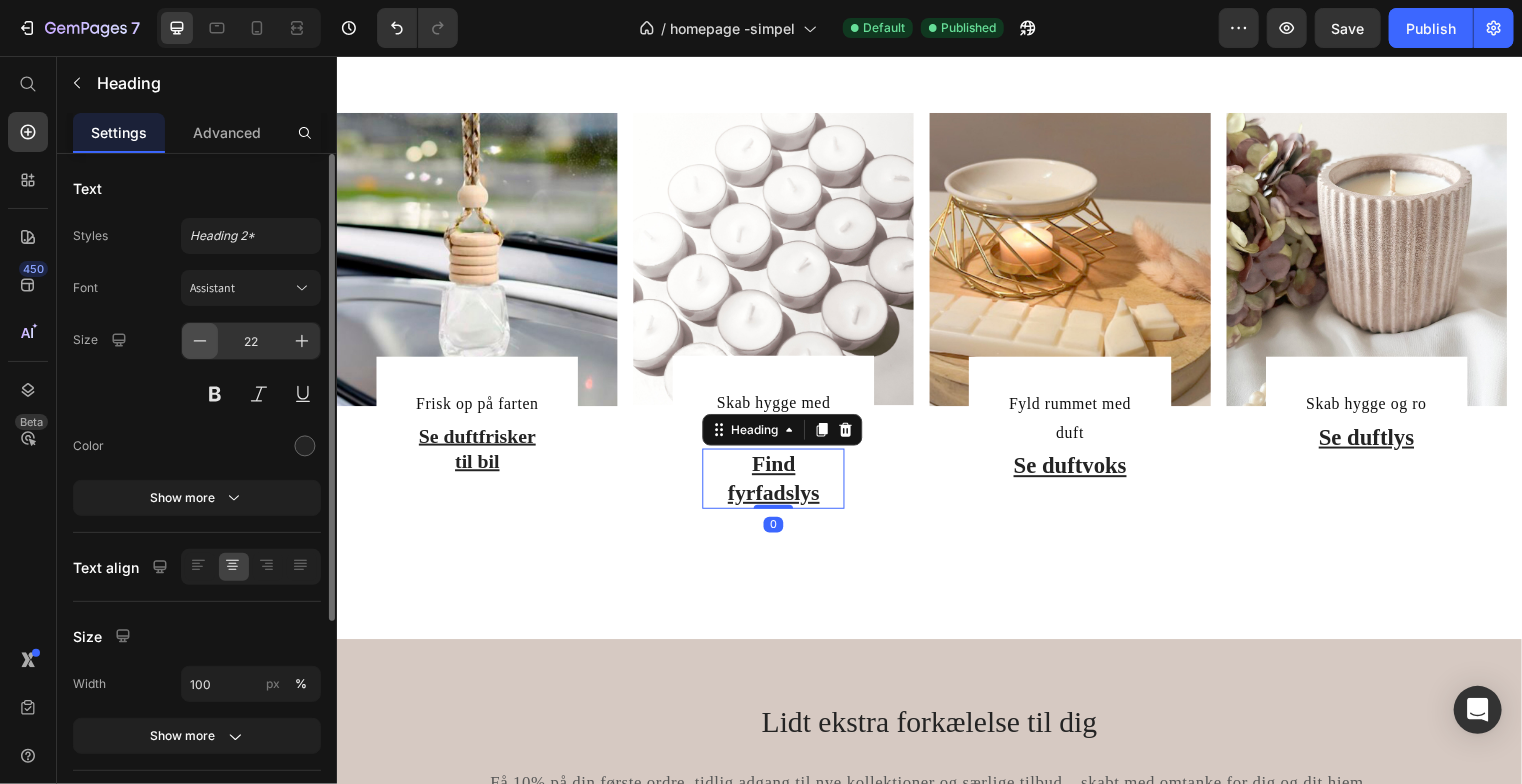 click 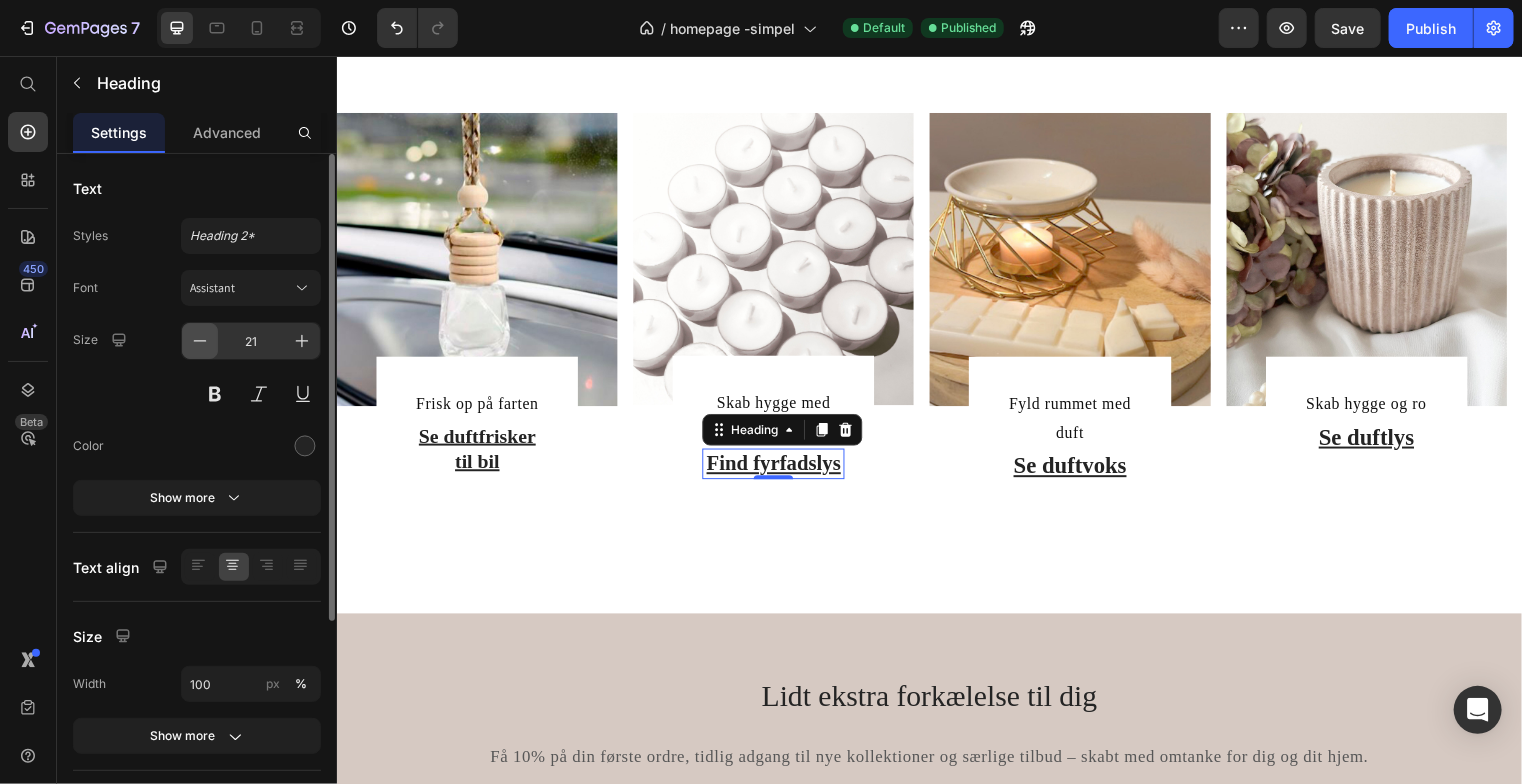 click 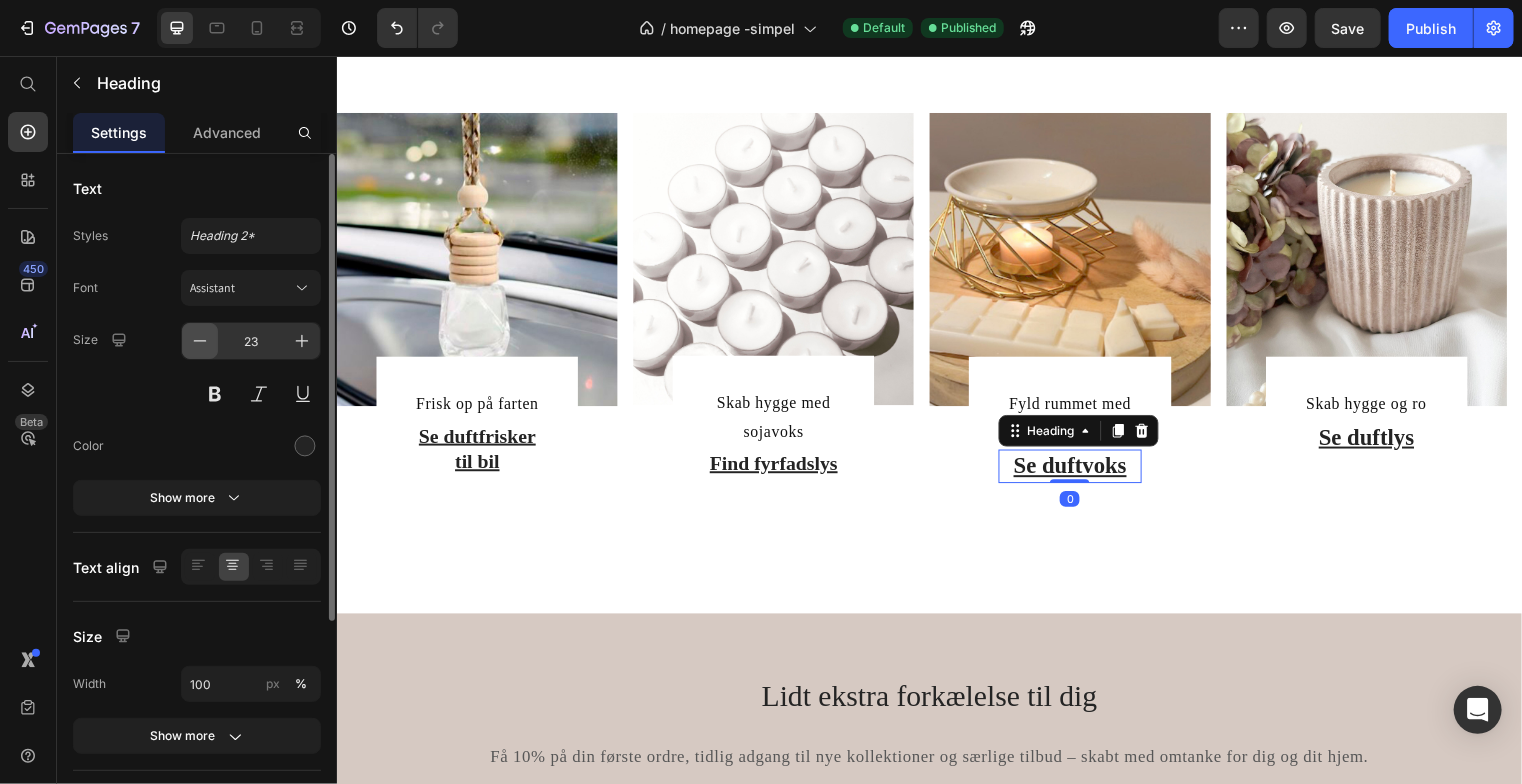 click 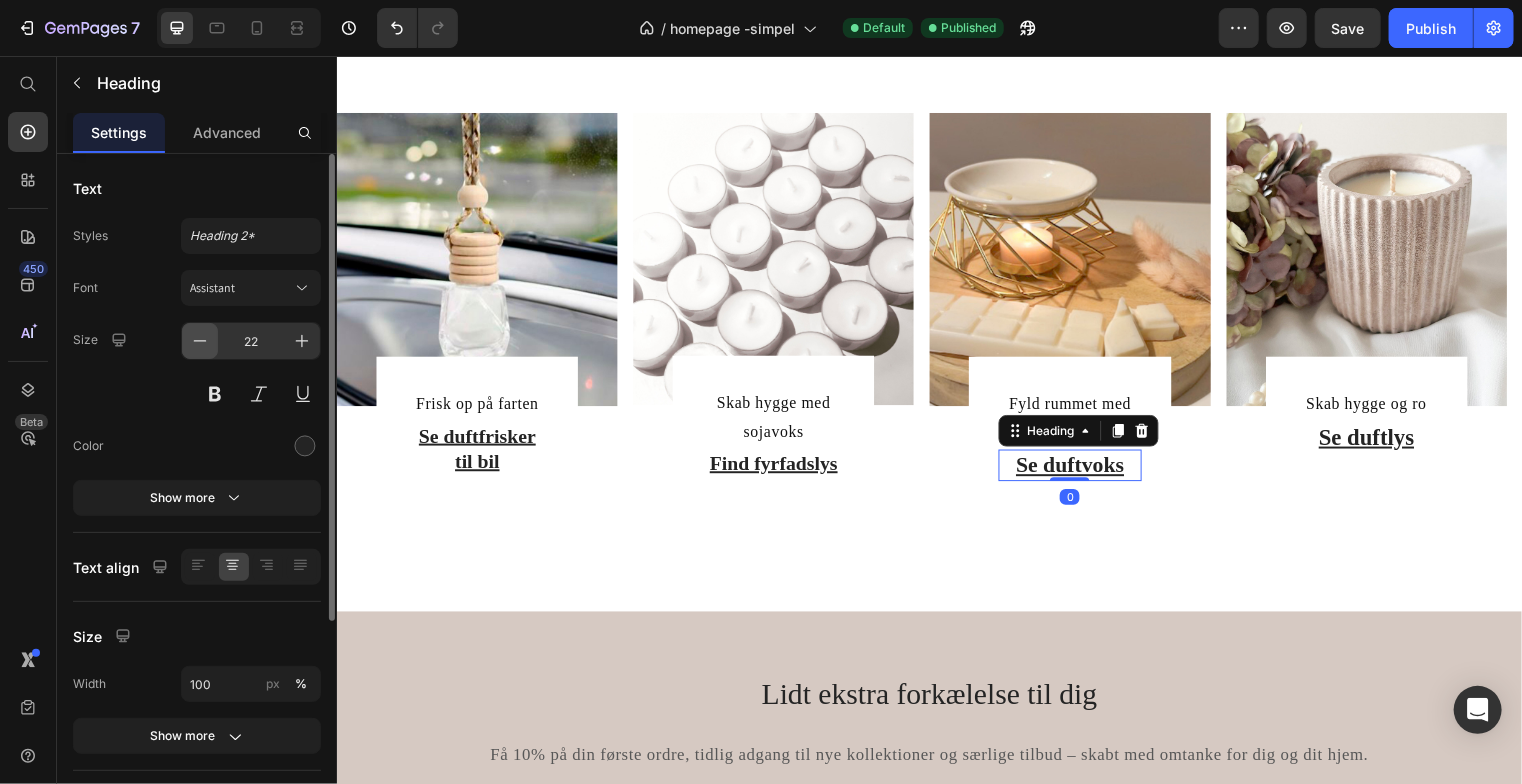 click 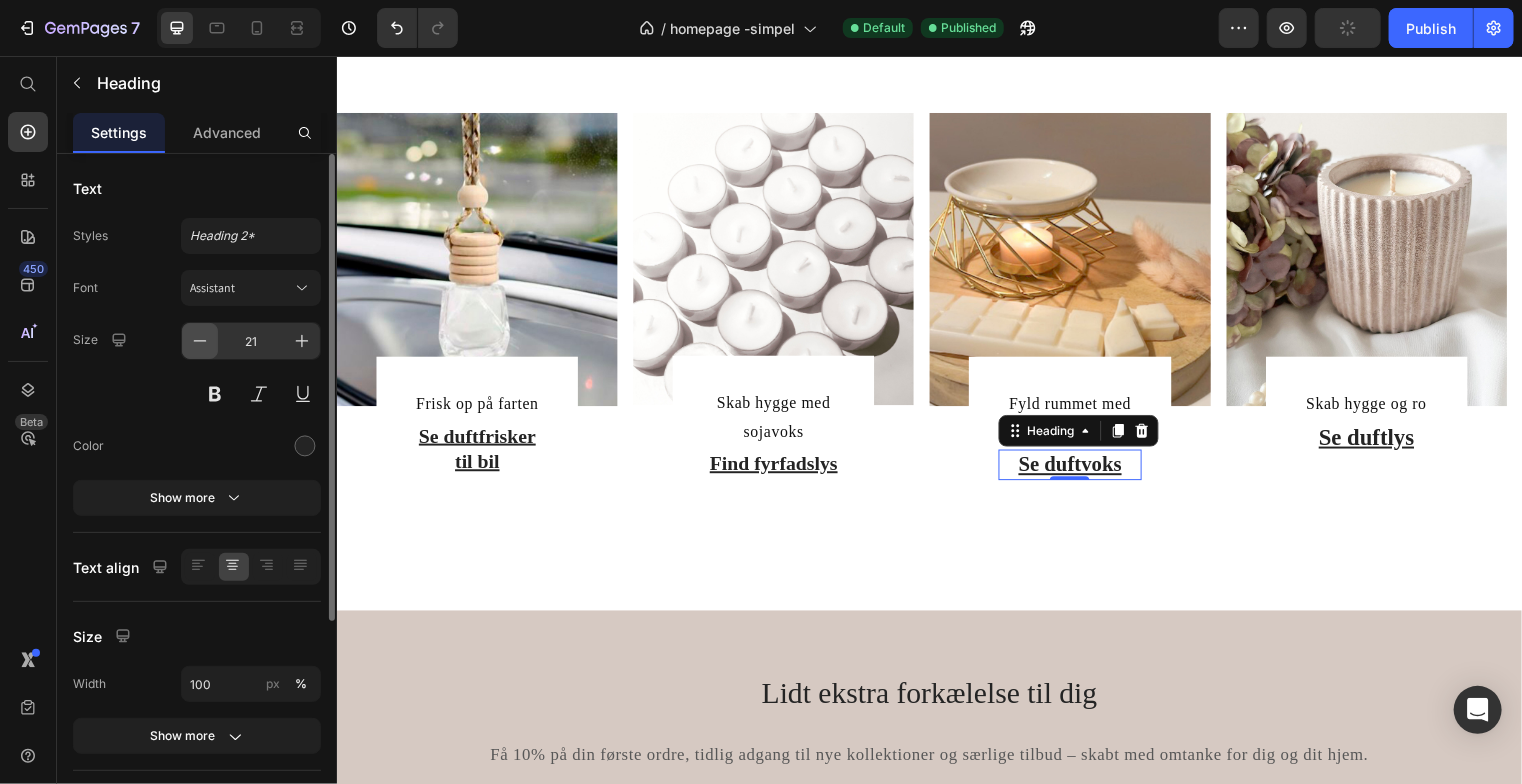 click 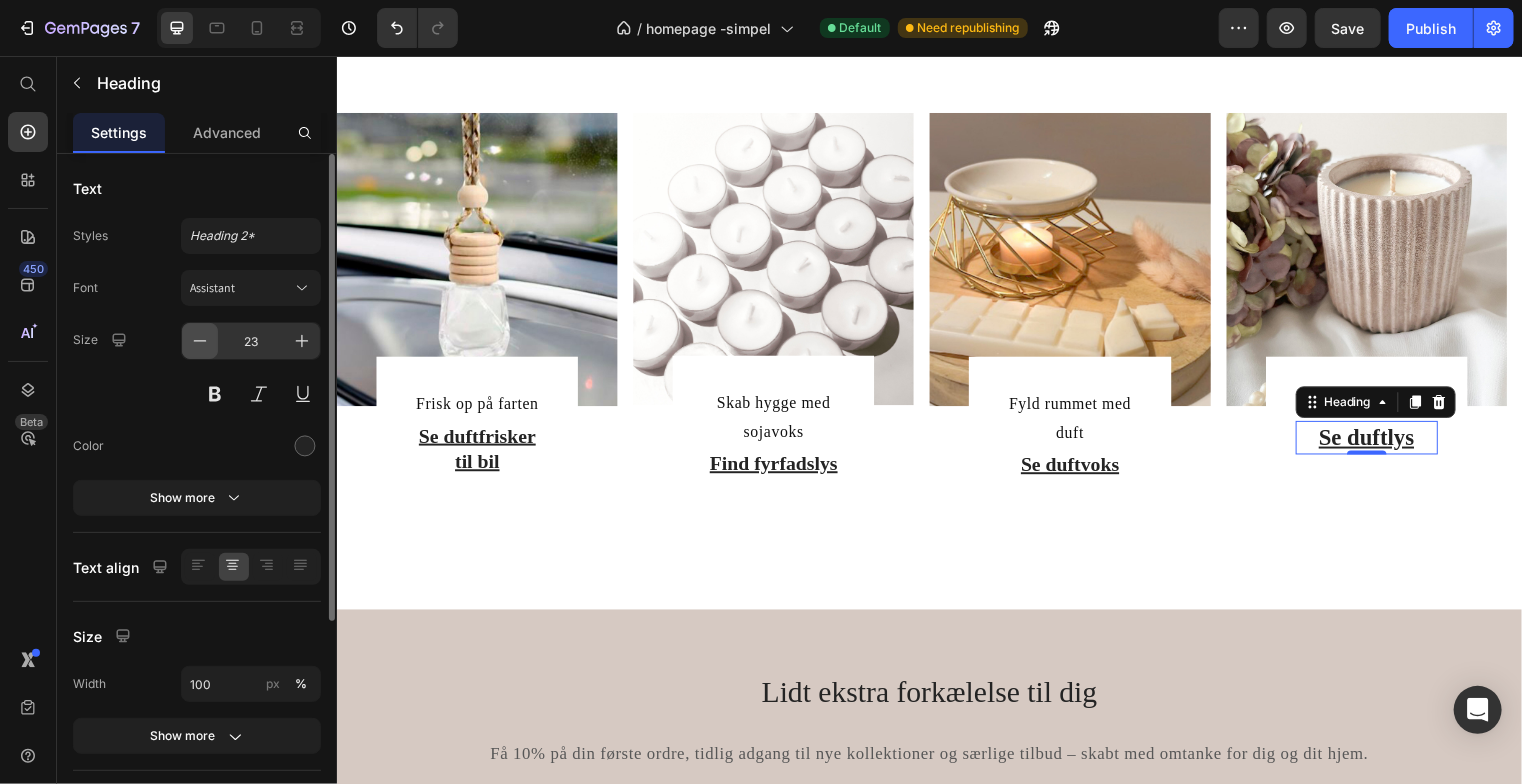 click 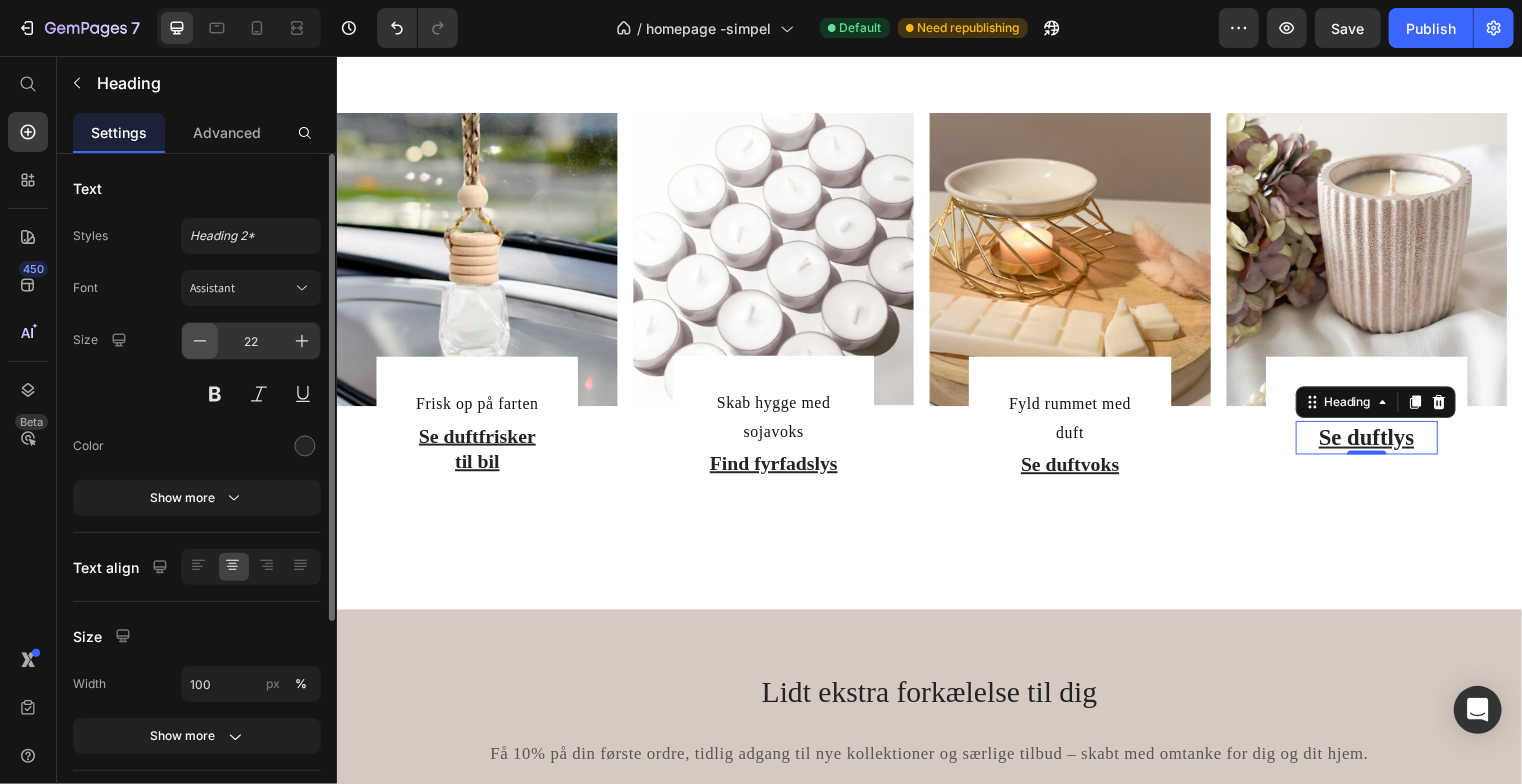 click 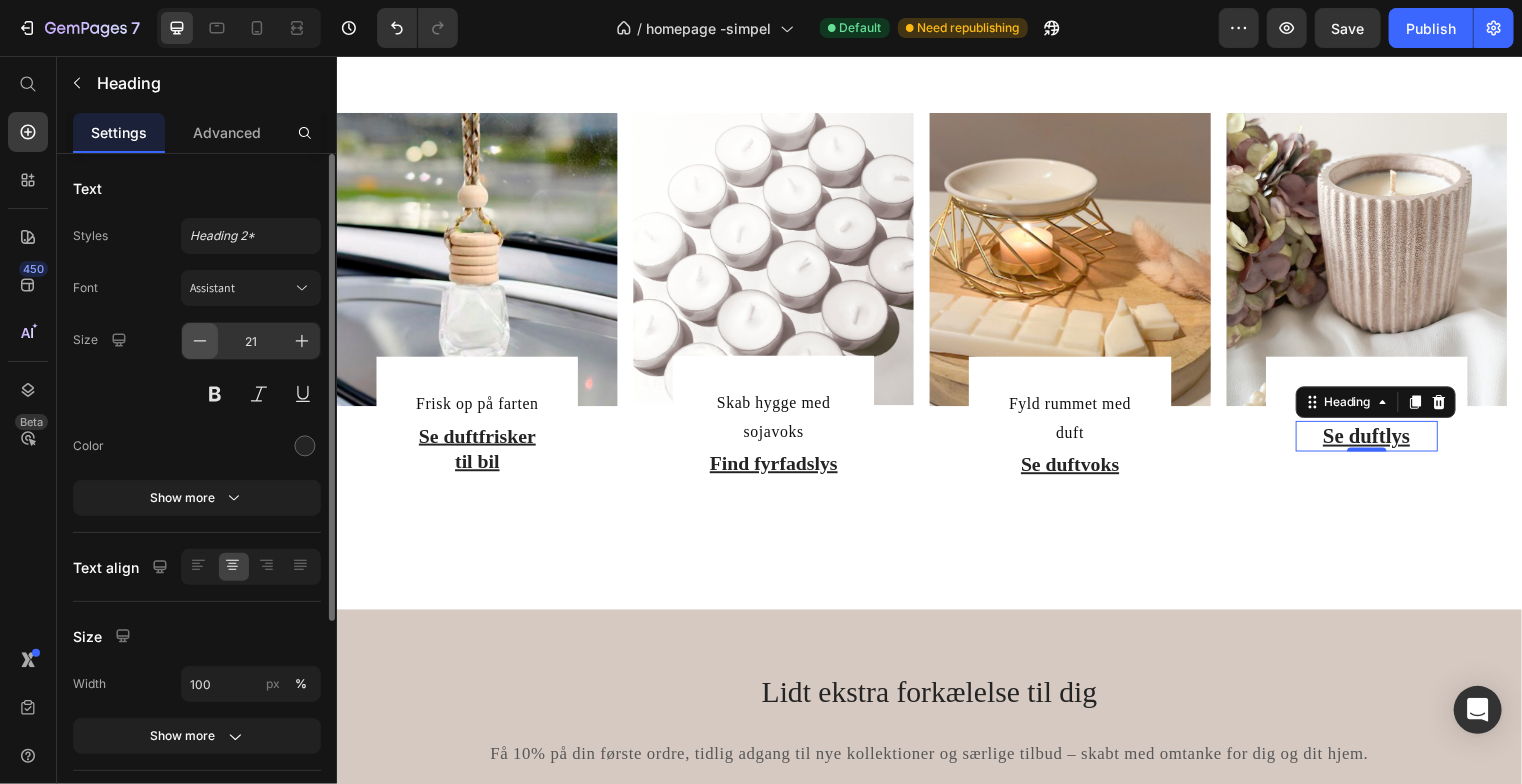 click 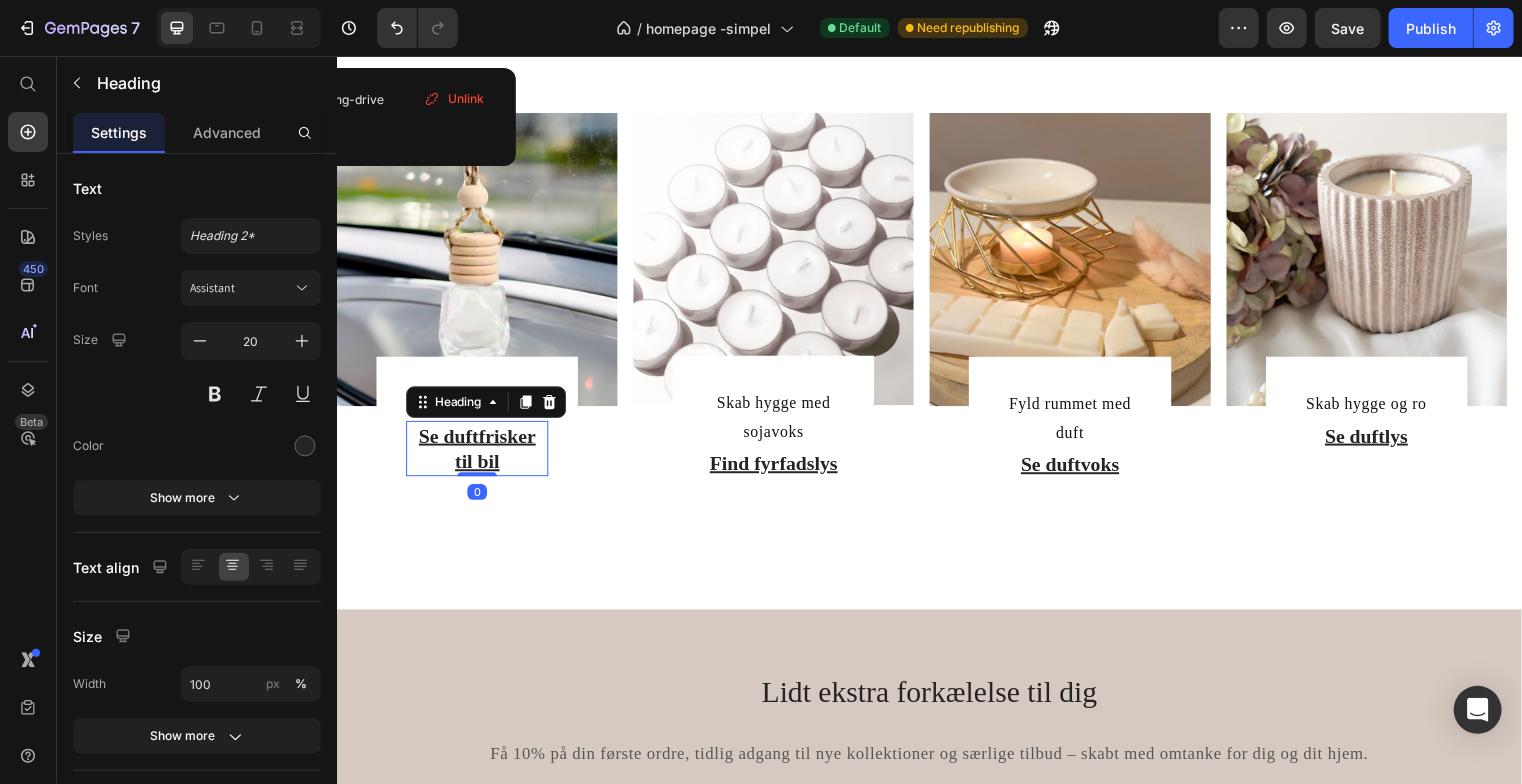 click on "Se duftfrisker til bil" at bounding box center [478, 454] 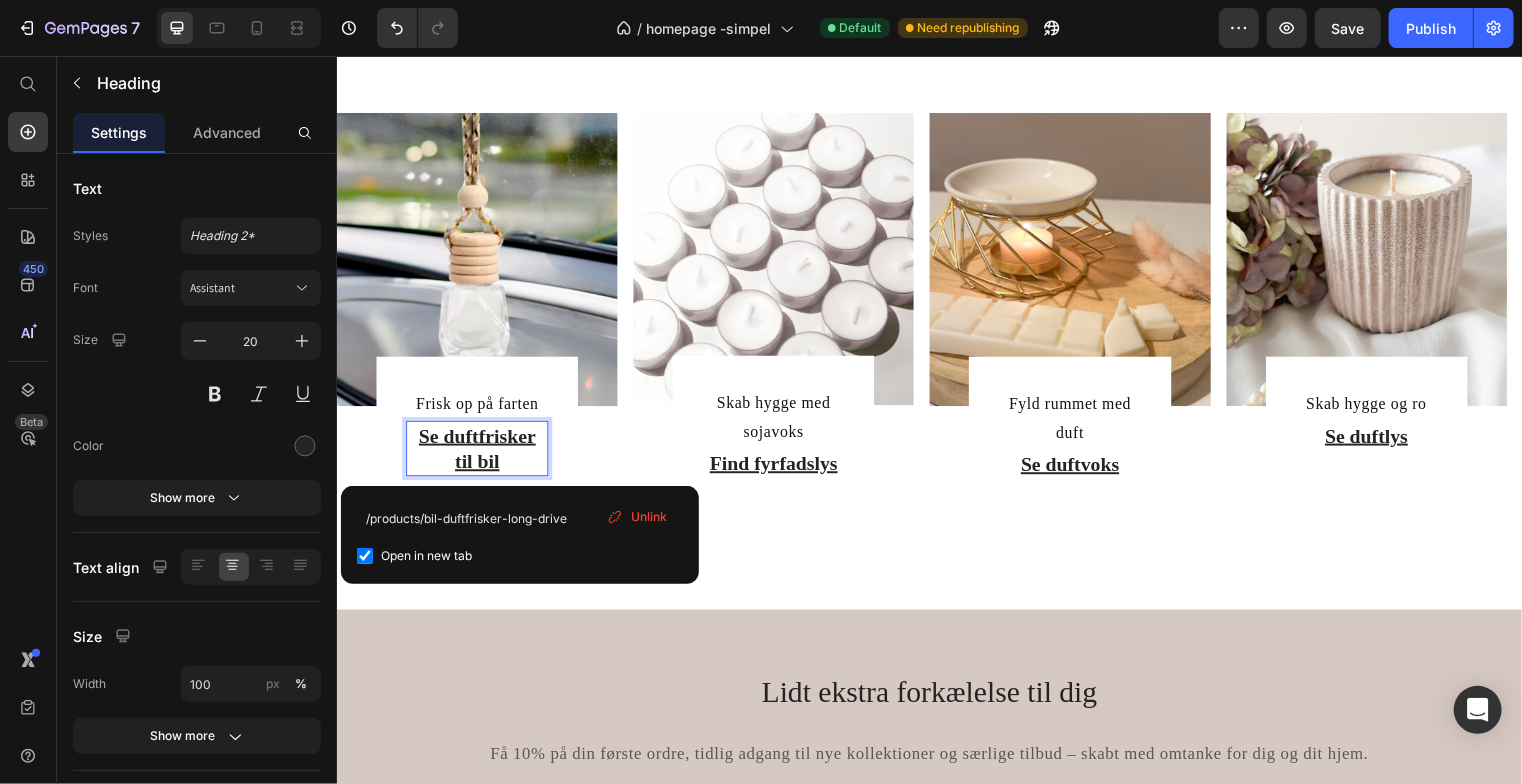 click on "Se duftfrisker til bil" at bounding box center [478, 454] 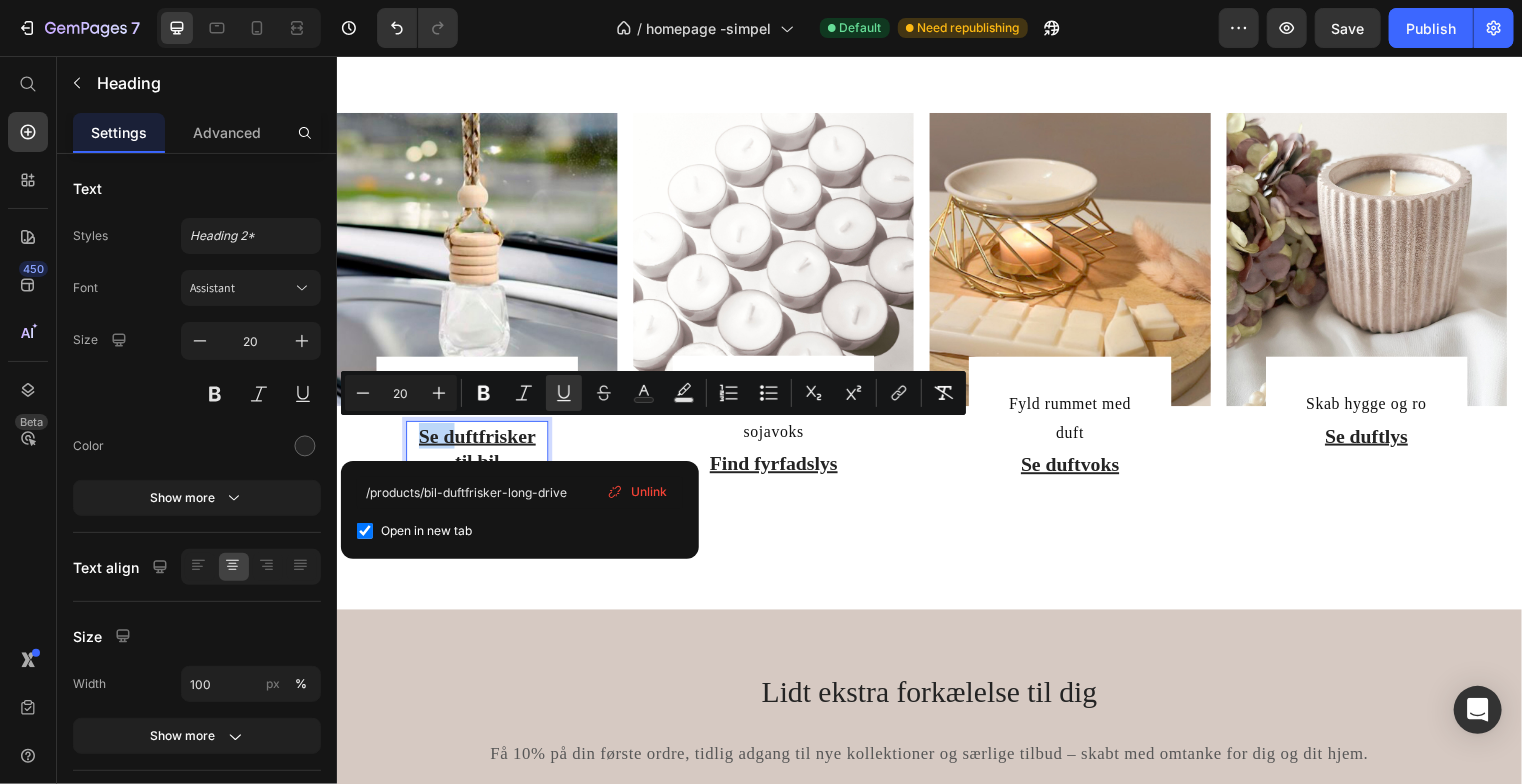 drag, startPoint x: 447, startPoint y: 442, endPoint x: 407, endPoint y: 440, distance: 40.04997 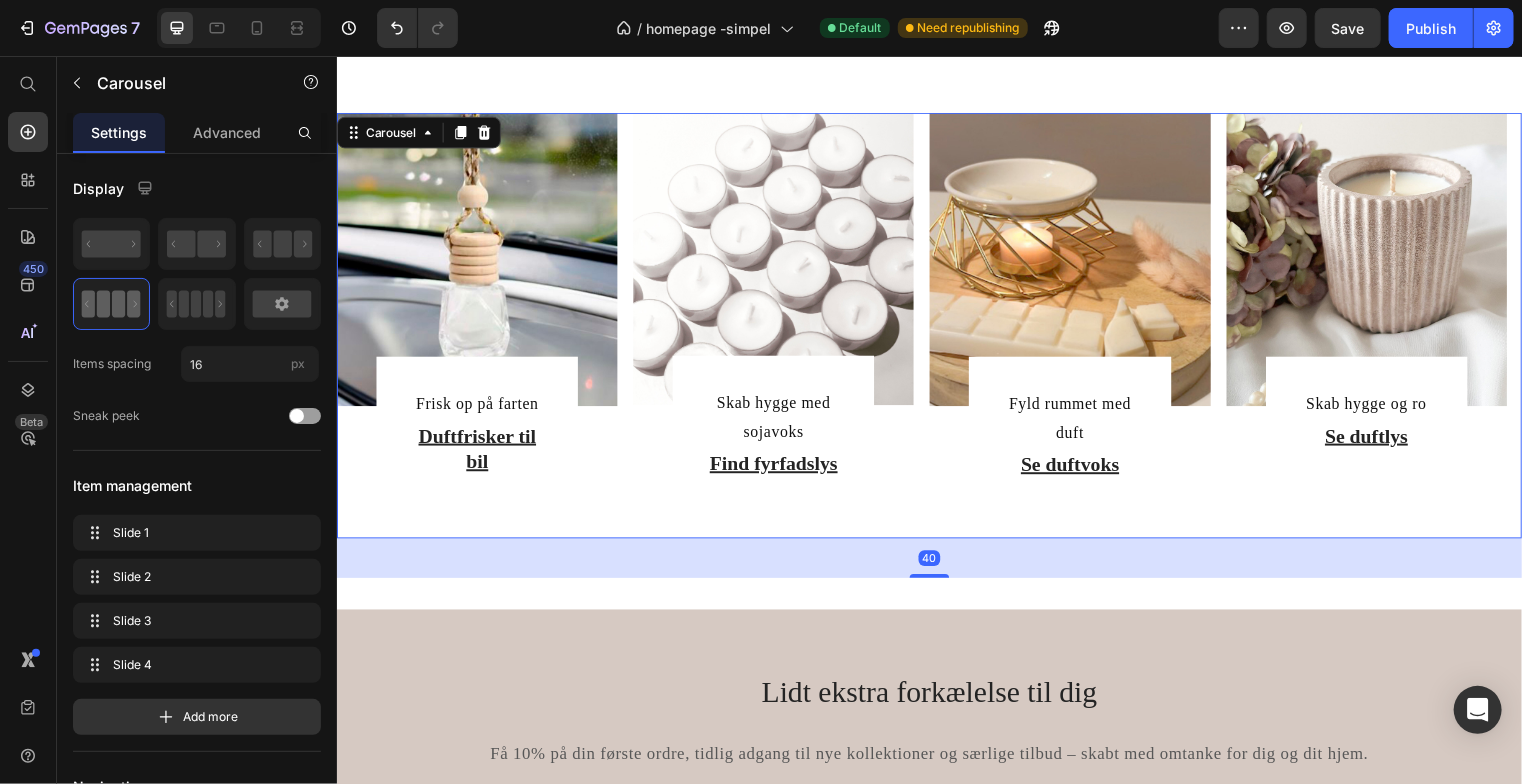 click on "Image Fyld rummet med duft Text Block Se duftvoks Heading Row Row" at bounding box center [1078, 319] 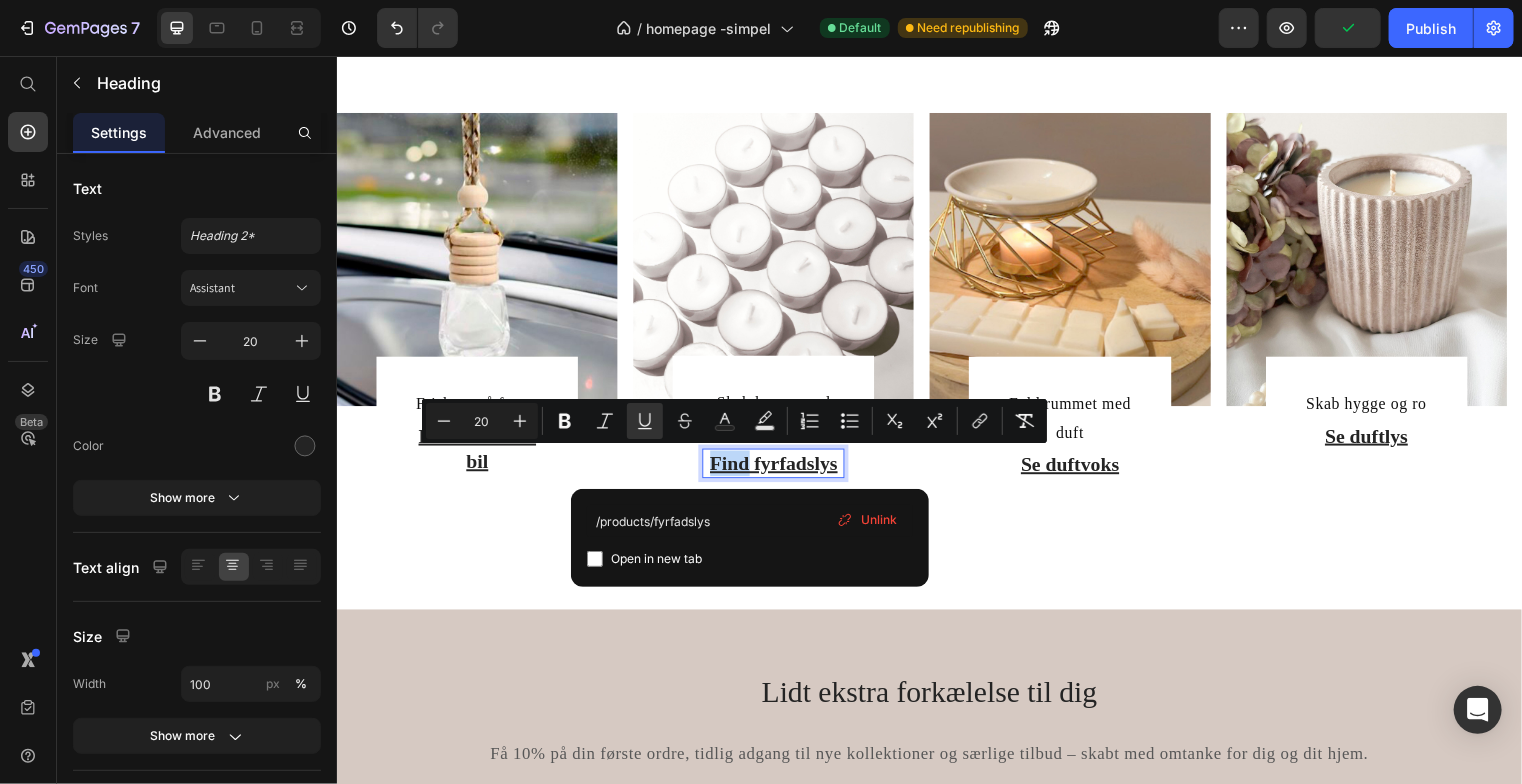 drag, startPoint x: 749, startPoint y: 467, endPoint x: 717, endPoint y: 467, distance: 32 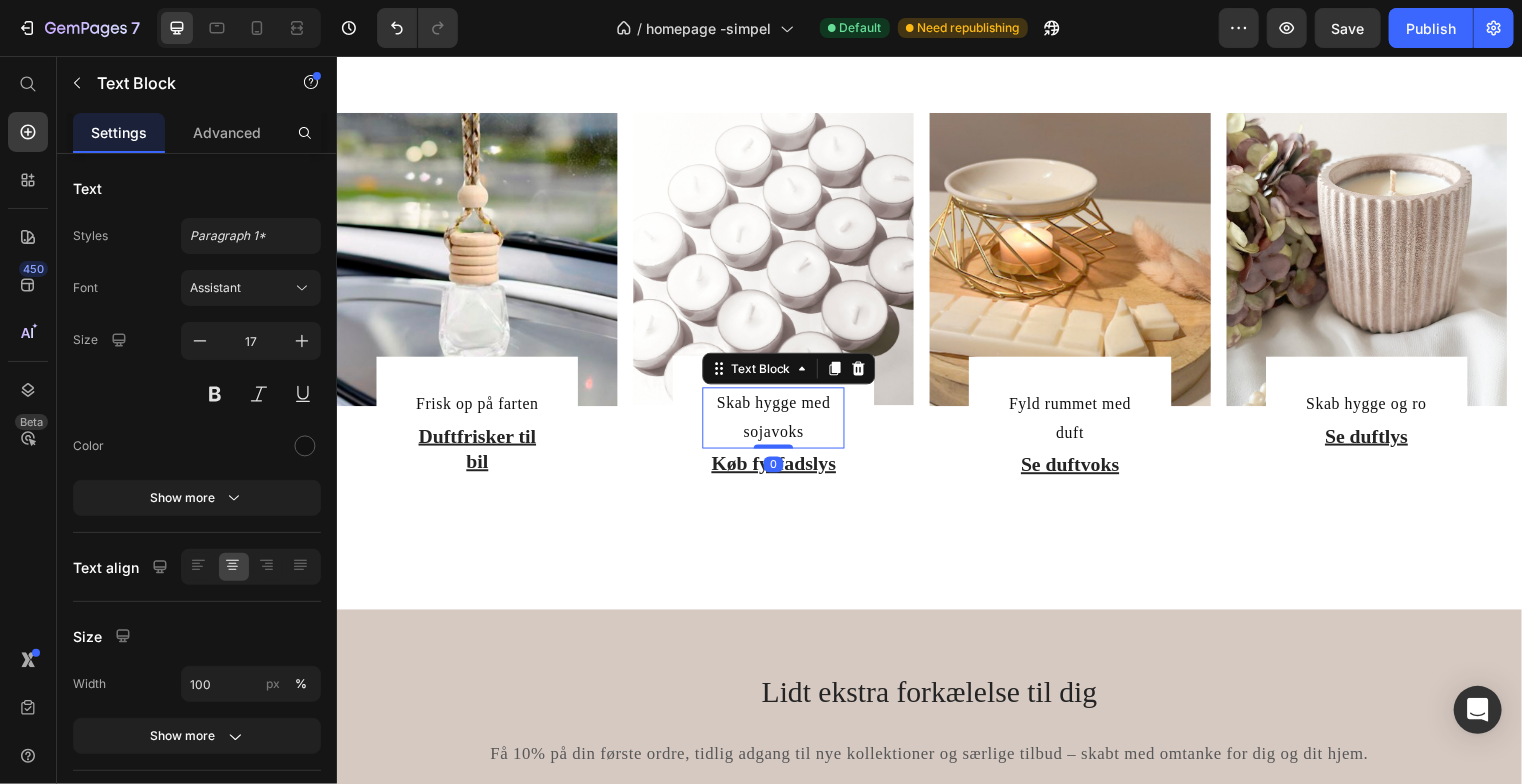 click on "Skab hygge med sojavoks" at bounding box center [778, 423] 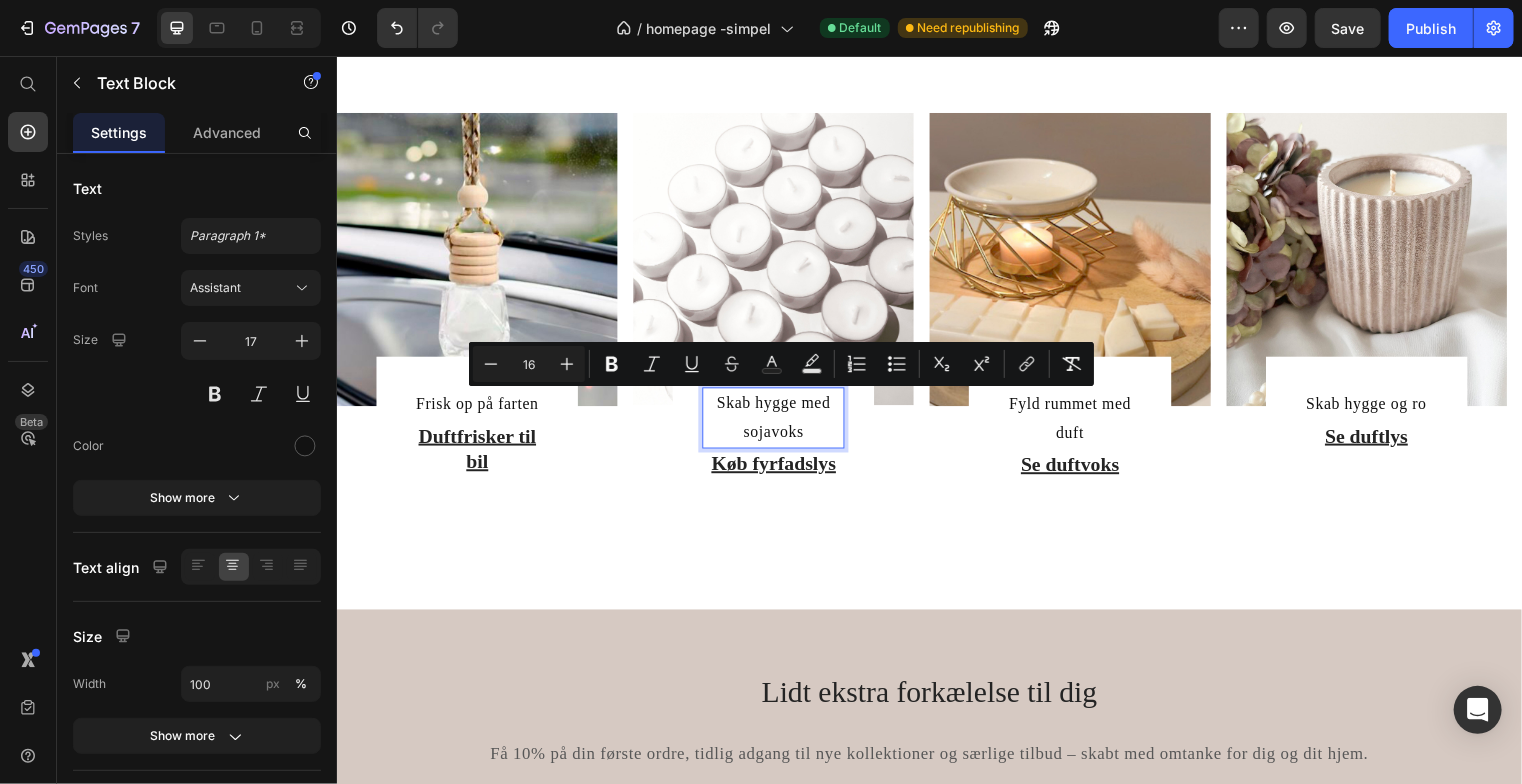 click on "Skab hygge med sojavoks" at bounding box center [778, 423] 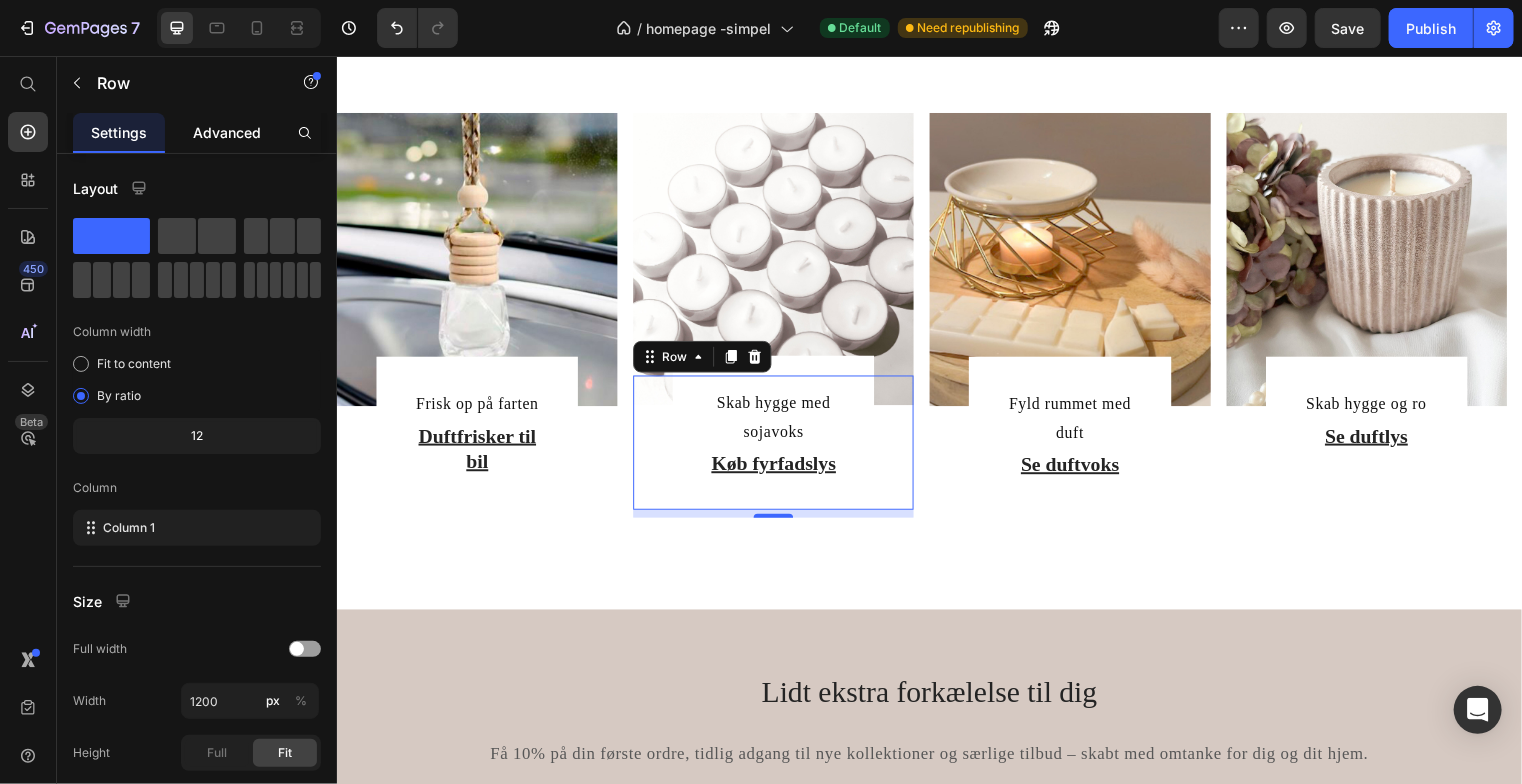 click on "Advanced" at bounding box center [227, 132] 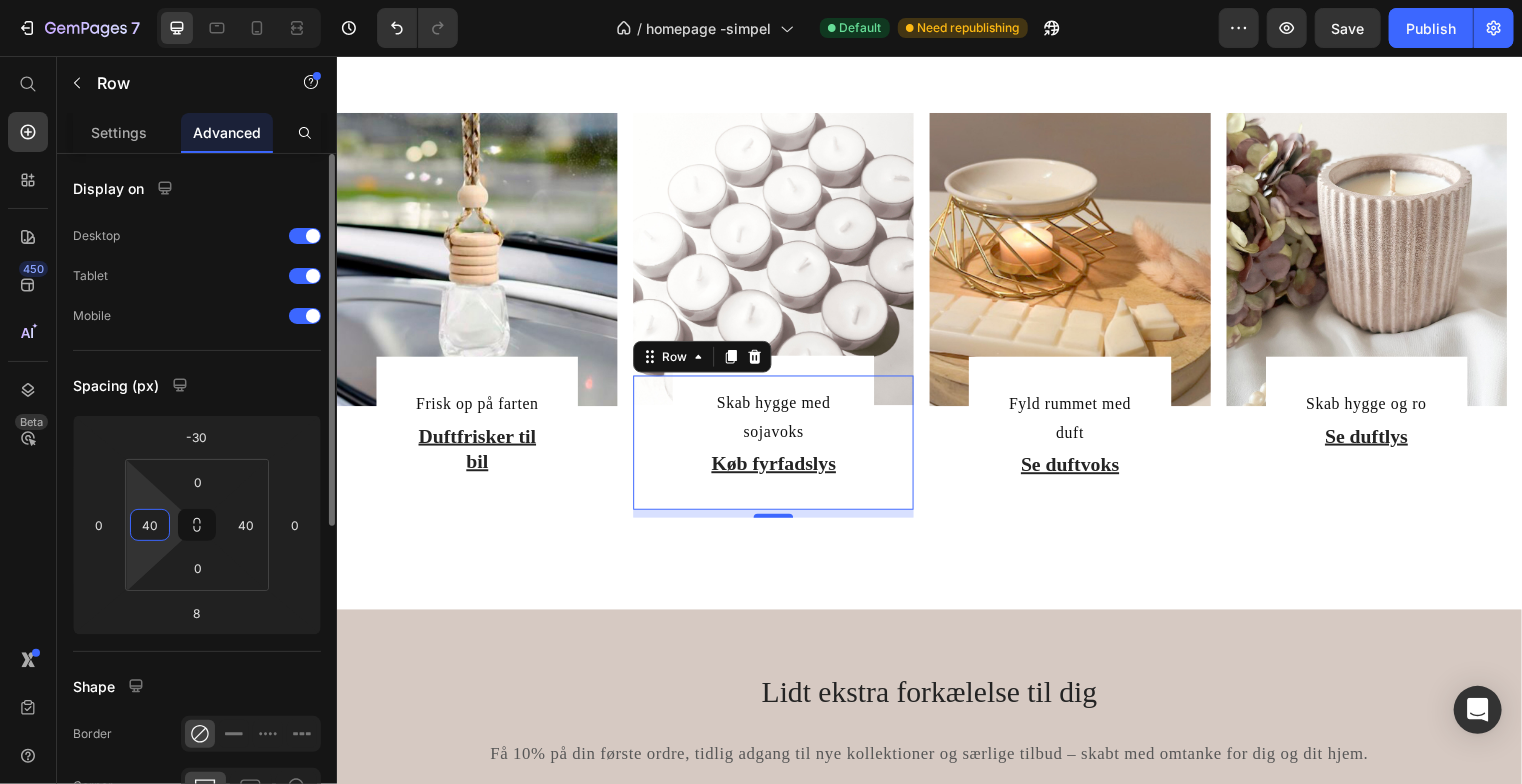 click on "40" at bounding box center [150, 525] 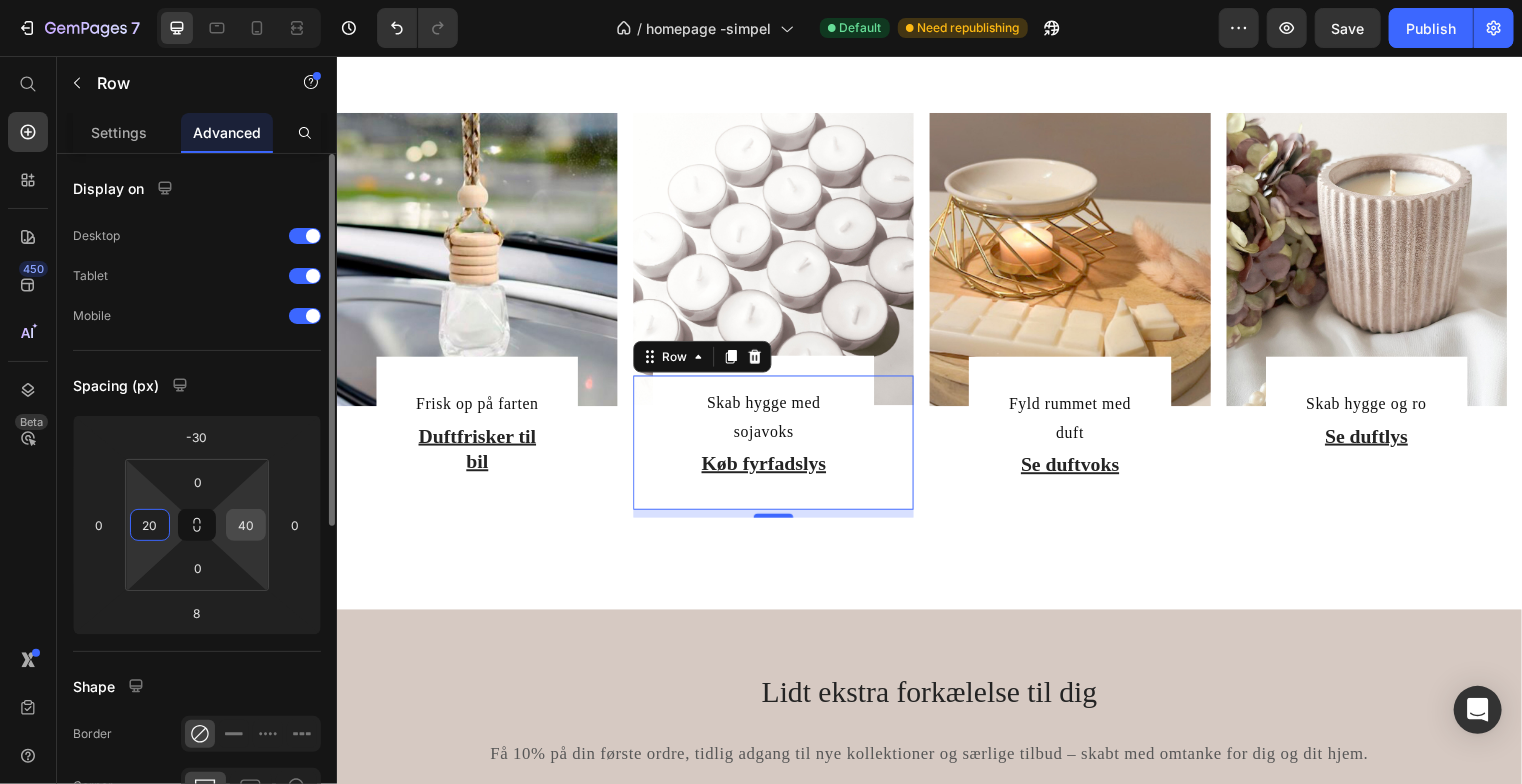type on "20" 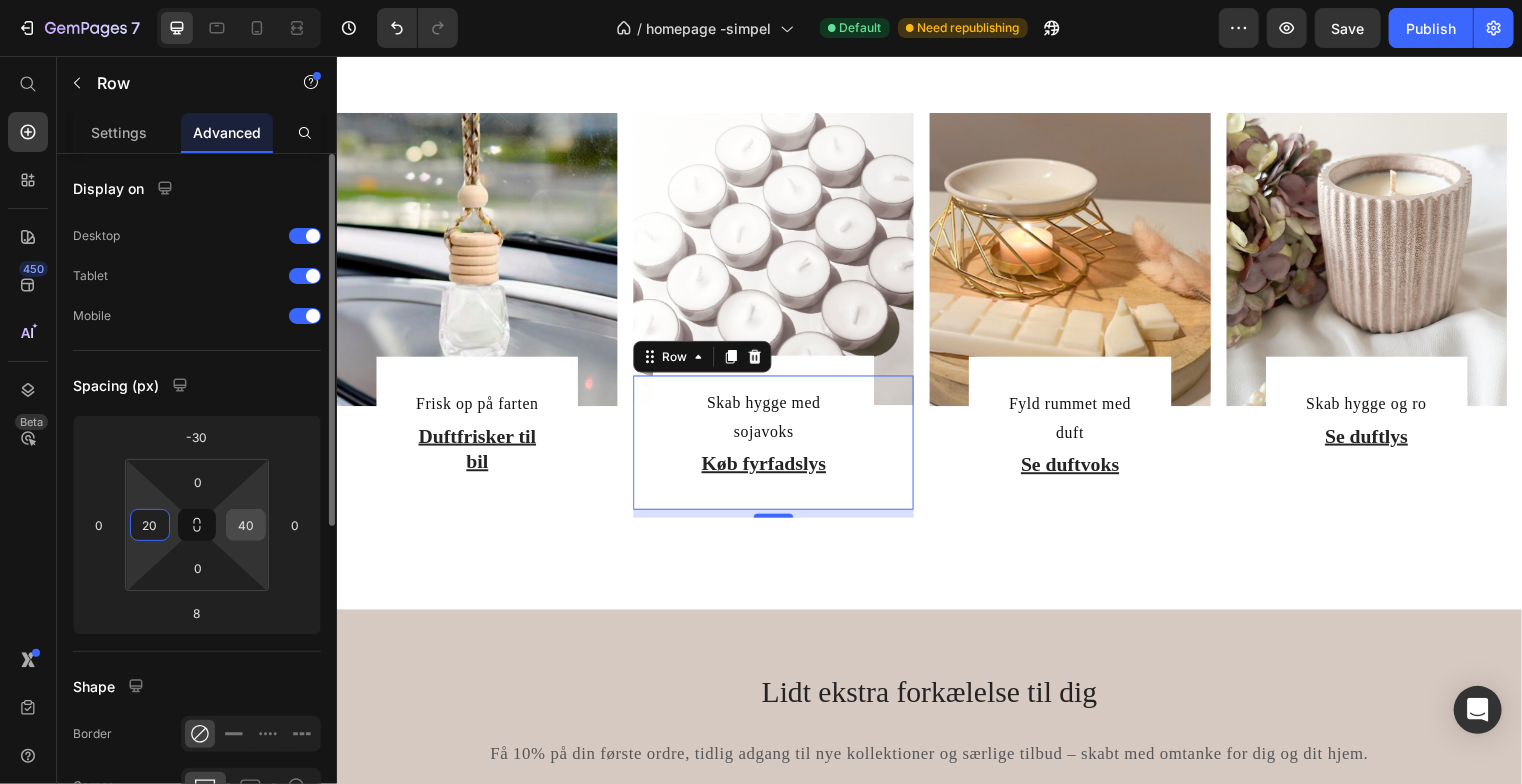 click on "40" at bounding box center (246, 525) 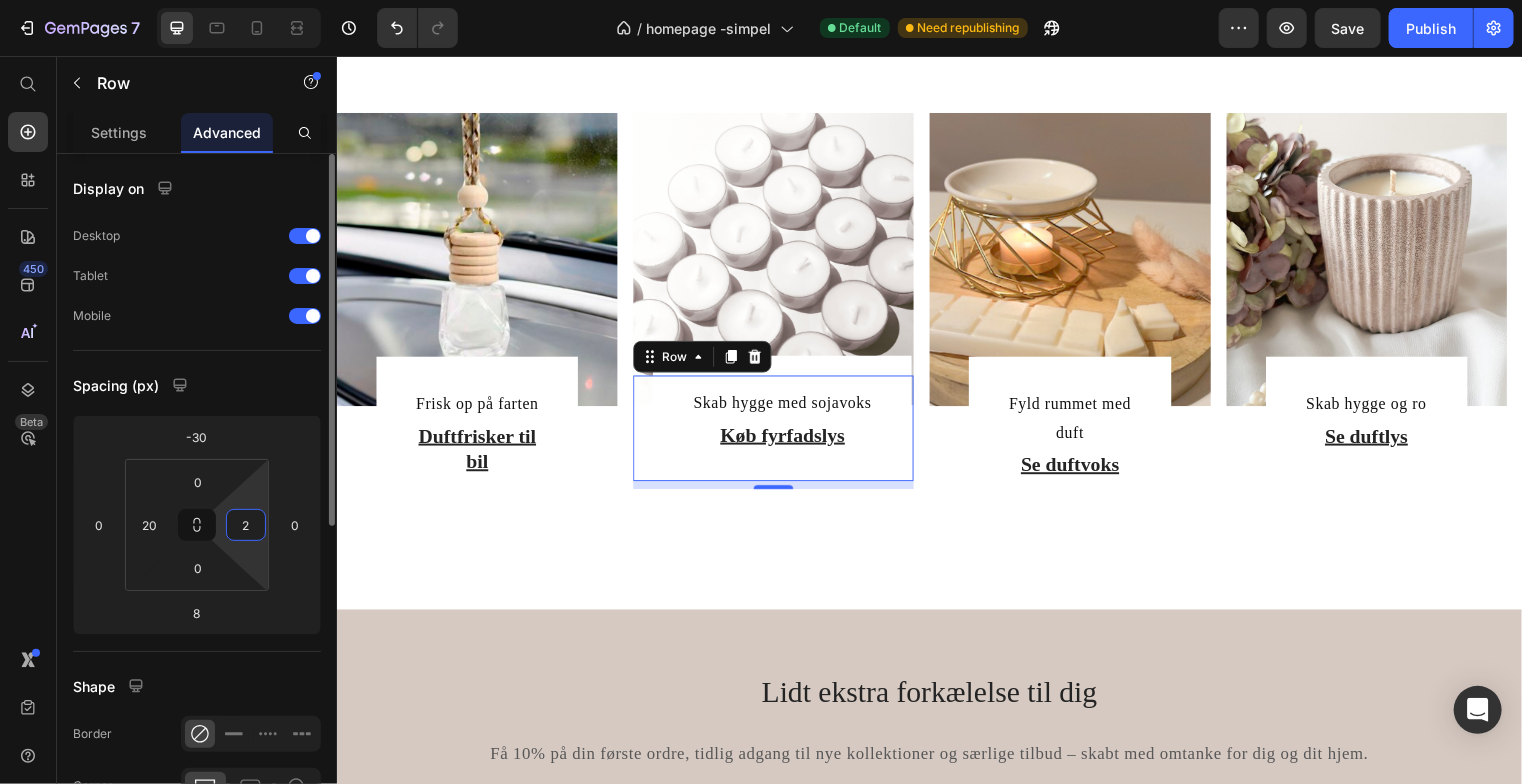 type on "20" 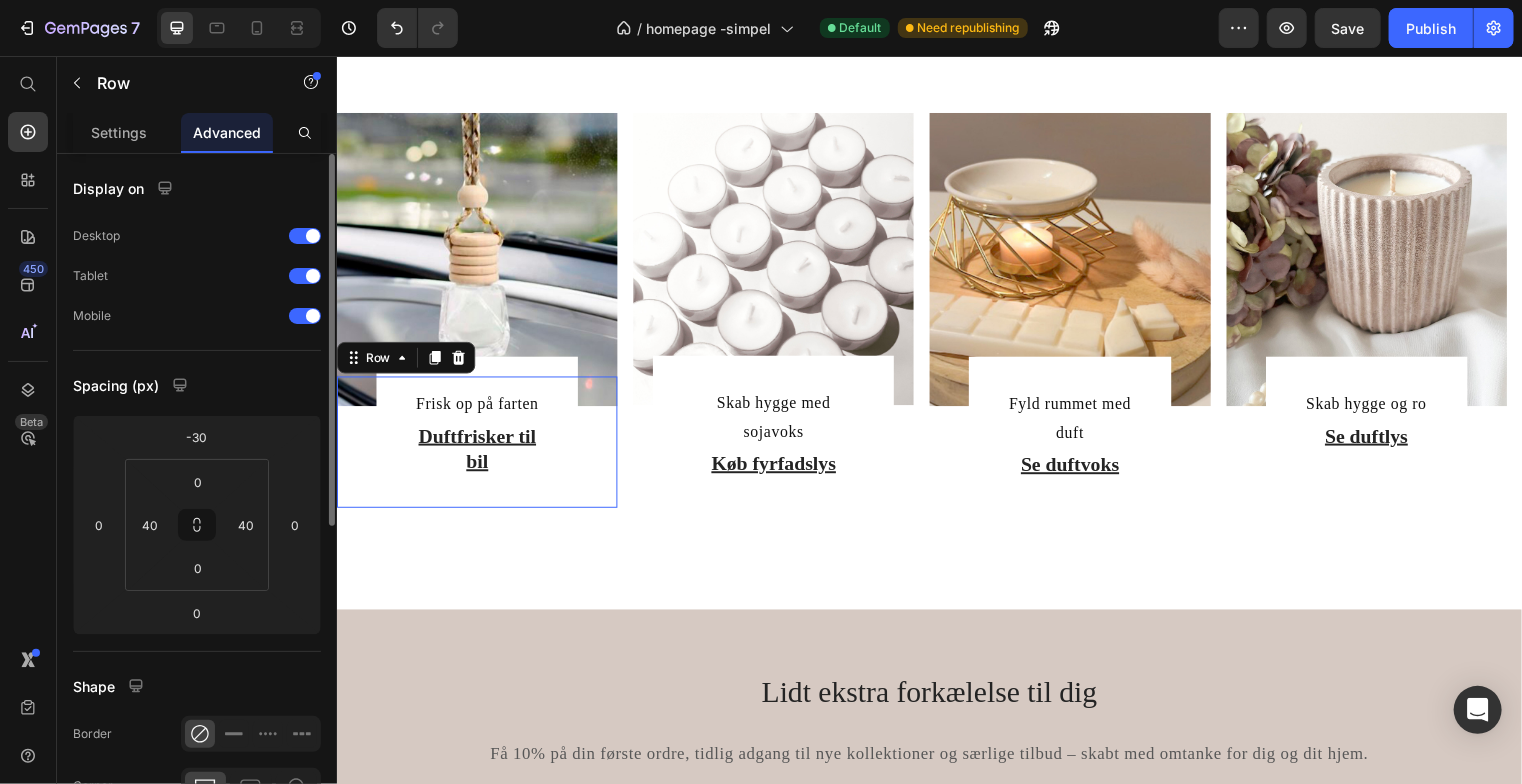click on "Frisk op på farten Text Block ⁠⁠⁠⁠⁠⁠⁠ Duftfrisker til bil Heading Row Row   0" at bounding box center (478, 447) 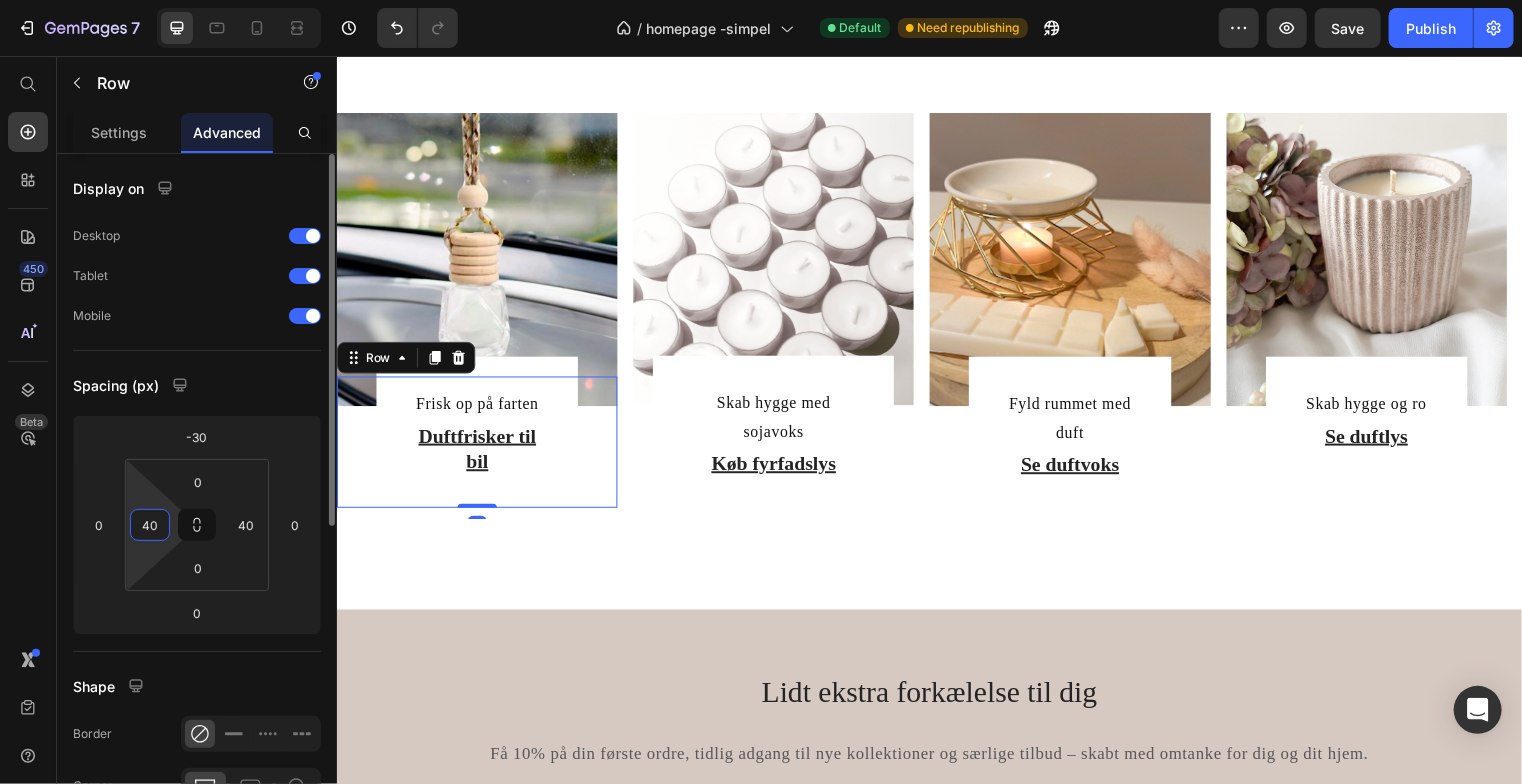 click on "40" at bounding box center (150, 525) 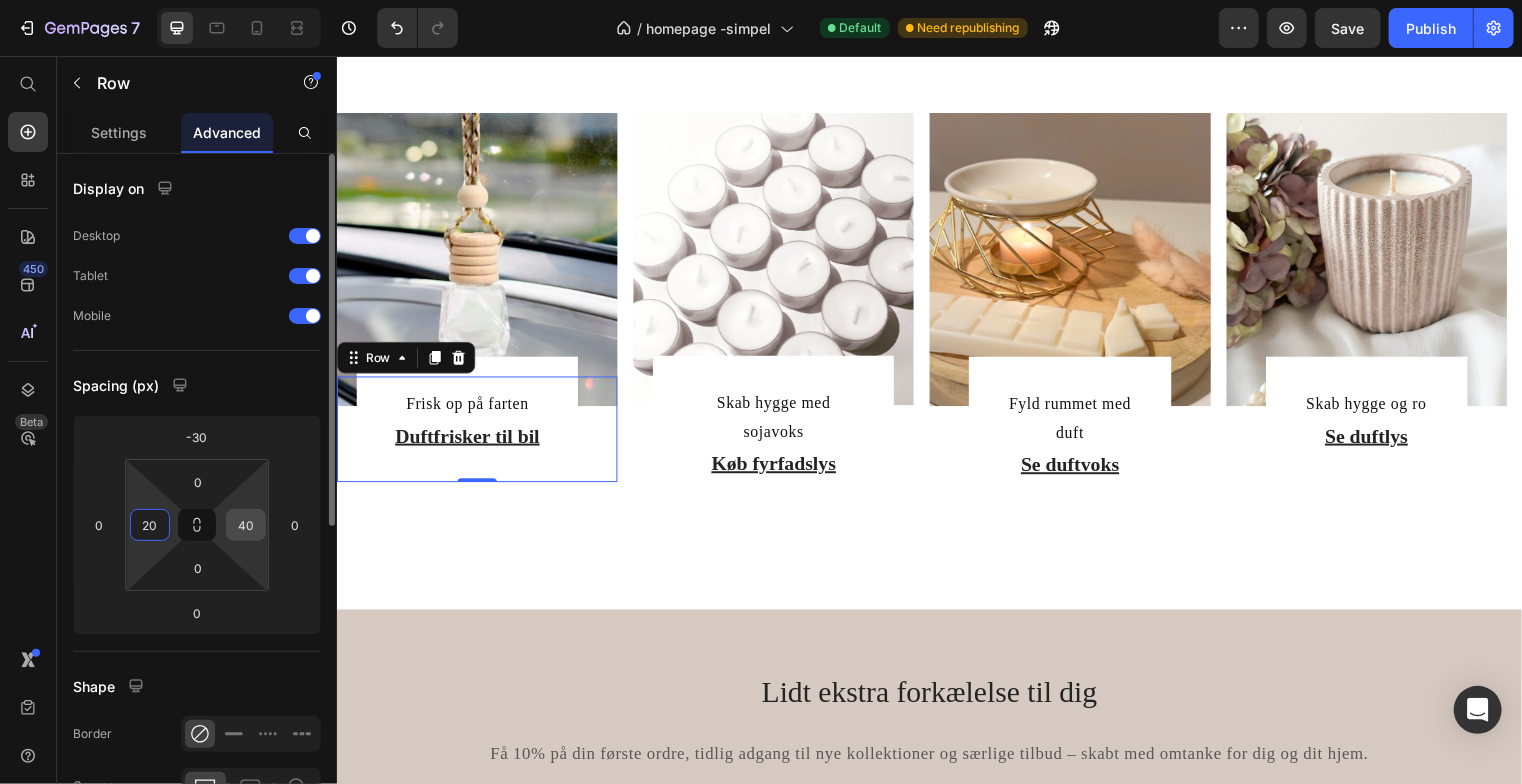 type on "20" 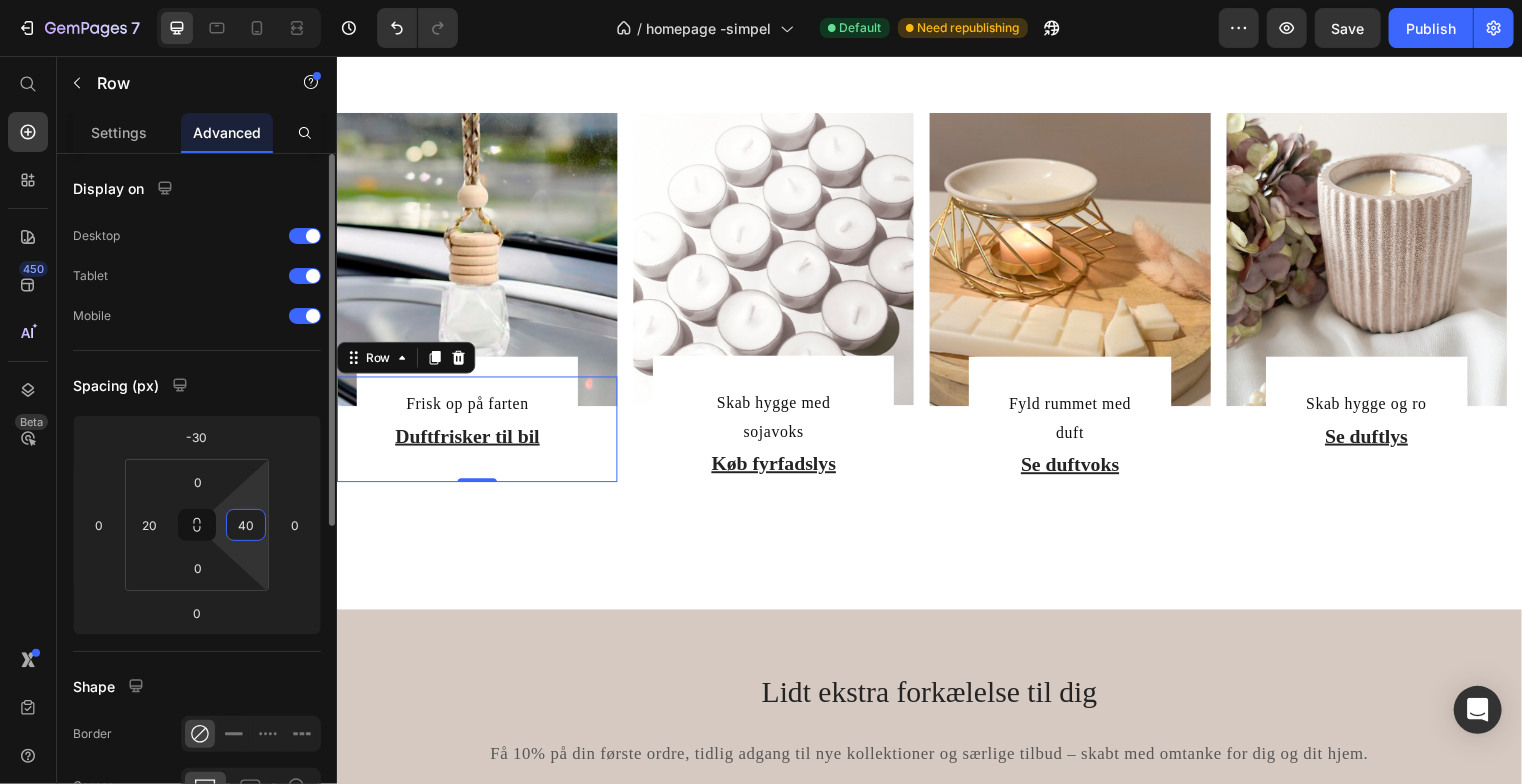 click on "40" at bounding box center [246, 525] 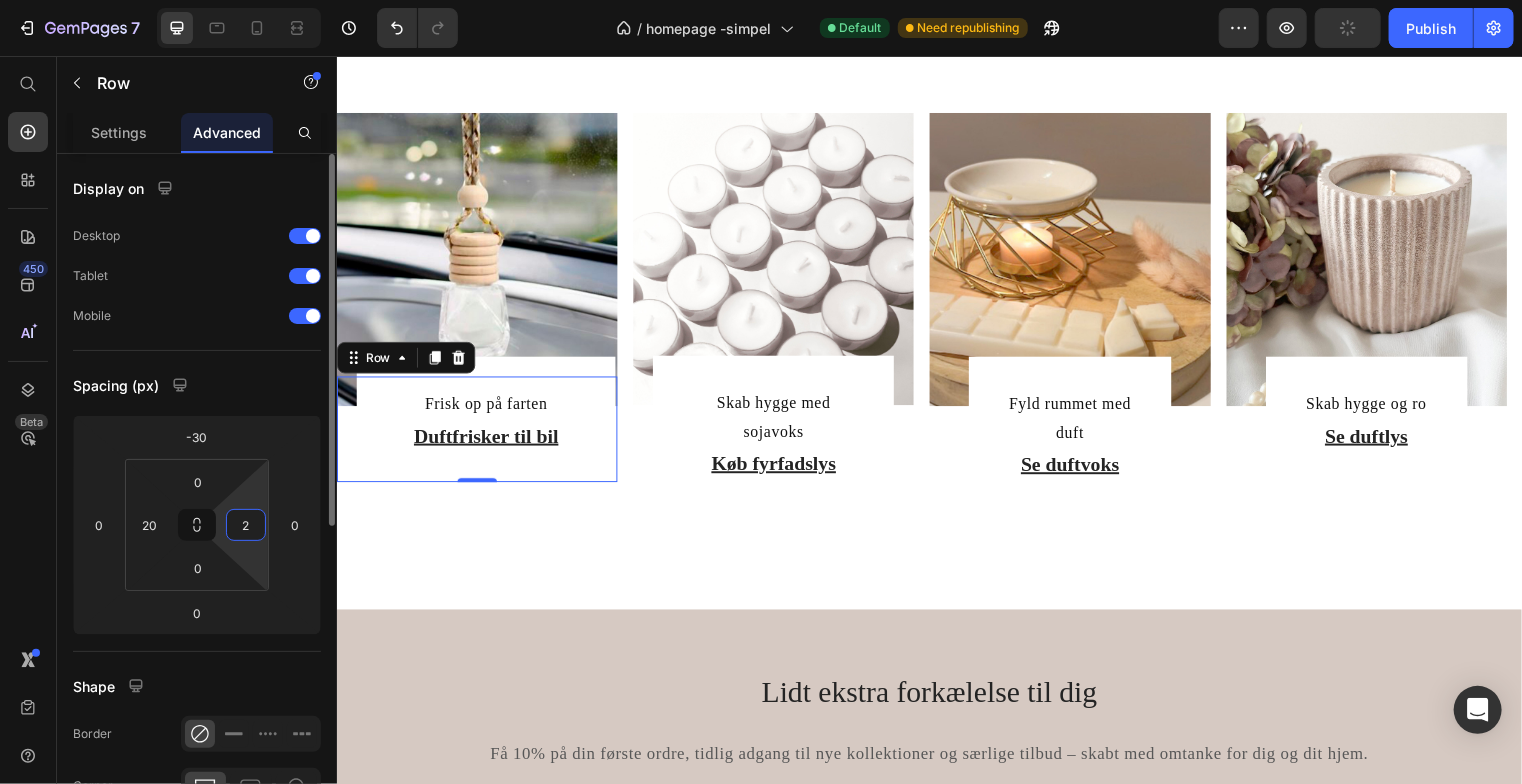 type on "20" 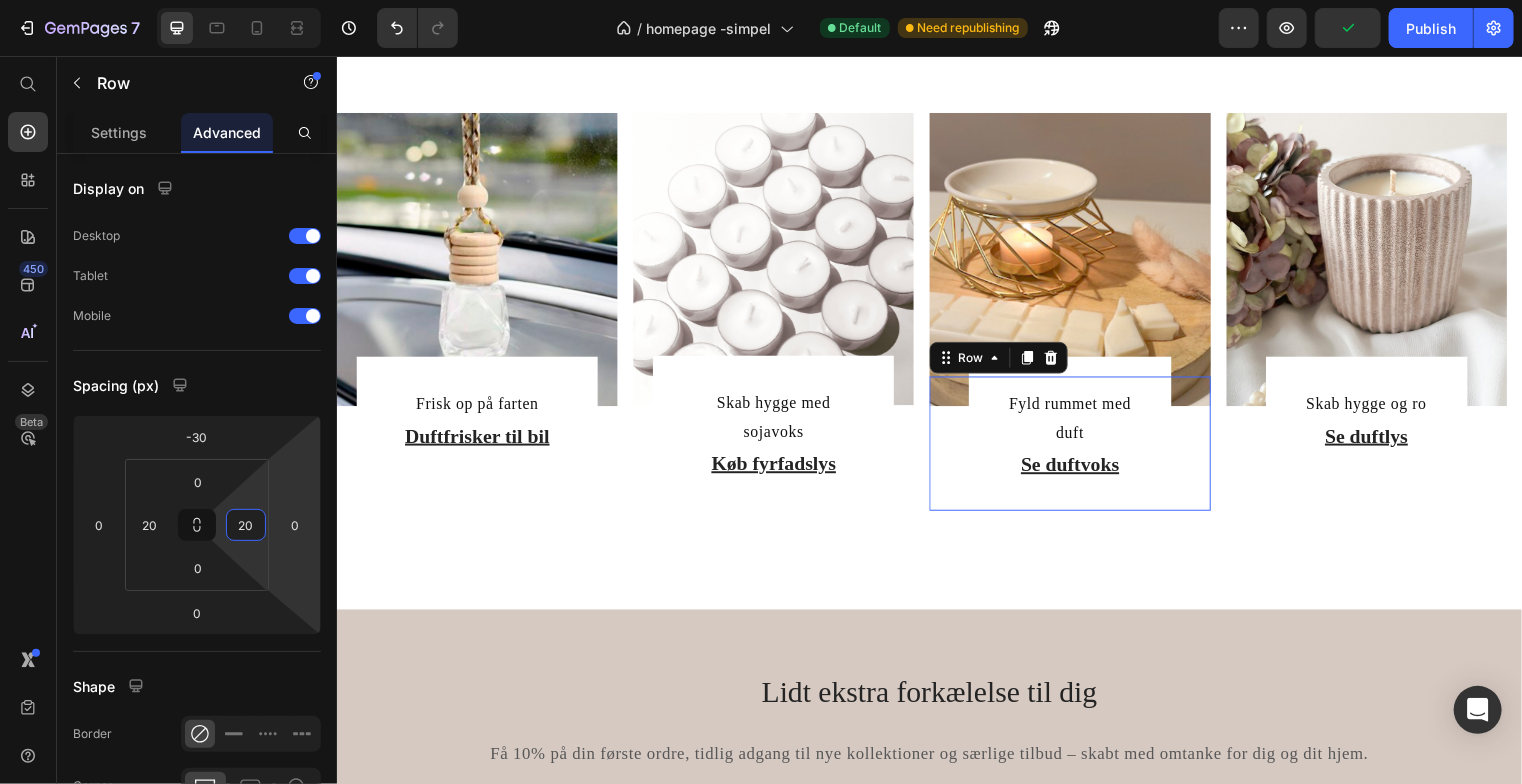 click on "Fyld rummet med duft Text Block Se duftvoks Heading Row Row   0" at bounding box center (1078, 449) 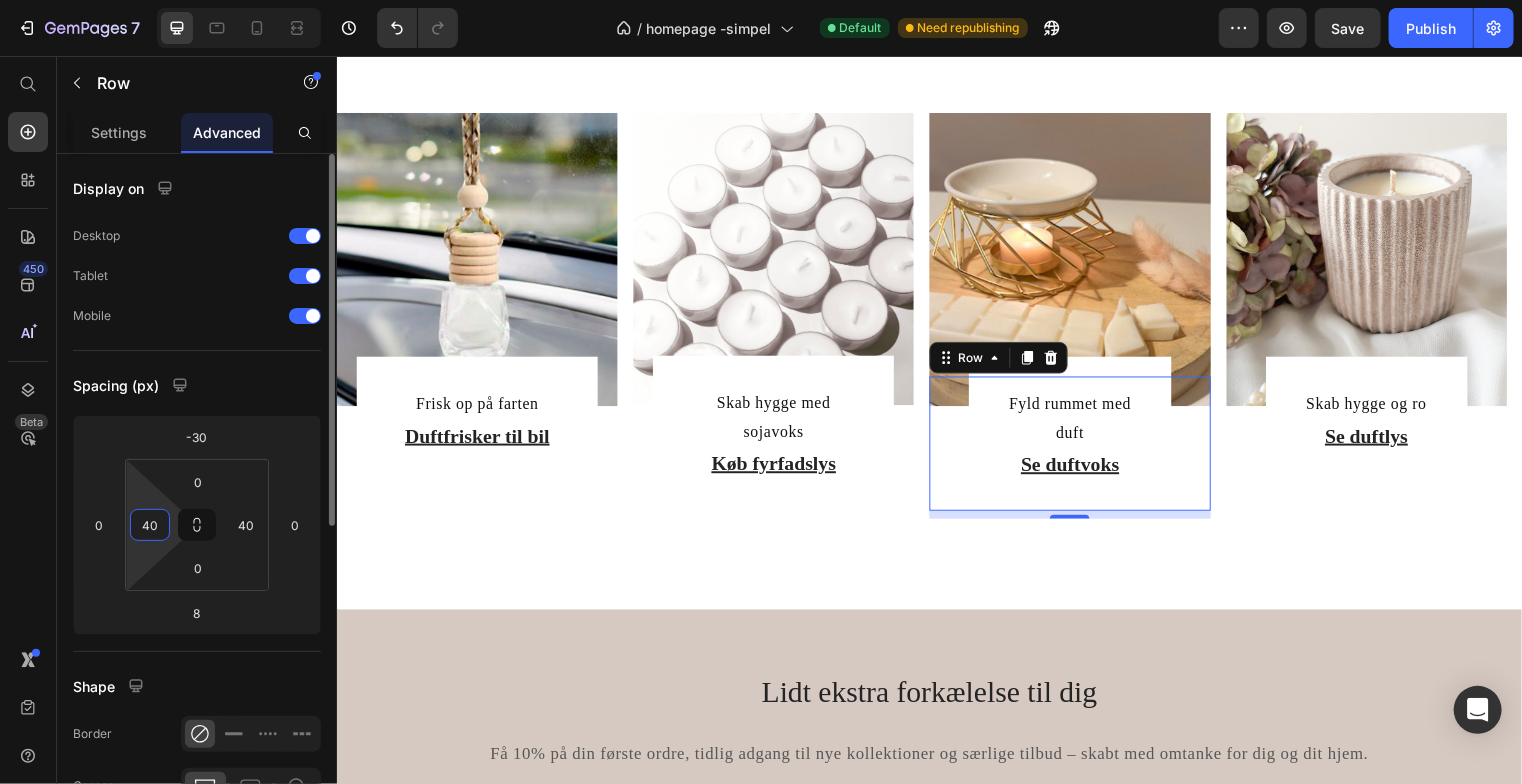 click on "40" at bounding box center (150, 525) 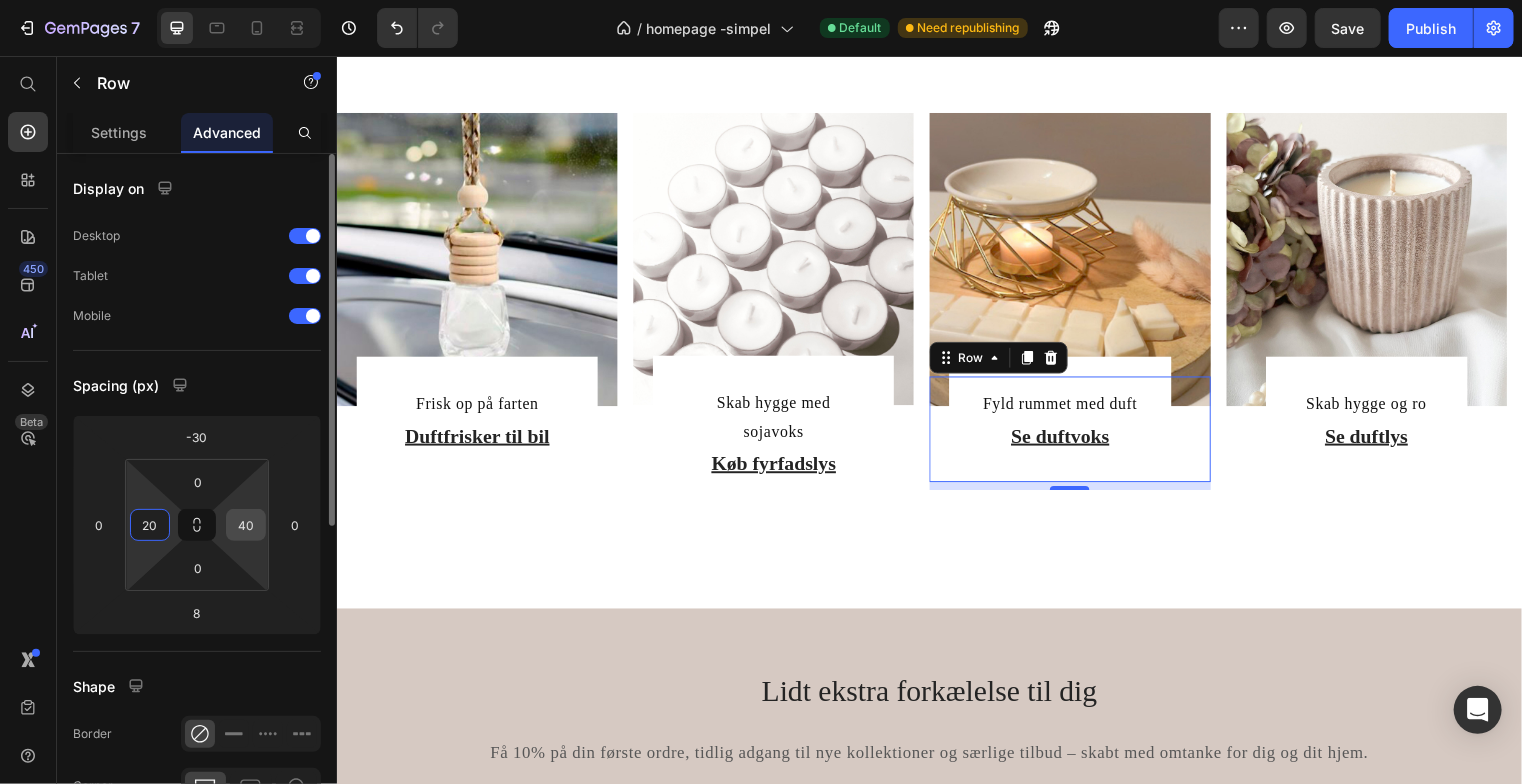 type on "20" 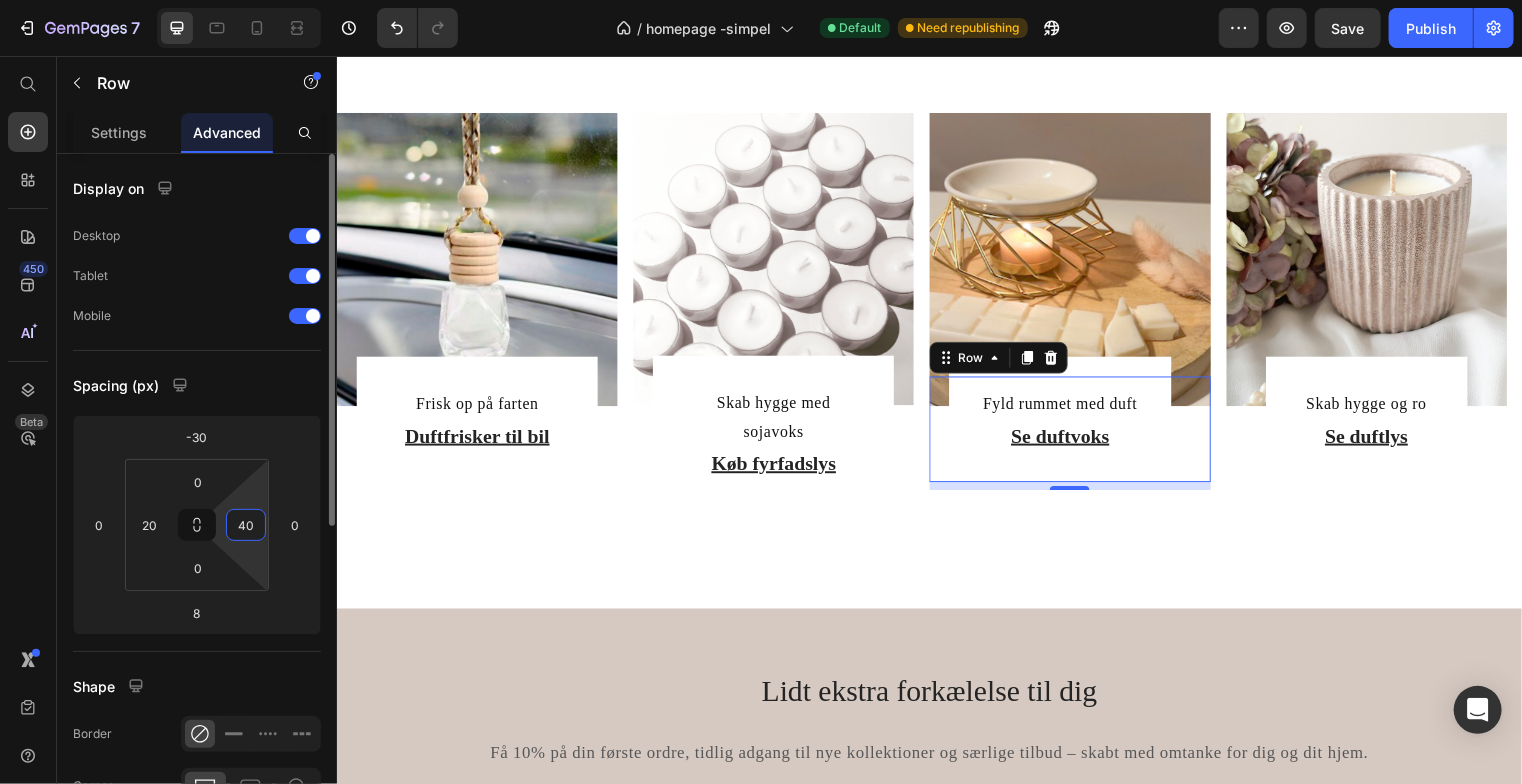 click on "40" at bounding box center (246, 525) 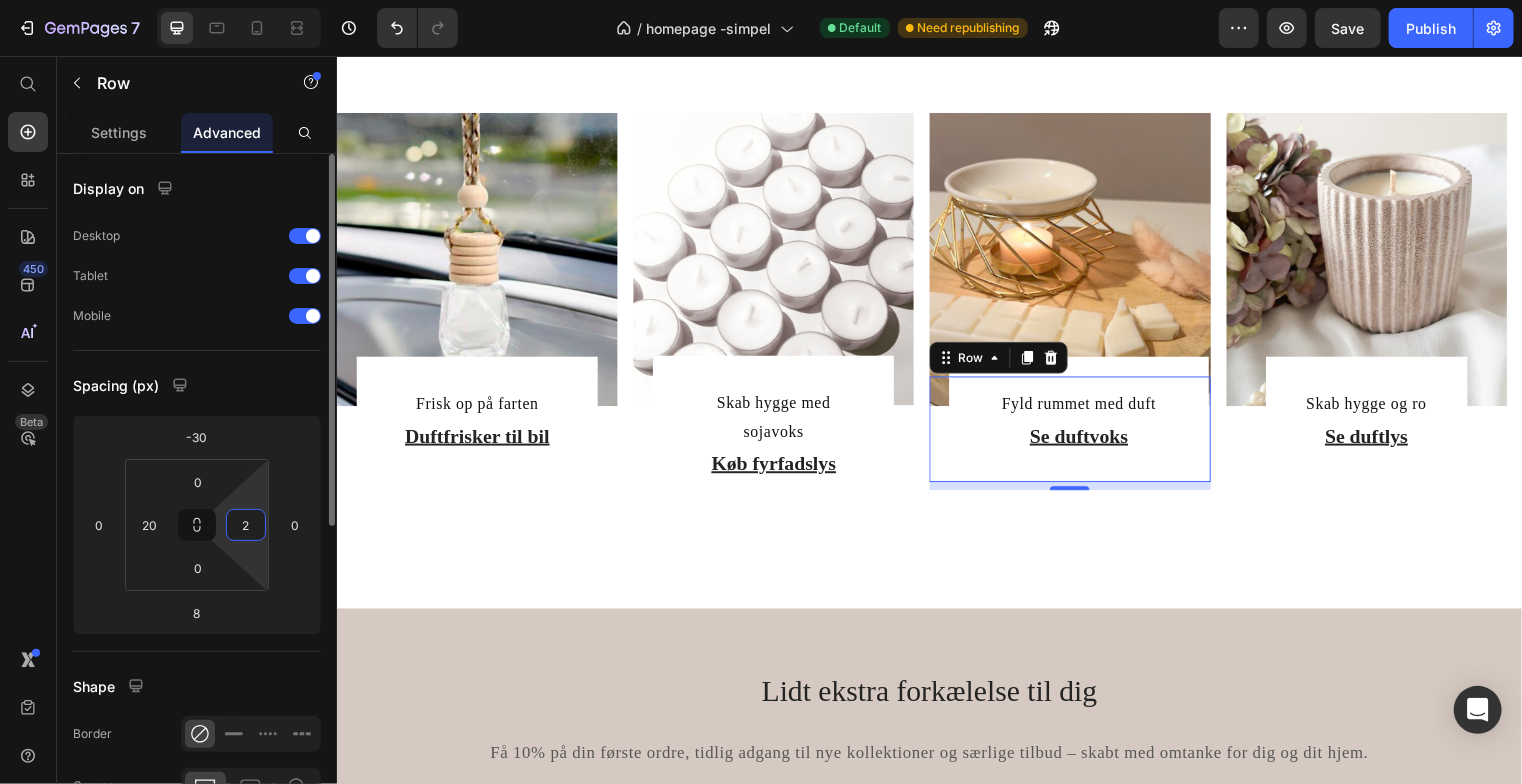 type on "20" 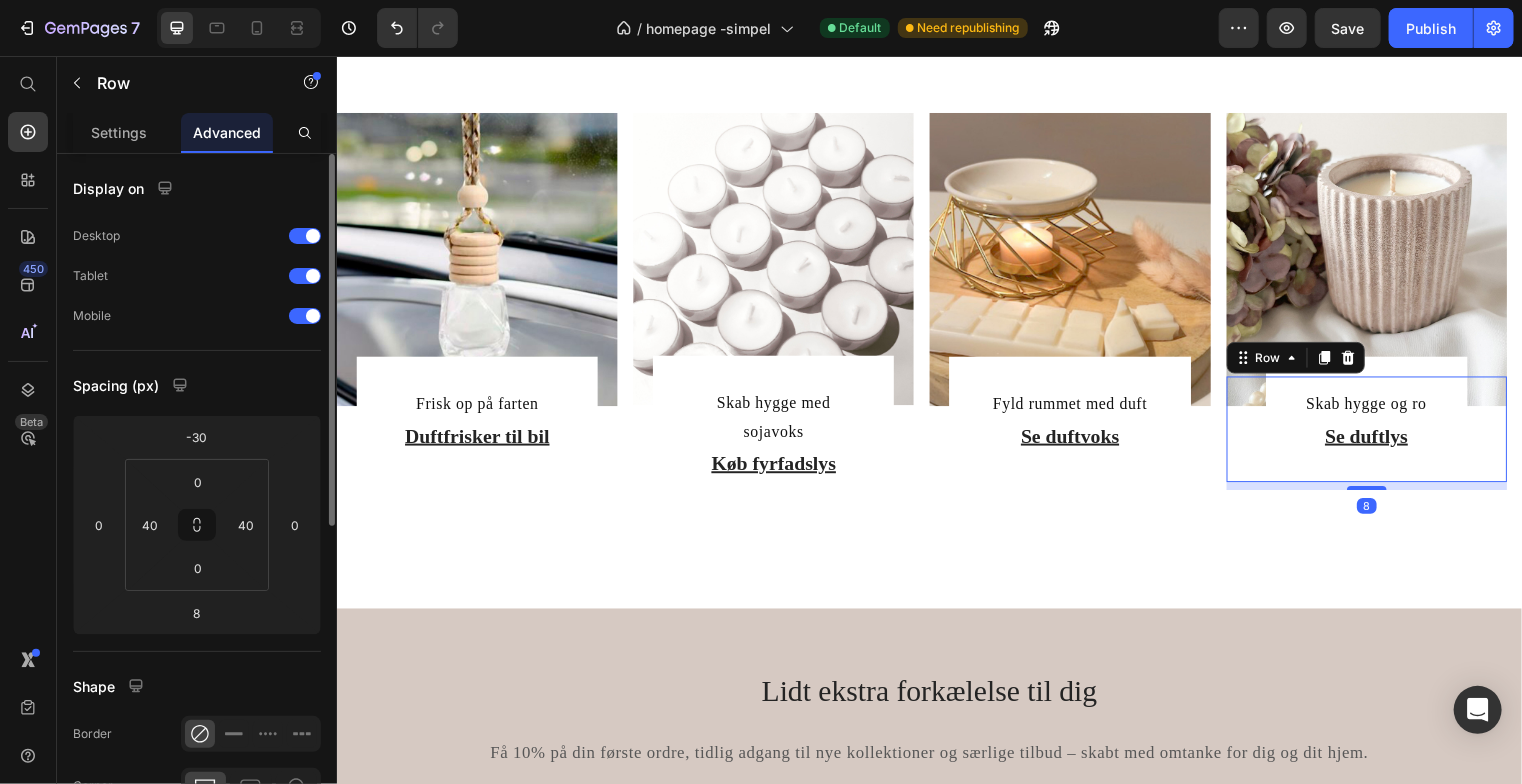 click on "Skab hygge og ro Text Block Se duftlys Heading Row Row   8" at bounding box center (1379, 434) 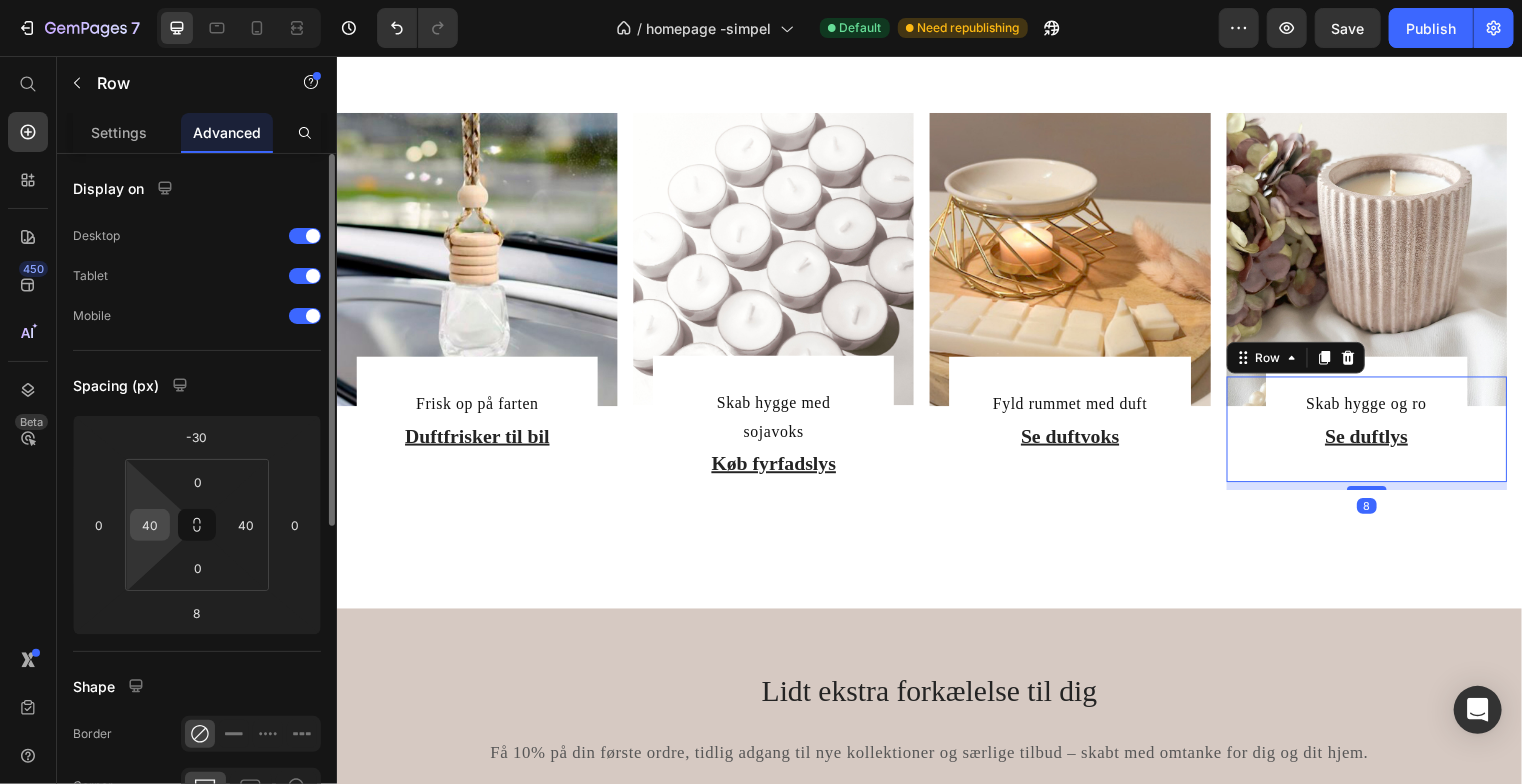 click on "40" at bounding box center (150, 525) 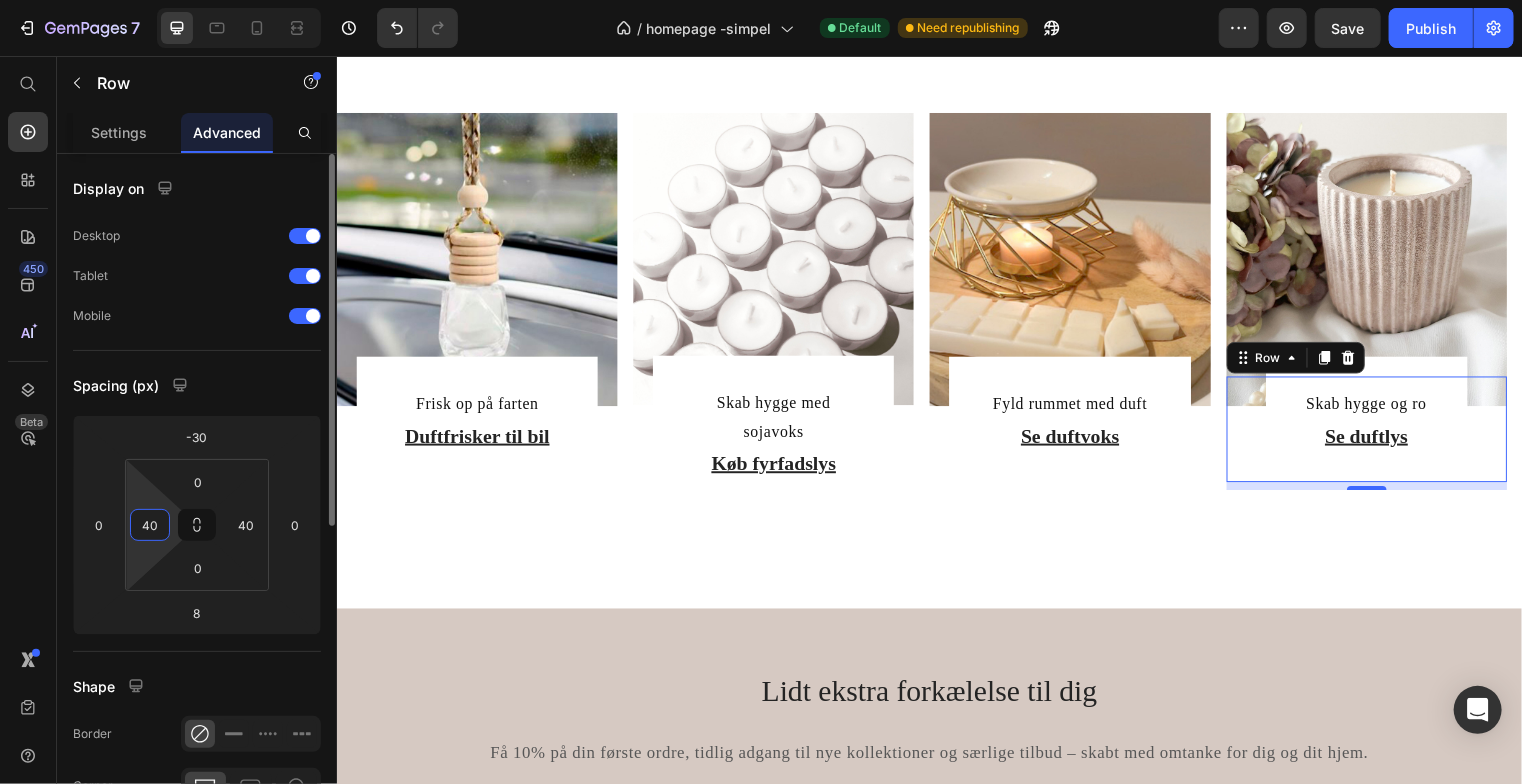 click on "40" at bounding box center (150, 525) 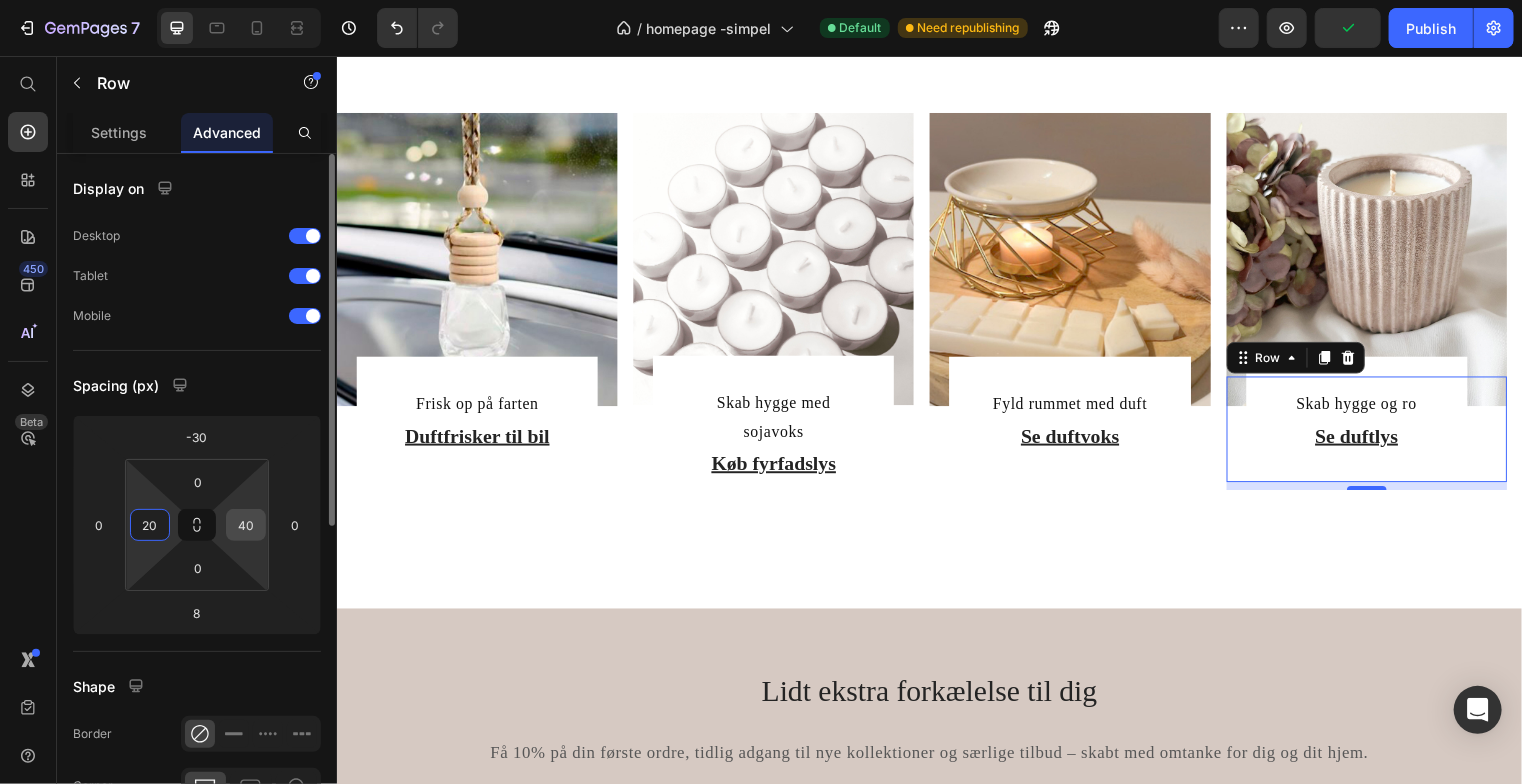 type on "20" 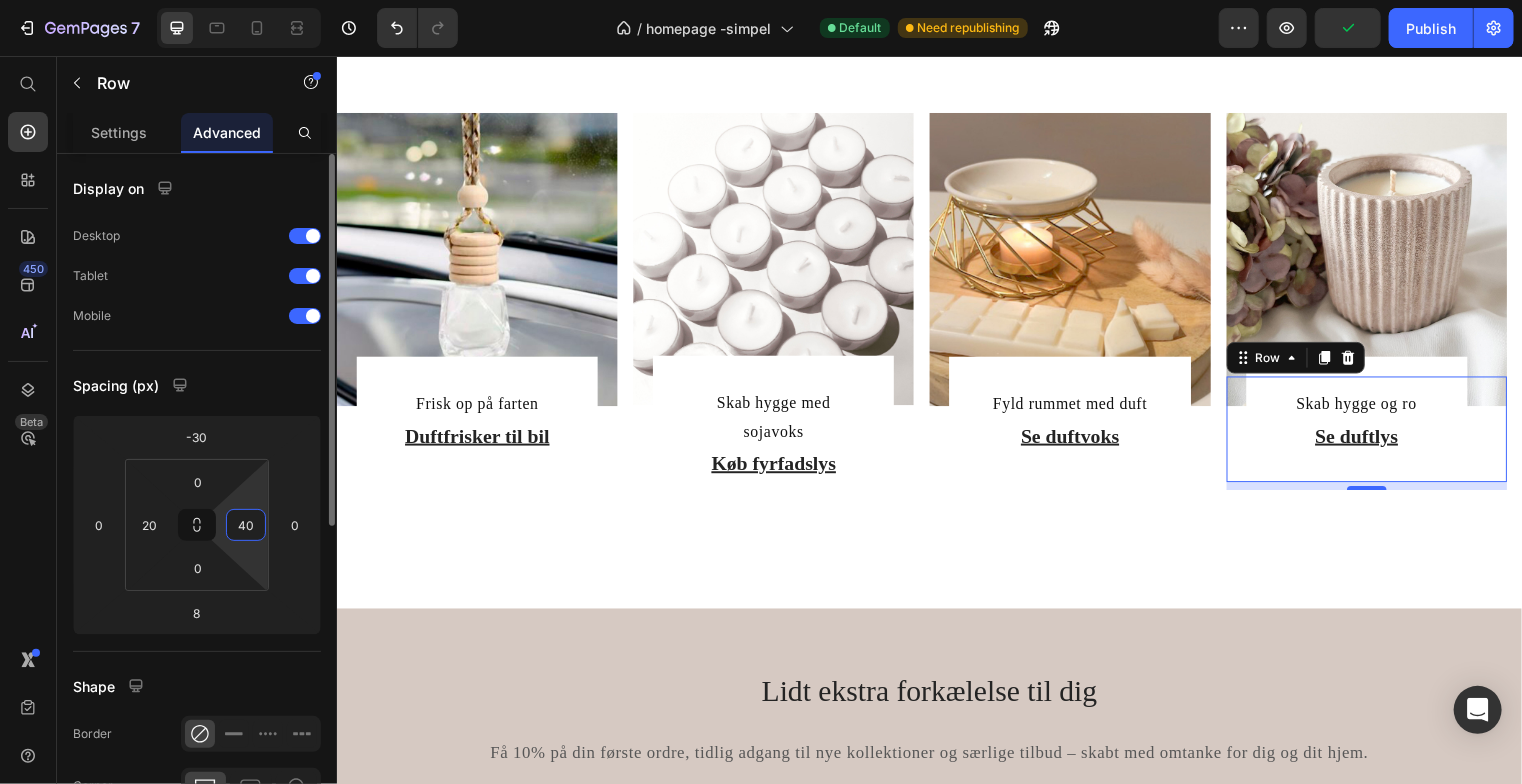 click on "40" at bounding box center [246, 525] 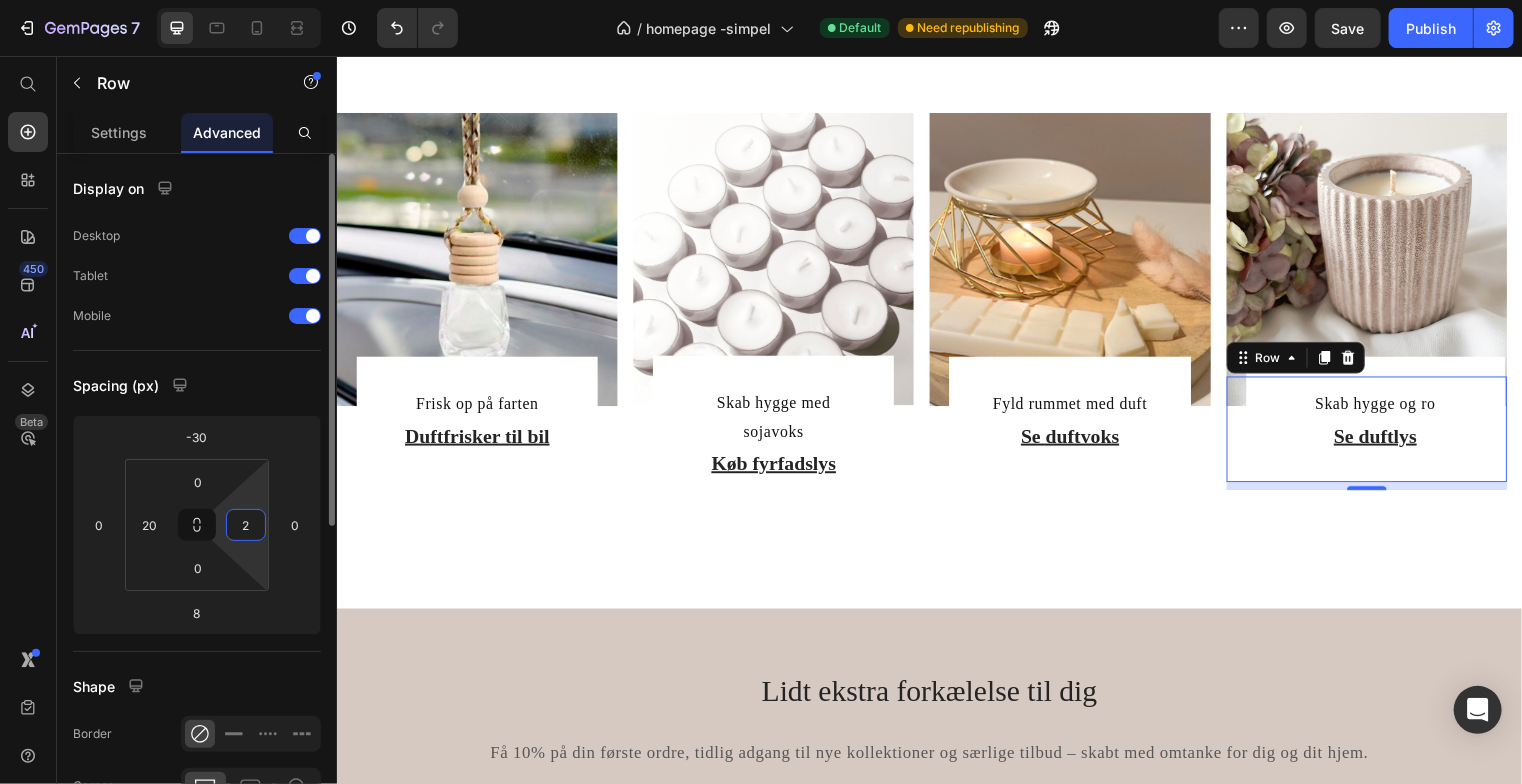 type on "20" 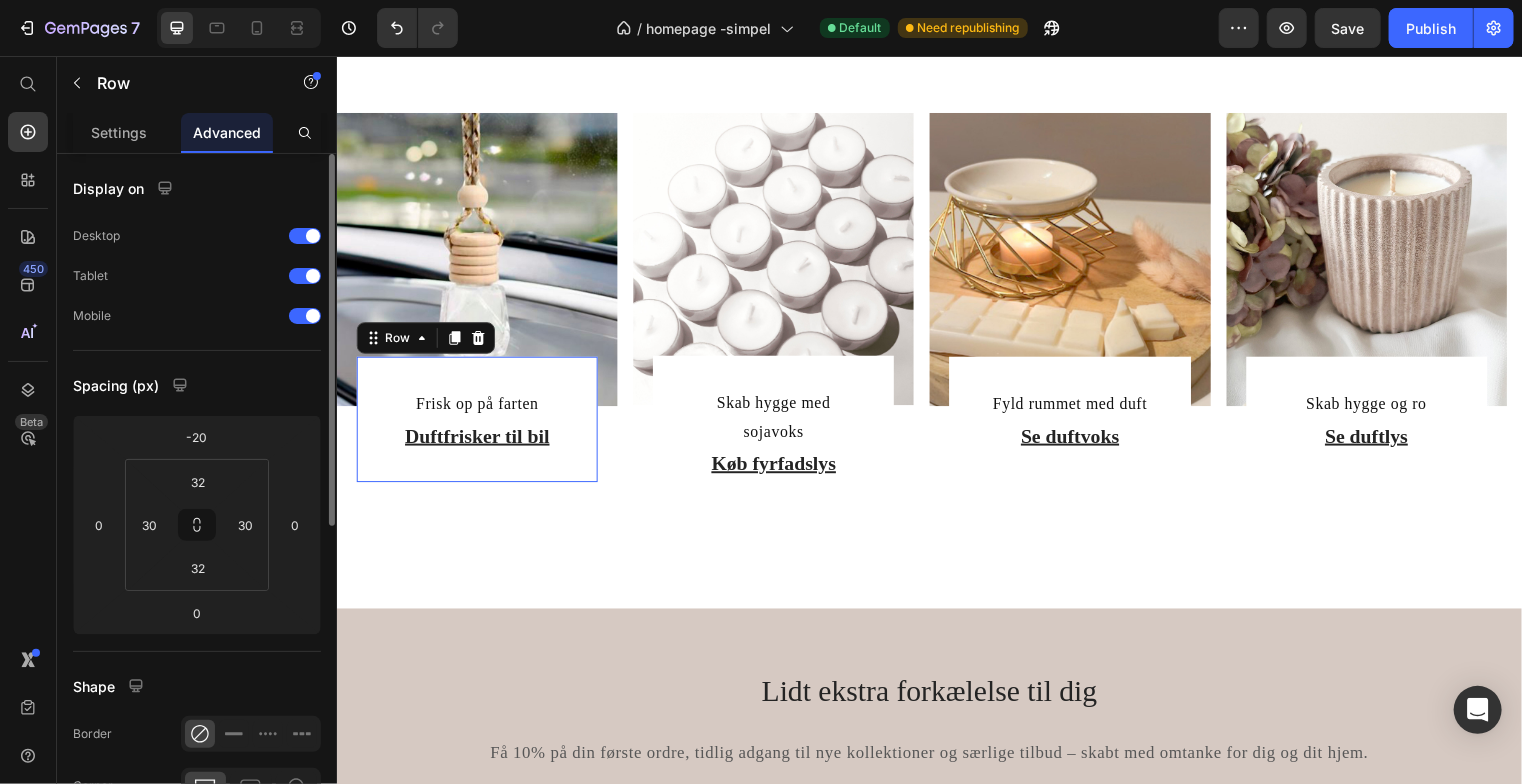 click on "Frisk op på farten Text Block ⁠⁠⁠⁠⁠⁠⁠ Duftfrisker til bil Heading Row   0" at bounding box center [478, 424] 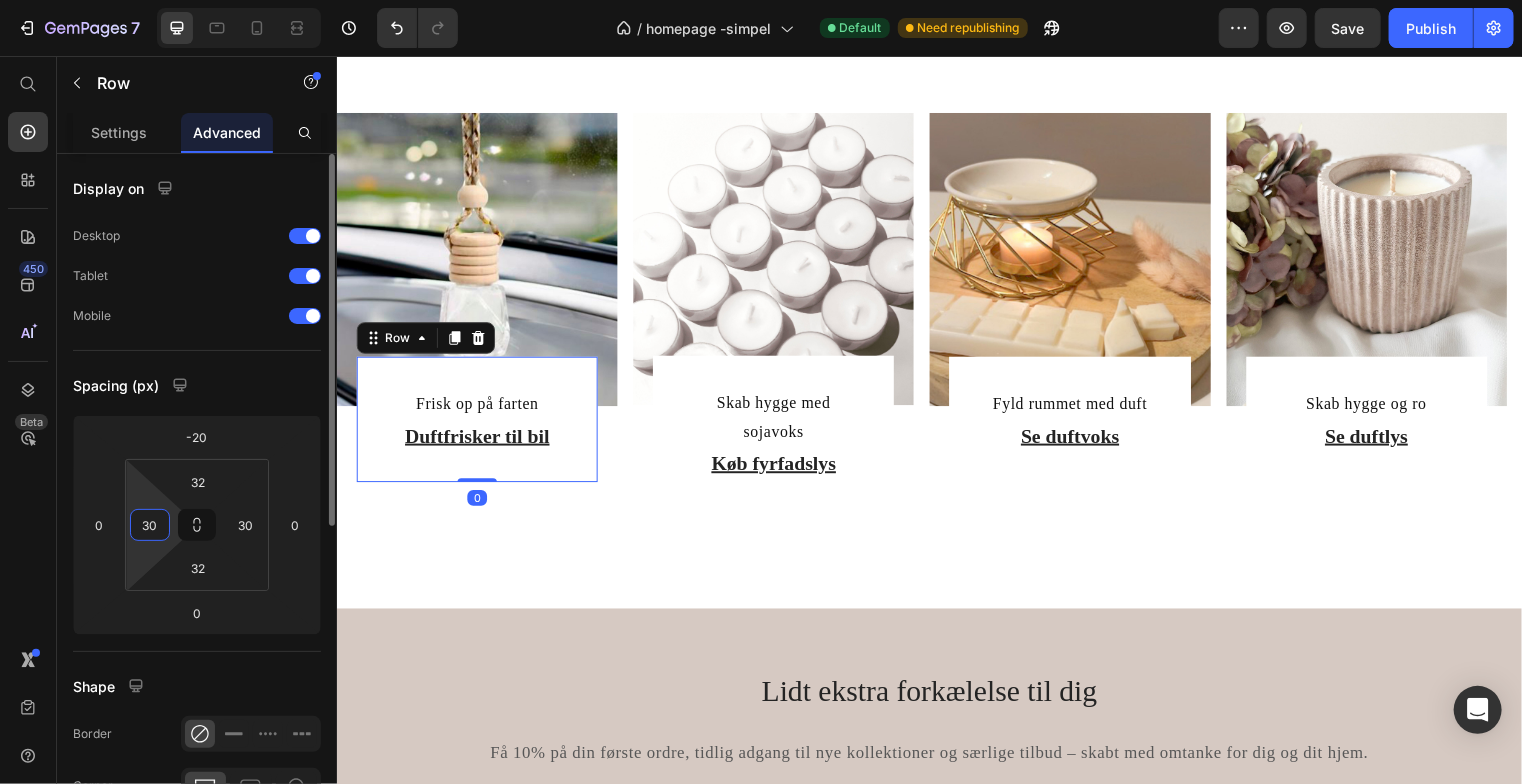 click on "30" at bounding box center [150, 525] 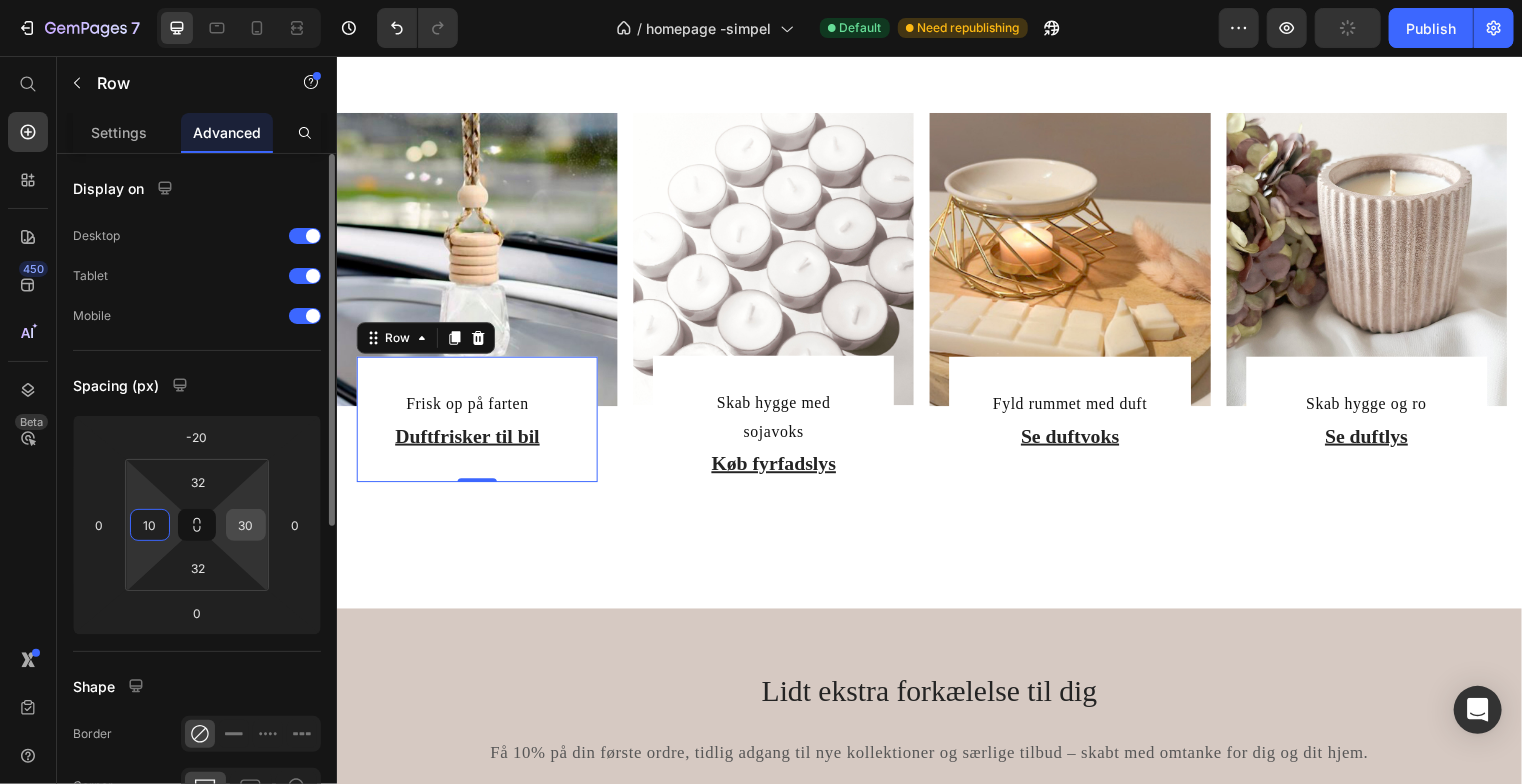 type on "10" 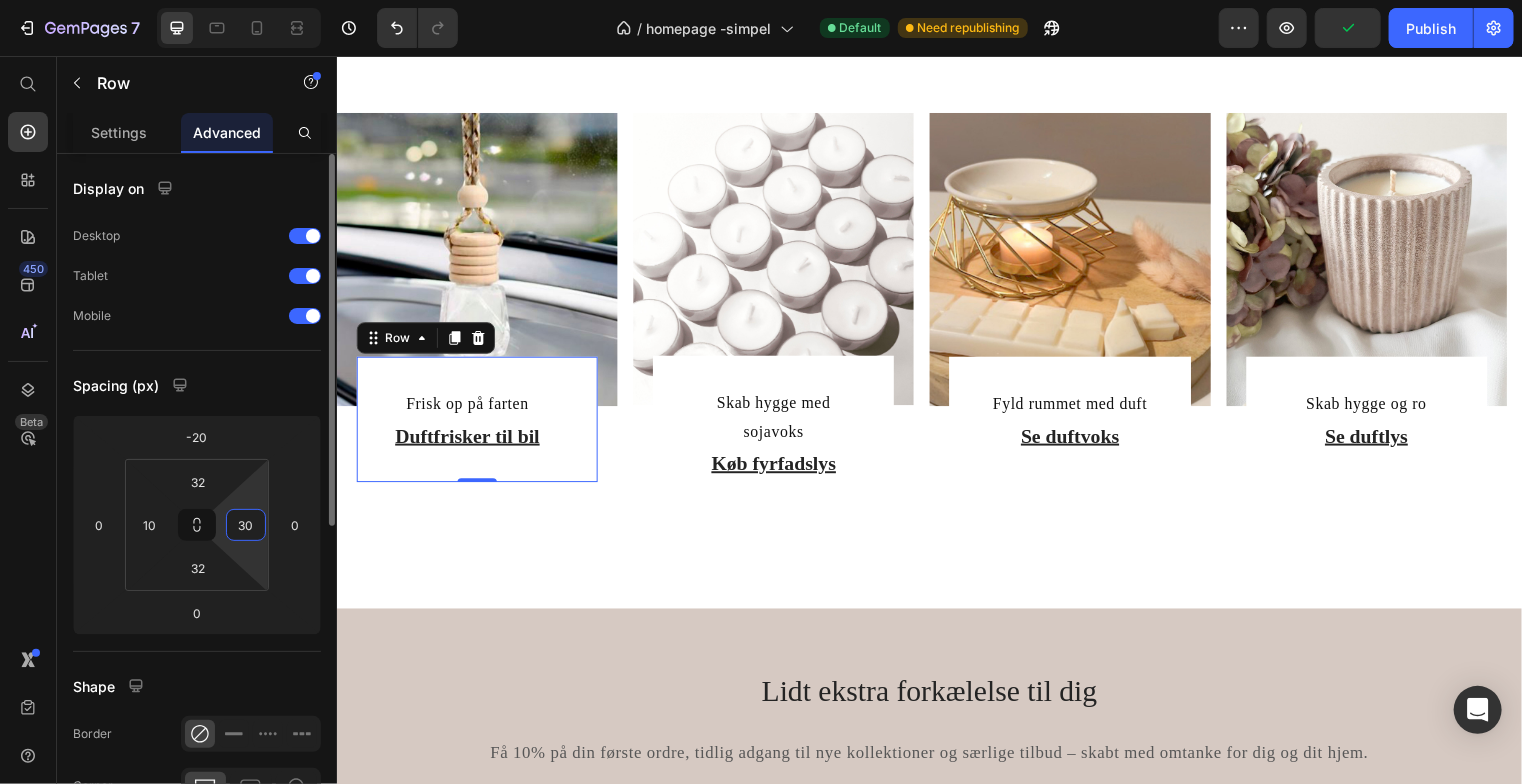 click on "30" at bounding box center (246, 525) 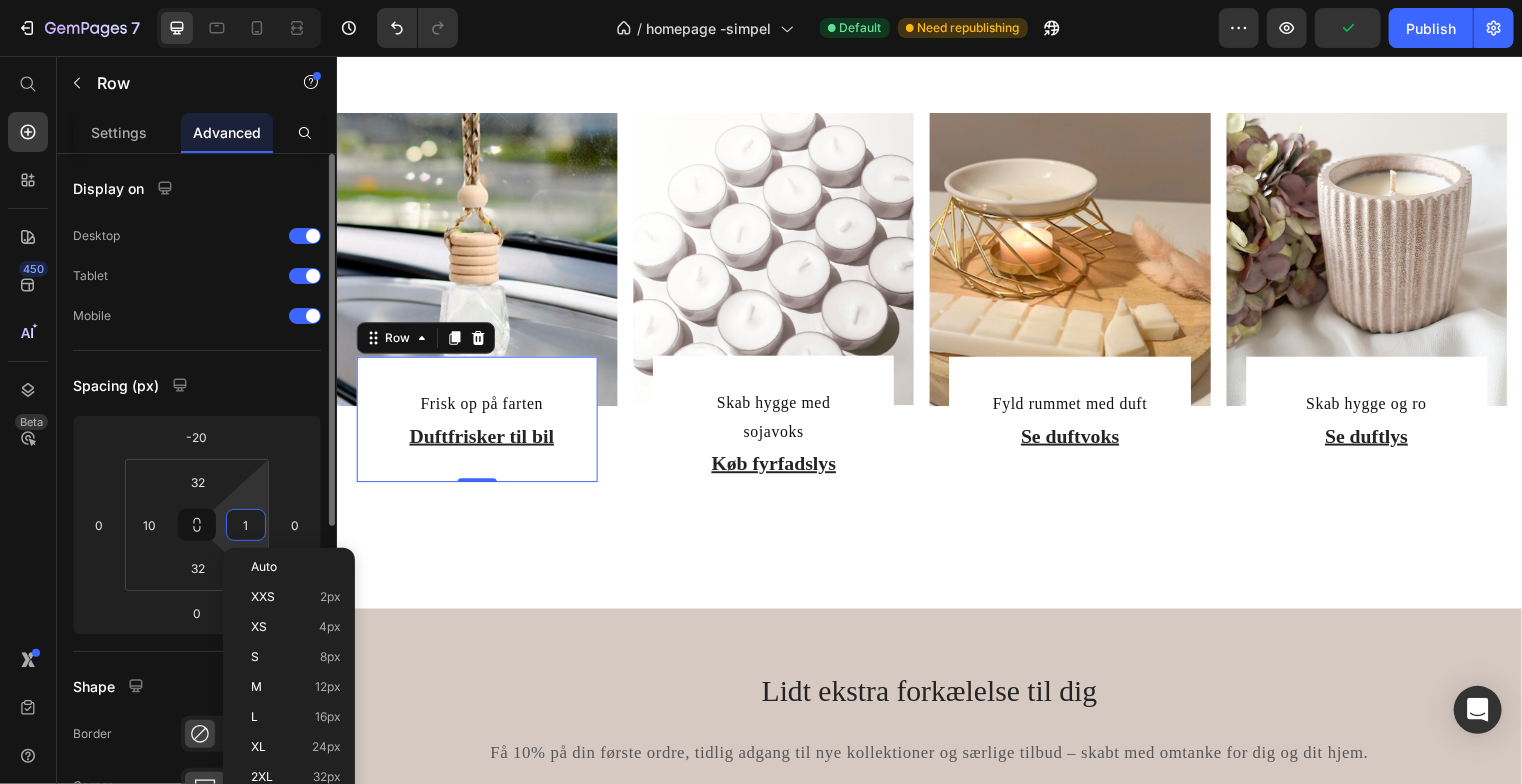 type on "10" 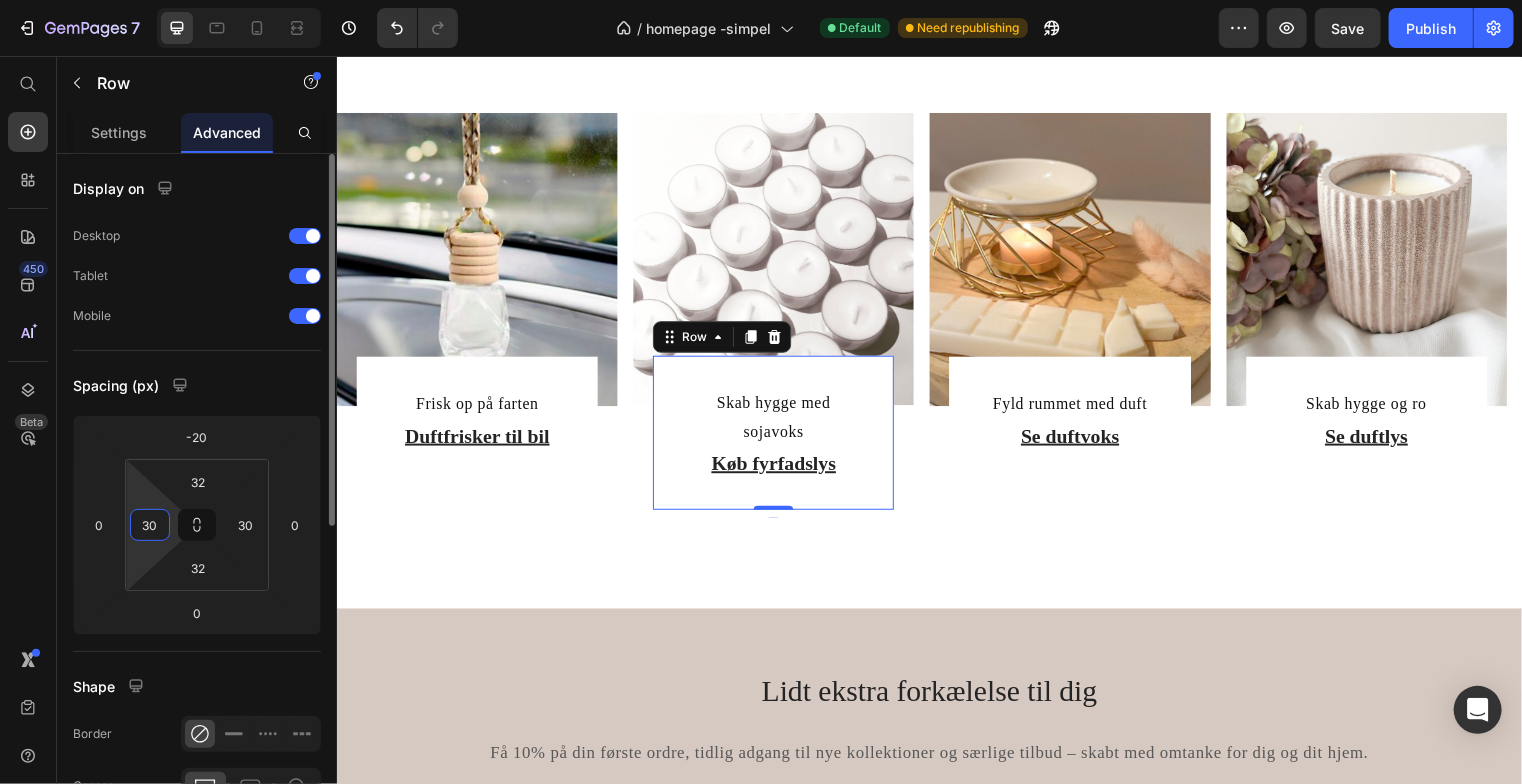 click on "30" at bounding box center (150, 525) 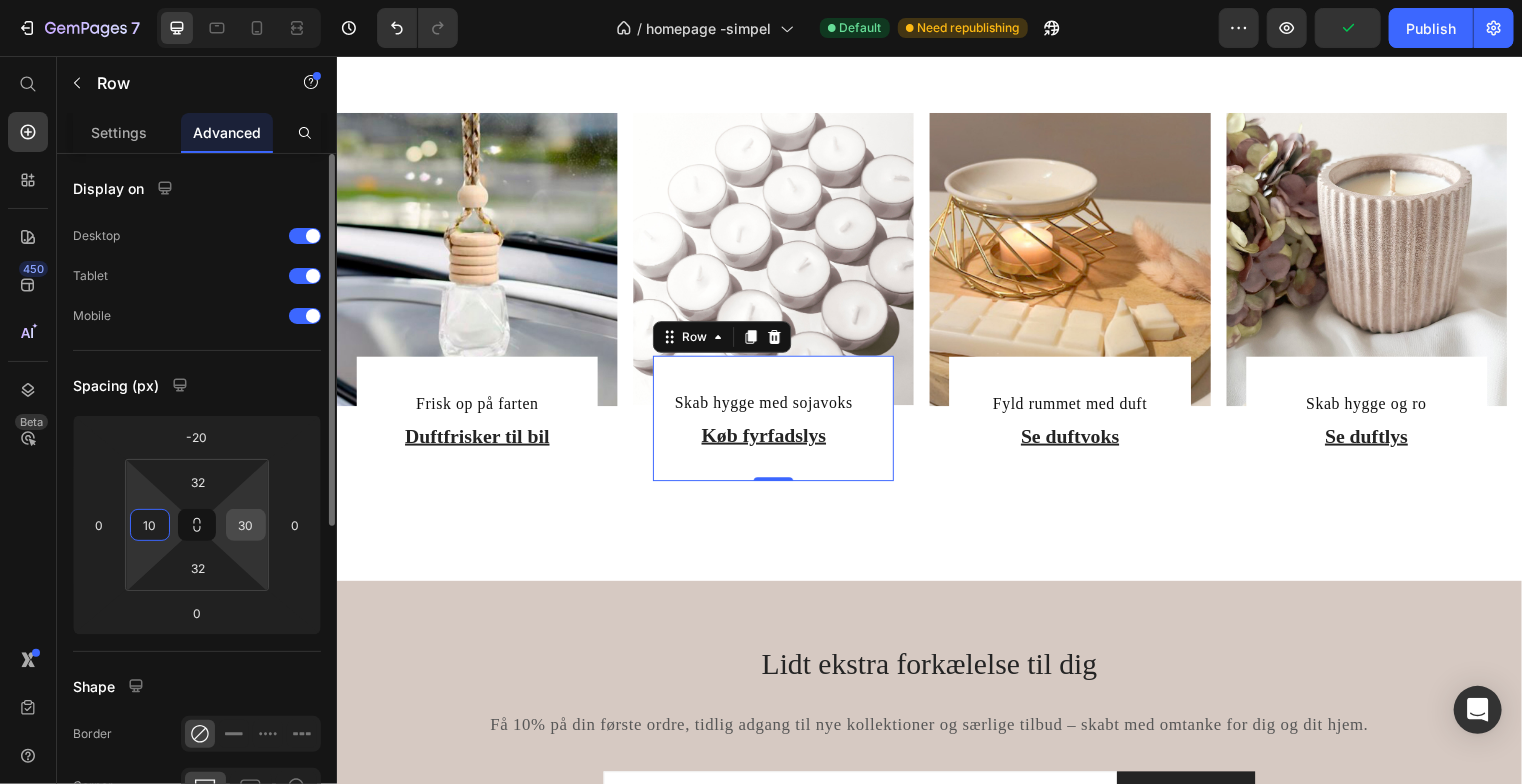 type on "10" 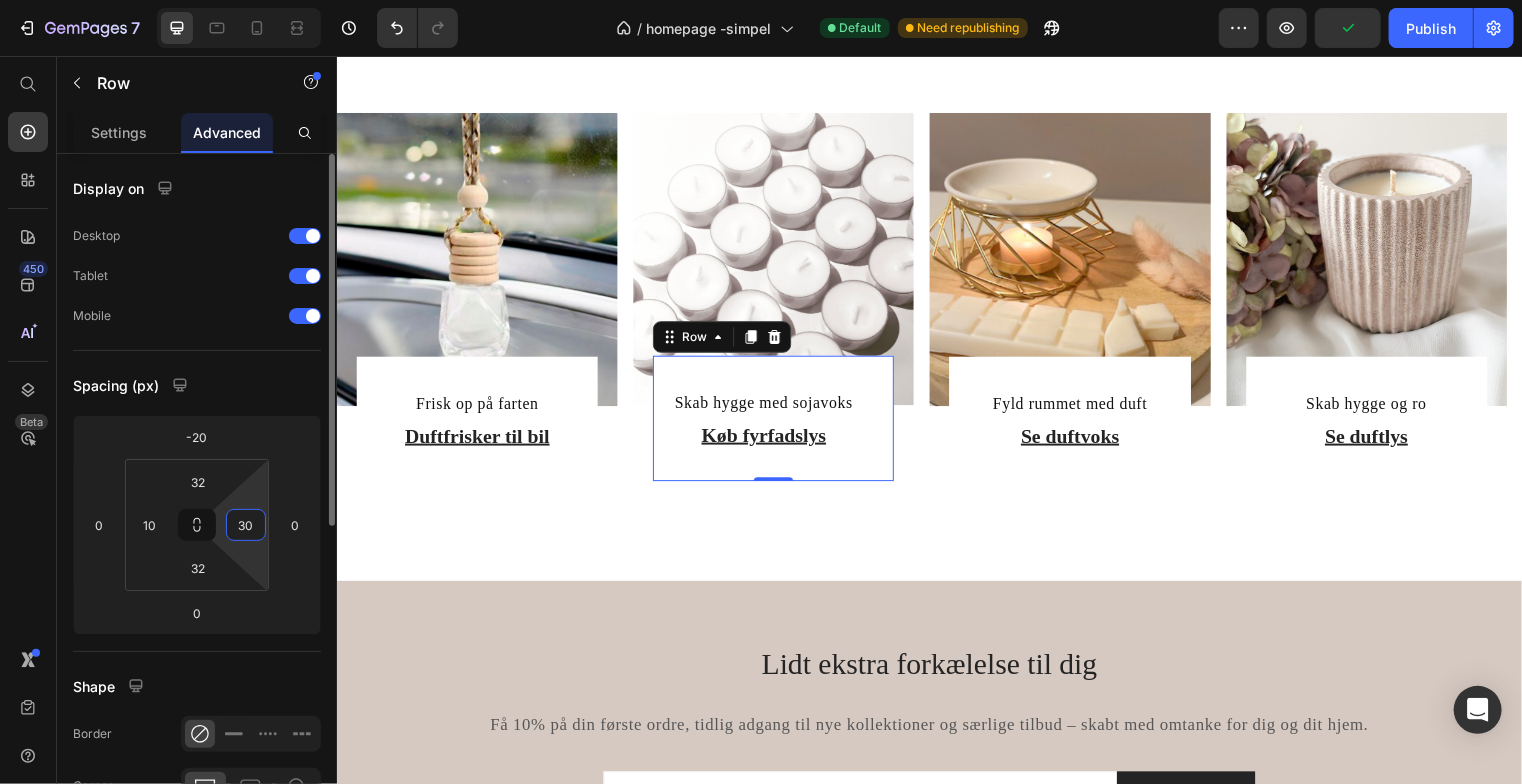 click on "30" at bounding box center (246, 525) 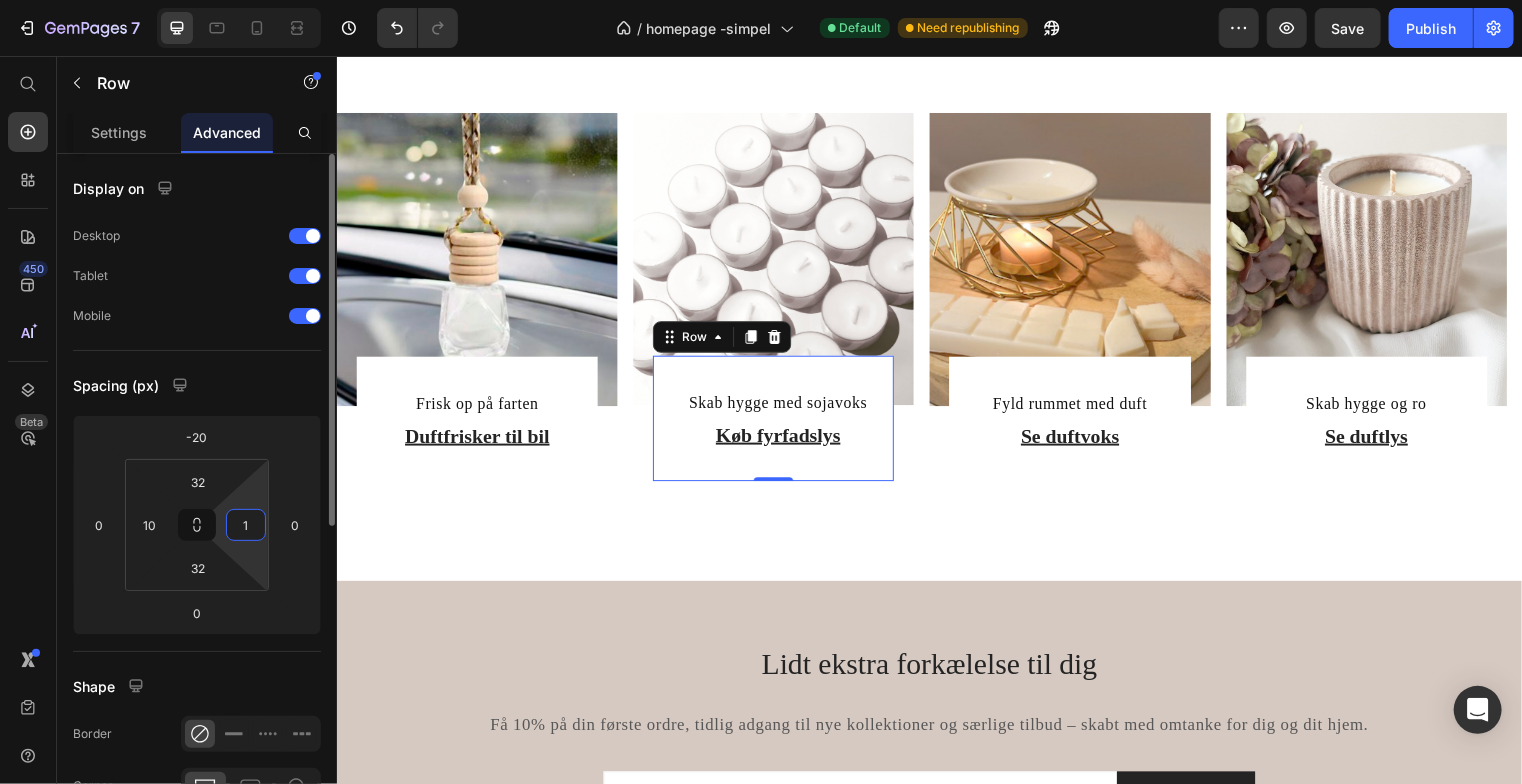 type on "10" 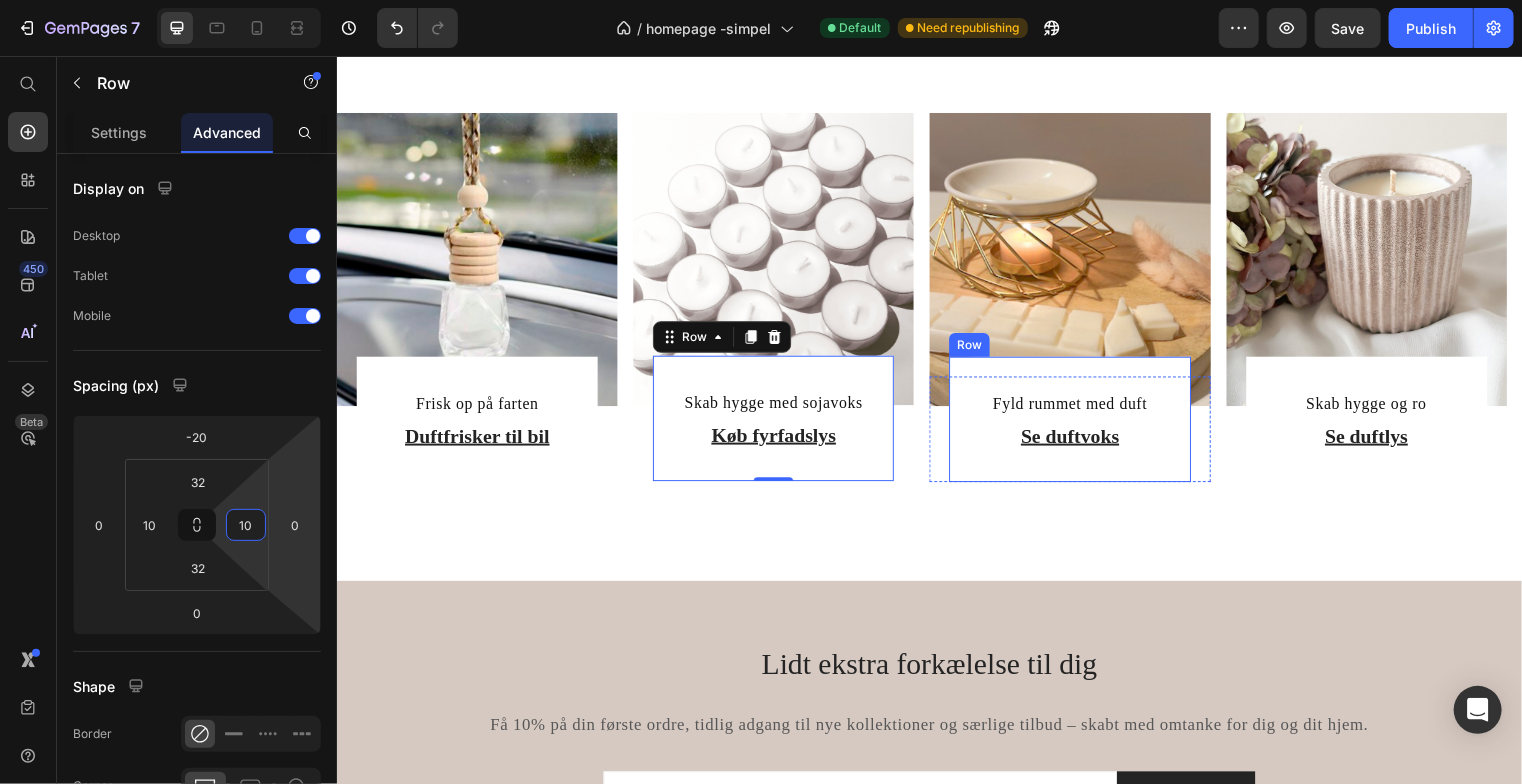 click on "Fyld rummet med duft Text Block Se duftvoks Heading Row" at bounding box center [1078, 424] 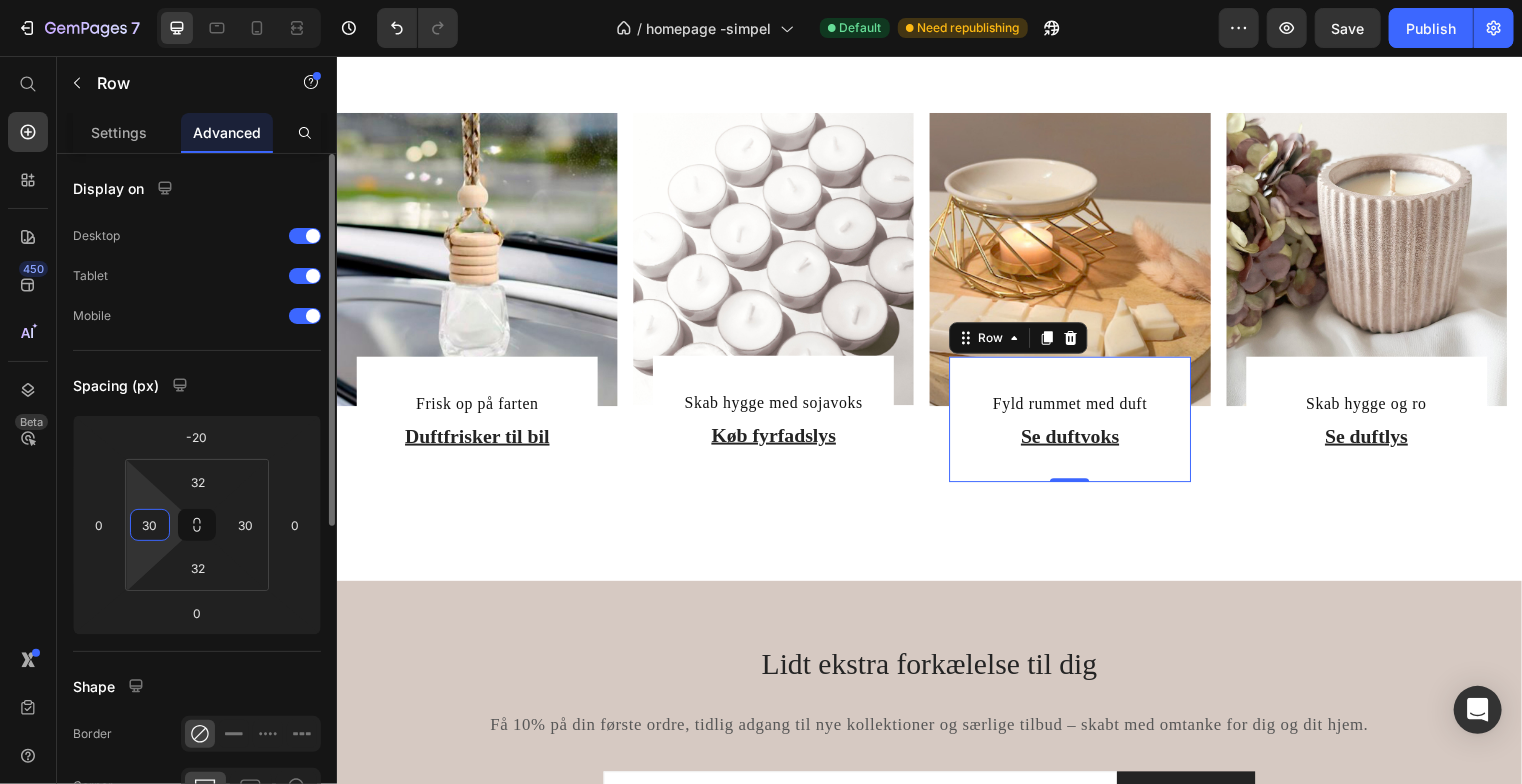 click on "30" at bounding box center (150, 525) 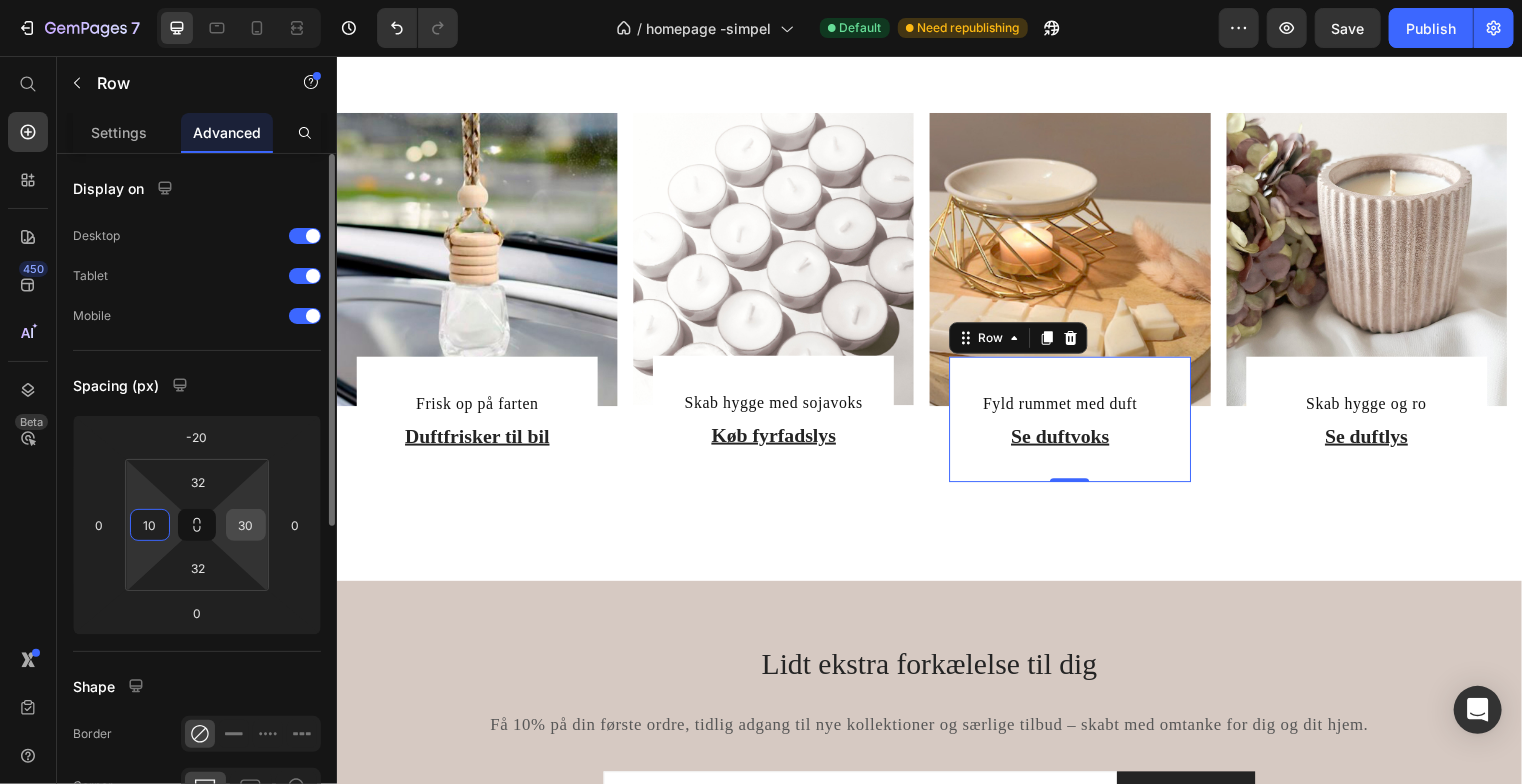 type on "10" 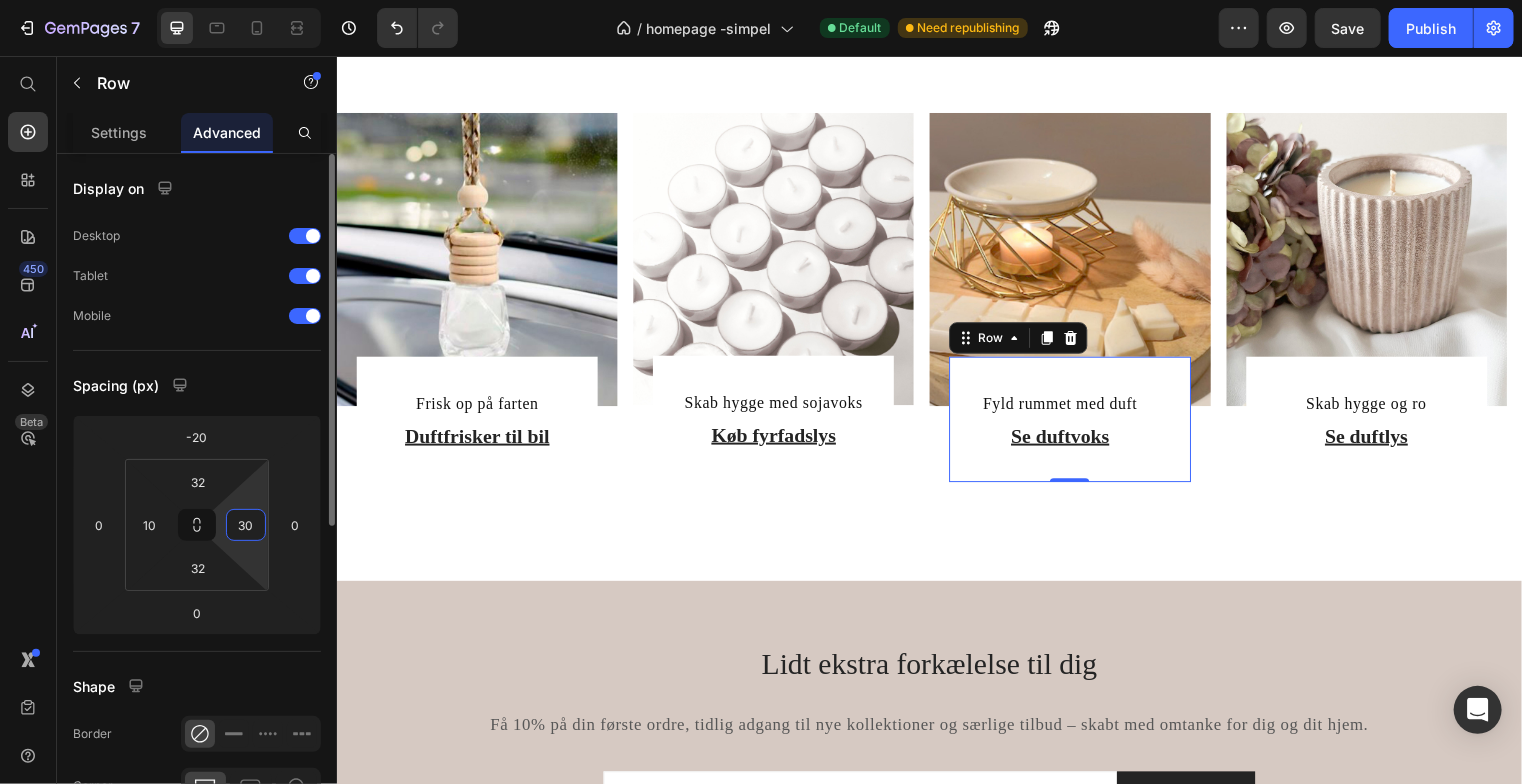 click on "30" at bounding box center [246, 525] 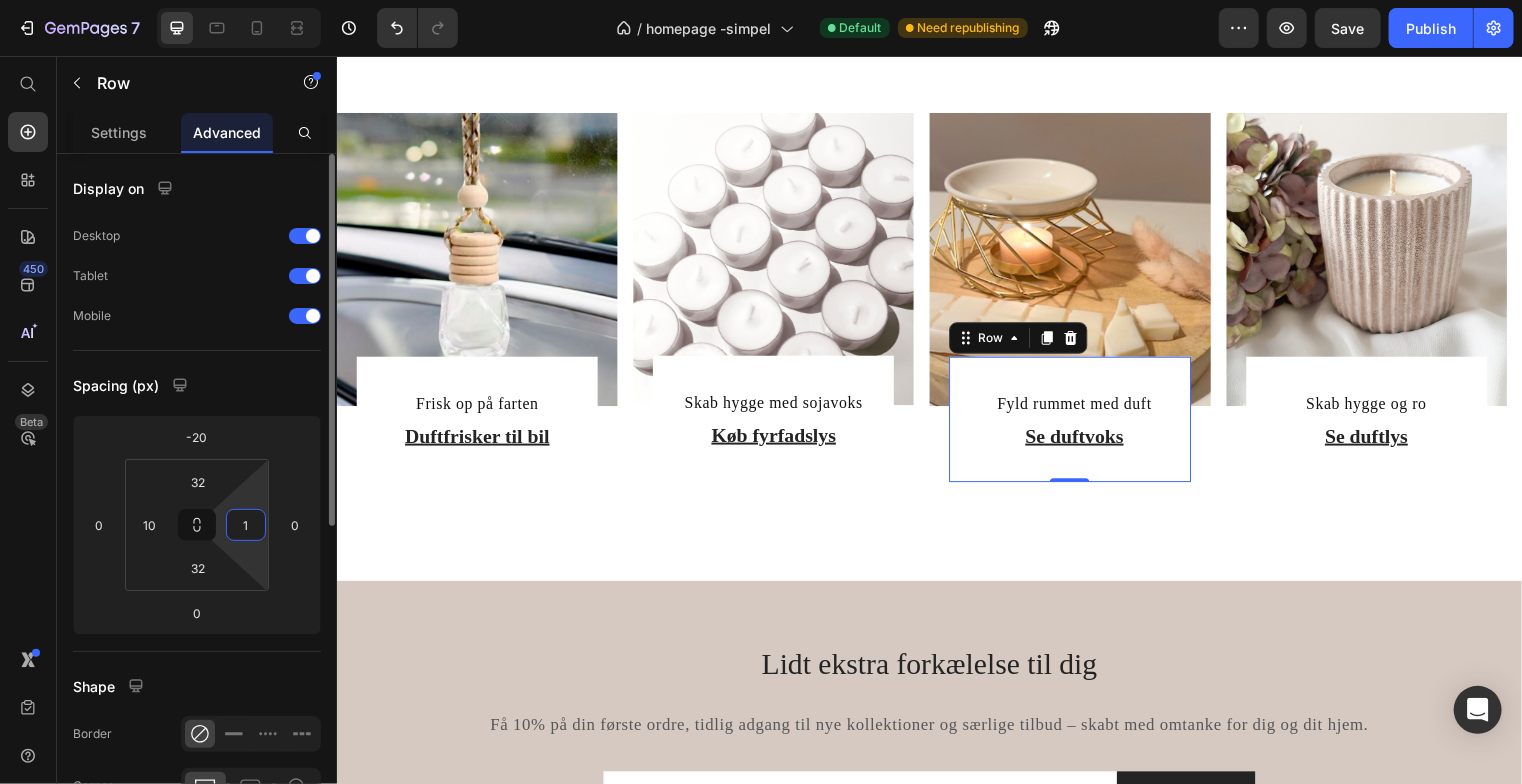 type on "10" 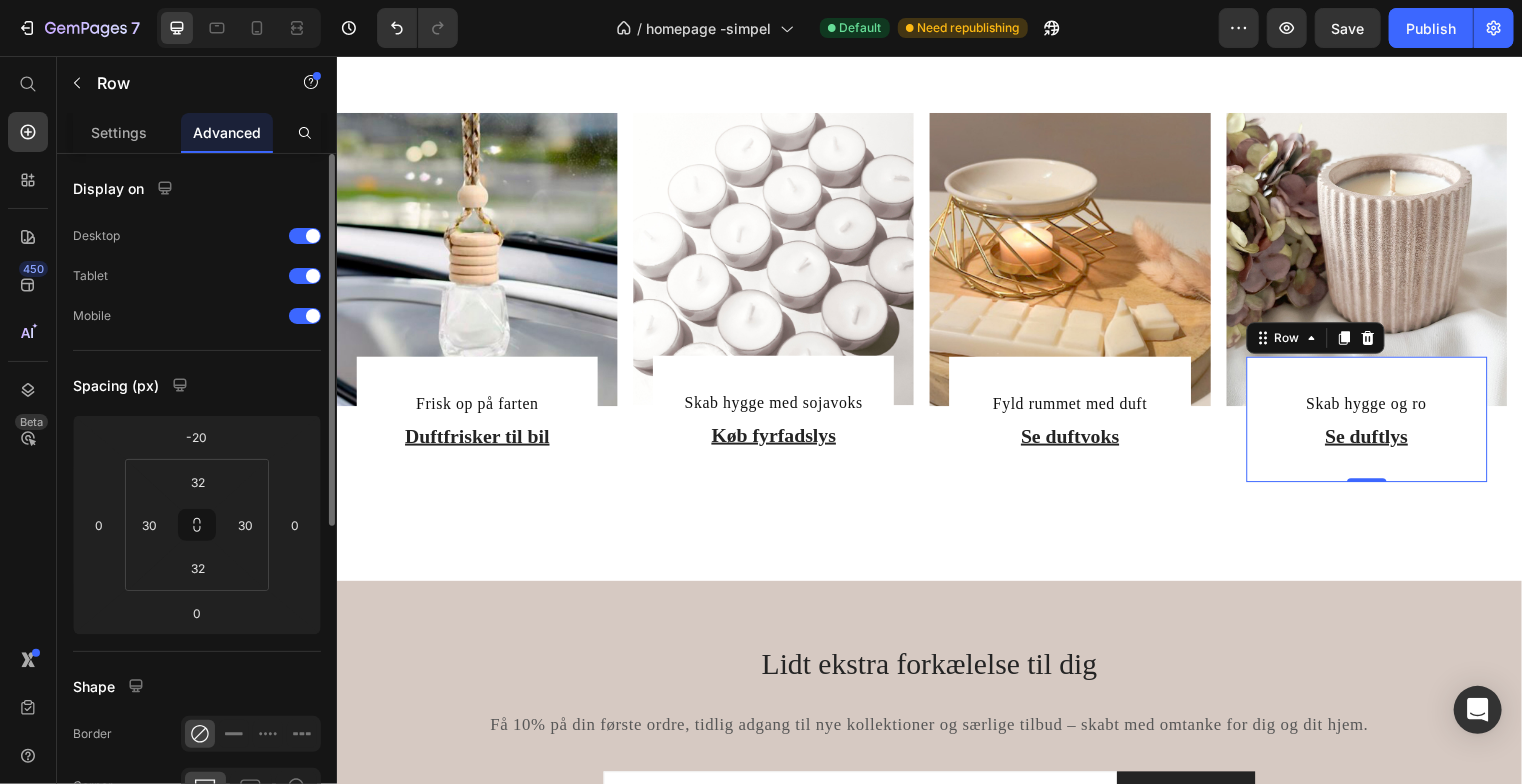 click on "Skab hygge og ro Text Block Se duftlys Heading Row   0" at bounding box center (1379, 424) 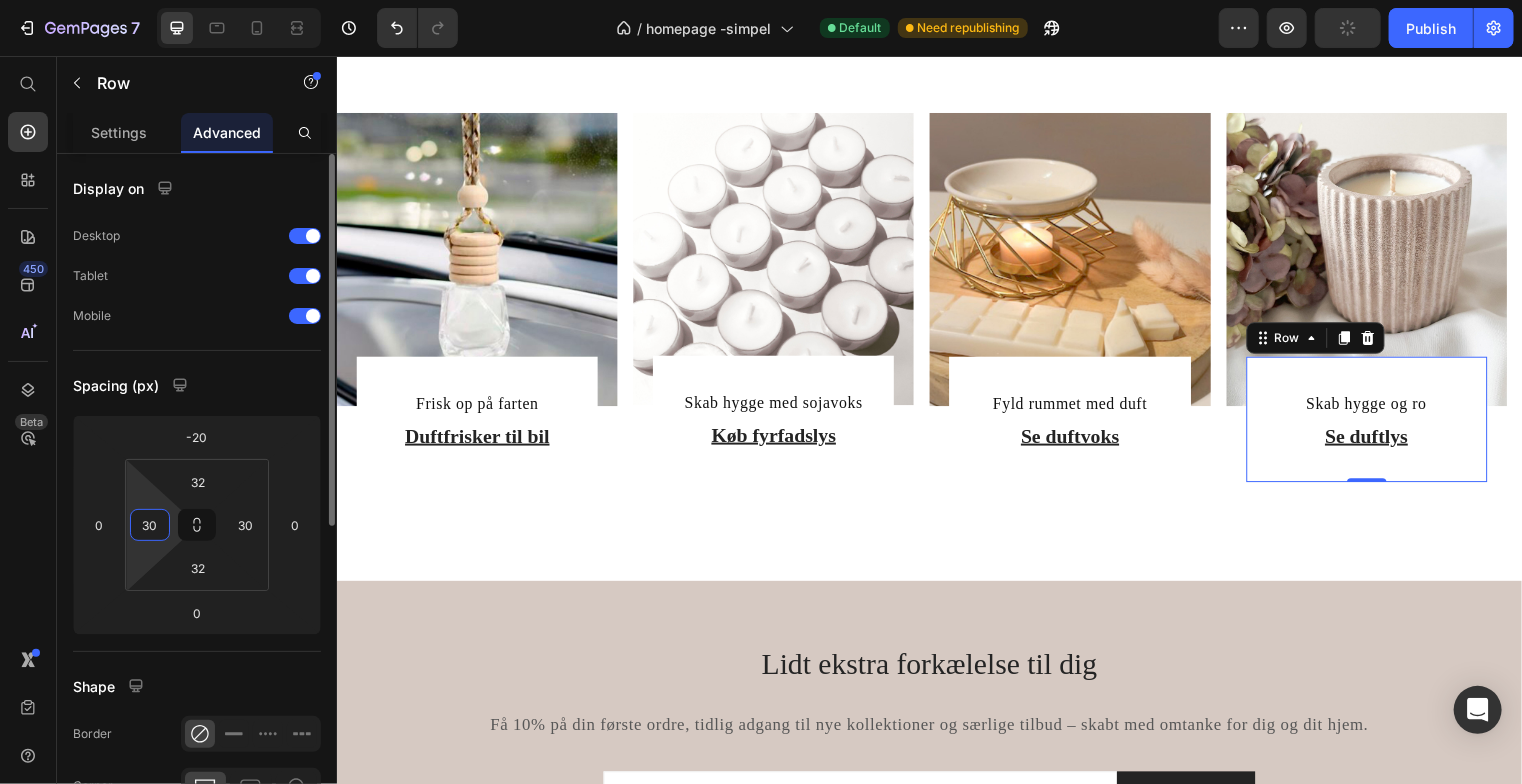 click on "30" at bounding box center (150, 525) 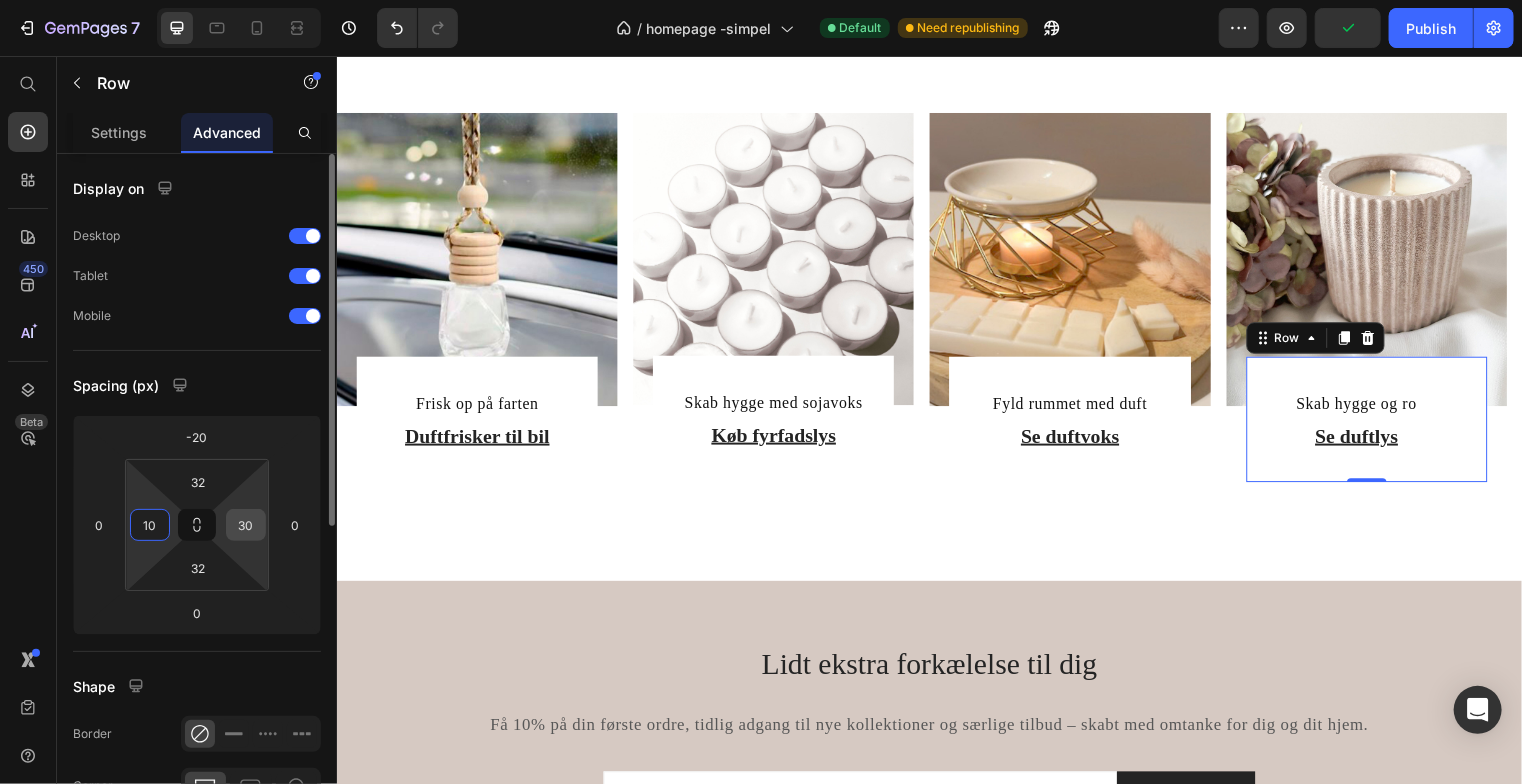 type on "10" 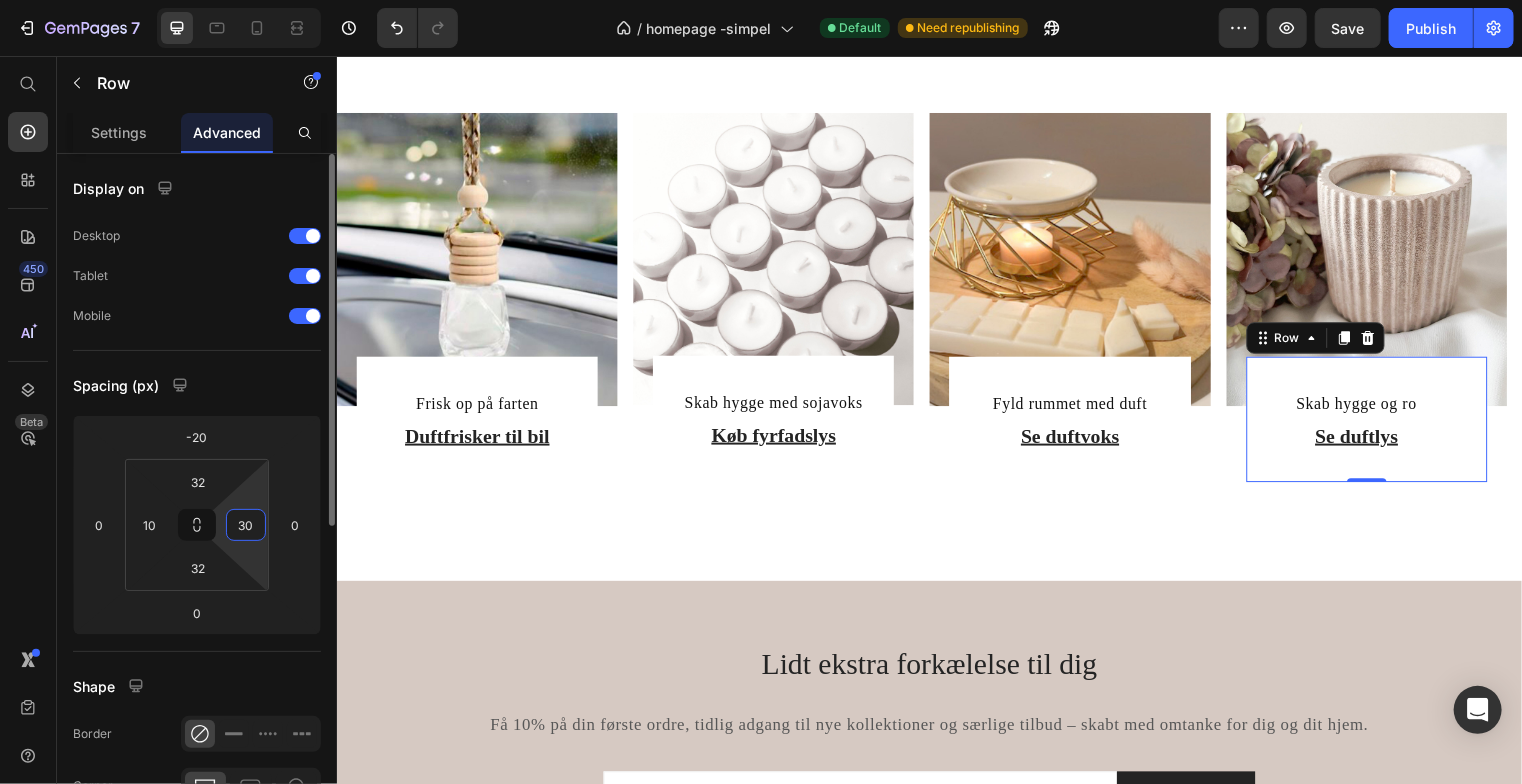 click on "30" at bounding box center [246, 525] 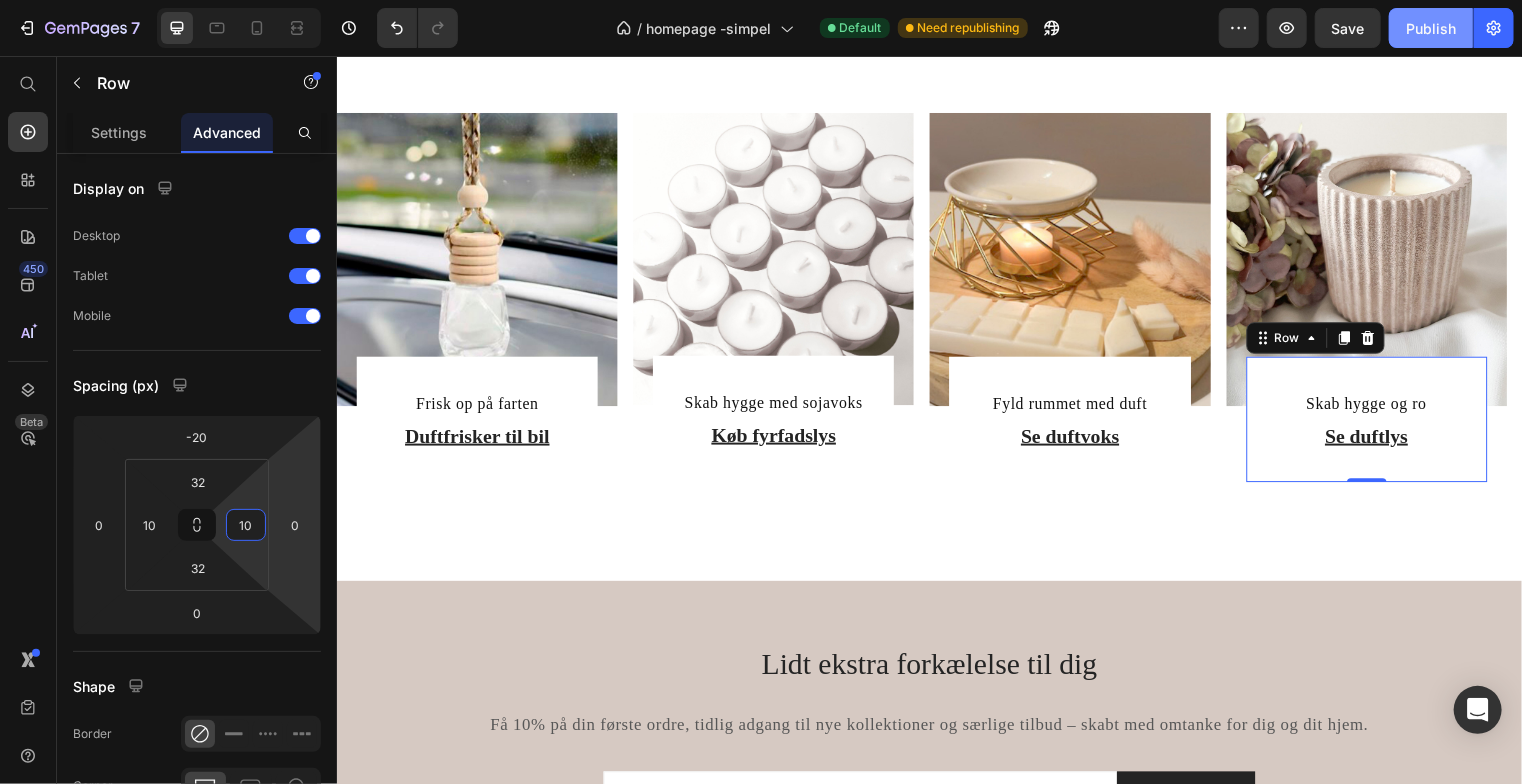 type on "10" 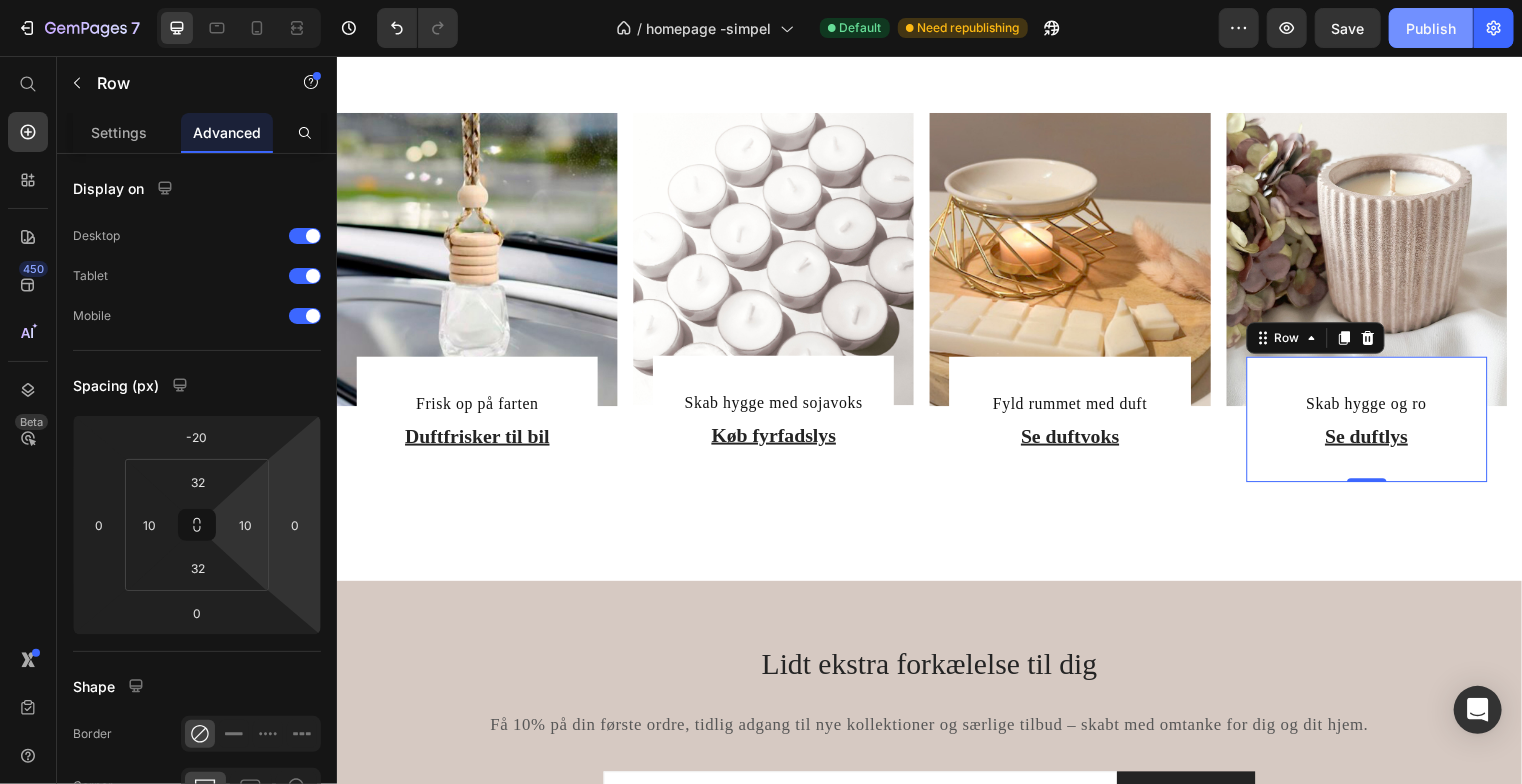 click on "Publish" at bounding box center (1431, 28) 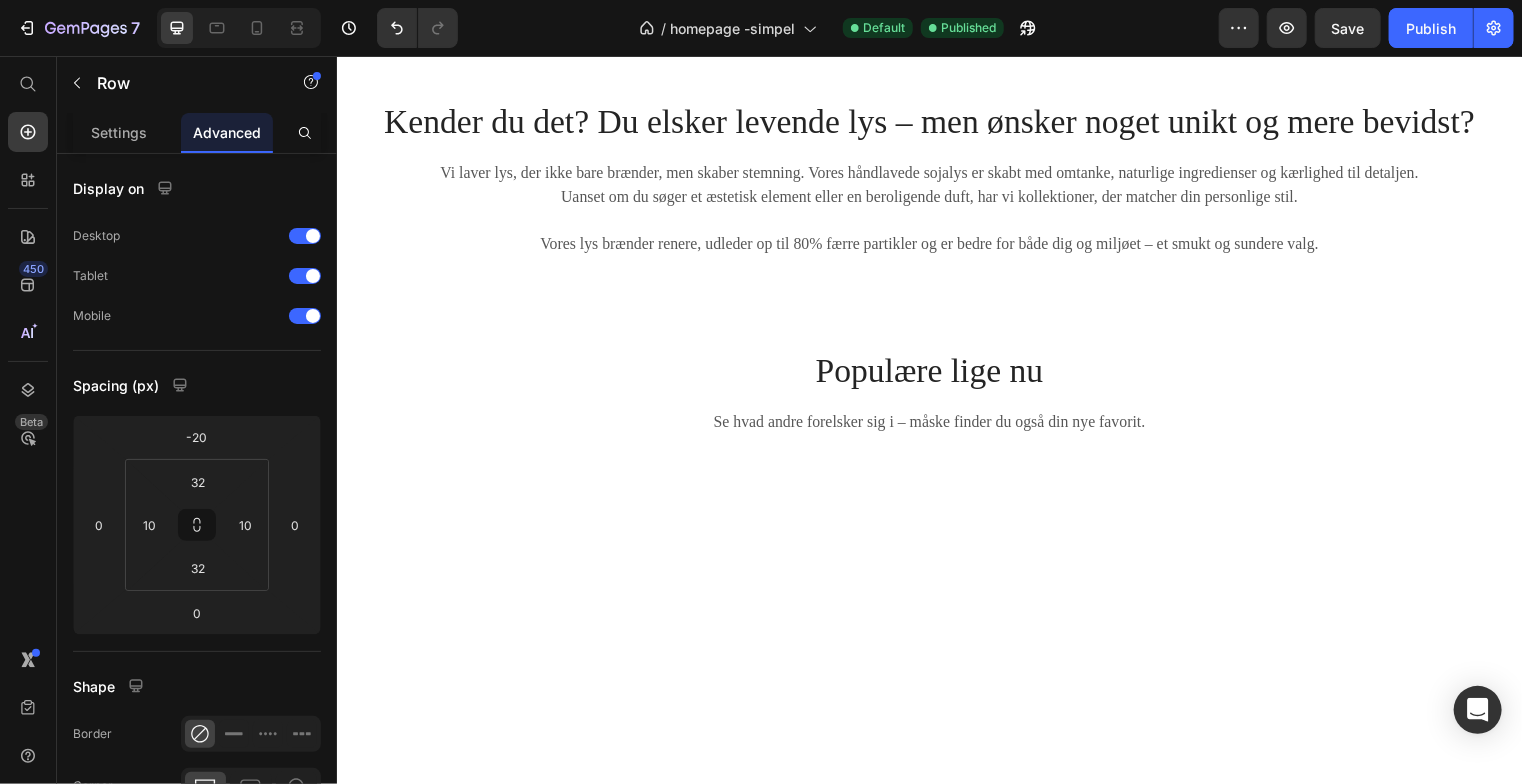 scroll, scrollTop: 513, scrollLeft: 0, axis: vertical 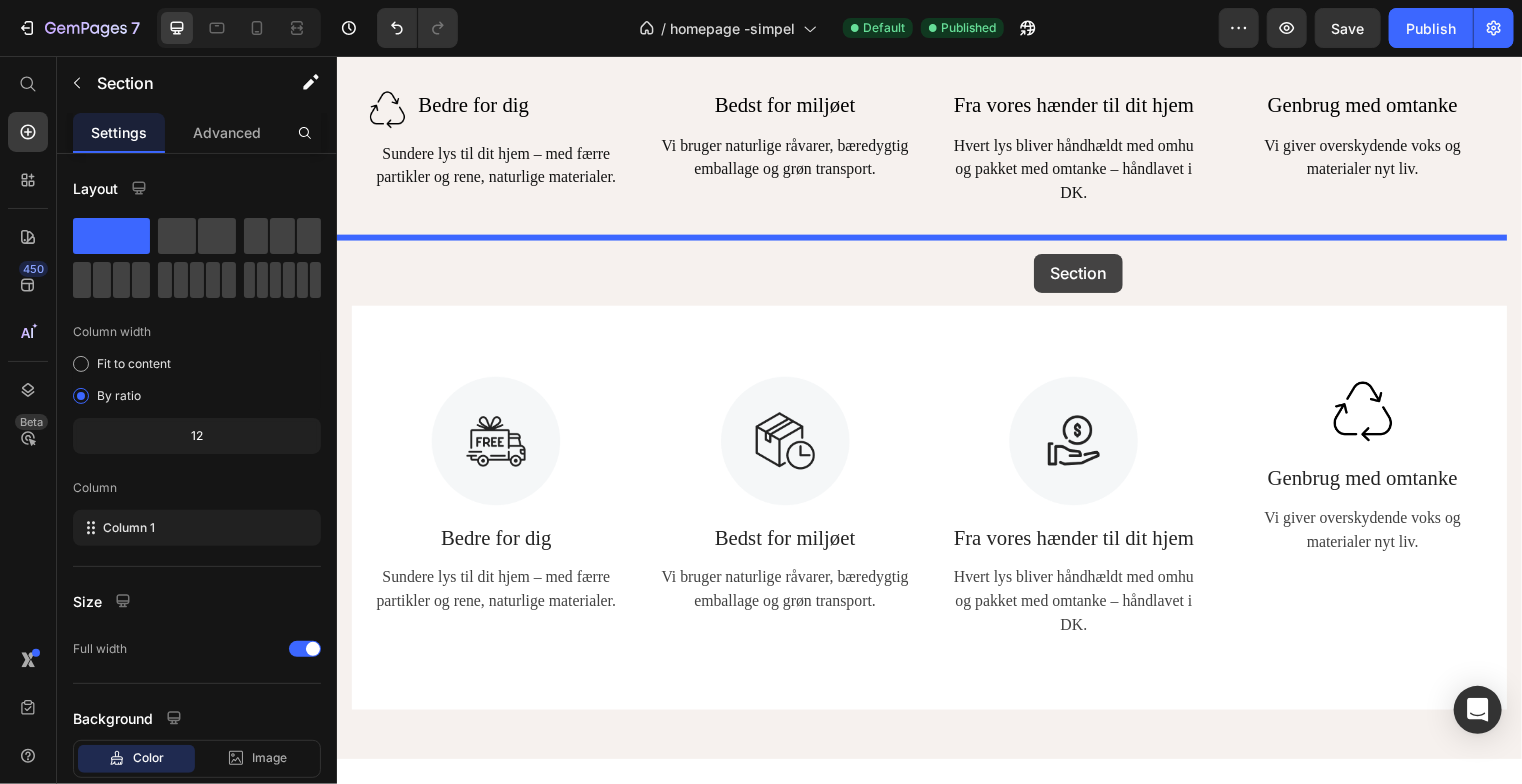 drag, startPoint x: 1126, startPoint y: 196, endPoint x: 1042, endPoint y: 256, distance: 103.227905 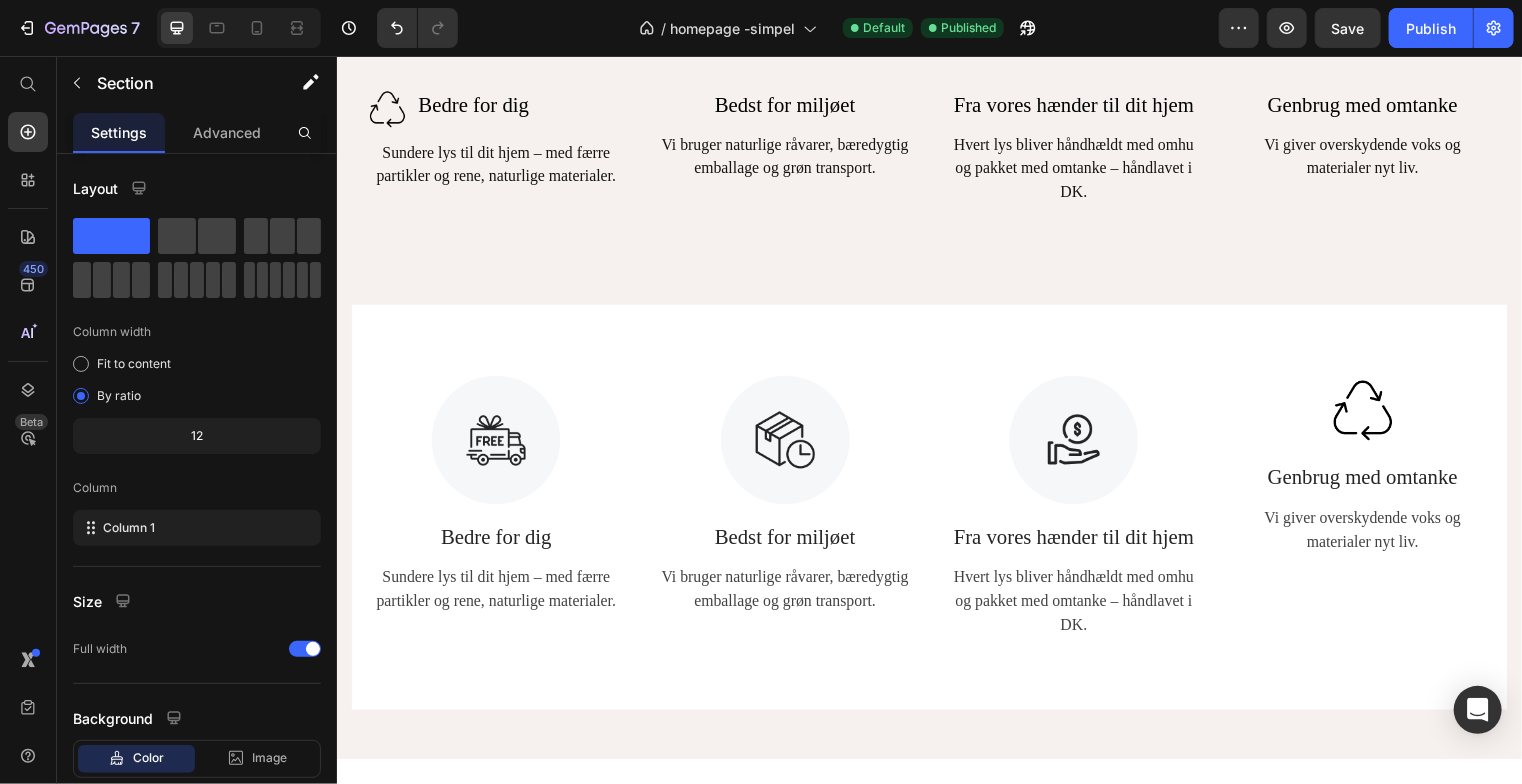 scroll, scrollTop: 2917, scrollLeft: 0, axis: vertical 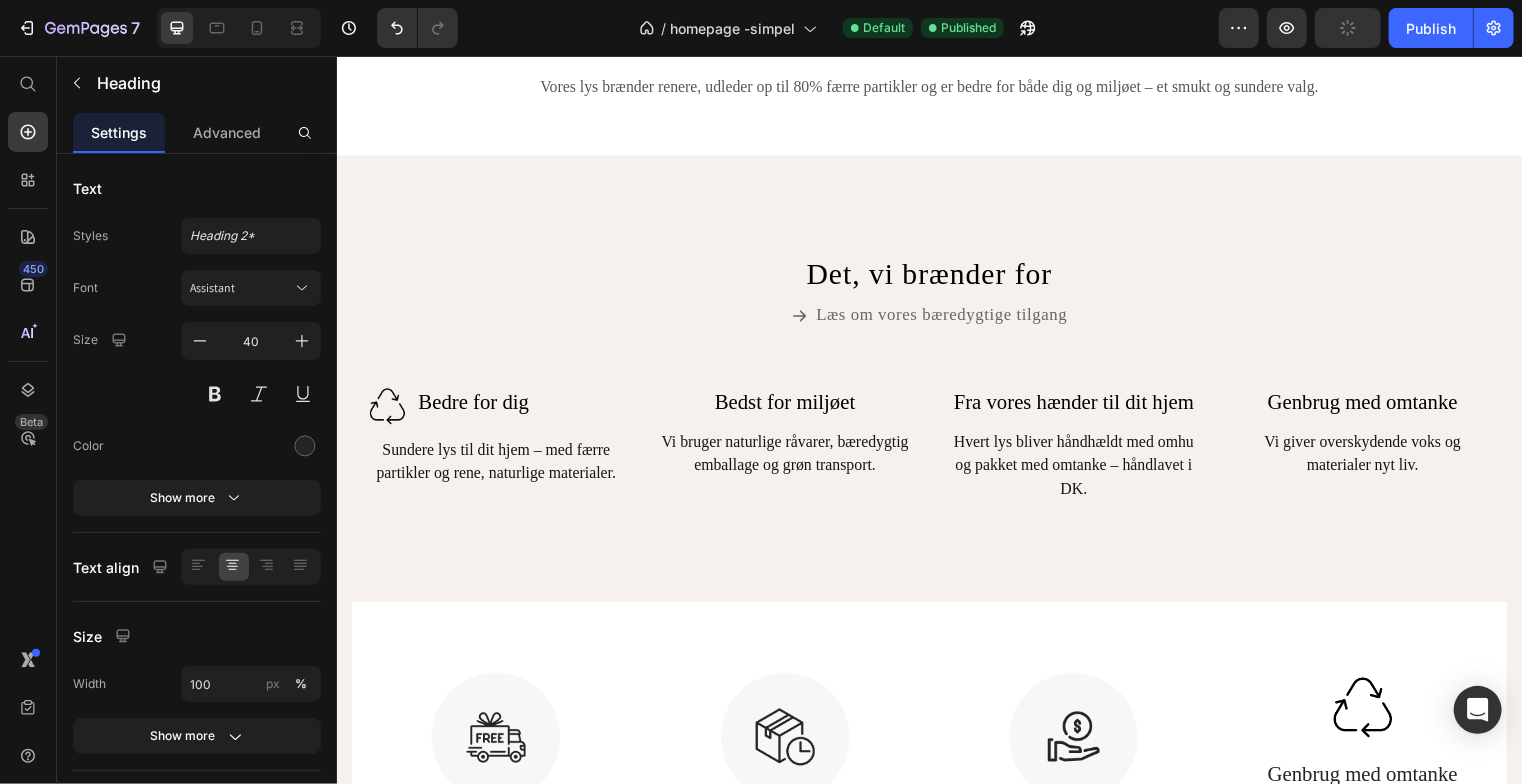 click on "Kender du det? Du elsker levende lys – men ønsker noget unikt og mere bevidst?" at bounding box center (936, -36) 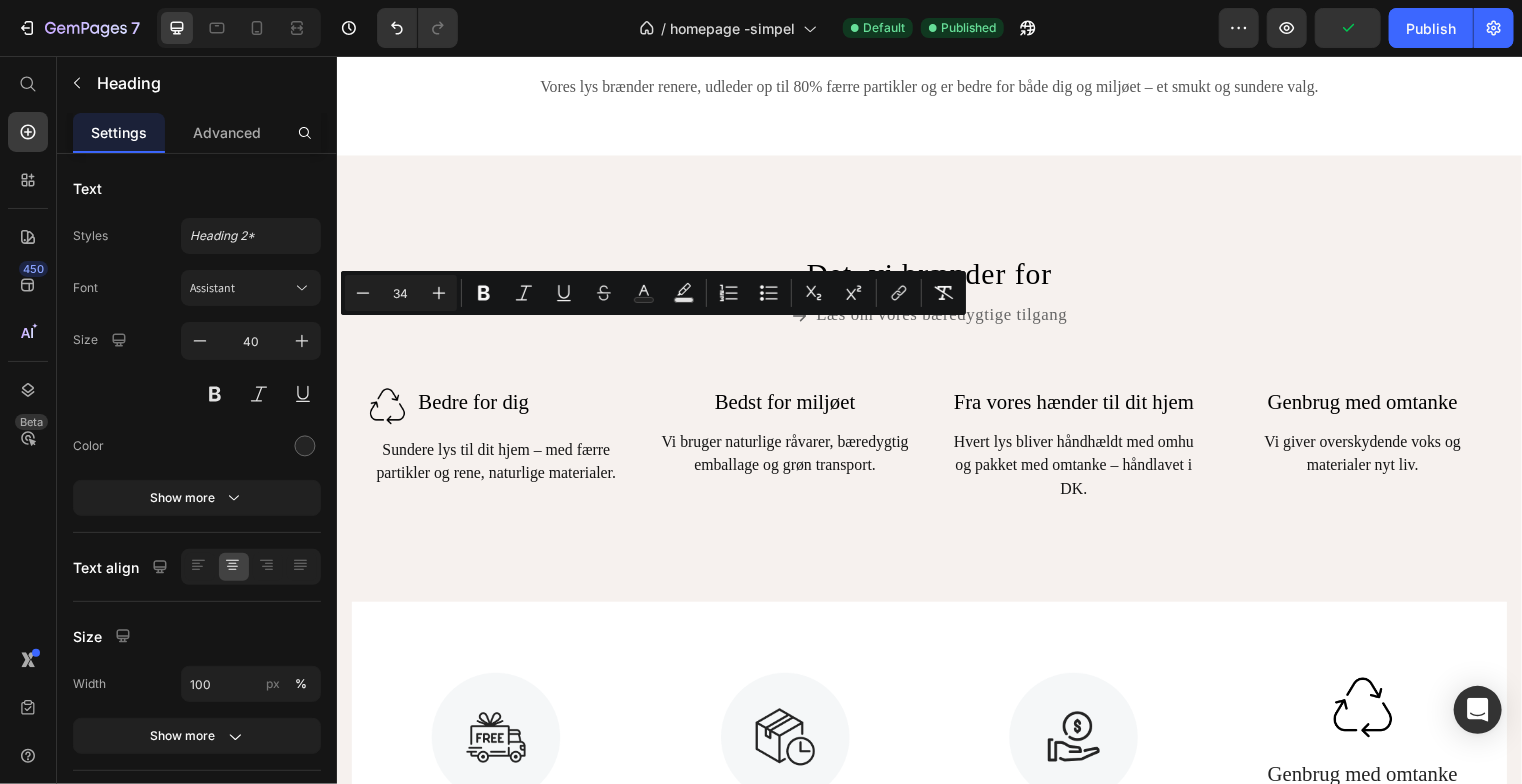 drag, startPoint x: 598, startPoint y: 352, endPoint x: 375, endPoint y: 351, distance: 223.00224 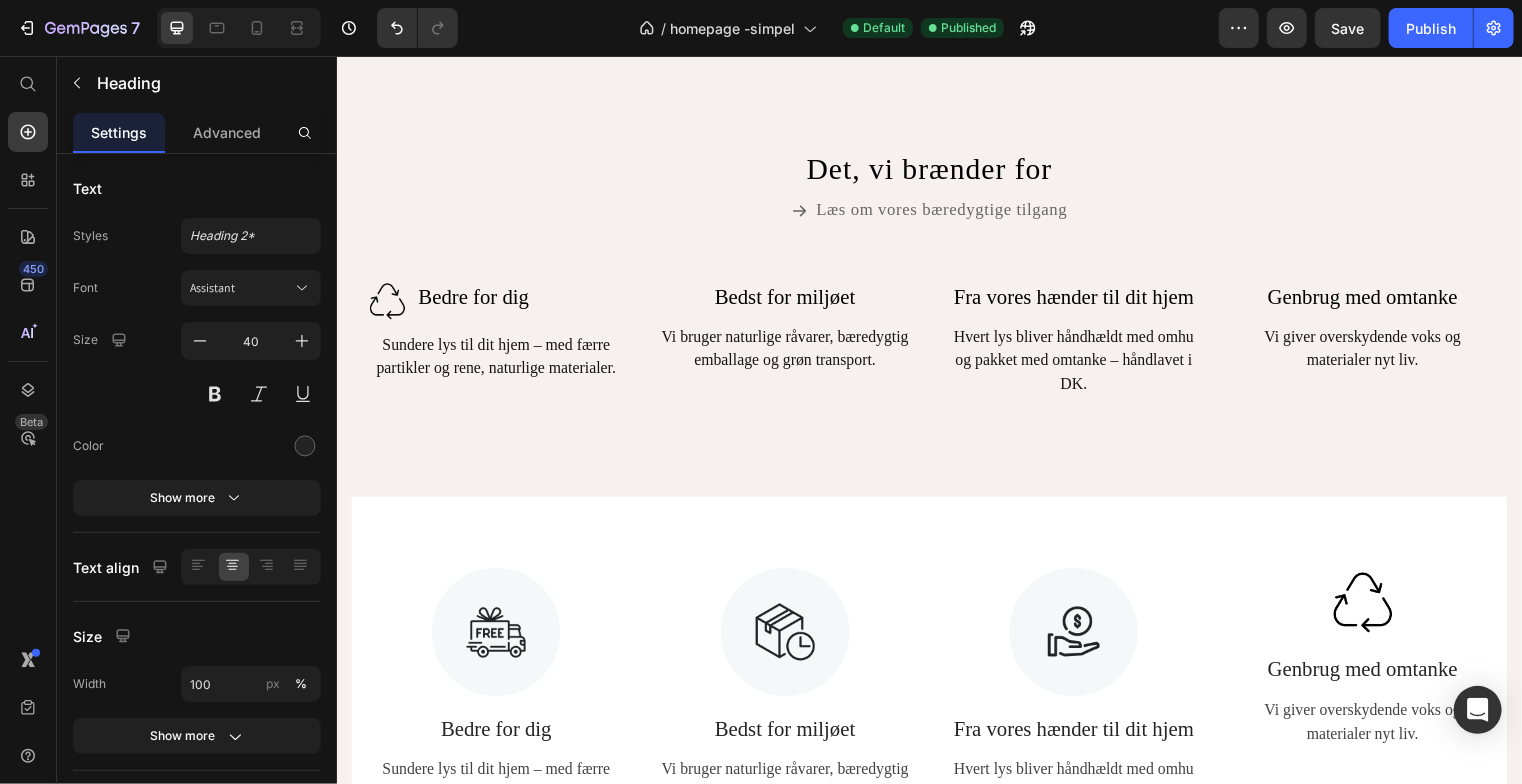 scroll, scrollTop: 3024, scrollLeft: 0, axis: vertical 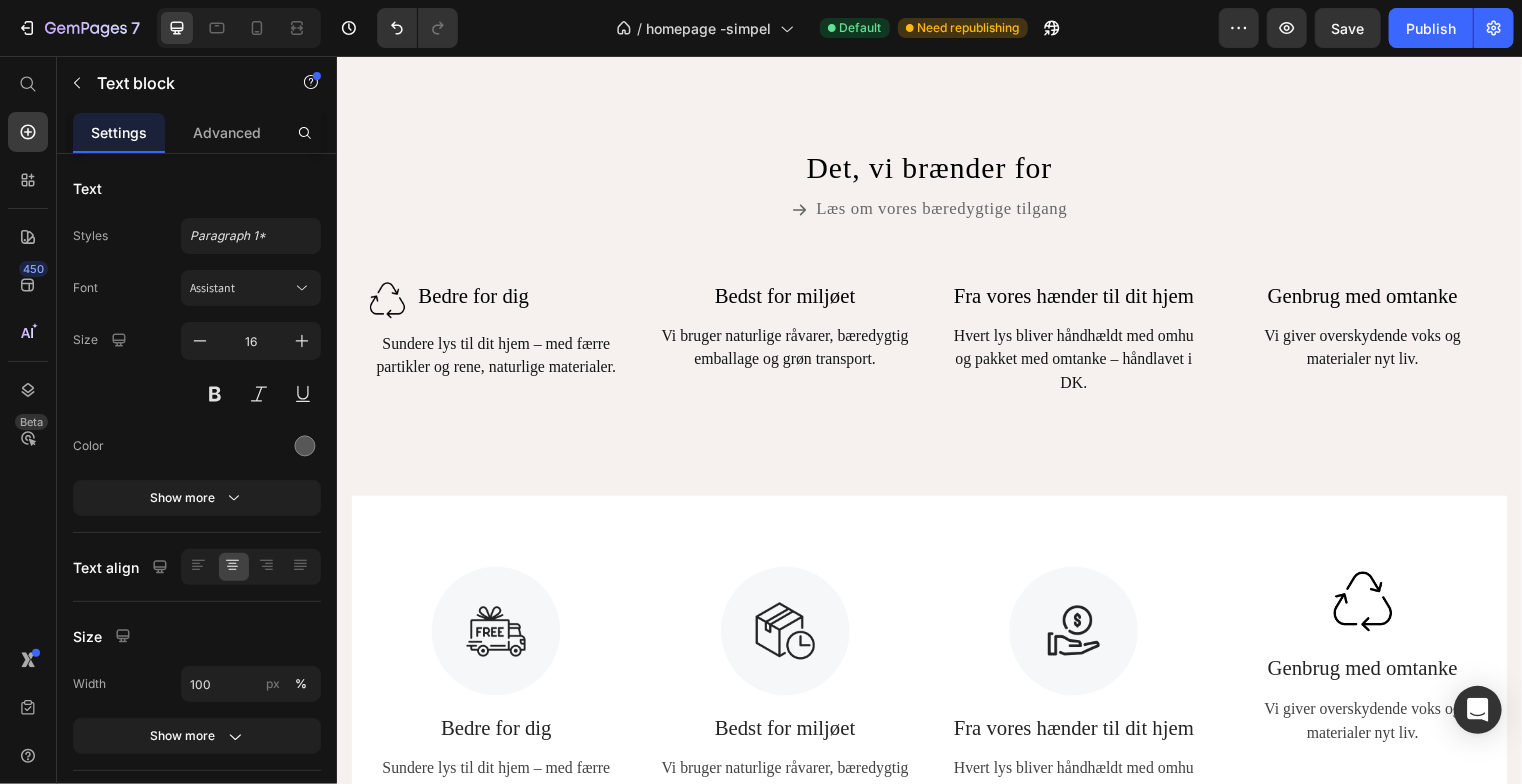 click on "Vi laver lys, der ikke bare brænder, men skaber stemning. Vores håndlavede sojalys er skabt med omtanke, naturlige ingredienser og kærlighed til detaljen.   Uanset om du søger et æstetisk element eller en beroligende duft, har vi kollektioner, der matcher din personlige stil." at bounding box center [936, -67] 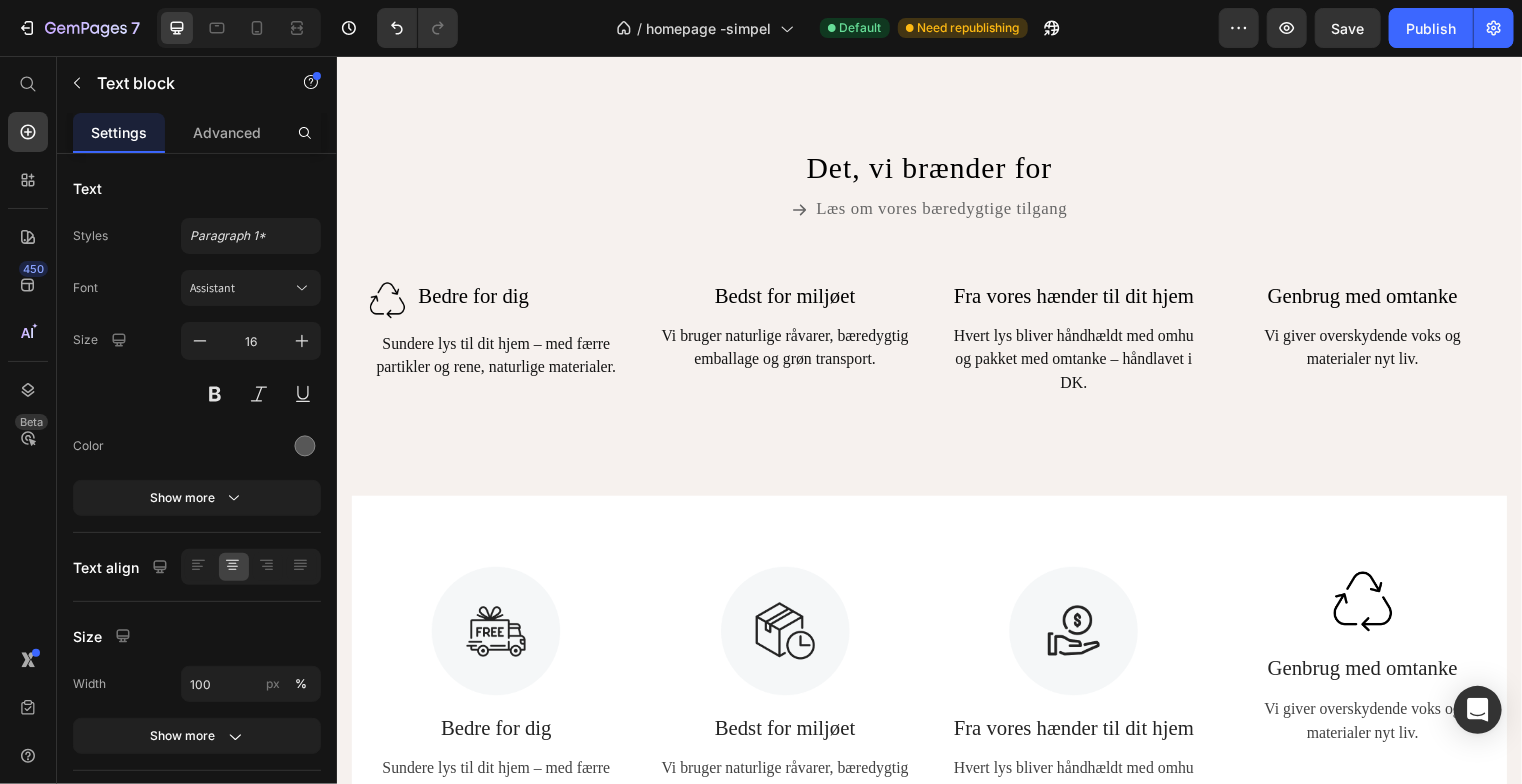 click on "Noget for enhver smag Hos os finder du lys i rolige, naturlige nuancer – fra elegante skulpturer til bløde former og delikate blomsterlys. Uanset om du er til det enkle og nordiske eller det sanselige og detaljerige, har vi kollektioner, der matcher din stil. Vælg mellem duftlys, dekorative elementer og minimalistiske udtryk – og skab netop den stemning, der passer til dig og dit hjem." at bounding box center [936, -55] 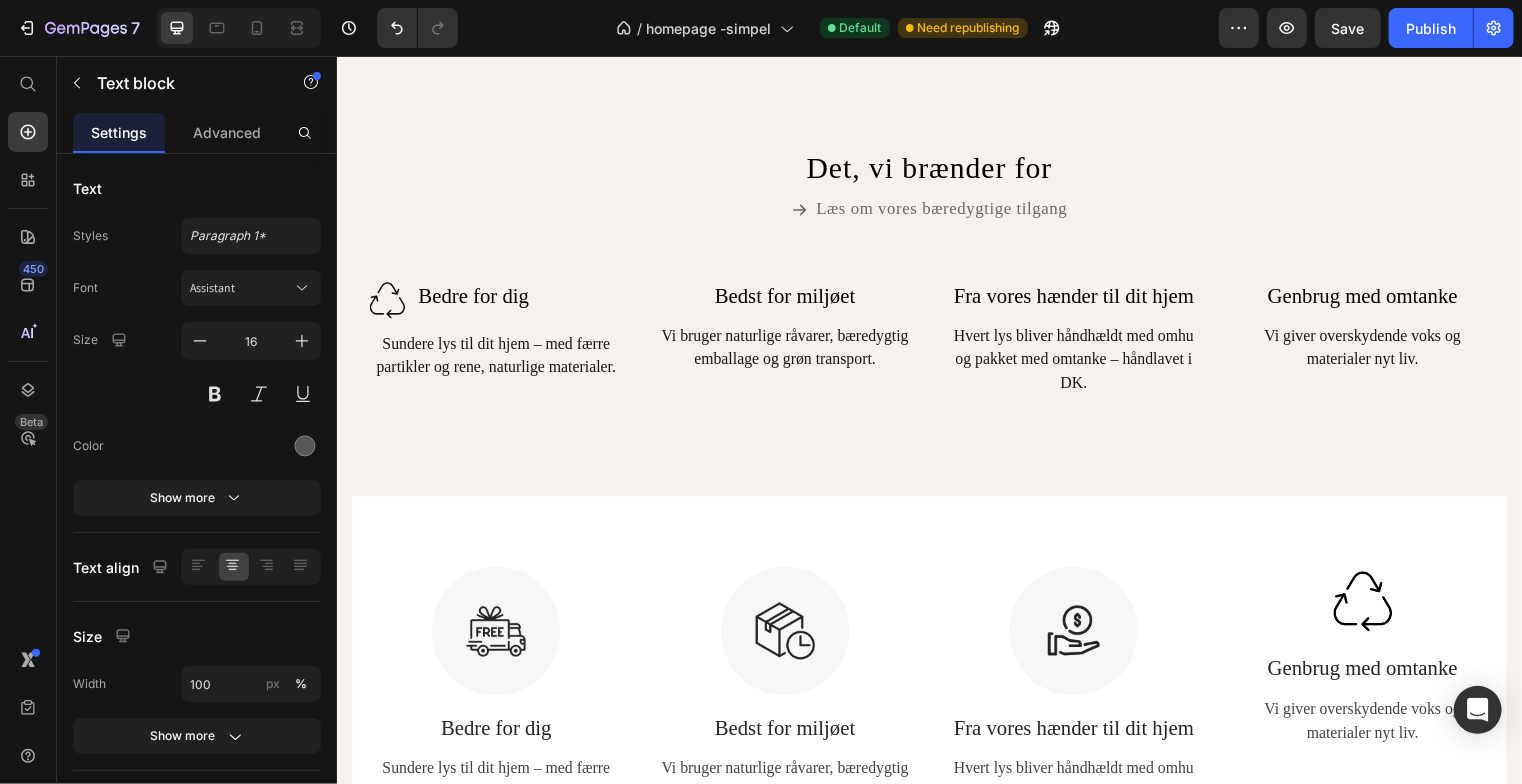 click on "Noget for enhver smag Hos os finder du lys i rolige, naturlige nuancer – fra elegante skulpturer til bløde former og delikate blomsterlys. Uanset om du er til det enkle og nordiske eller det sanselige og detaljerige, har vi kollektioner, der matcher din stil. Vælg mellem duftlys, dekorative elementer og minimalistiske udtryk – og skab netop den stemning, der passer til dig og dit hjem." at bounding box center (936, -55) 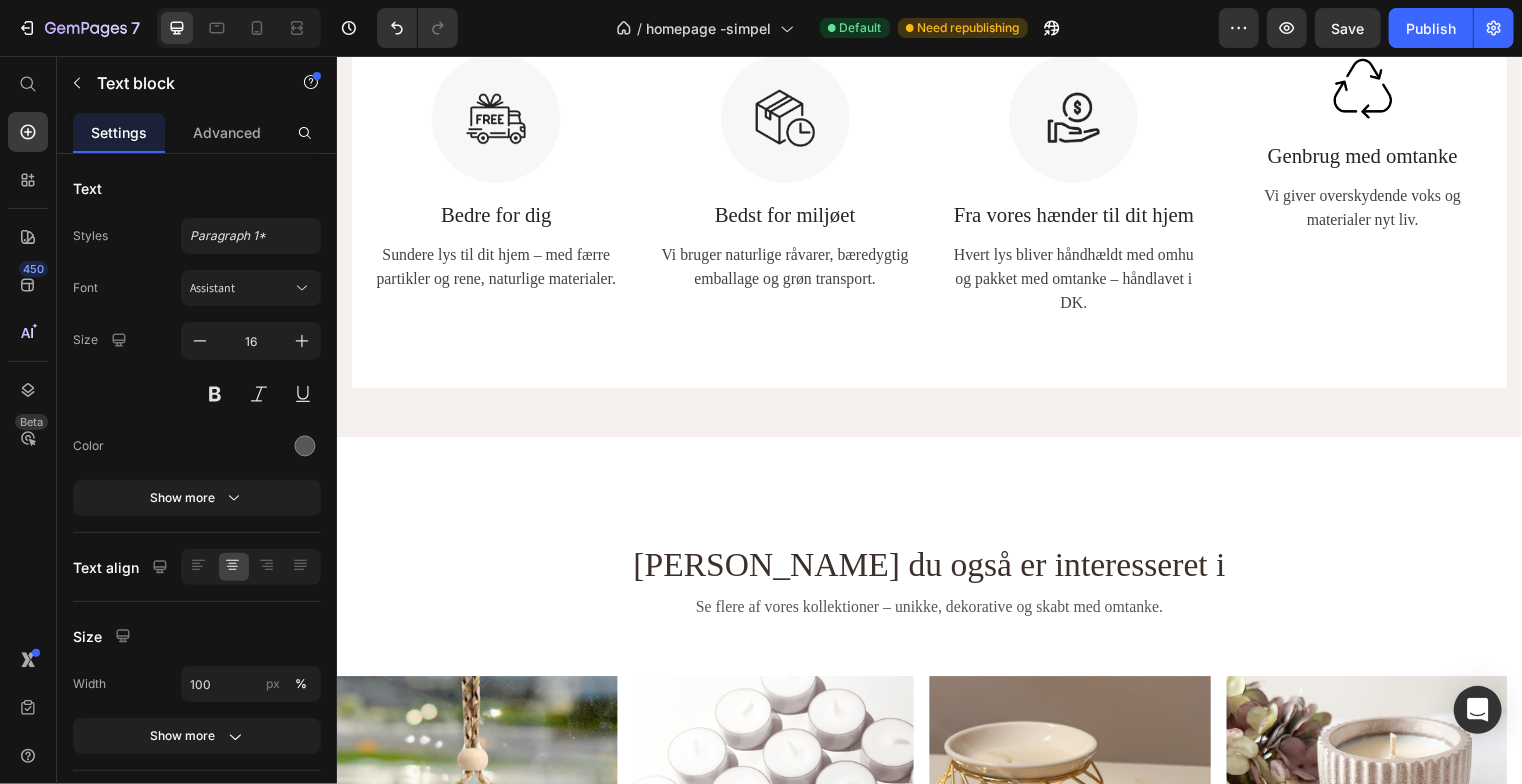 scroll, scrollTop: 3522, scrollLeft: 0, axis: vertical 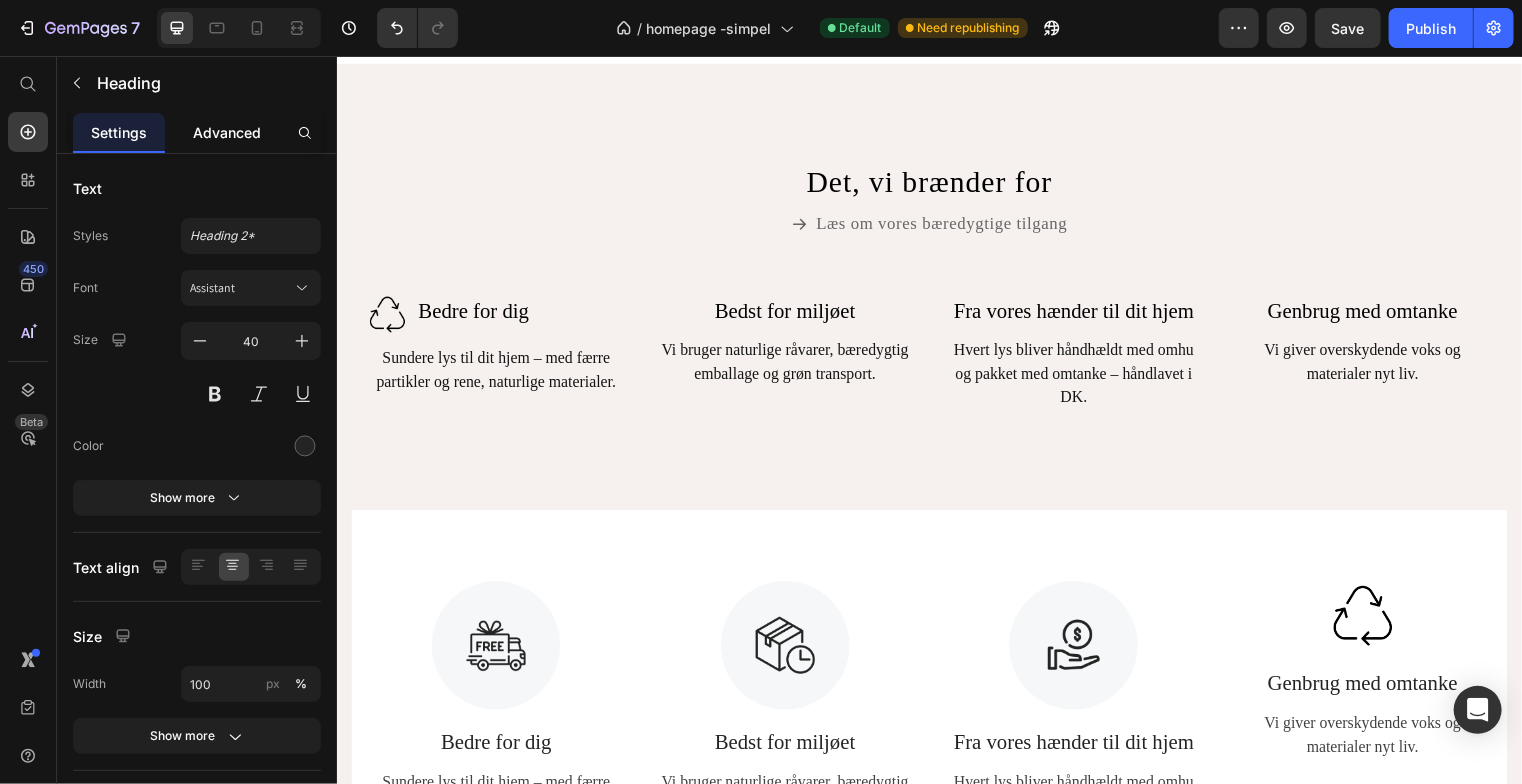 click on "Advanced" at bounding box center [227, 132] 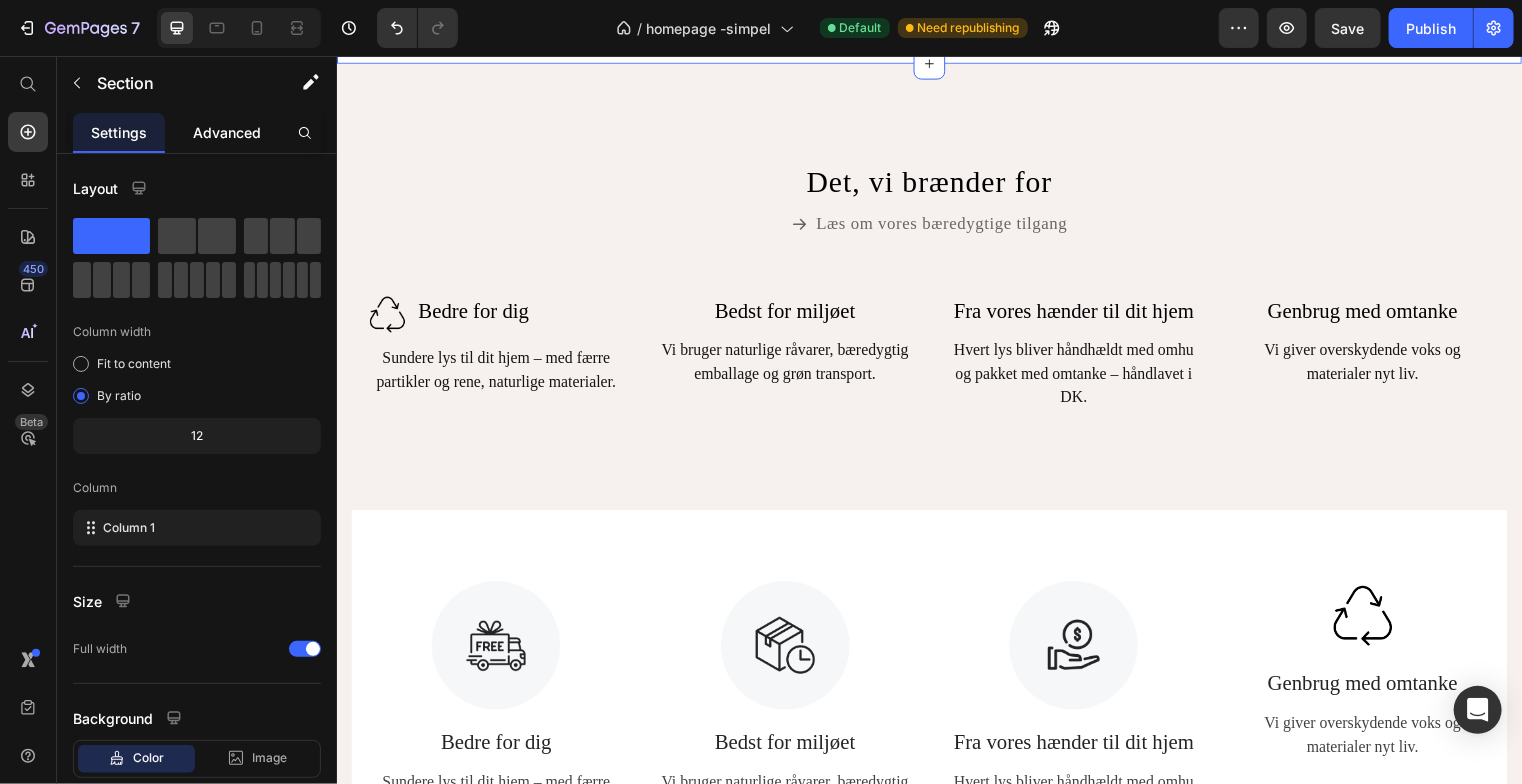 click on "Advanced" at bounding box center (227, 132) 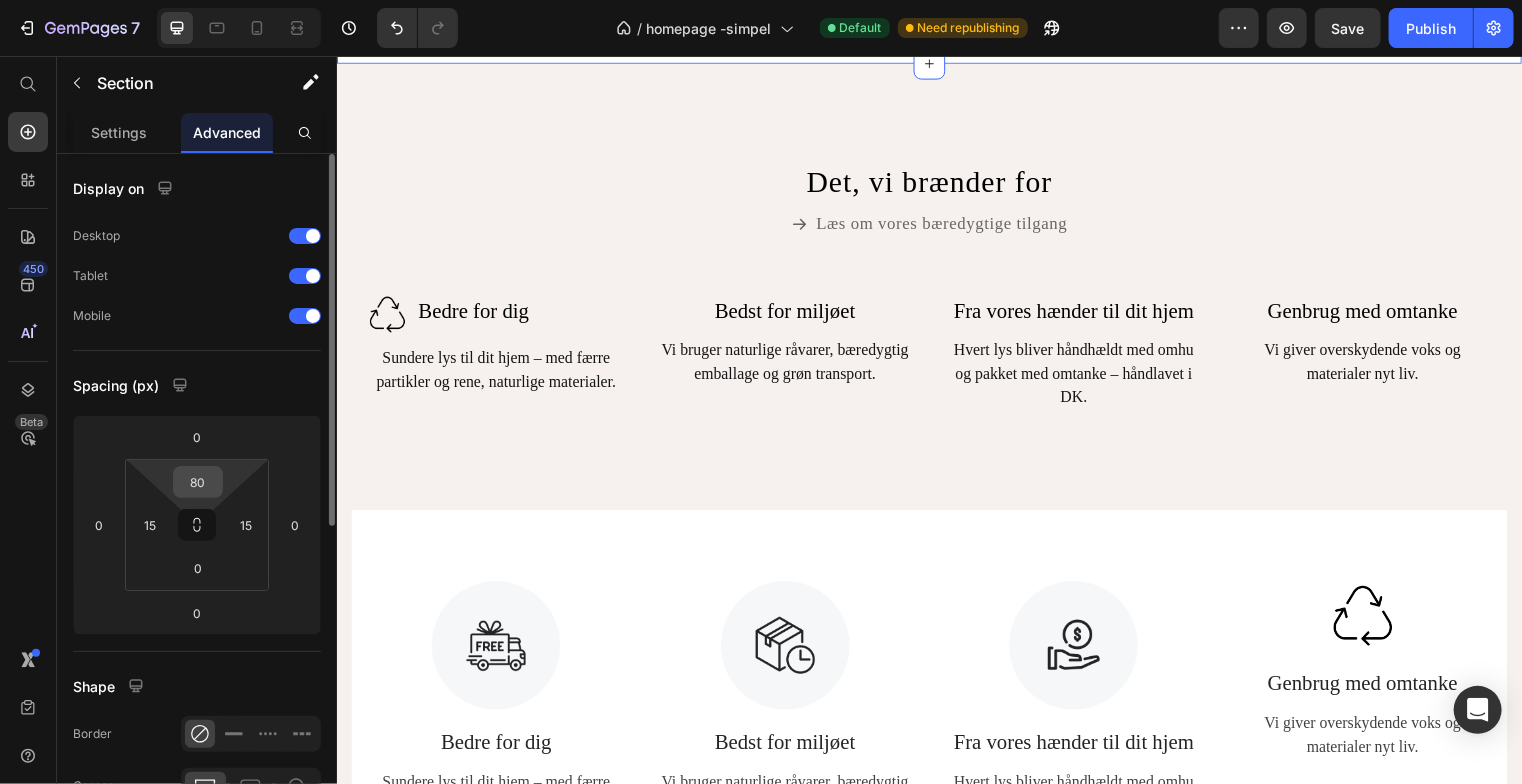 click on "80" at bounding box center (198, 482) 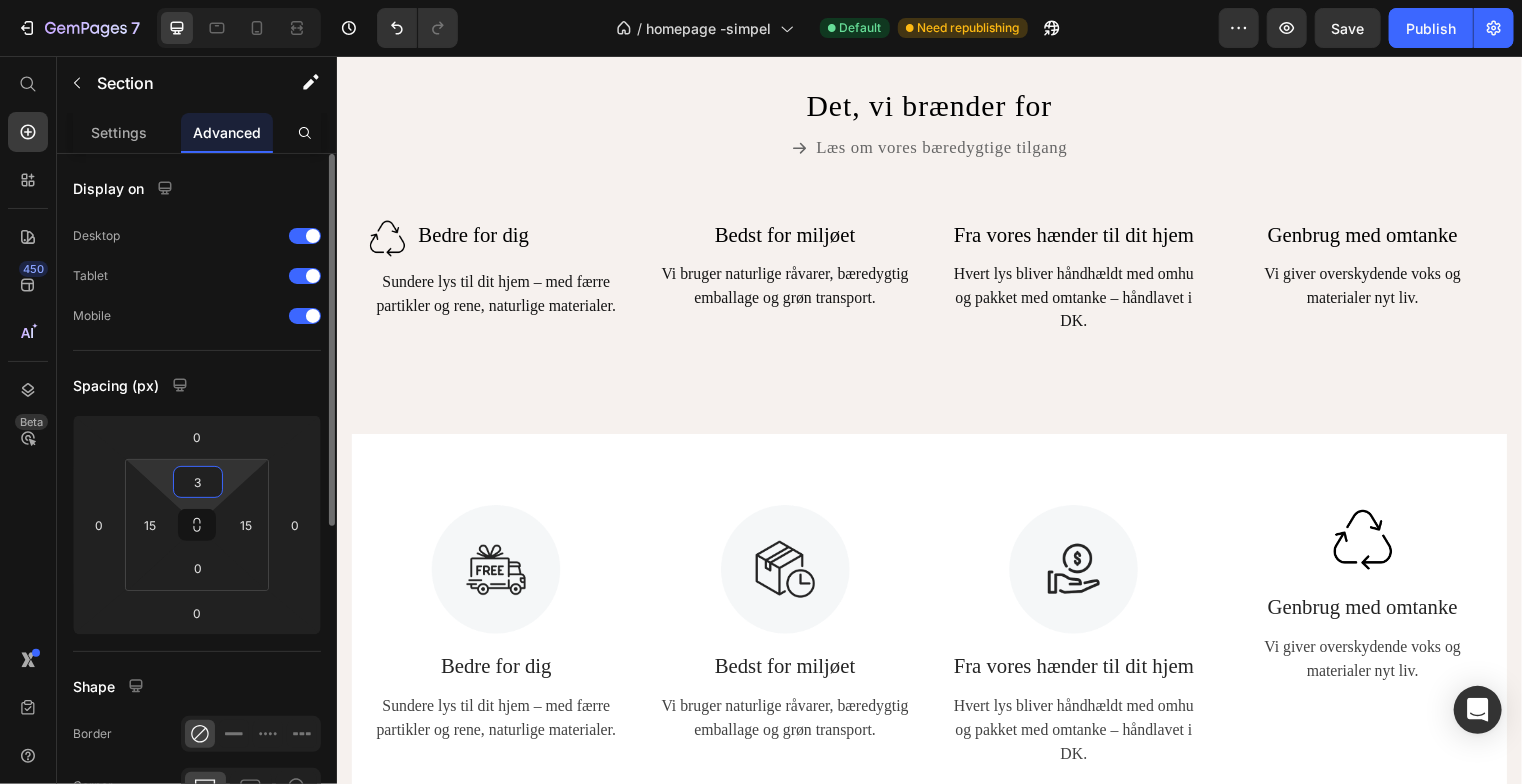 type on "30" 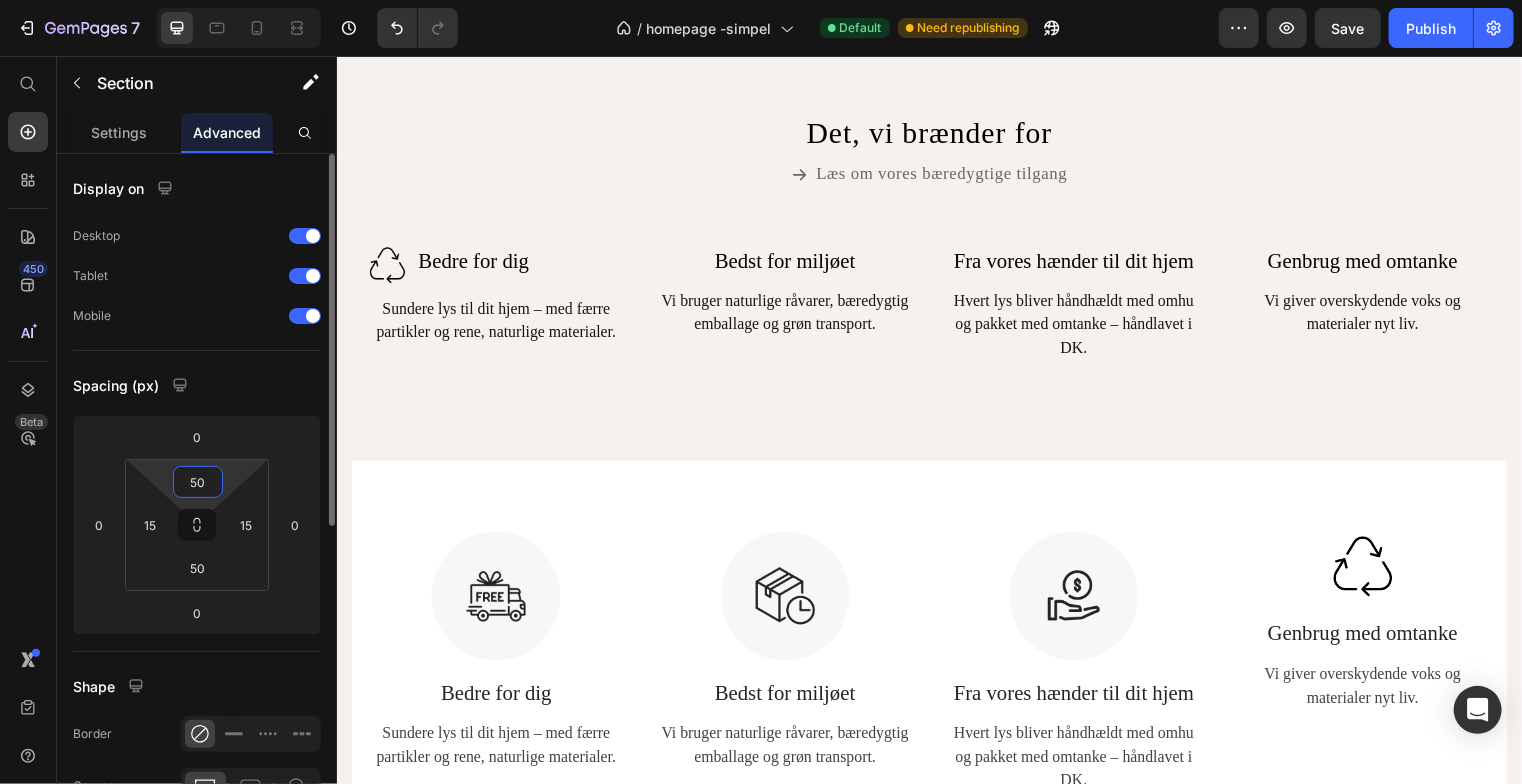 click on "50" at bounding box center [198, 482] 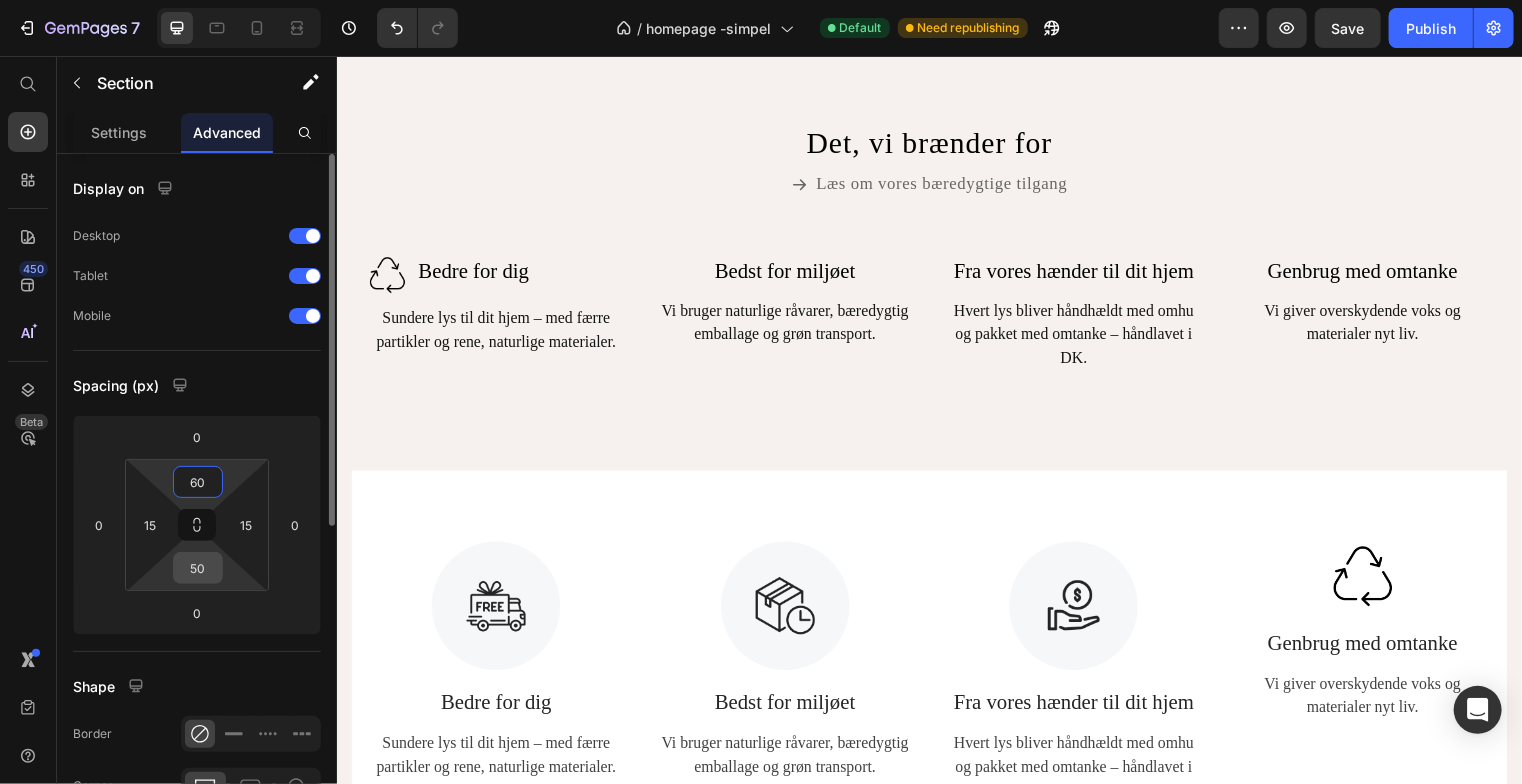type on "60" 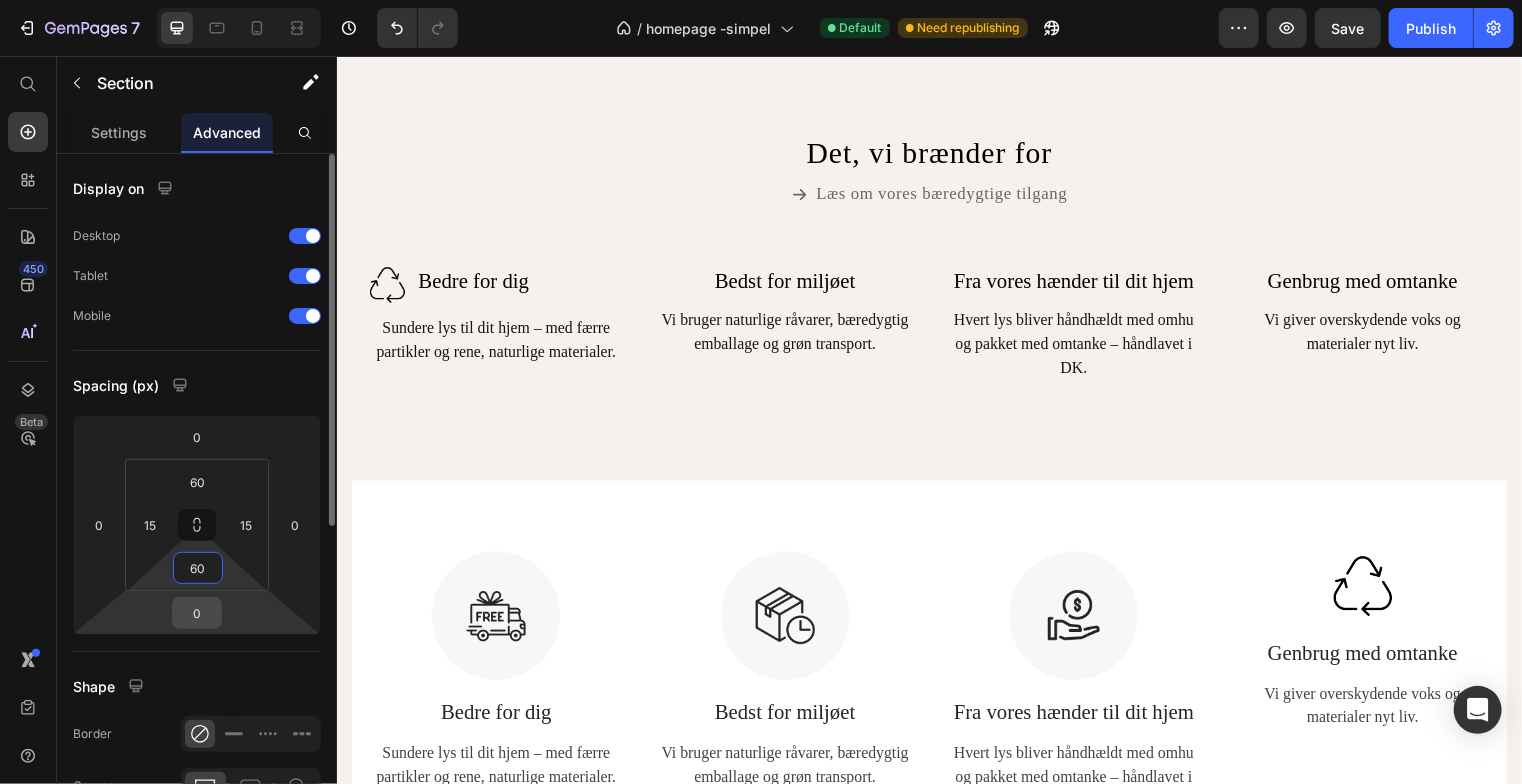 type on "60" 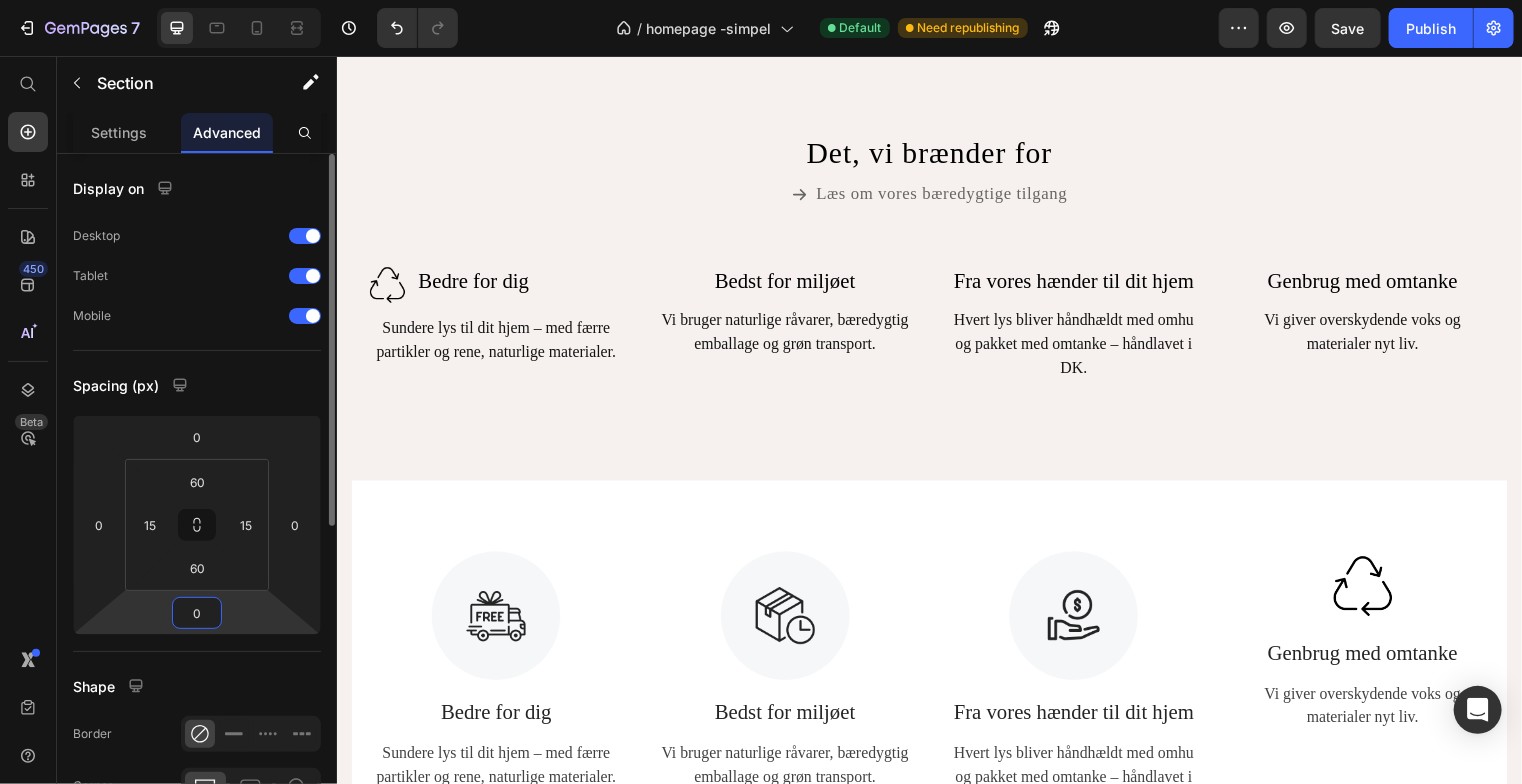 drag, startPoint x: 205, startPoint y: 607, endPoint x: 154, endPoint y: 622, distance: 53.160137 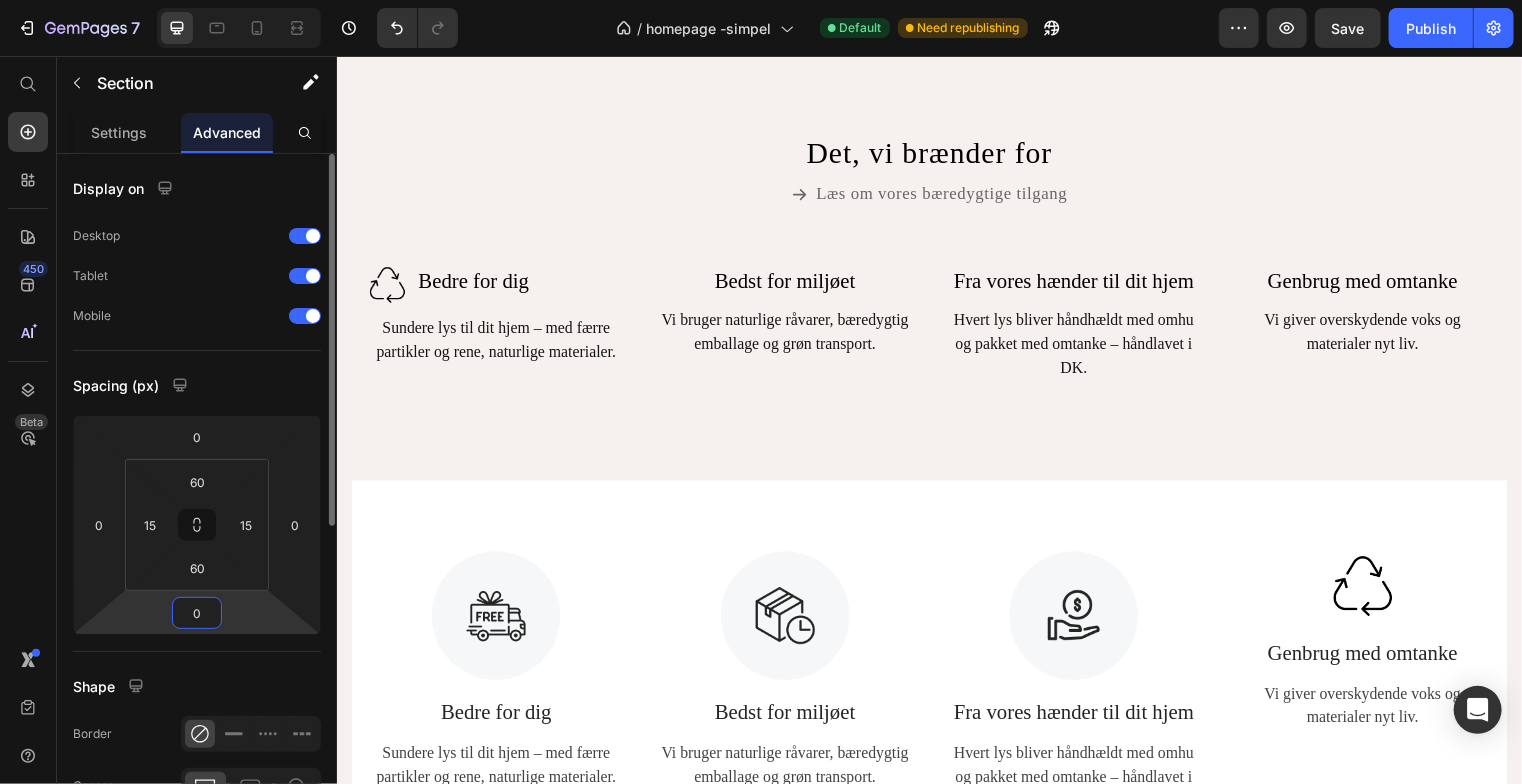 click on "0 0 0 0" at bounding box center [197, 525] 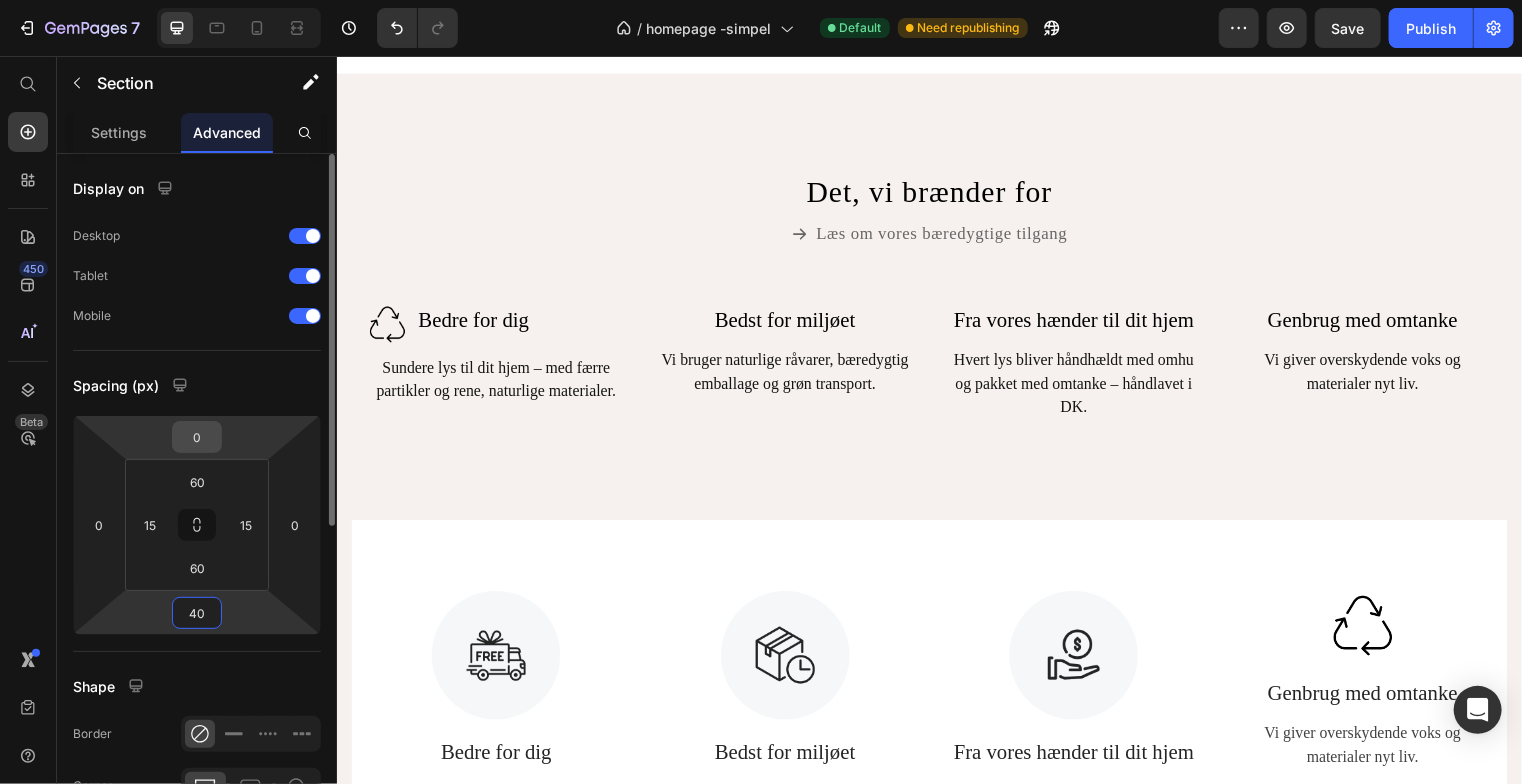 type on "40" 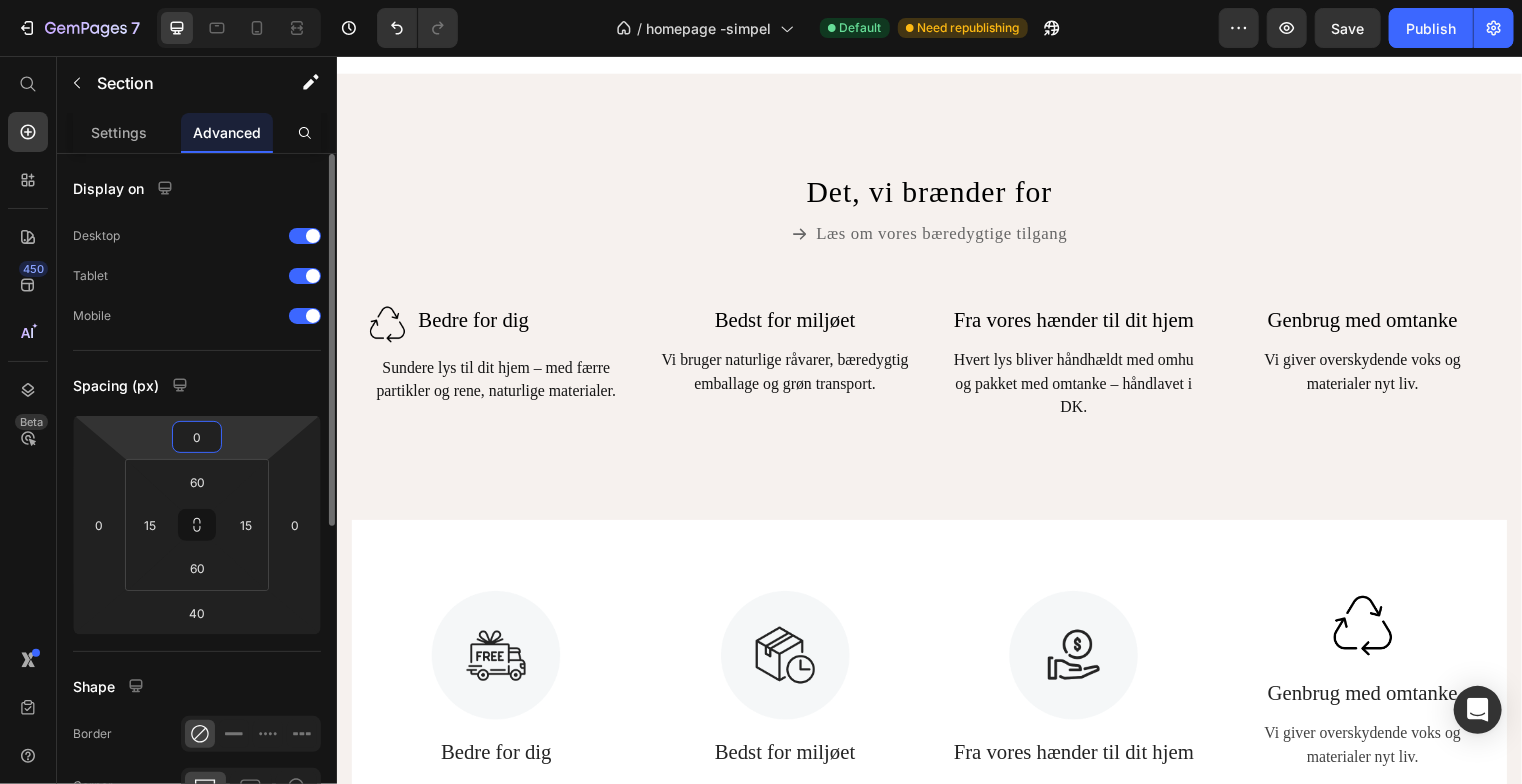 click on "0" at bounding box center [197, 437] 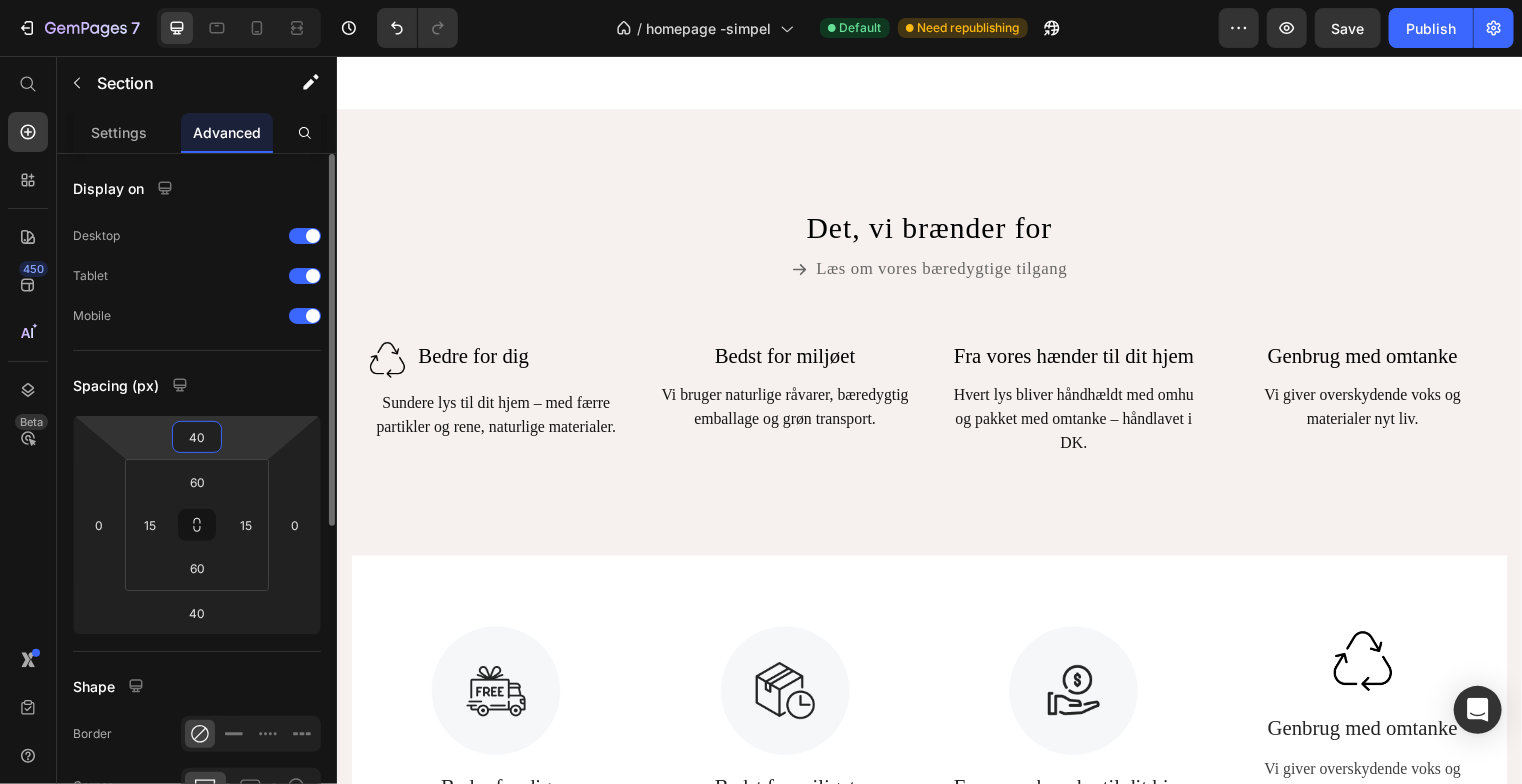 scroll, scrollTop: 3026, scrollLeft: 0, axis: vertical 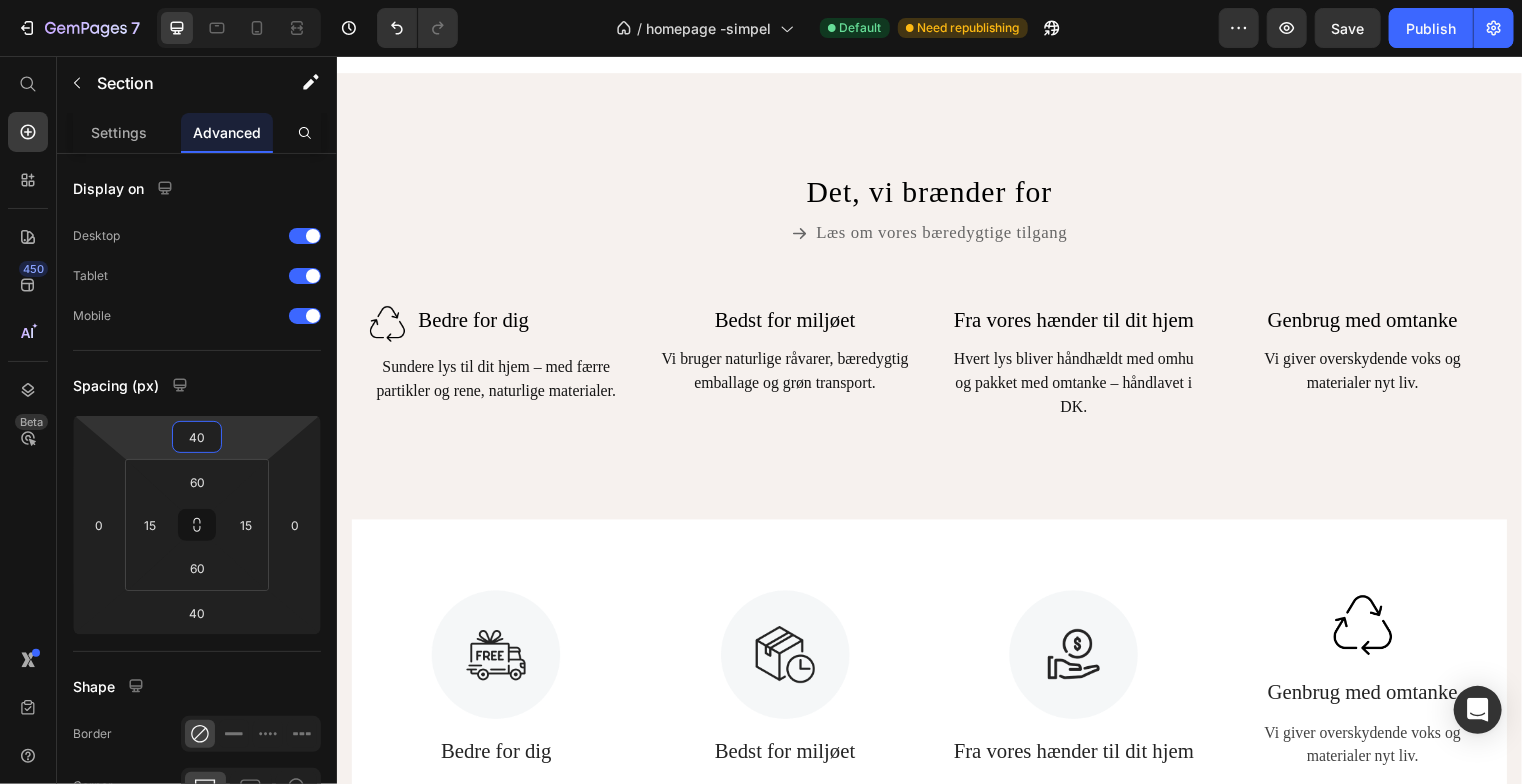 type on "40" 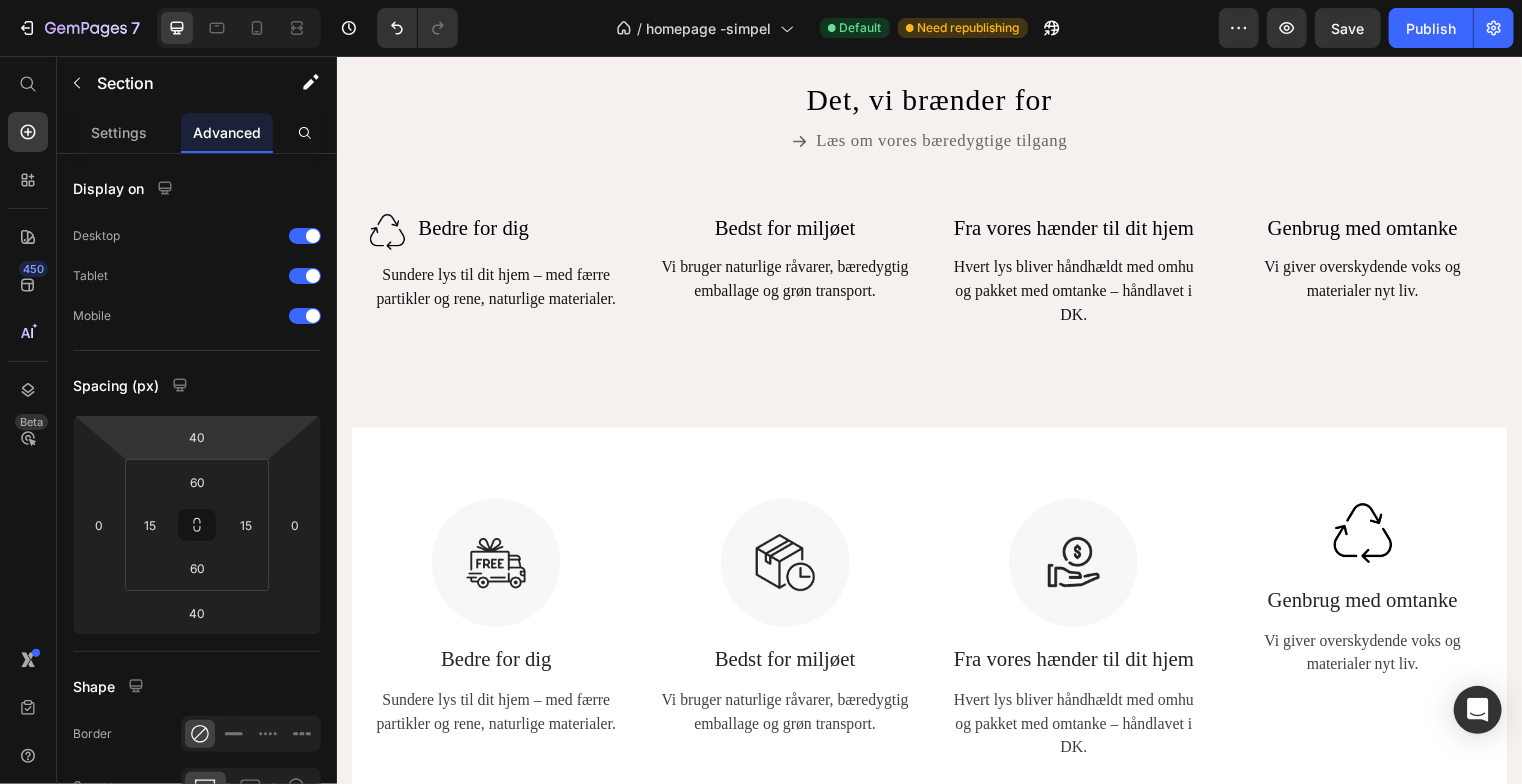 scroll, scrollTop: 3120, scrollLeft: 0, axis: vertical 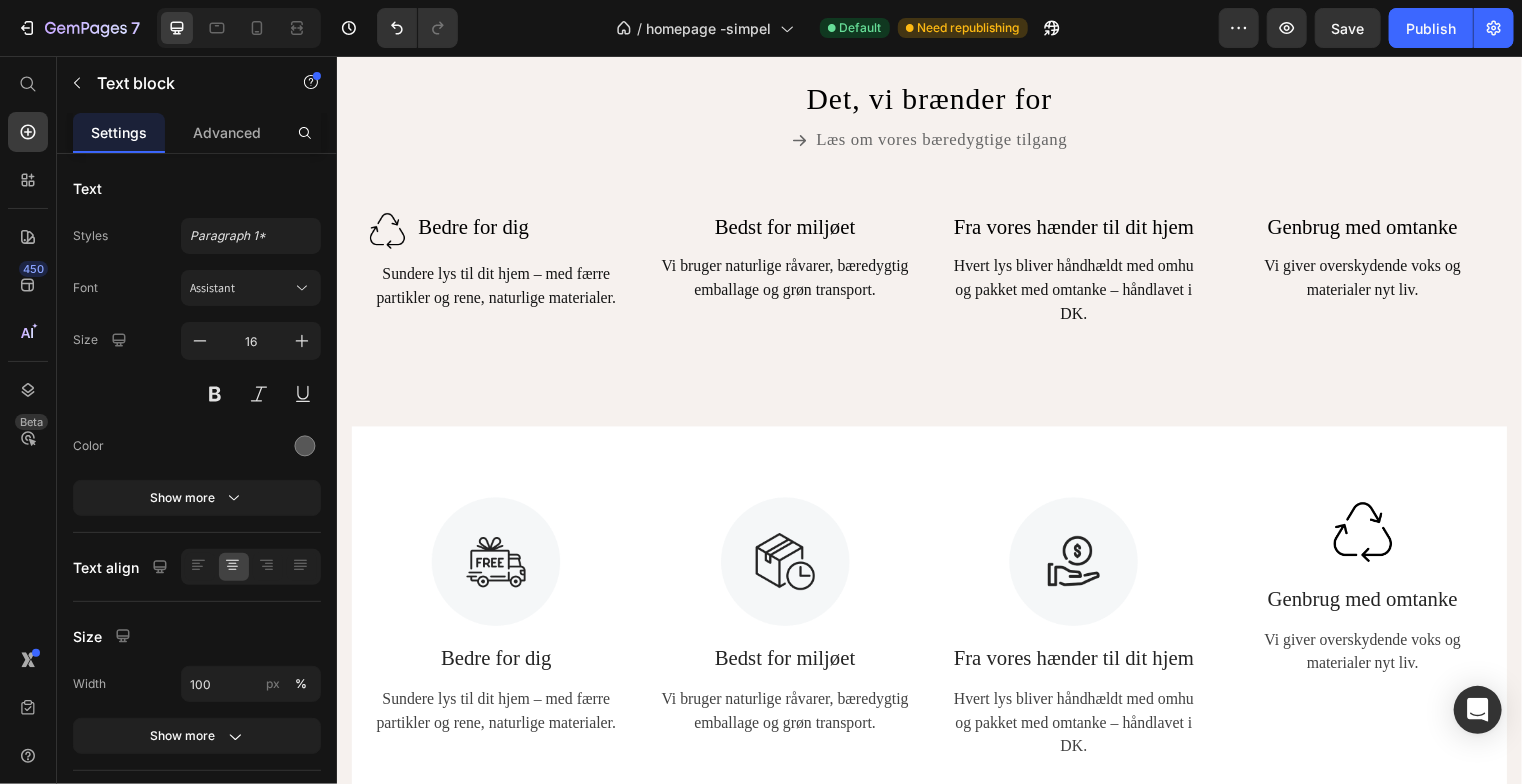 click on "Hos os finder du lys i rolige, naturlige nuancer – fra elegante skulpturer til bløde former og delikate blomsterlys. Uanset om du er til det enkle og nordiske eller det sanselige og detaljerige, har vi kollektioner, der matcher din stil. Vælg mellem duftlys, dekorative elementer og minimalistiske udtryk – og skab netop den stemning, der passer til dig og dit hjem." at bounding box center (936, -113) 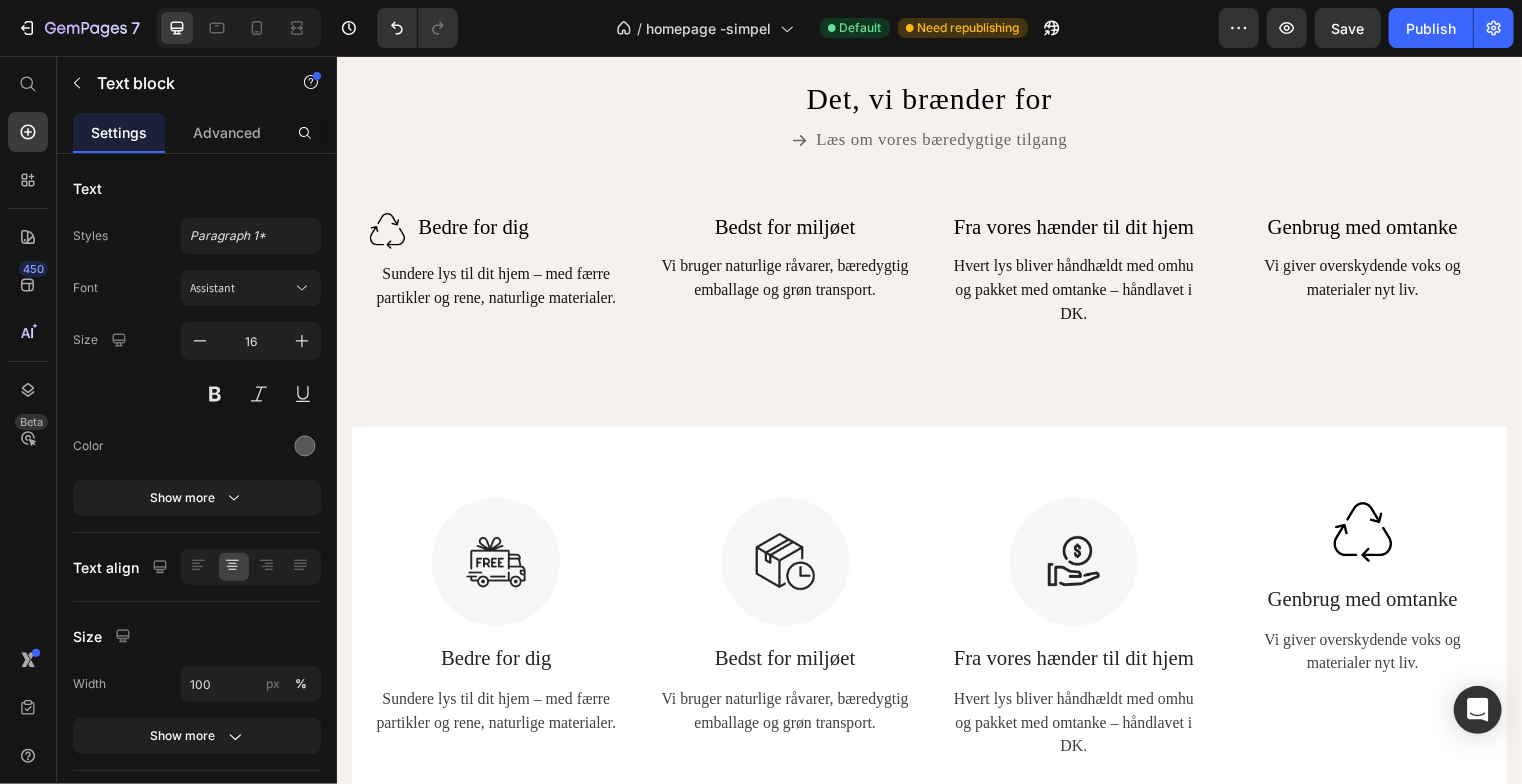 click on "Hos os finder du lys i rolige, naturlige nuancer – fra elegante skulpturer til bløde former og delikate blomsterlys. Uanset om du er til det enkle og nordiske eller det sanselige og detaljerige, har vi kollektioner, der matcher din stil. Vælg mellem duftlys, dekorative elementer og minimalistiske udtryk – og skab netop den stemning, der passer til dig og dit hjem." at bounding box center [936, -113] 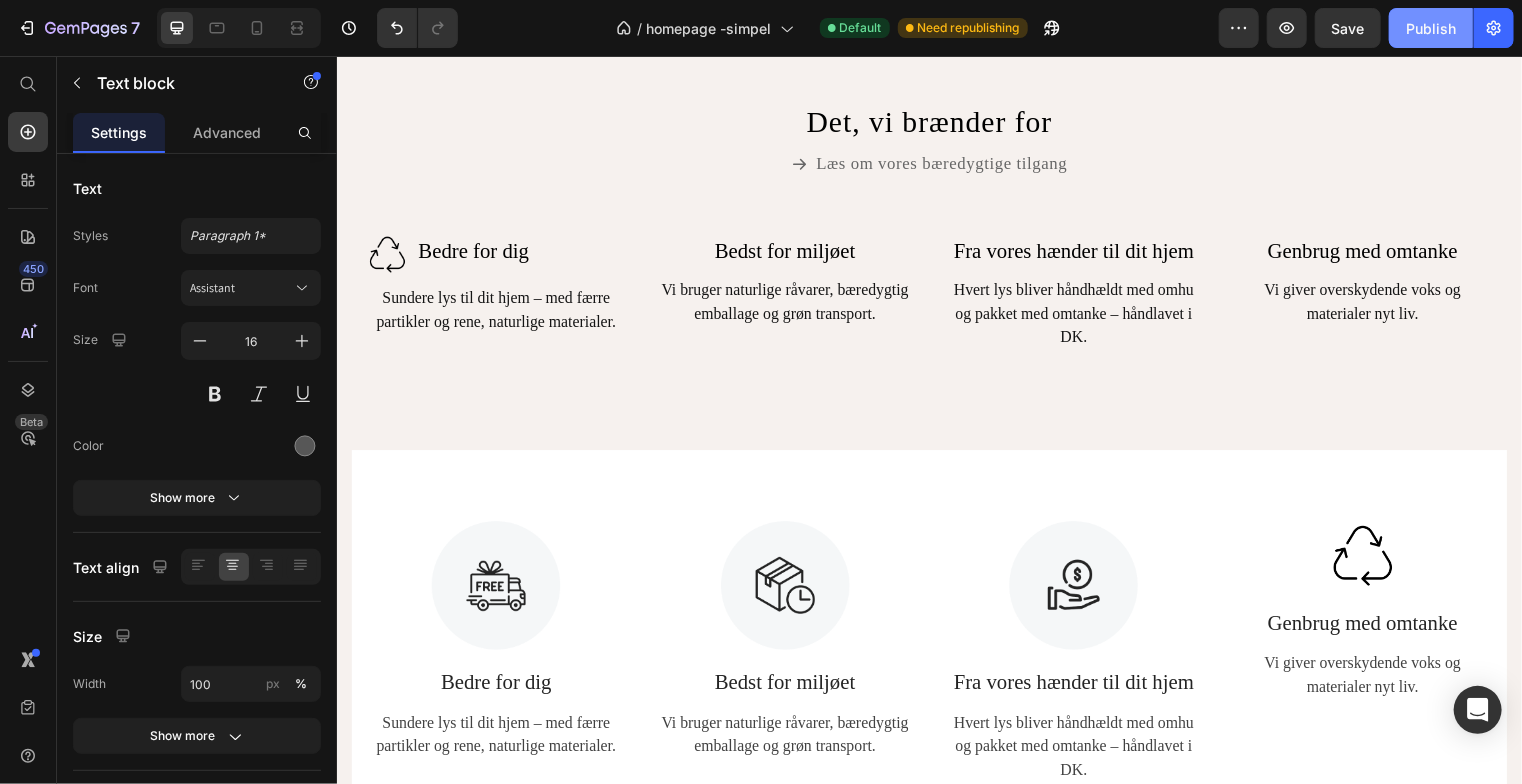 click on "Publish" 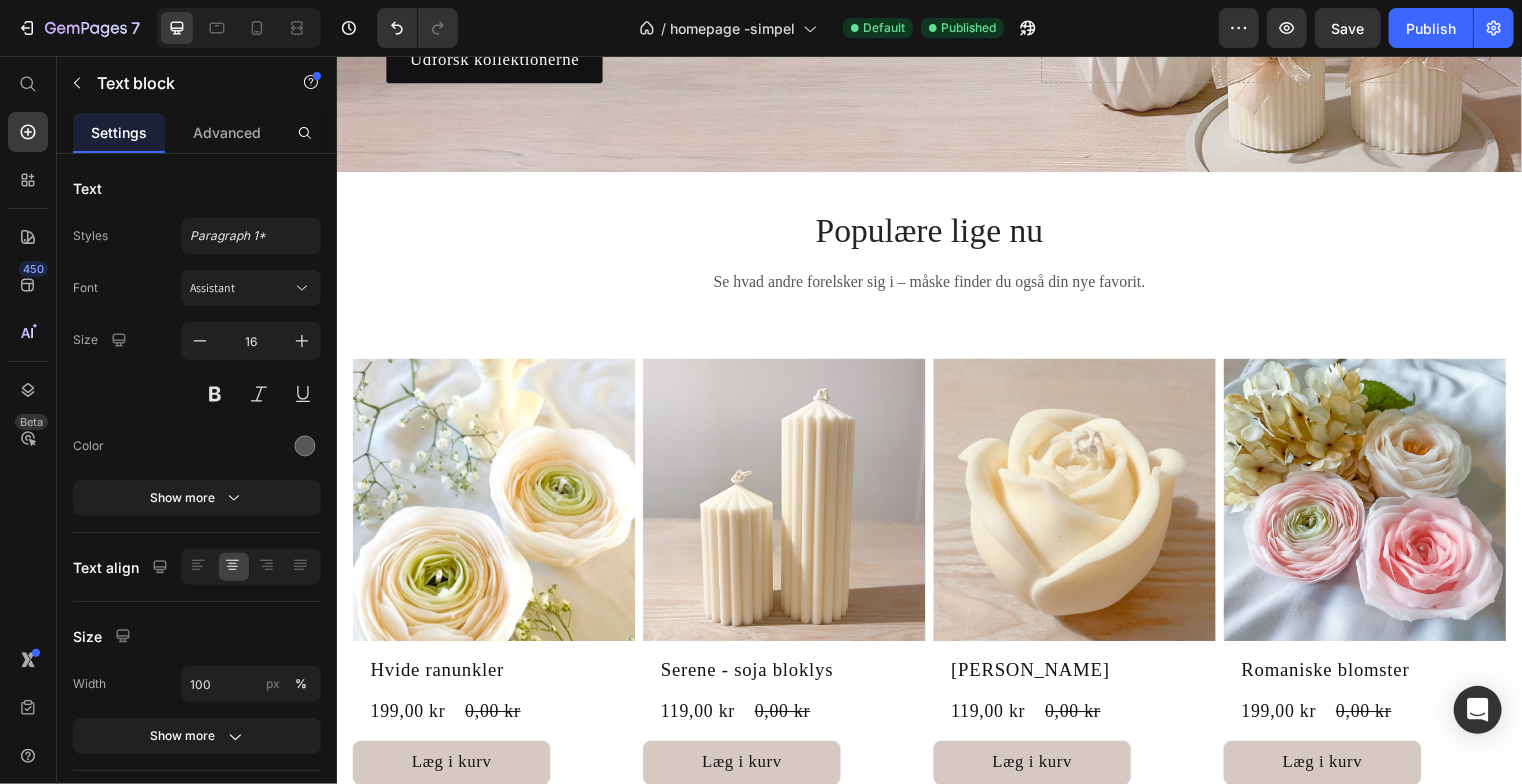 scroll, scrollTop: 355, scrollLeft: 0, axis: vertical 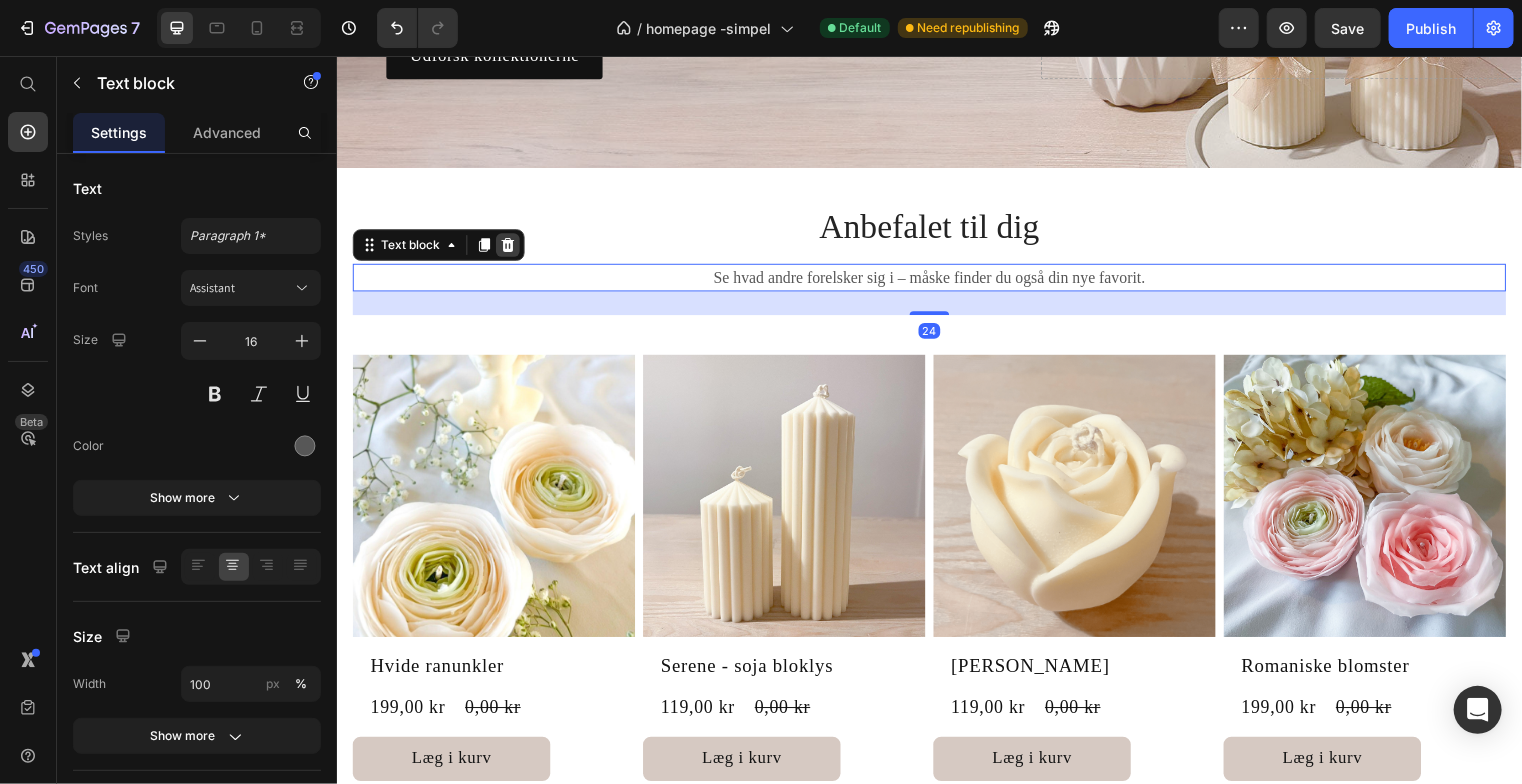 click 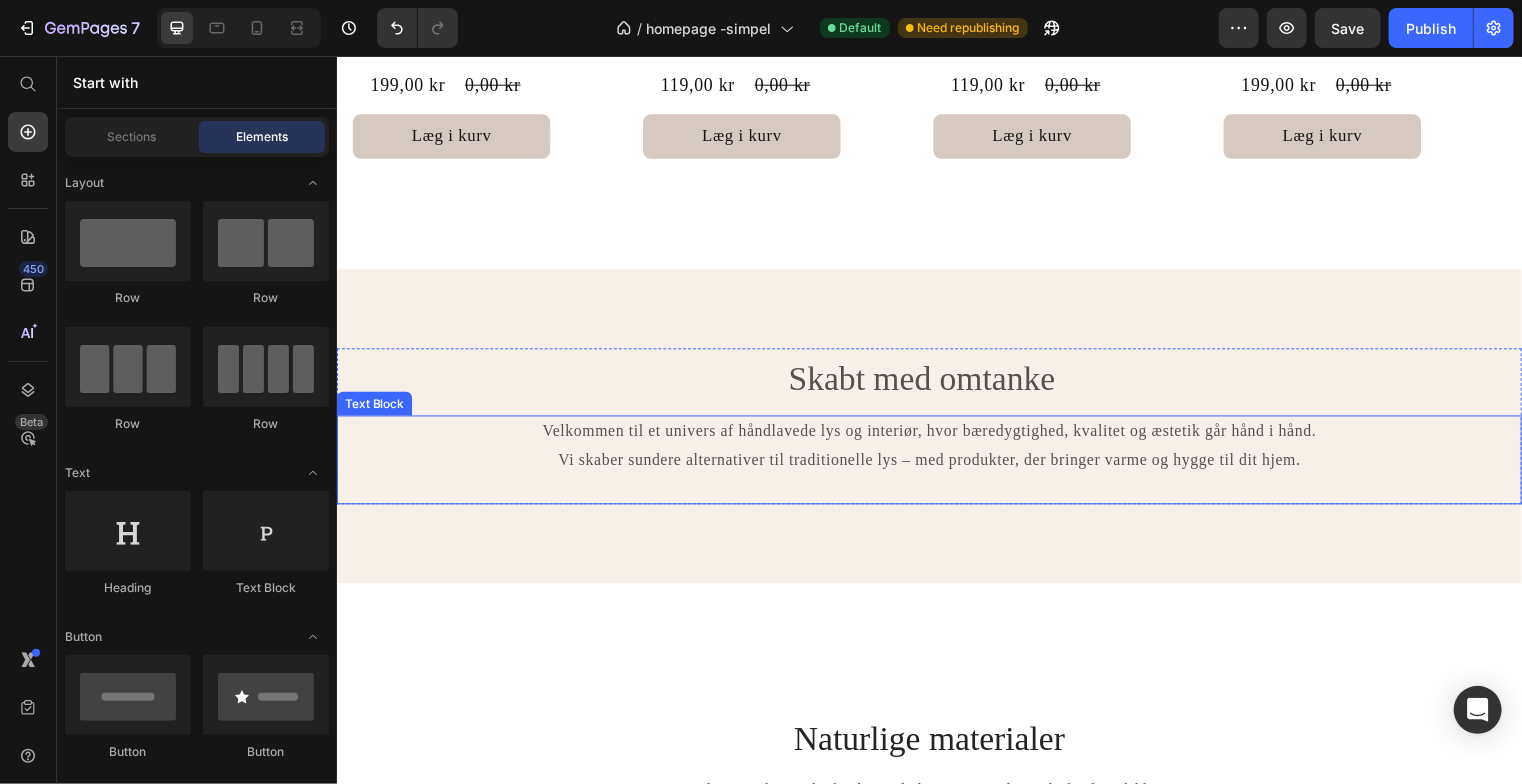 scroll, scrollTop: 932, scrollLeft: 0, axis: vertical 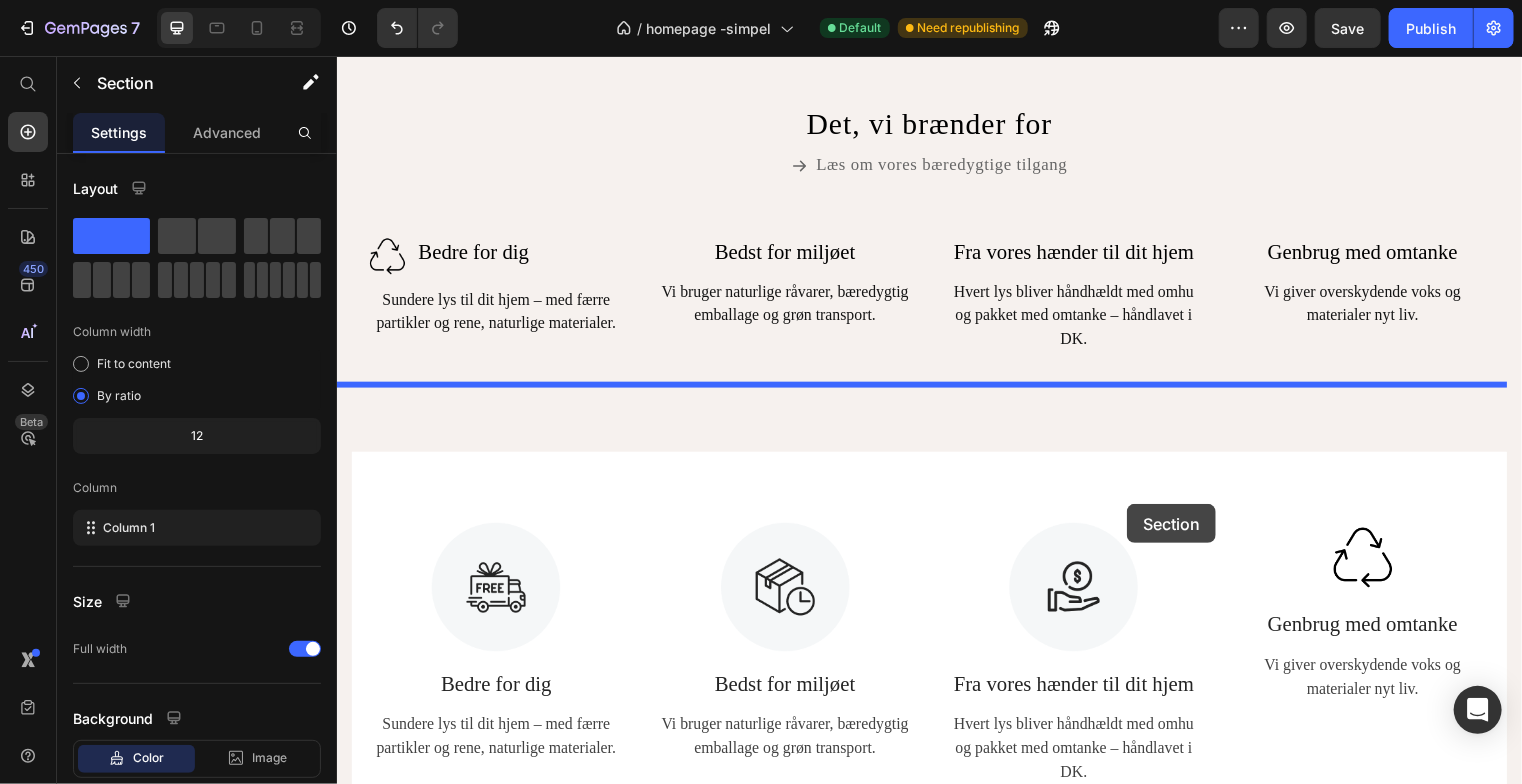 drag, startPoint x: 1130, startPoint y: 243, endPoint x: 1136, endPoint y: 511, distance: 268.06717 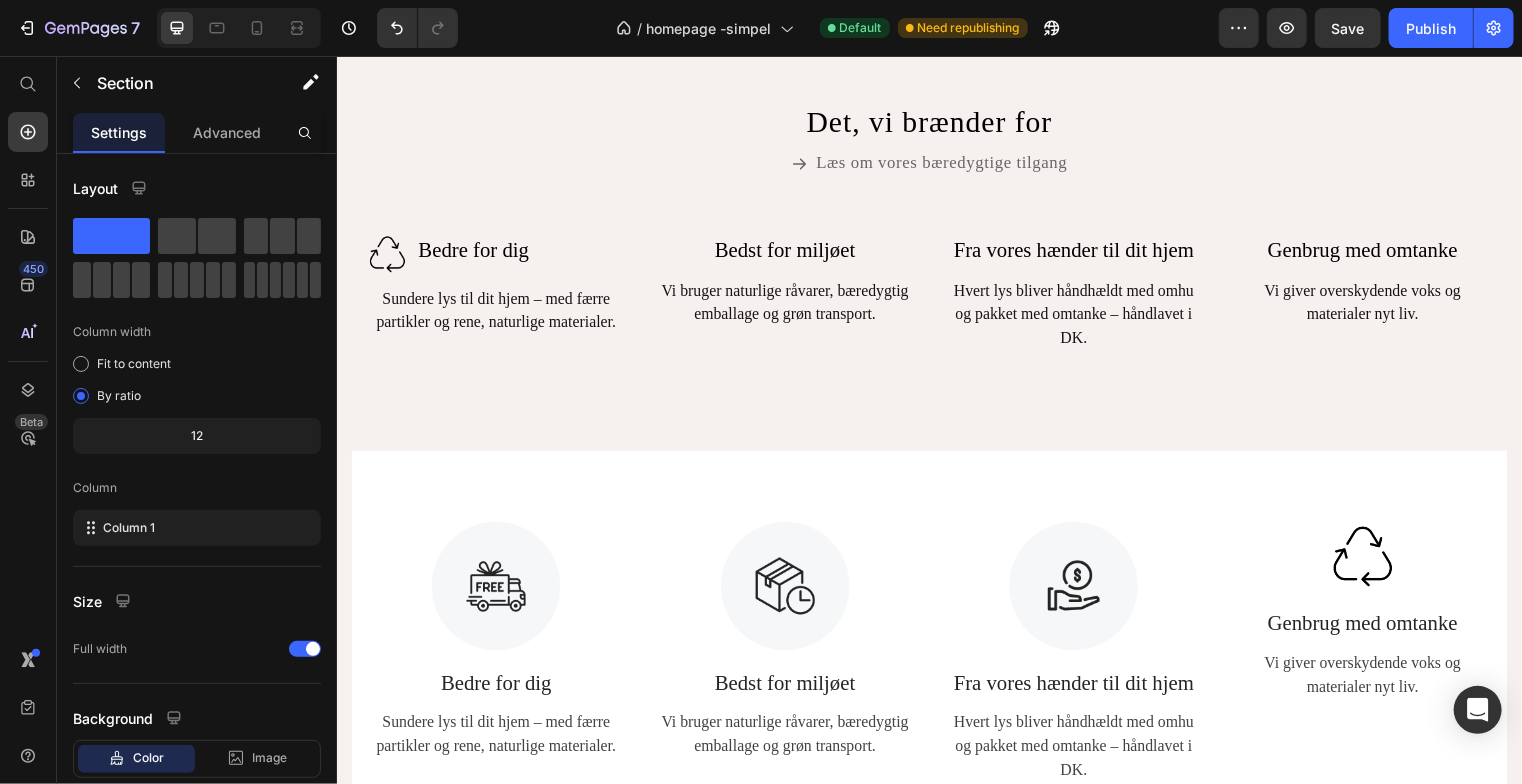 scroll, scrollTop: 2667, scrollLeft: 0, axis: vertical 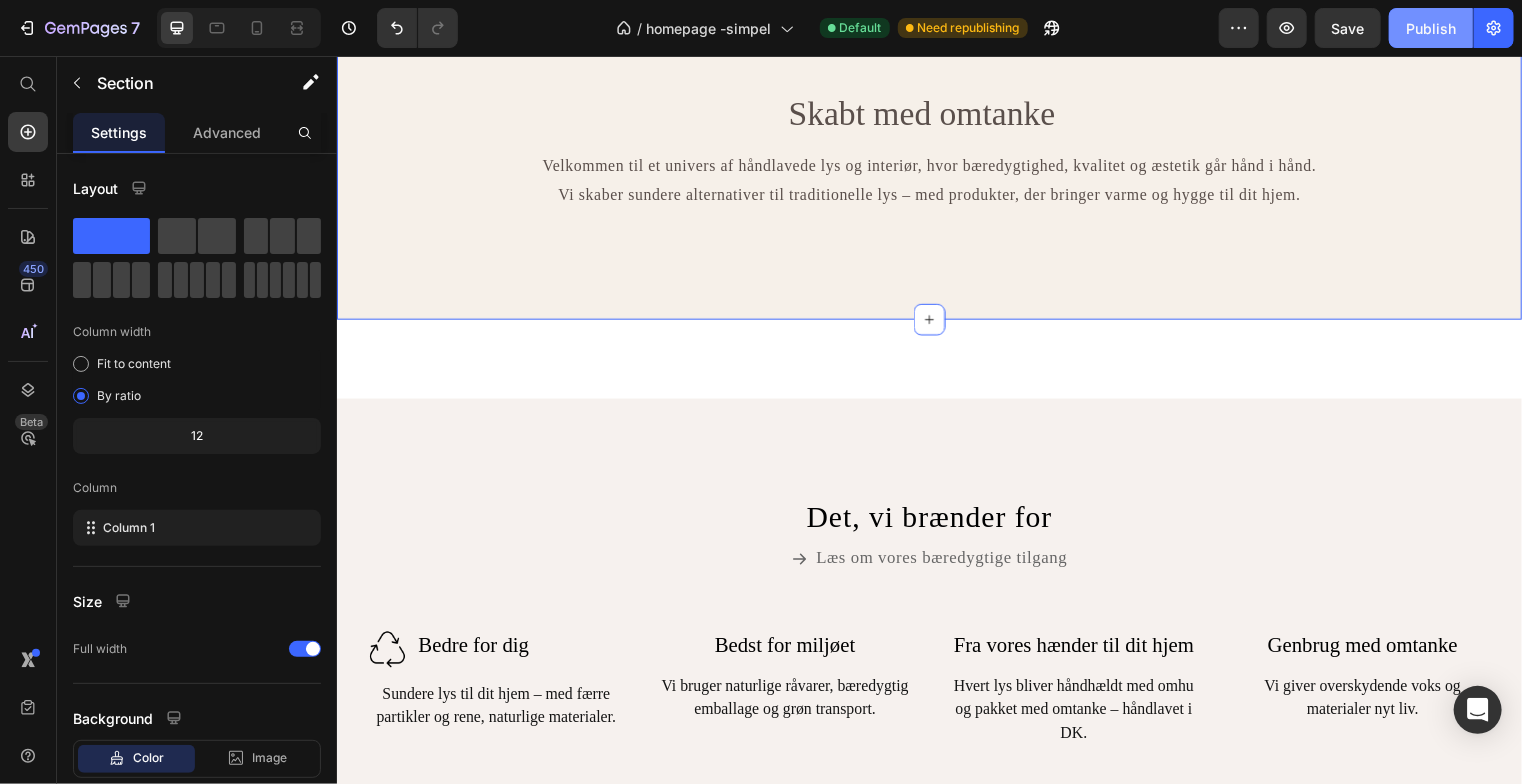 click on "Publish" at bounding box center [1431, 28] 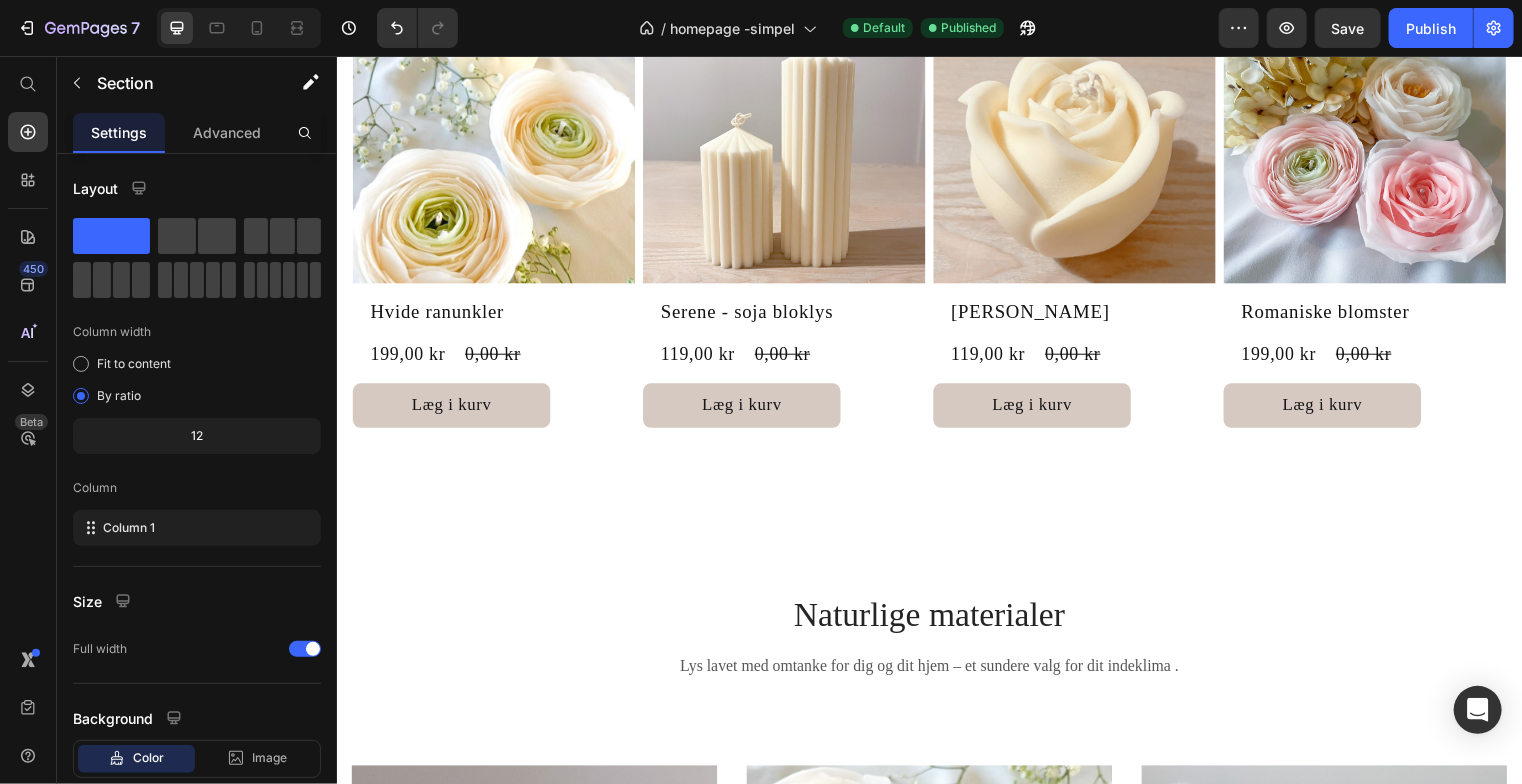 scroll, scrollTop: 663, scrollLeft: 0, axis: vertical 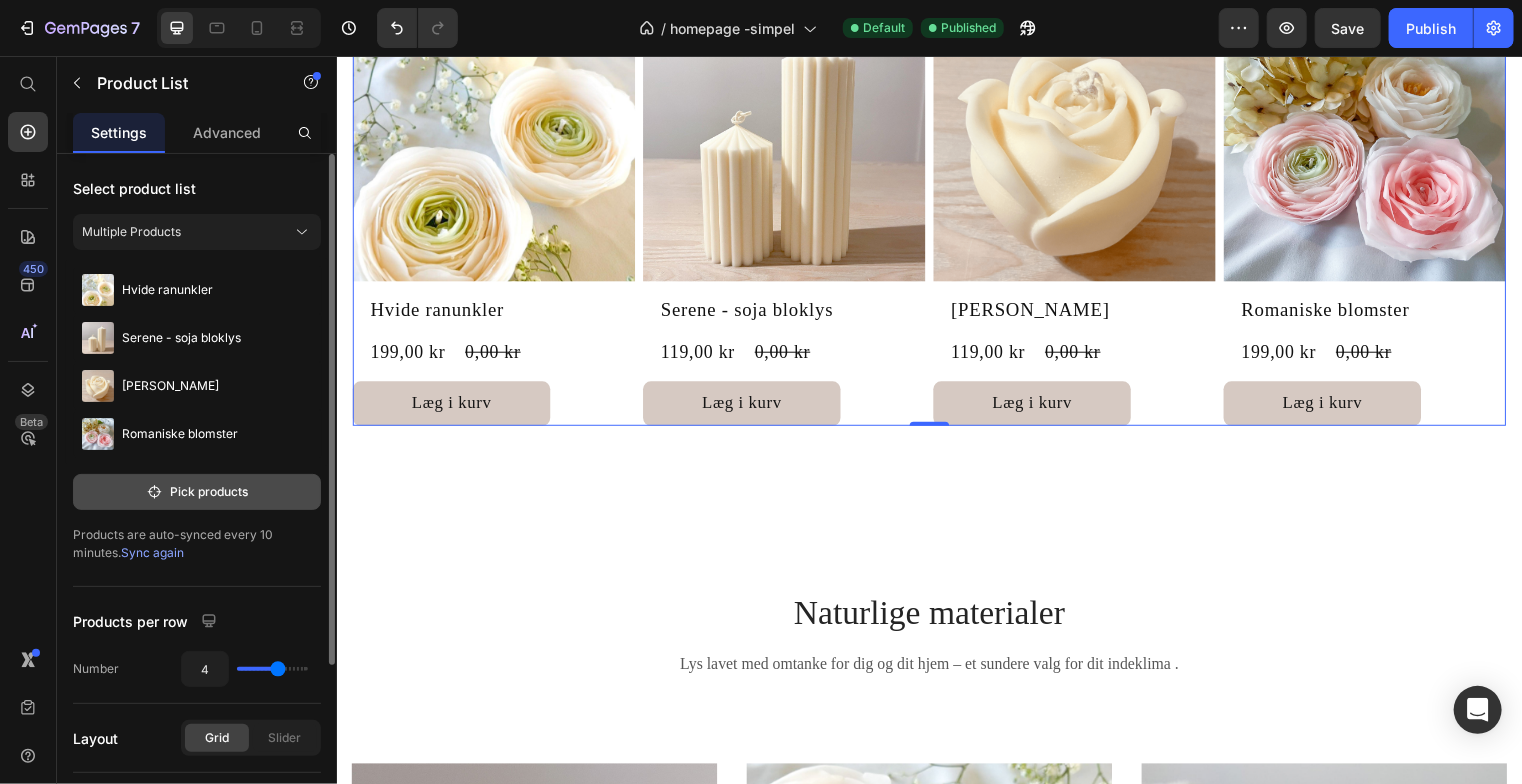 click on "Pick products" at bounding box center [197, 492] 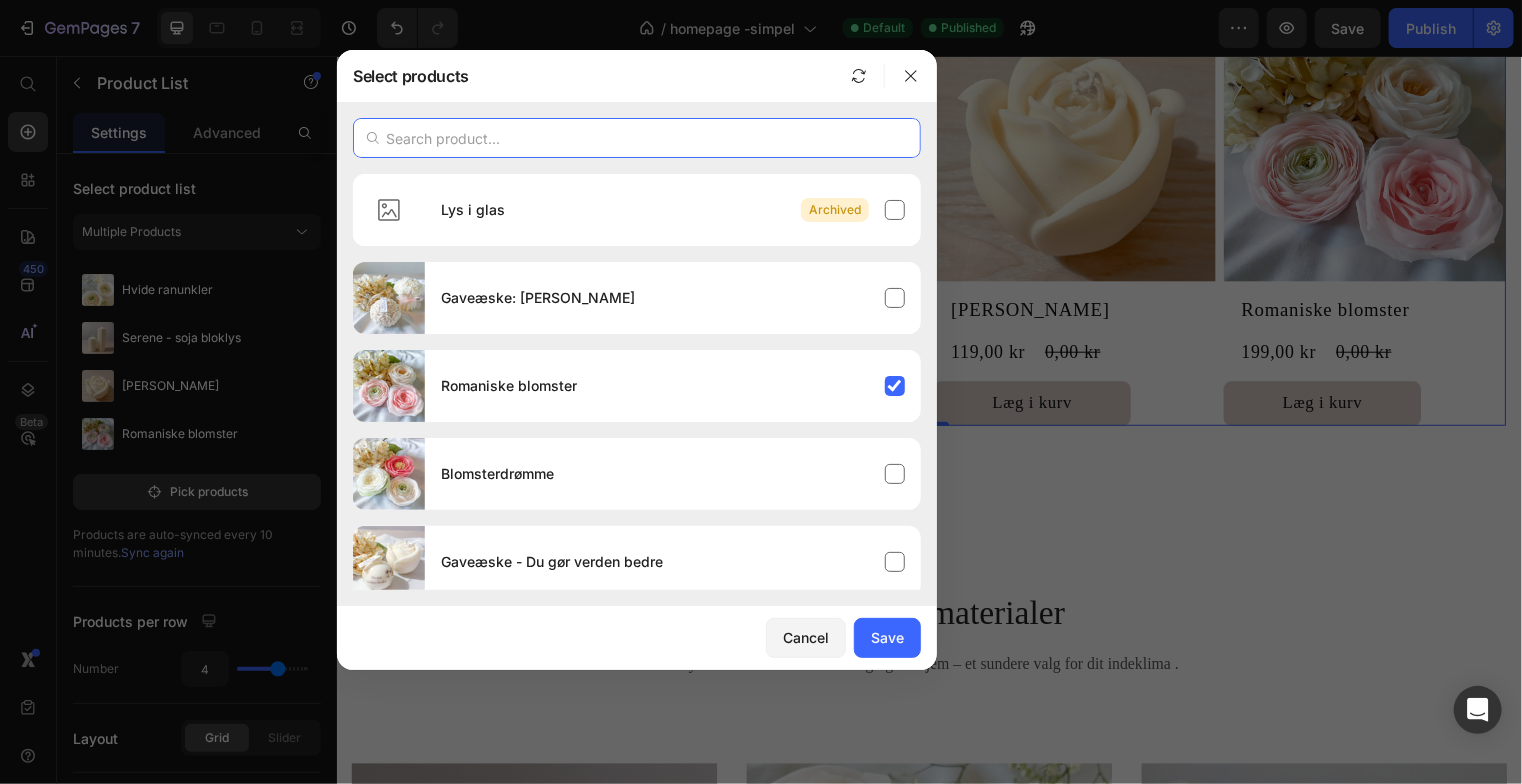 click at bounding box center [637, 138] 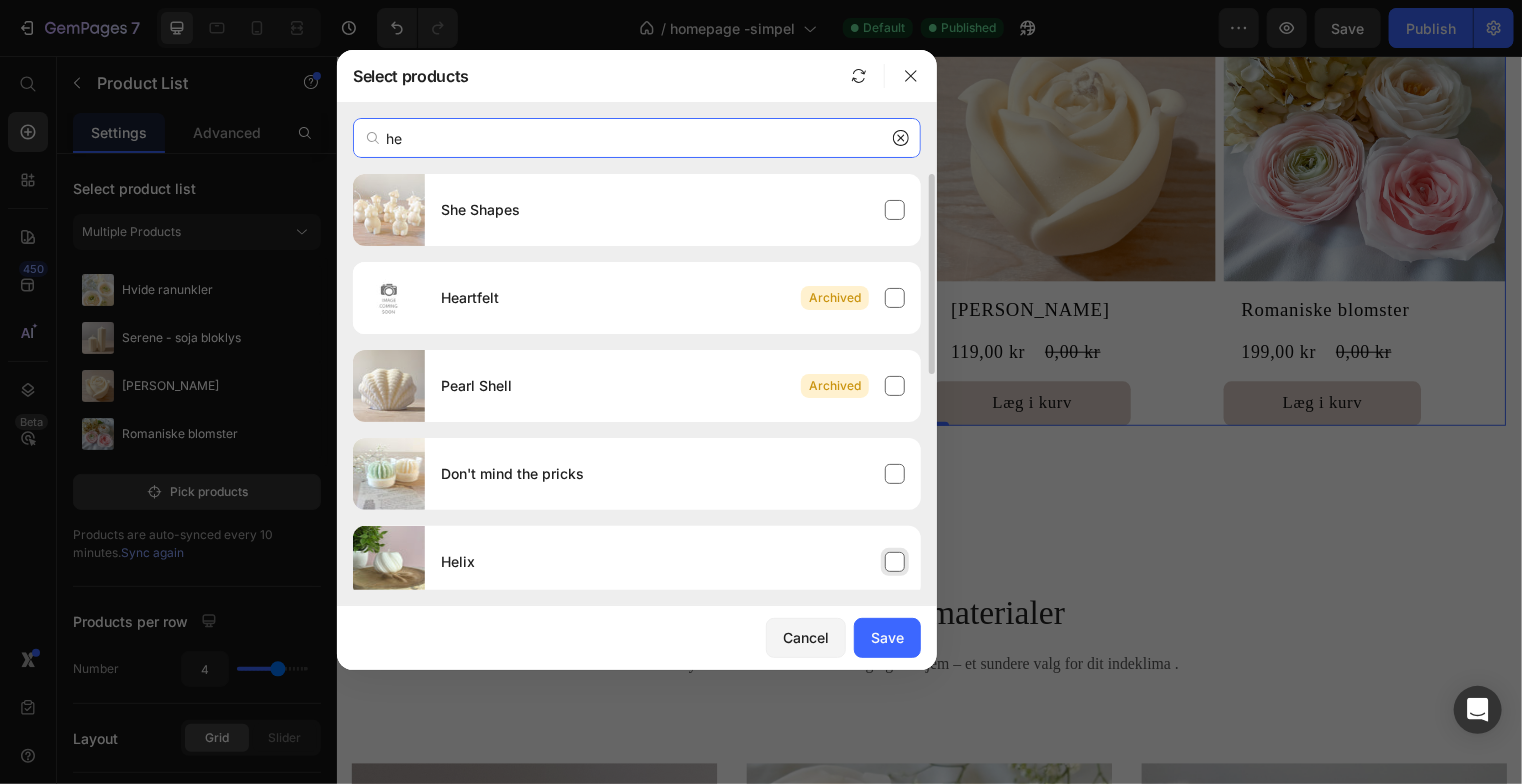 type on "he" 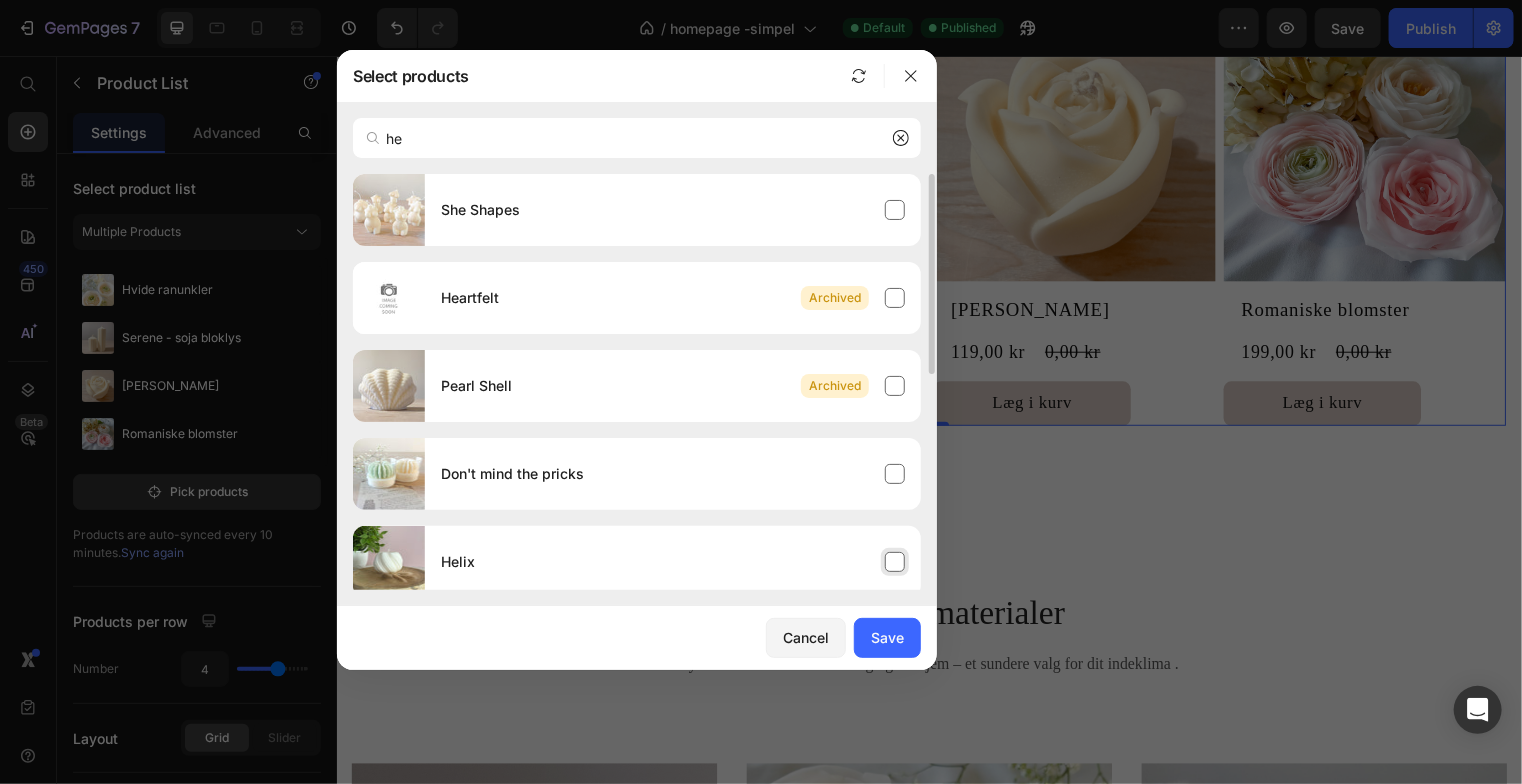 click on "Helix" at bounding box center (458, 562) 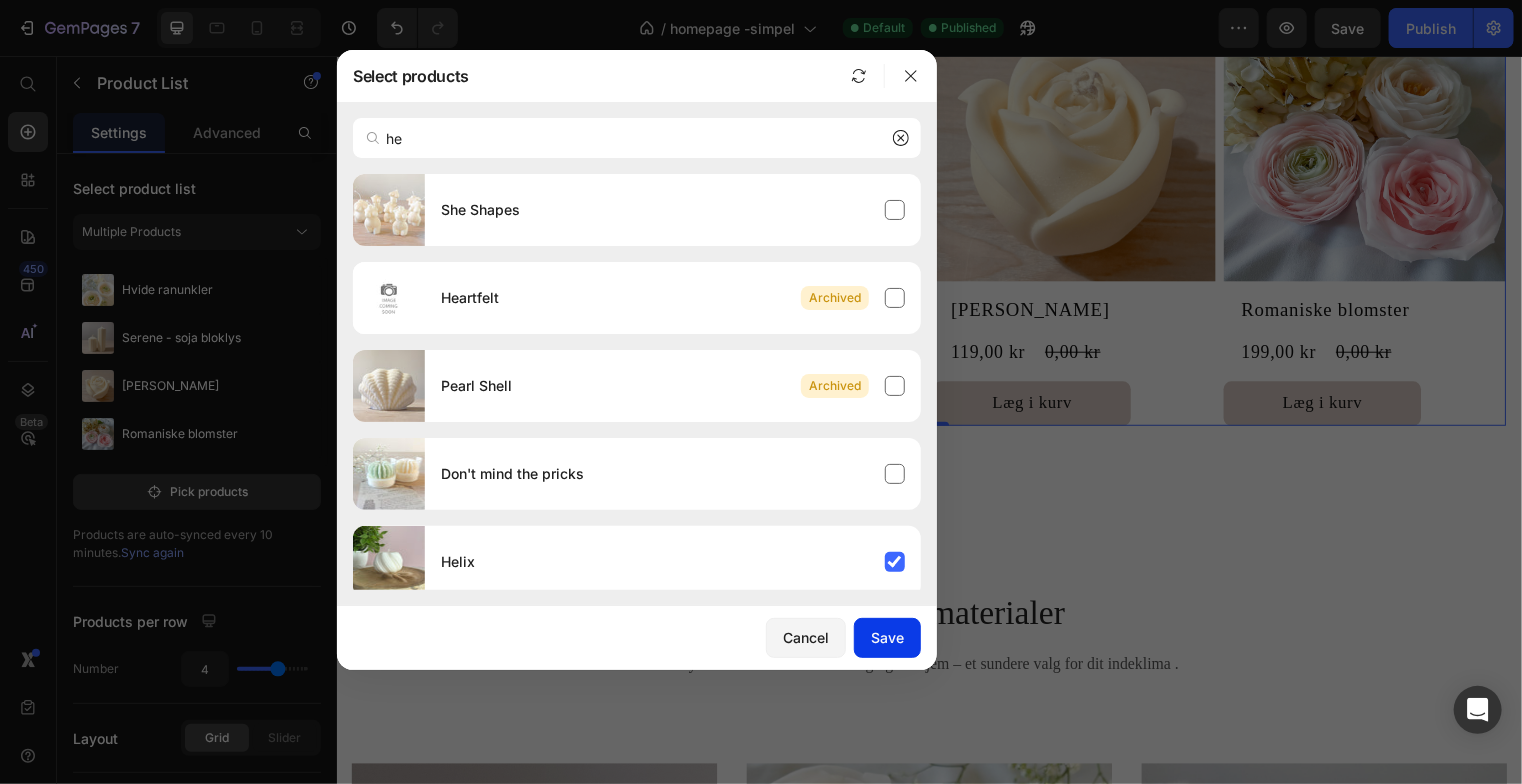 click on "Save" at bounding box center (887, 637) 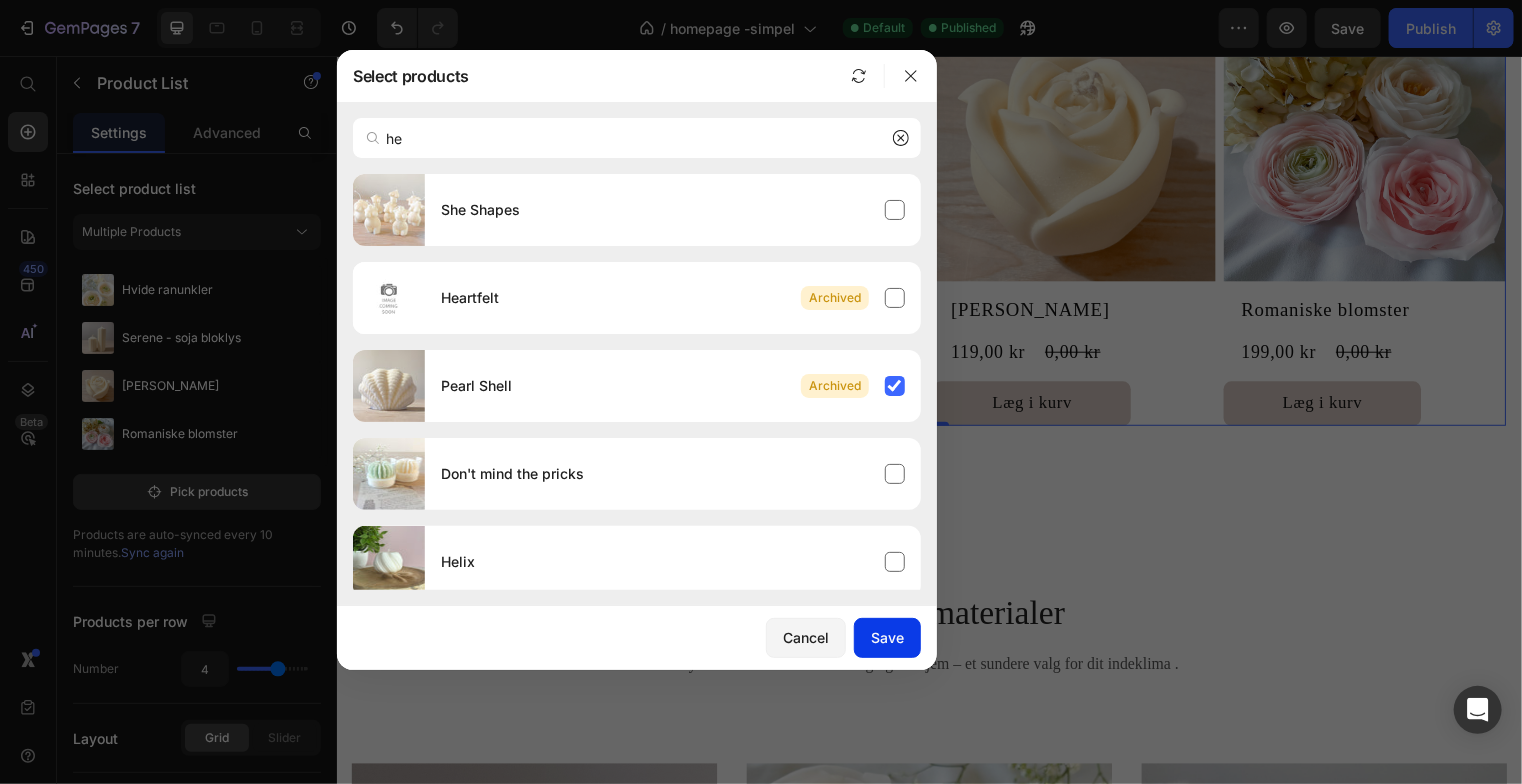 type 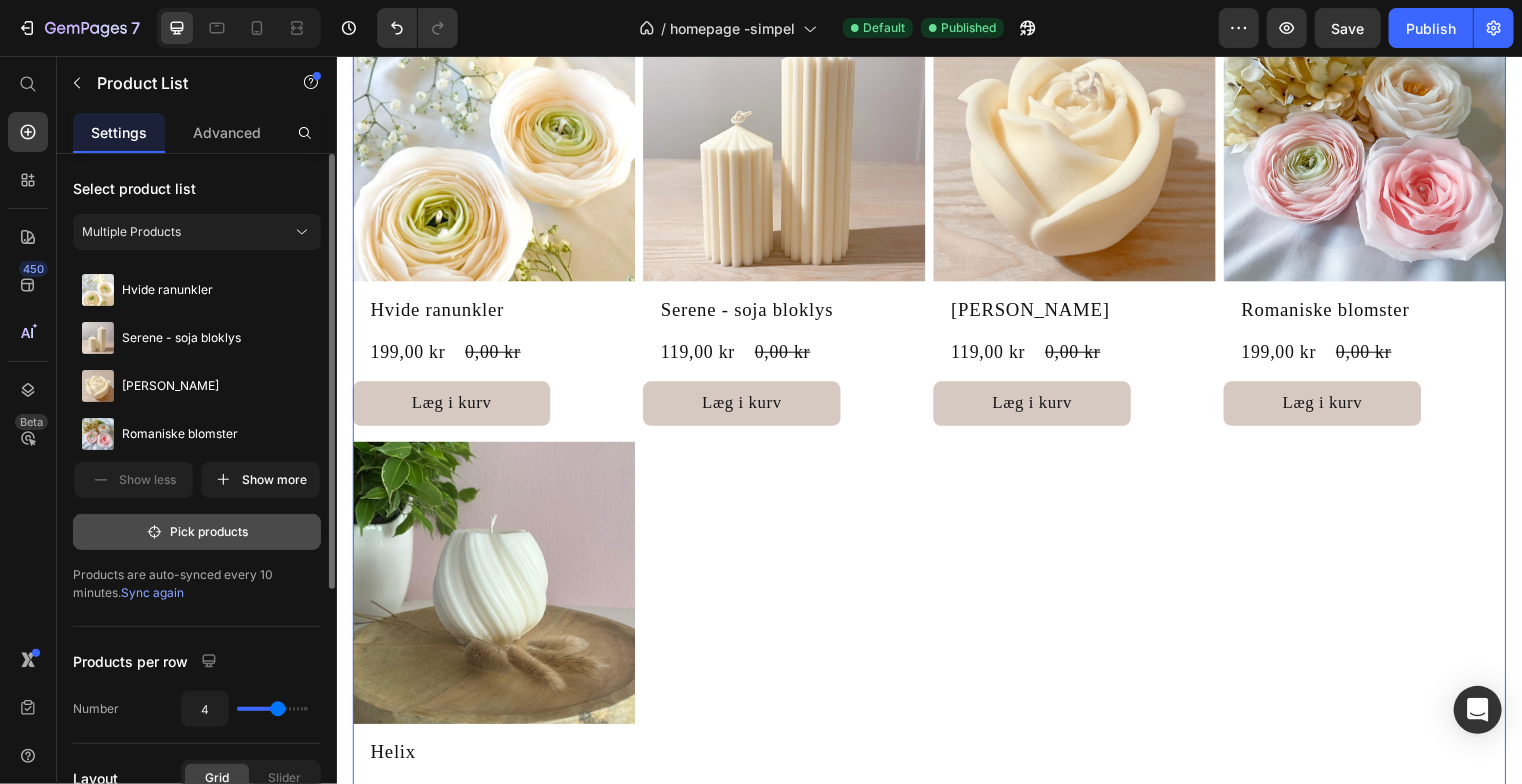 click on "Pick products" at bounding box center [197, 532] 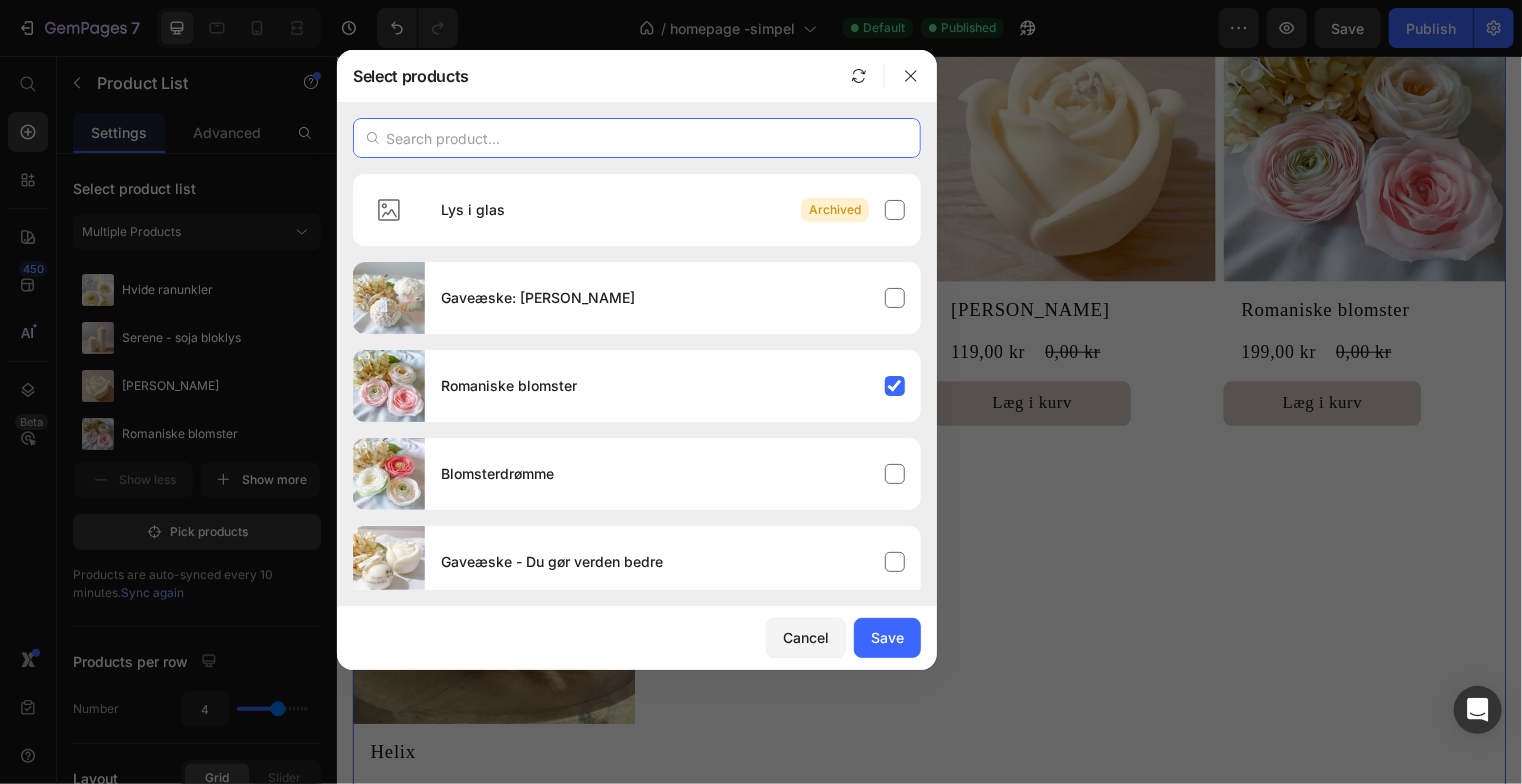 click at bounding box center [637, 138] 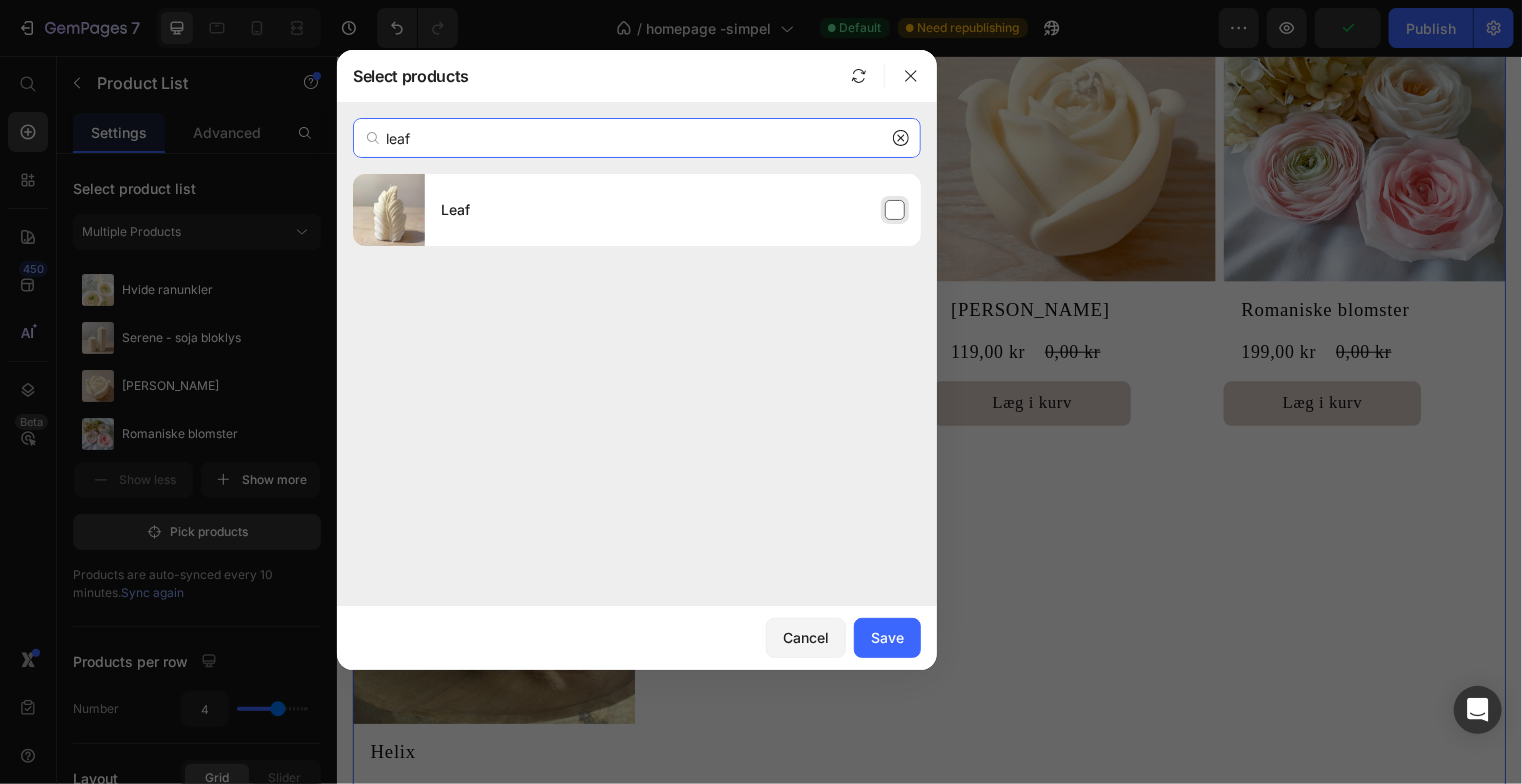 type on "leaf" 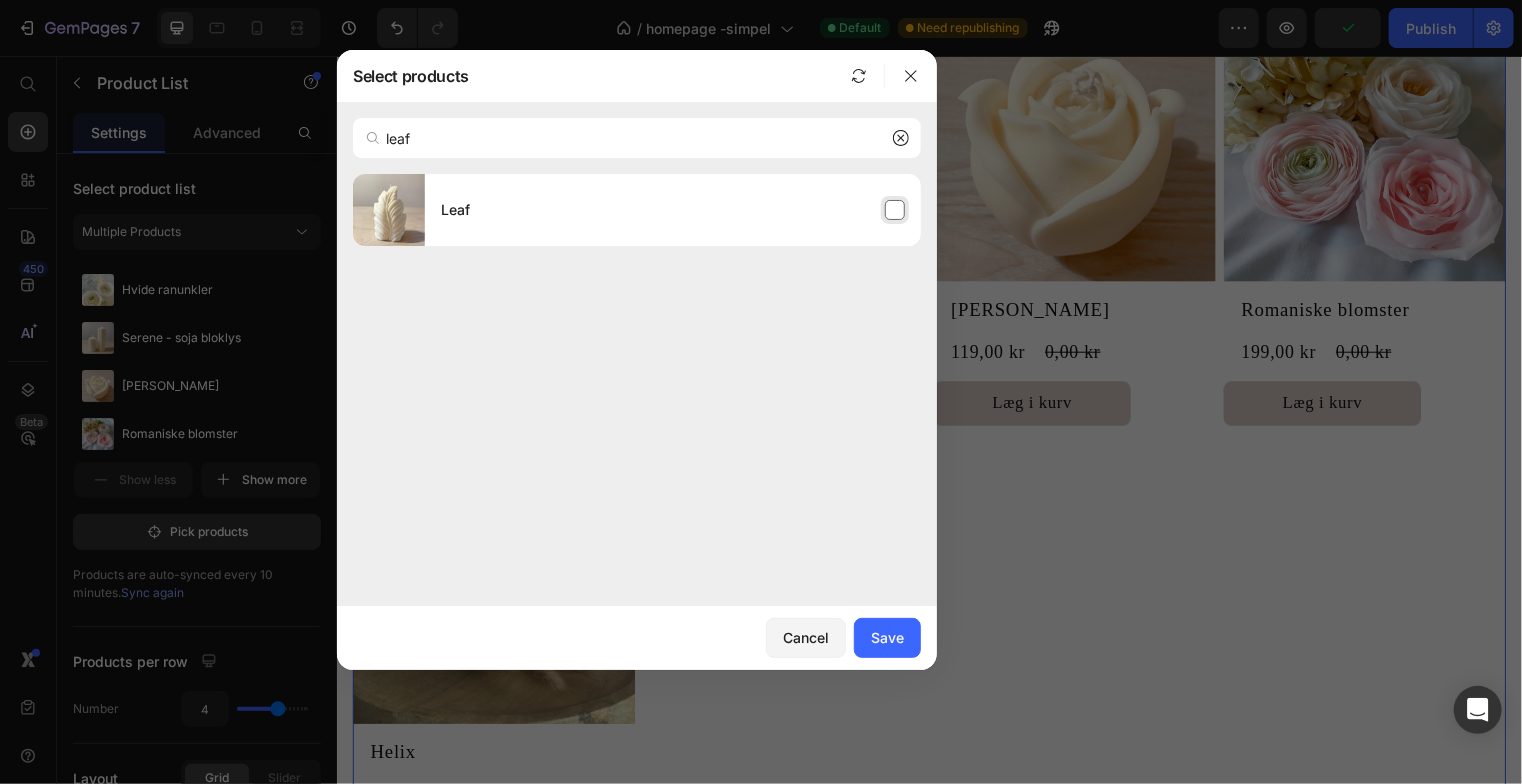 click on "Leaf" at bounding box center (455, 210) 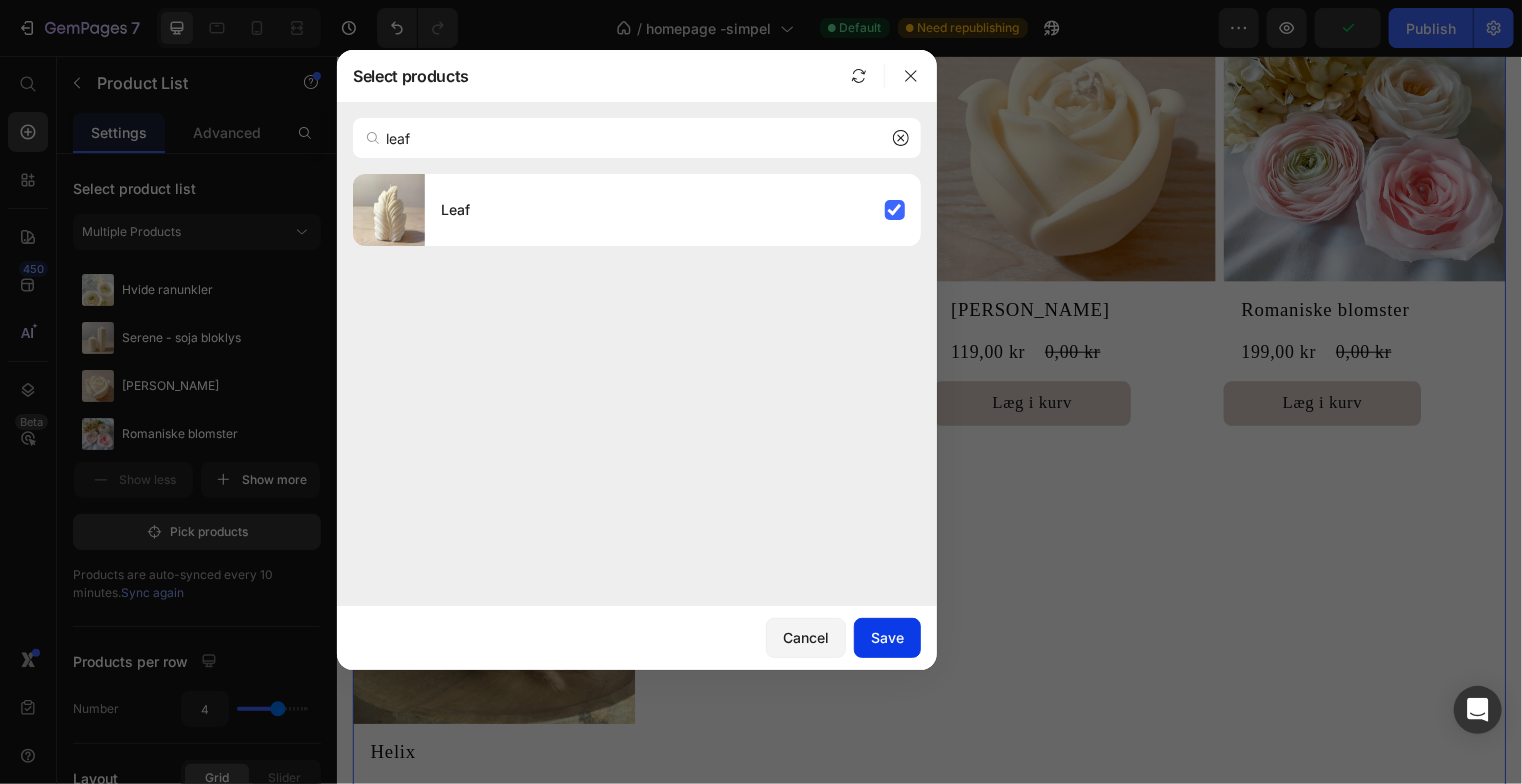 click on "Save" 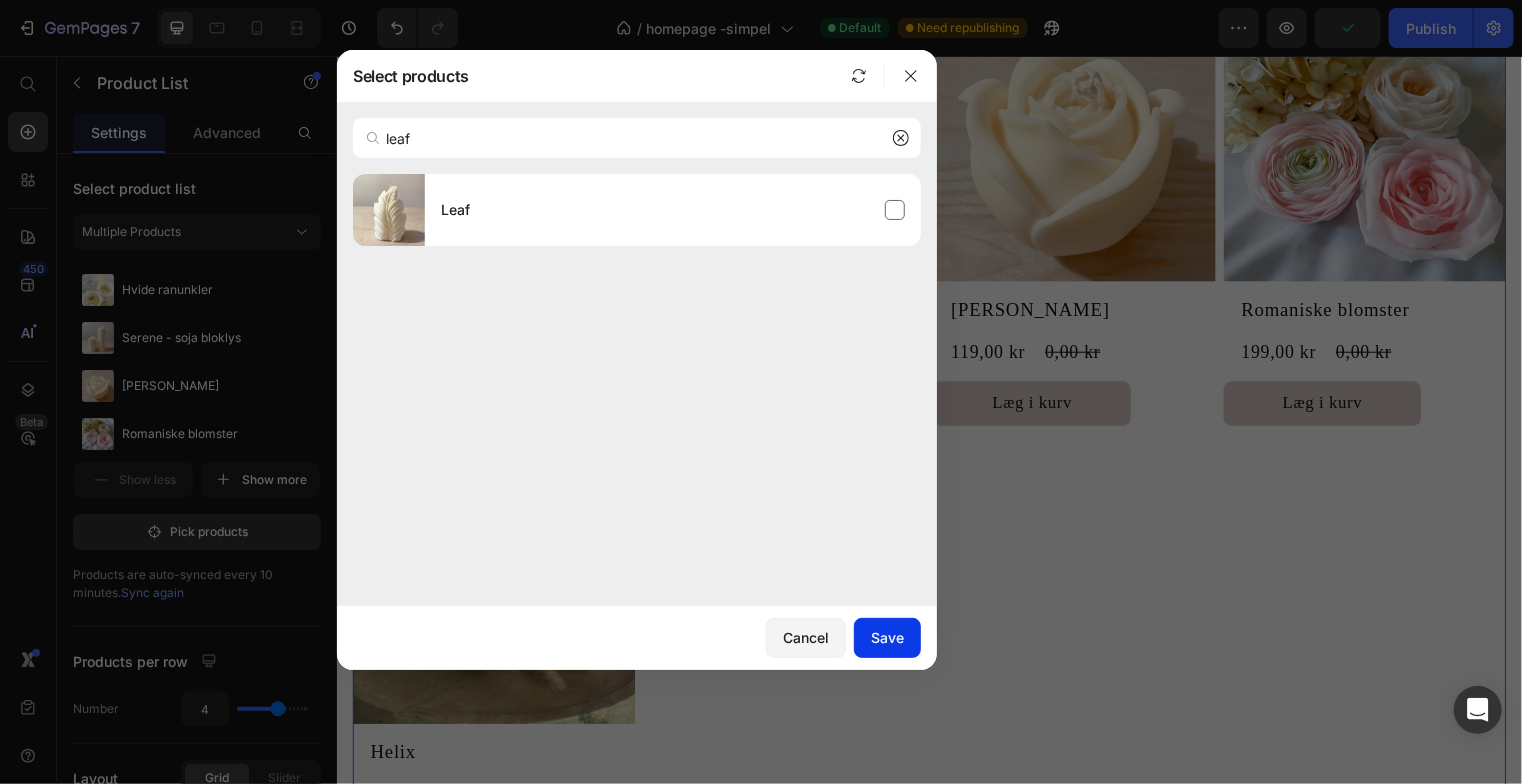 type 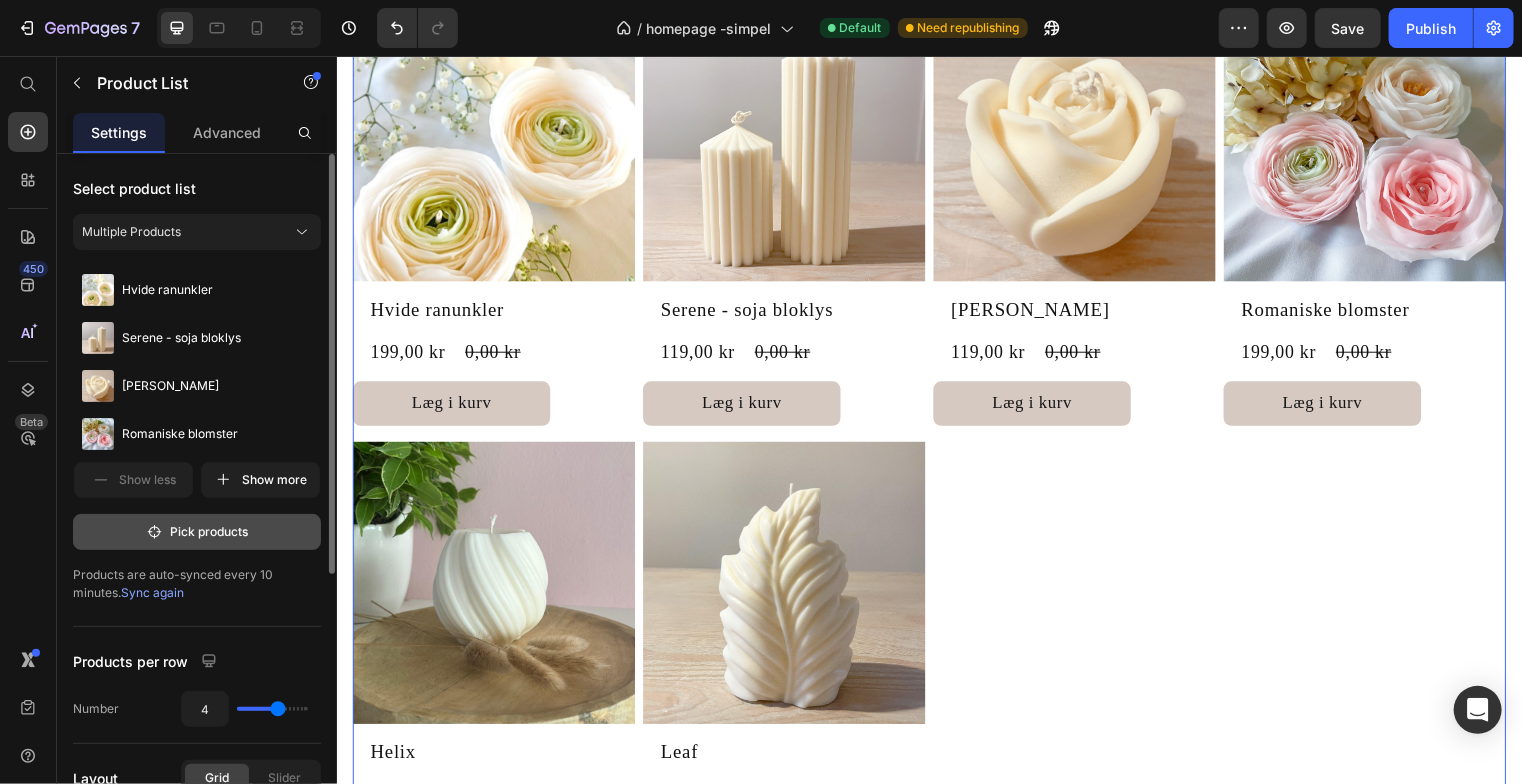 click on "Pick products" at bounding box center [197, 532] 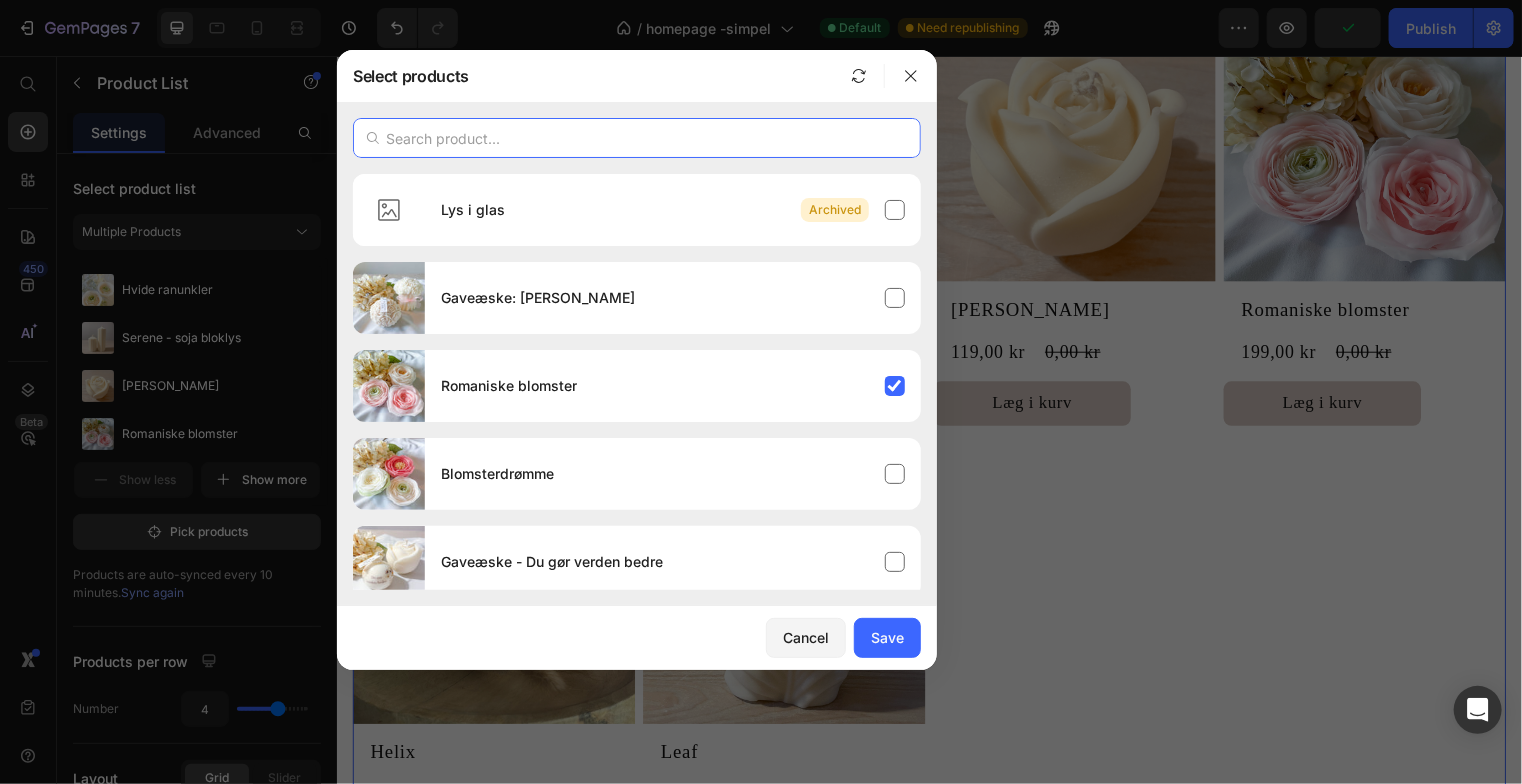 click at bounding box center [637, 138] 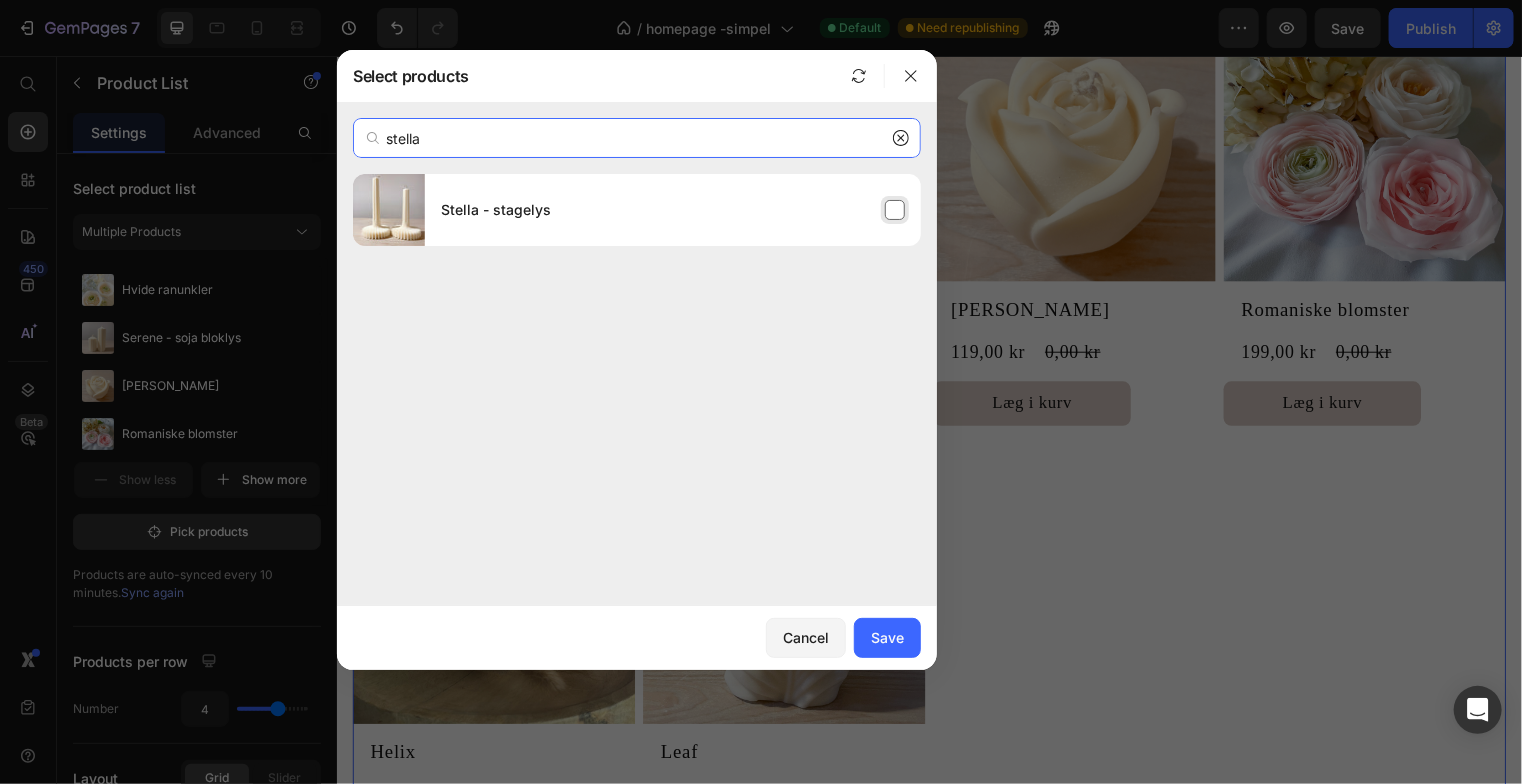 type on "stella" 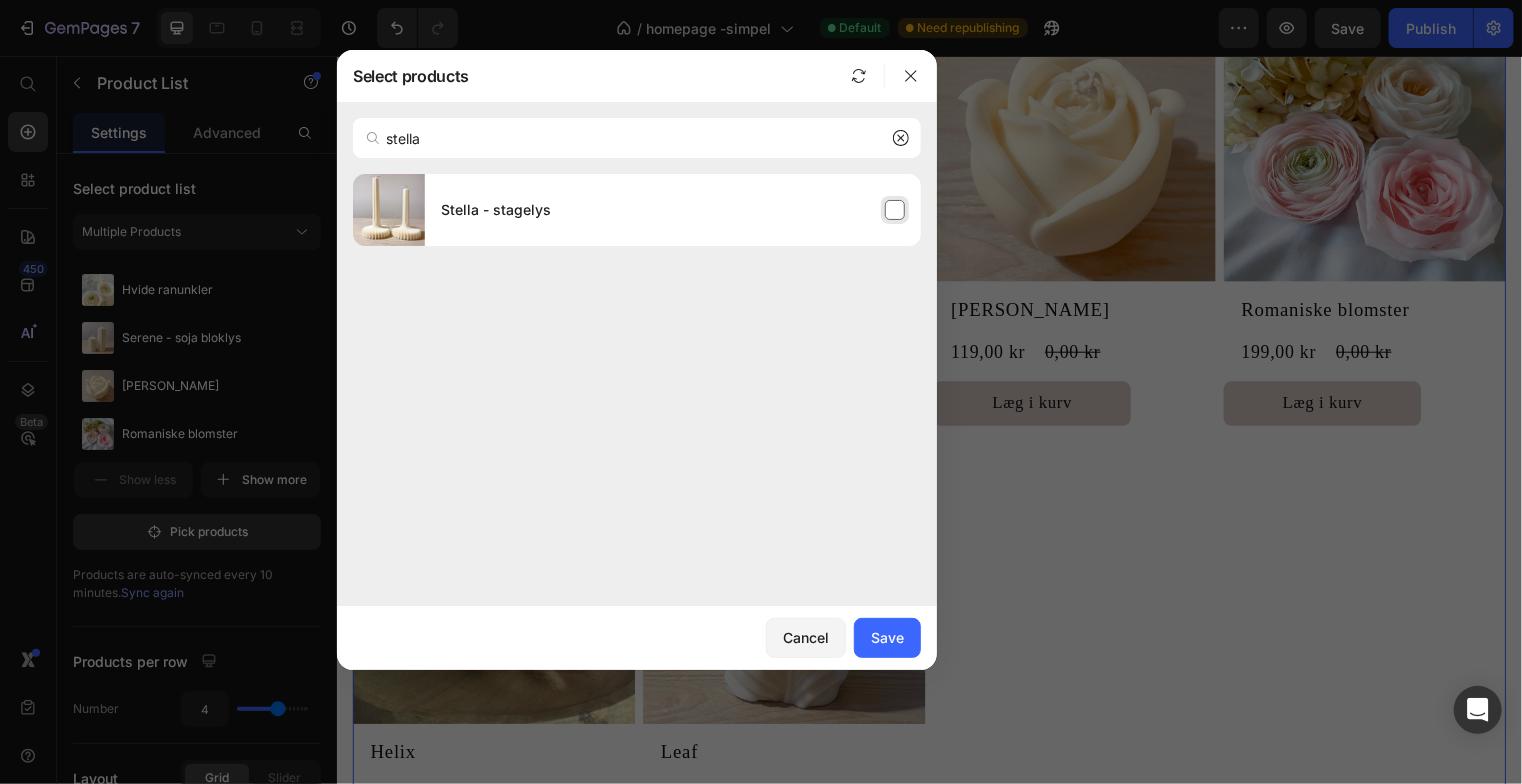 click on "Stella -  stagelys" at bounding box center [496, 210] 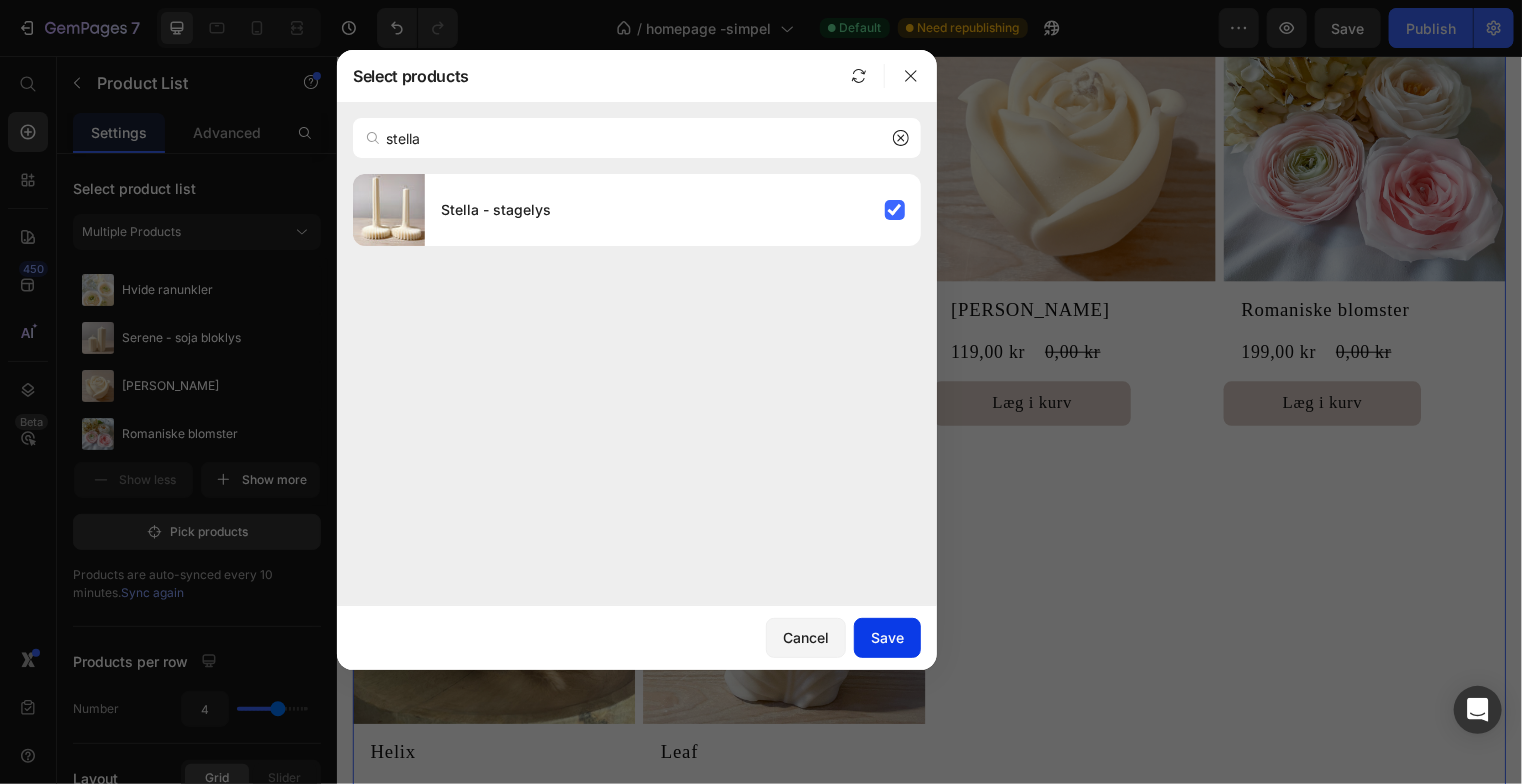 click on "Save" 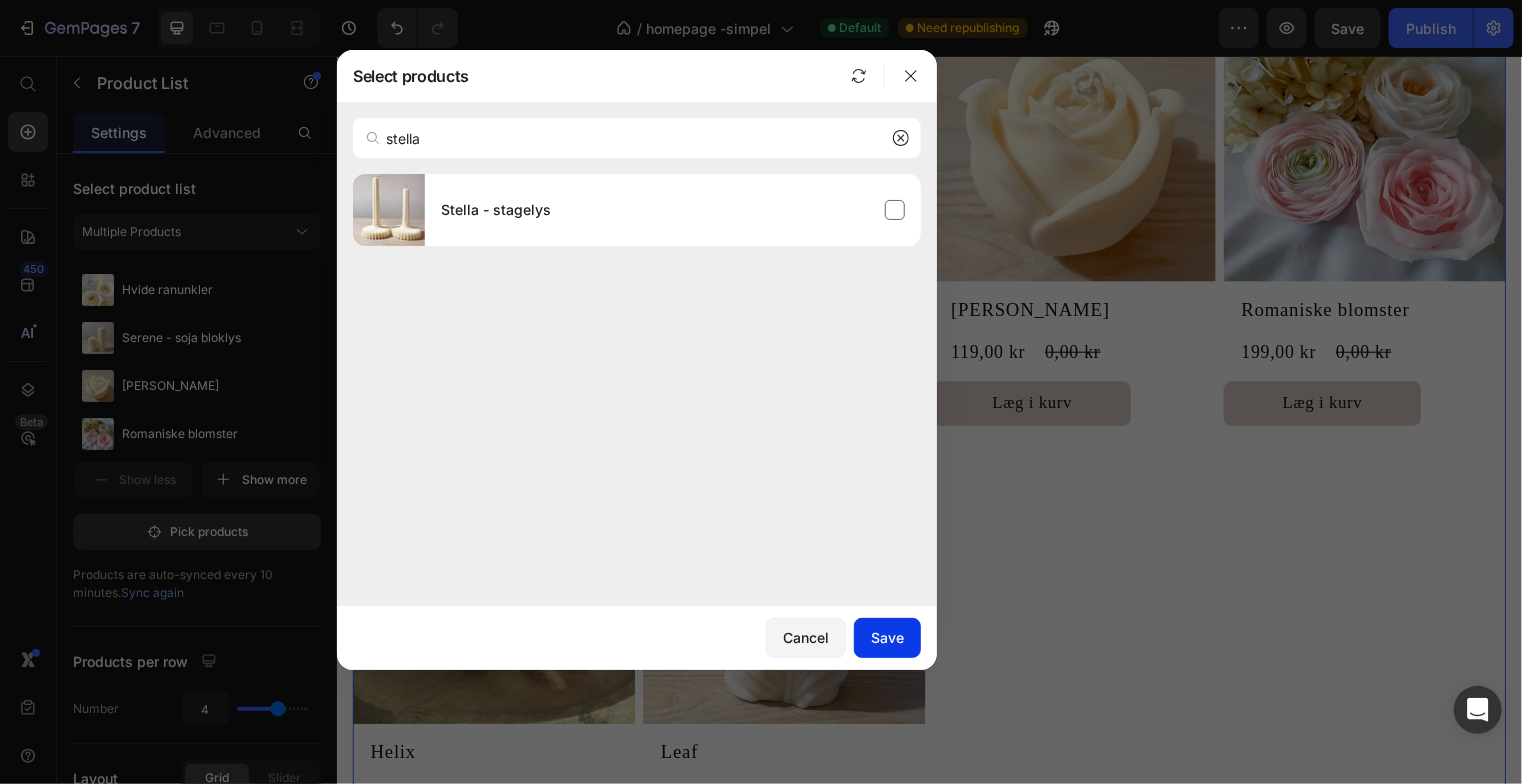 type 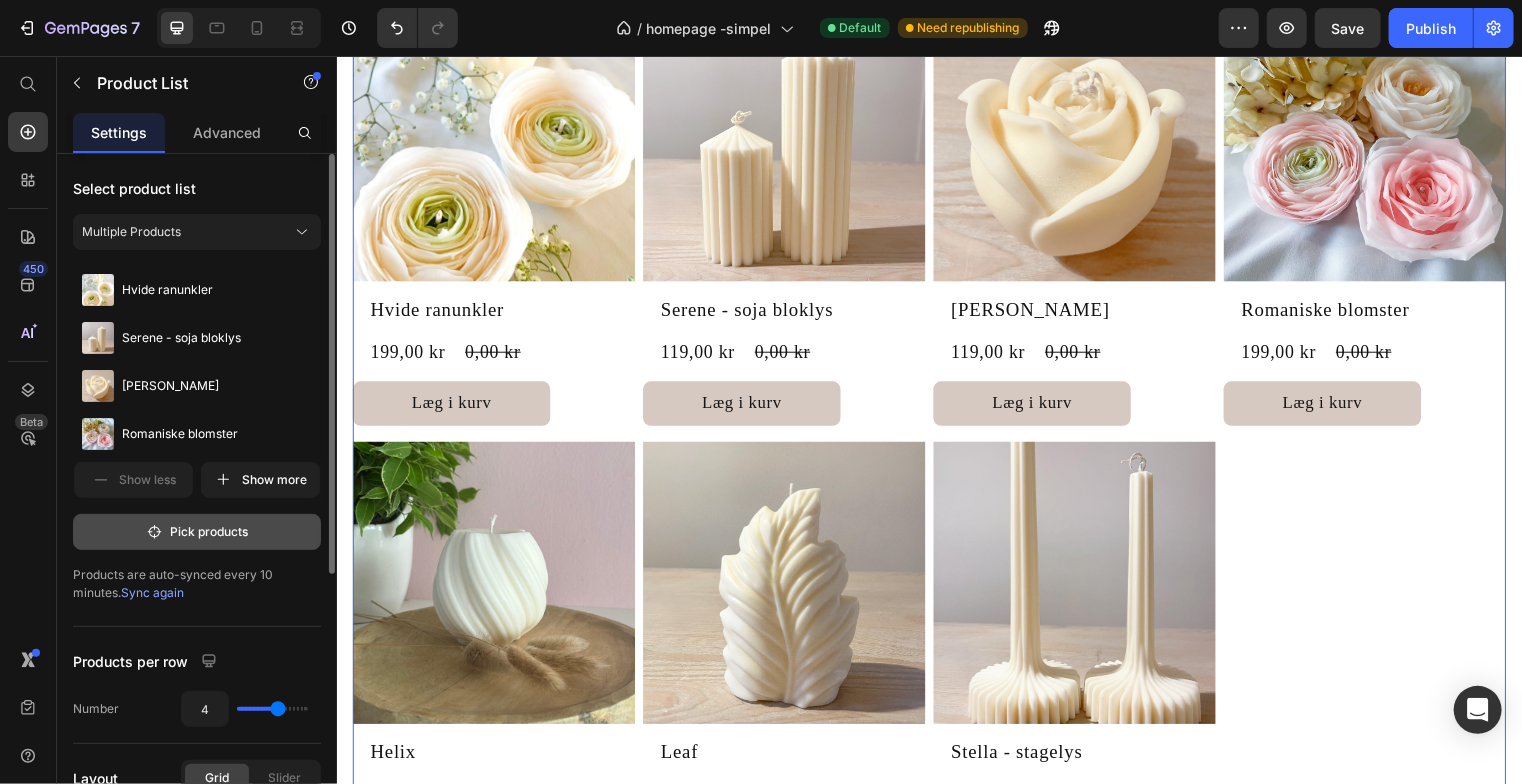 click on "Pick products" at bounding box center [197, 532] 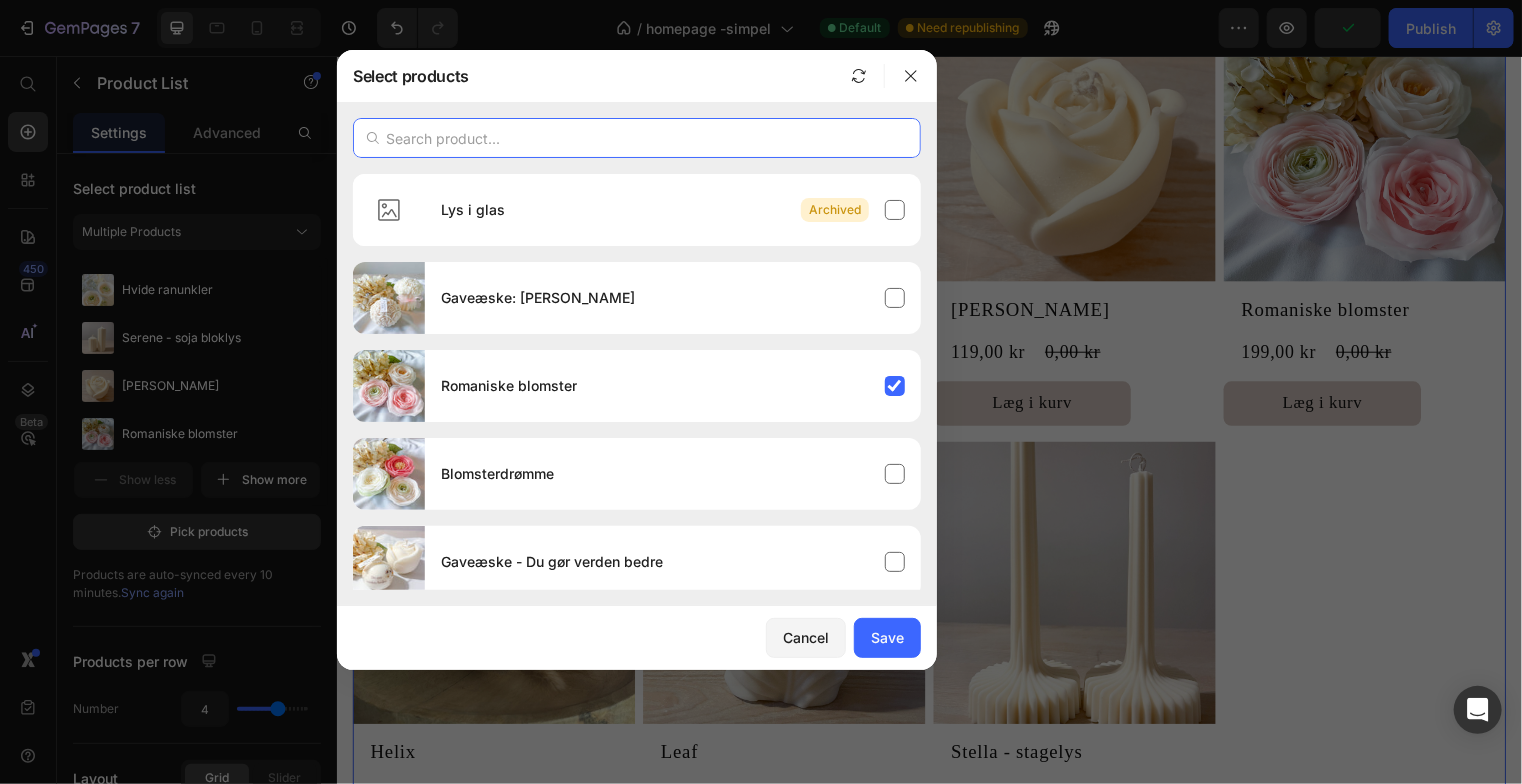 click at bounding box center [637, 138] 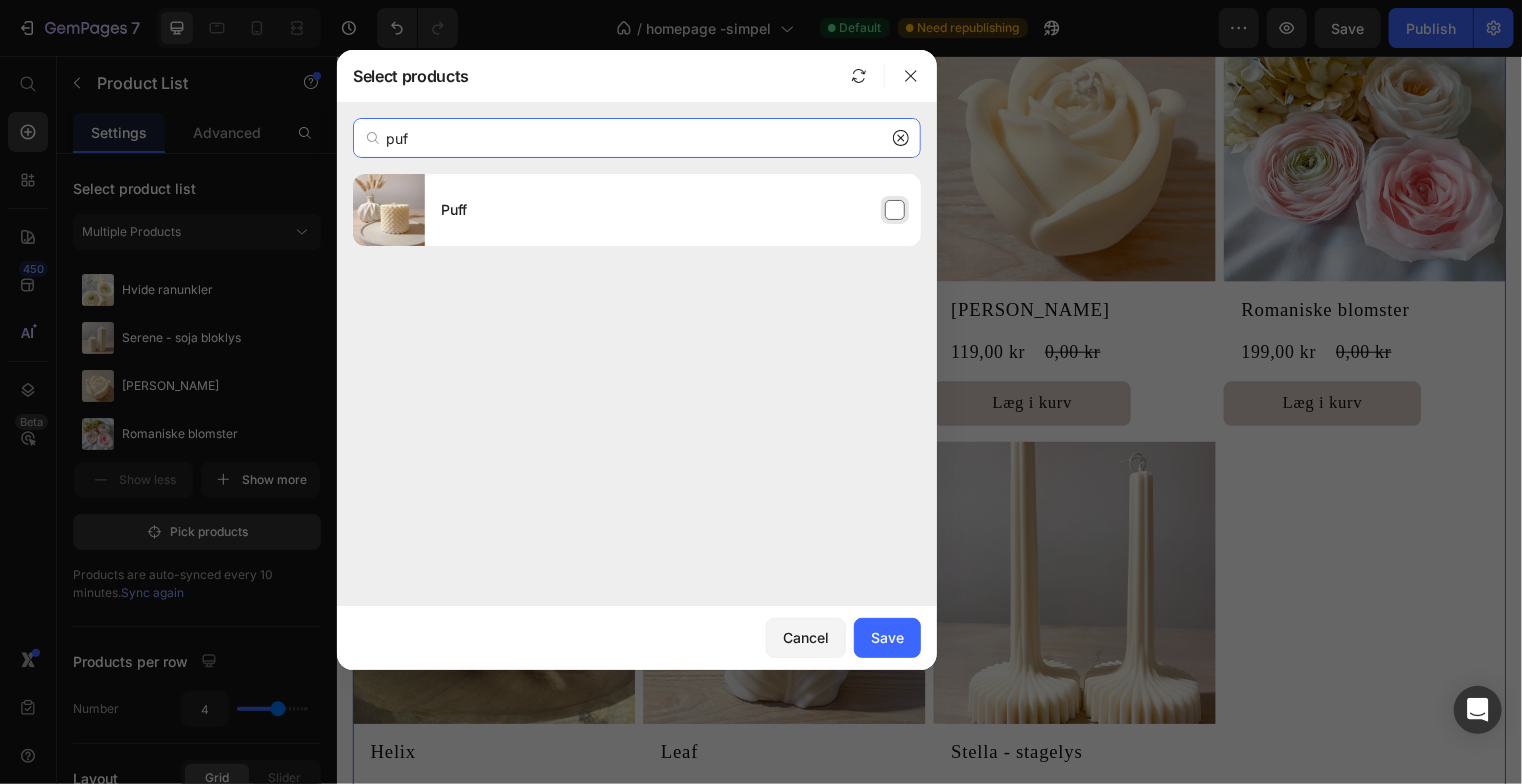 type on "puf" 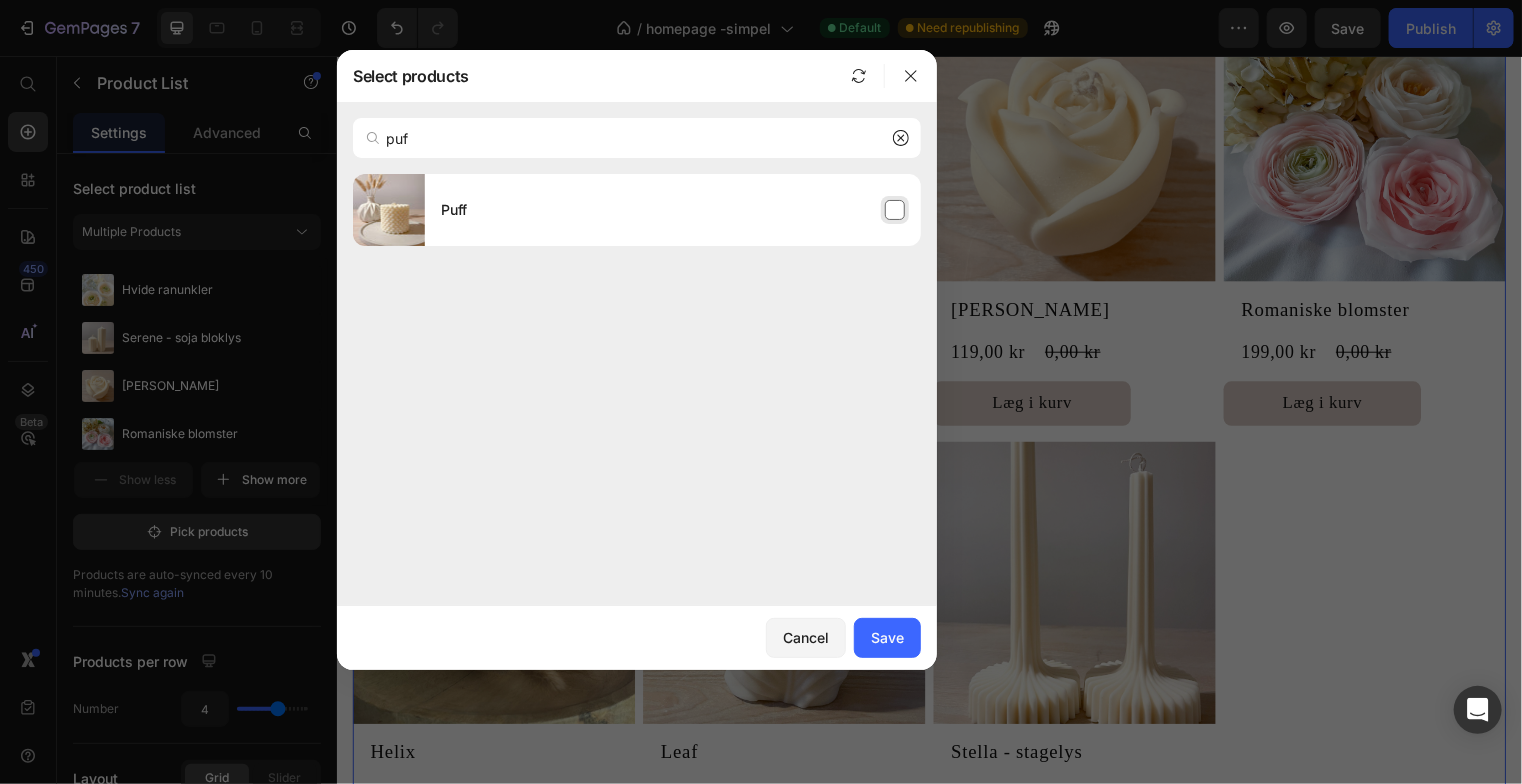 click on "Puff" at bounding box center (673, 210) 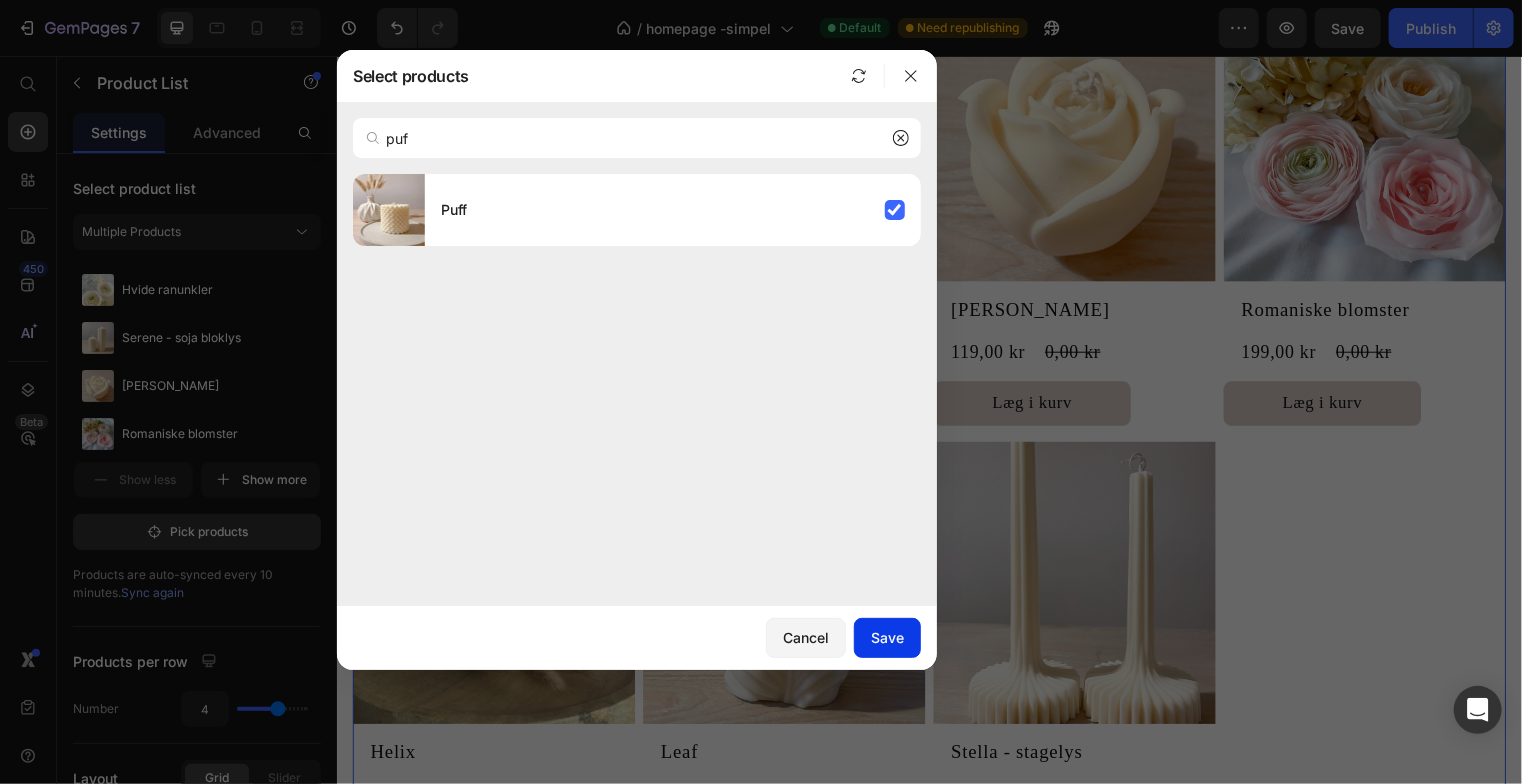 click on "Save" at bounding box center (887, 637) 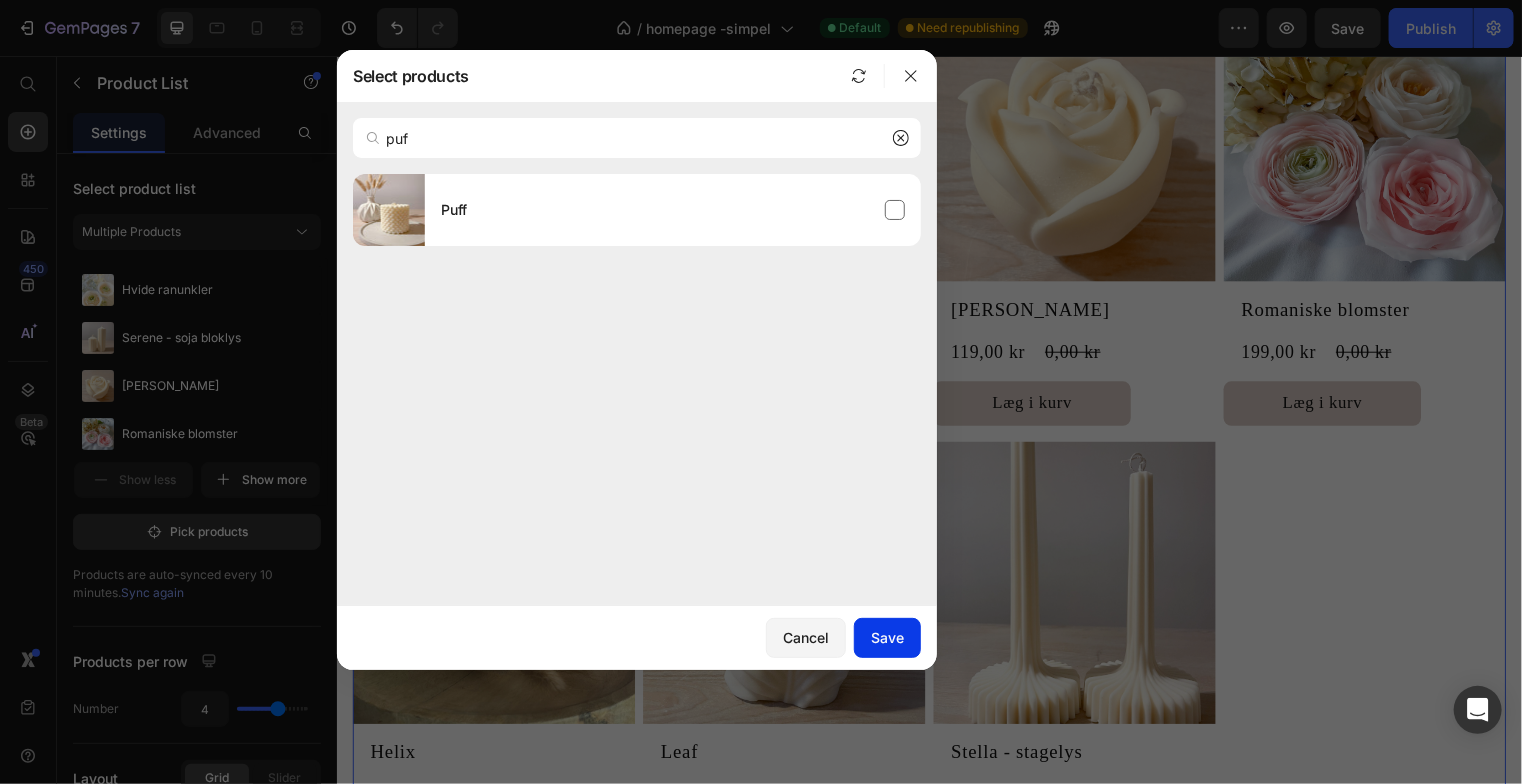type 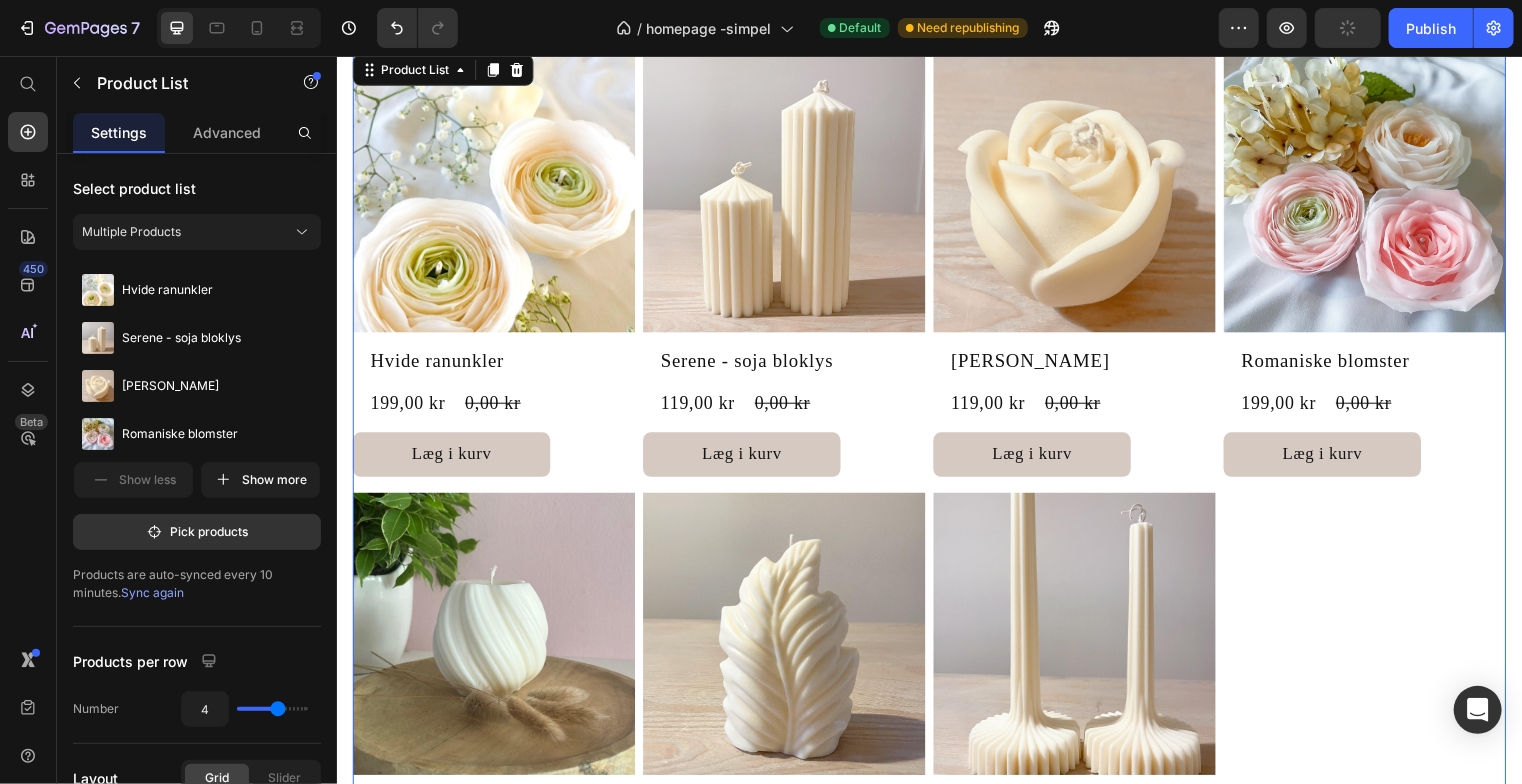 scroll, scrollTop: 609, scrollLeft: 0, axis: vertical 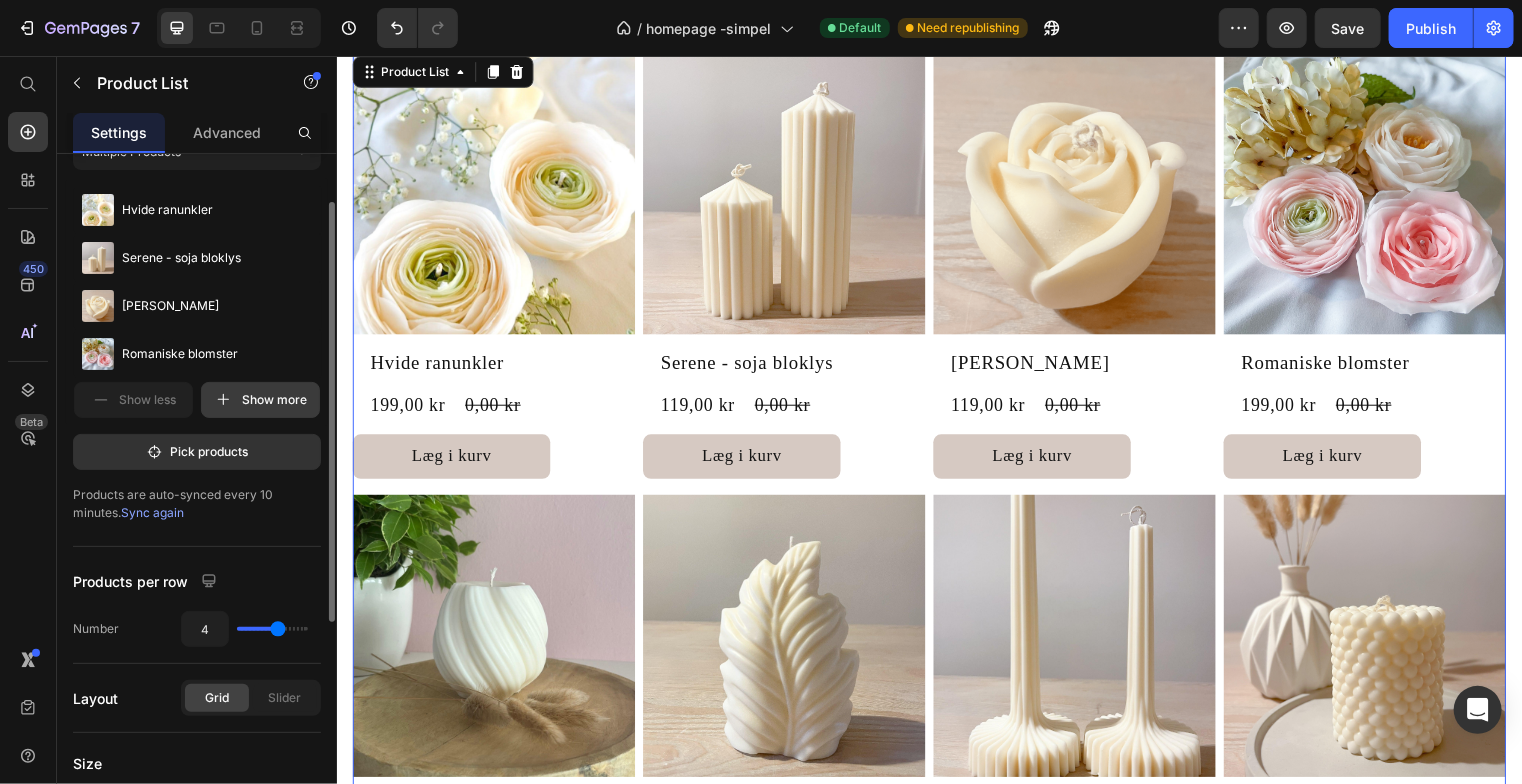 click on "Show more" at bounding box center [260, 400] 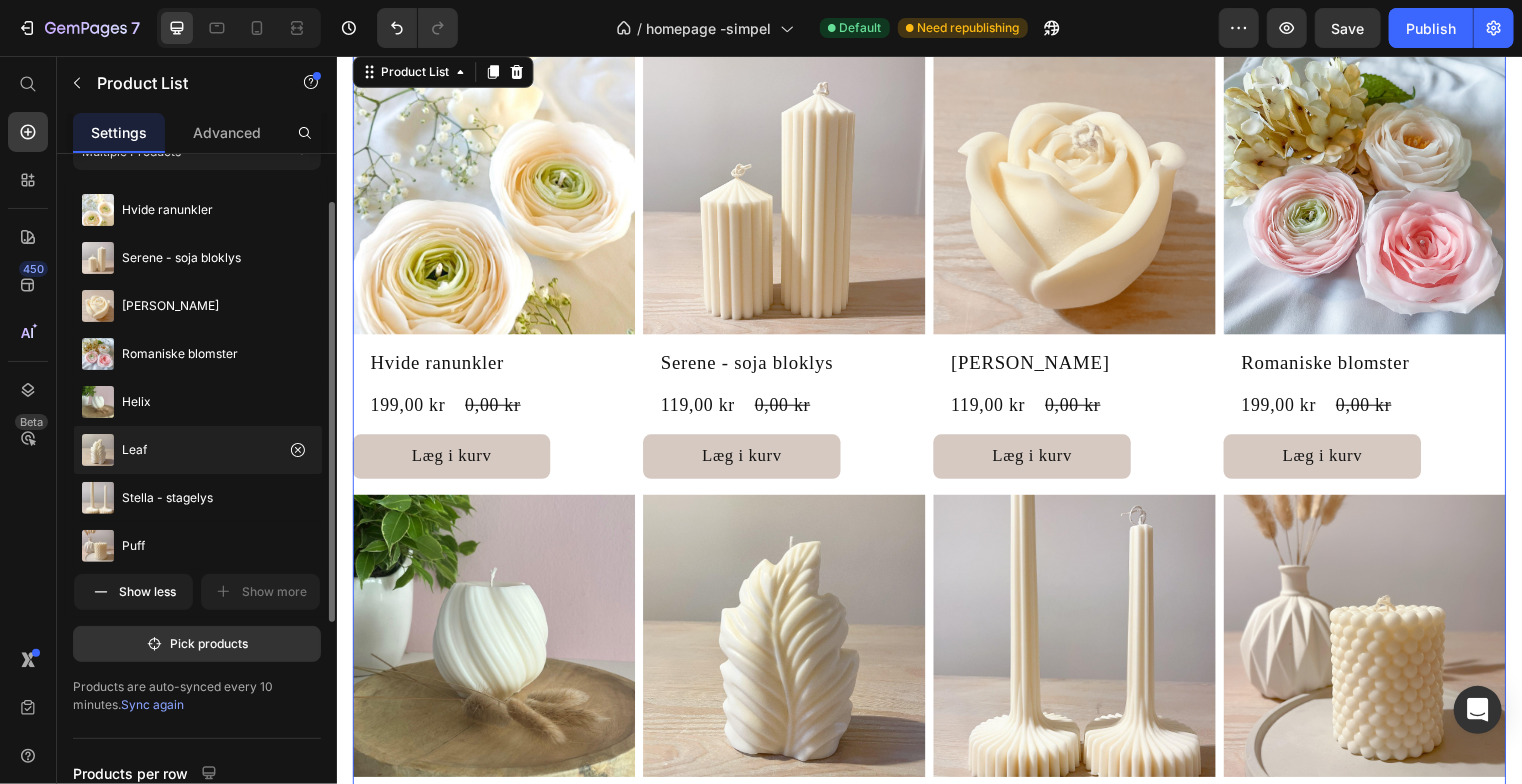 type 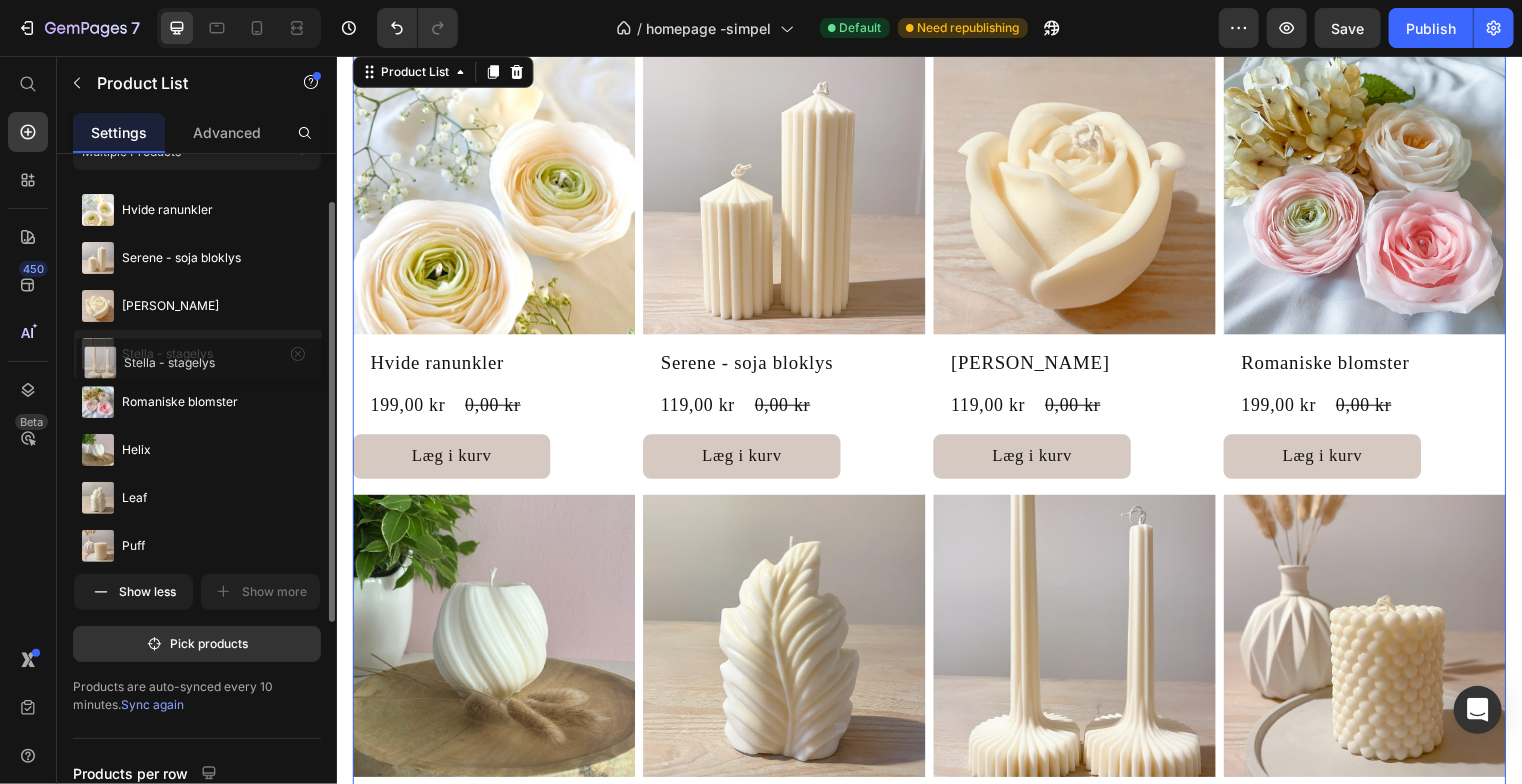 drag, startPoint x: 100, startPoint y: 492, endPoint x: 102, endPoint y: 358, distance: 134.01492 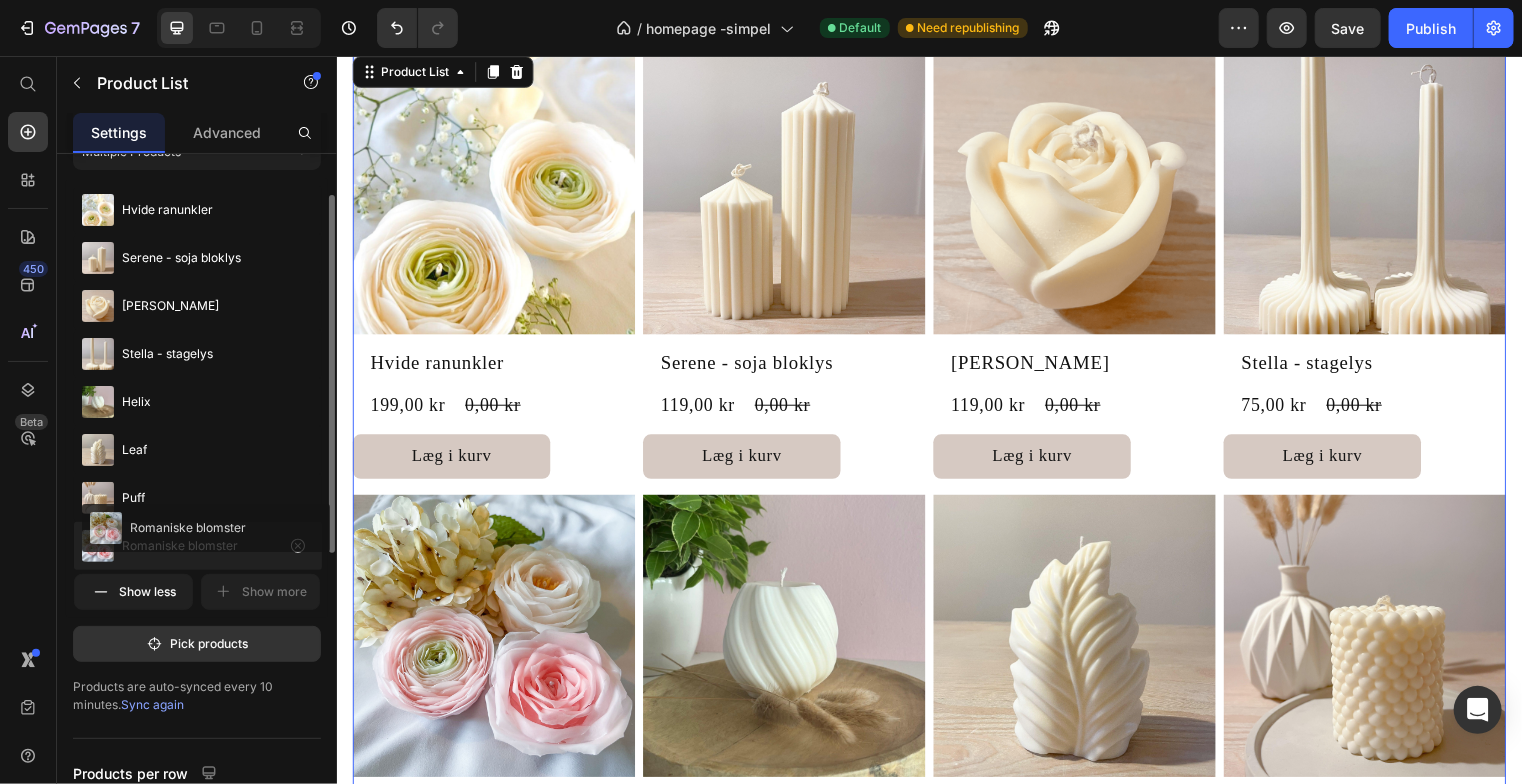 drag, startPoint x: 138, startPoint y: 406, endPoint x: 146, endPoint y: 533, distance: 127.25172 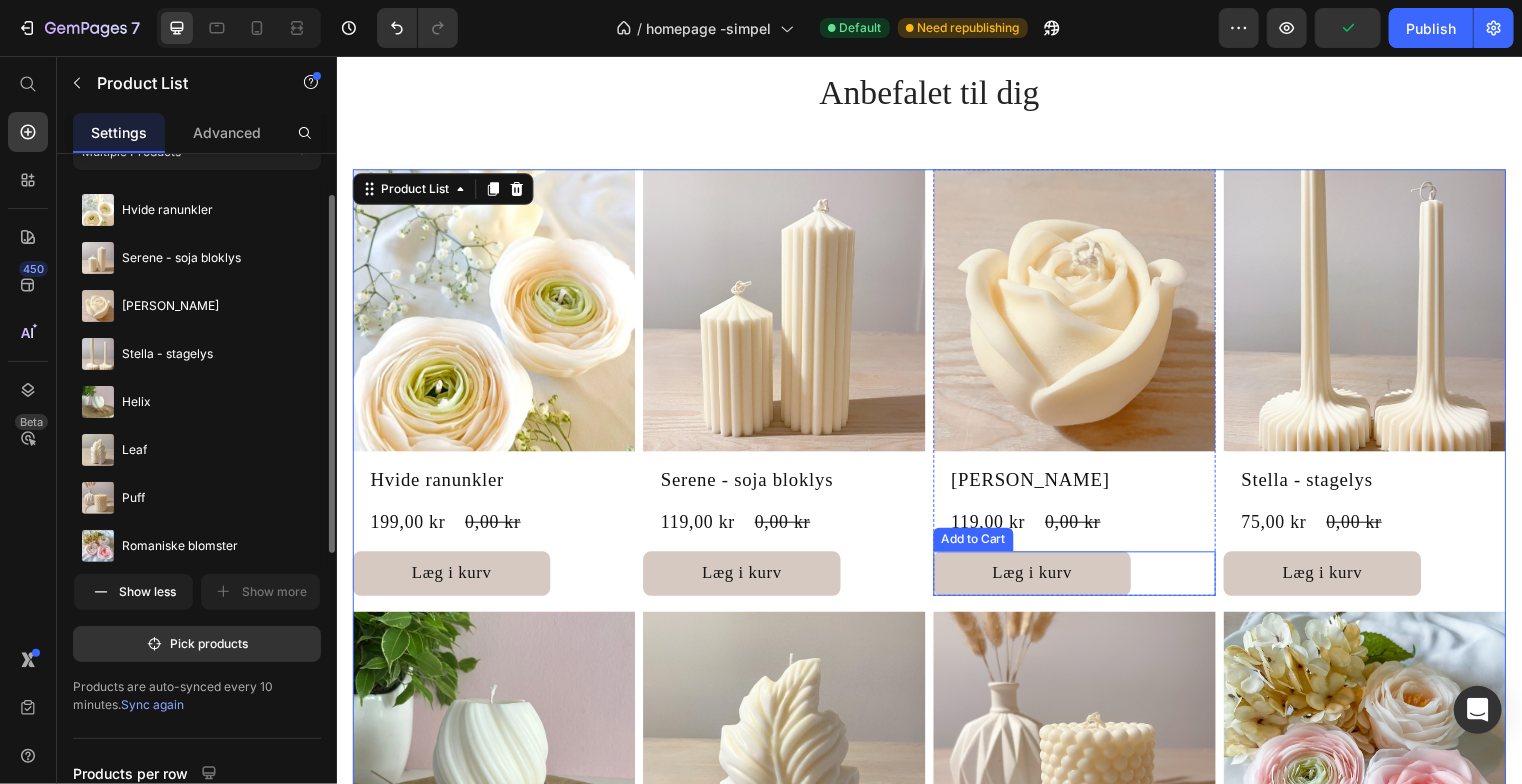 scroll, scrollTop: 489, scrollLeft: 0, axis: vertical 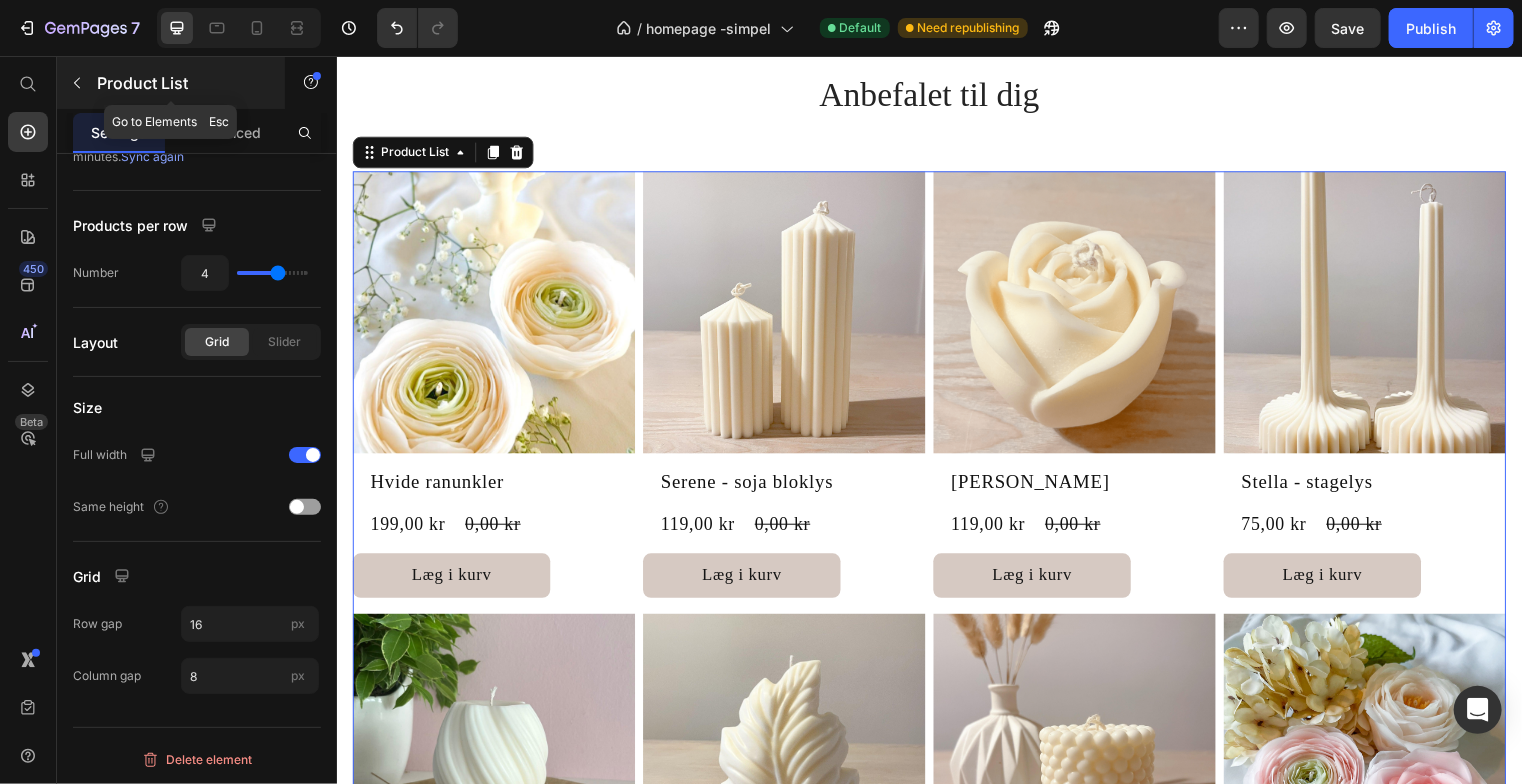 click 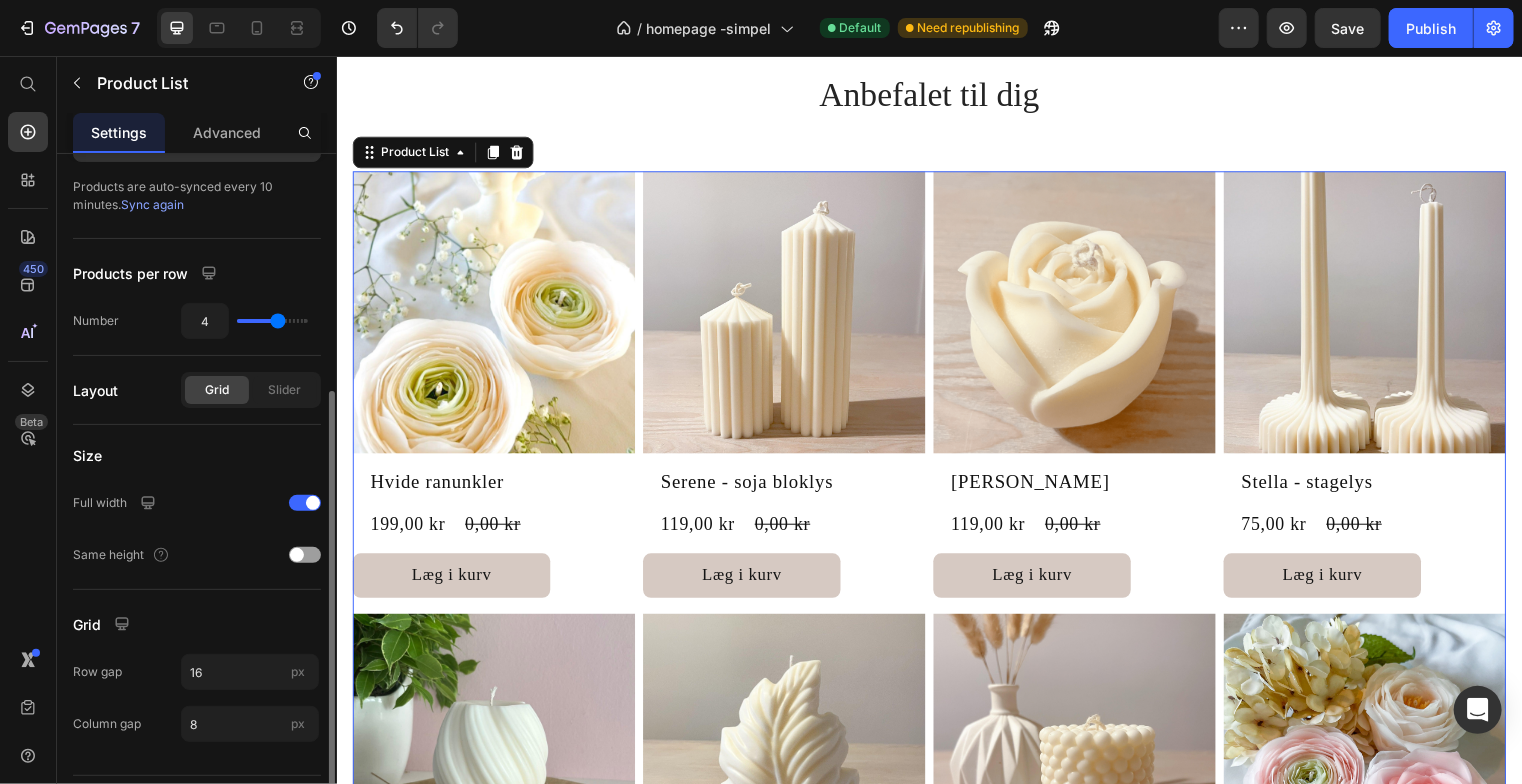scroll, scrollTop: 436, scrollLeft: 0, axis: vertical 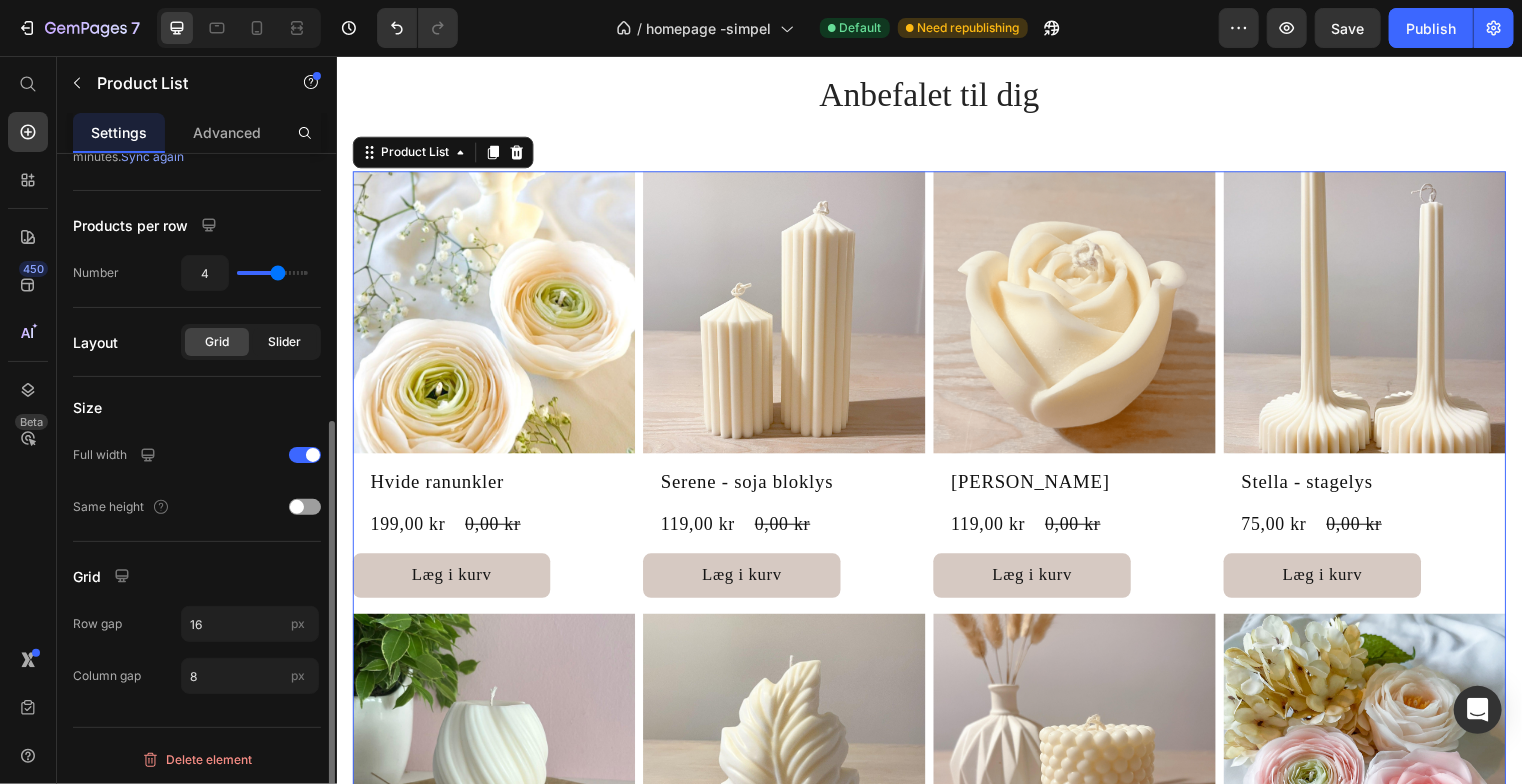 click on "Slider" 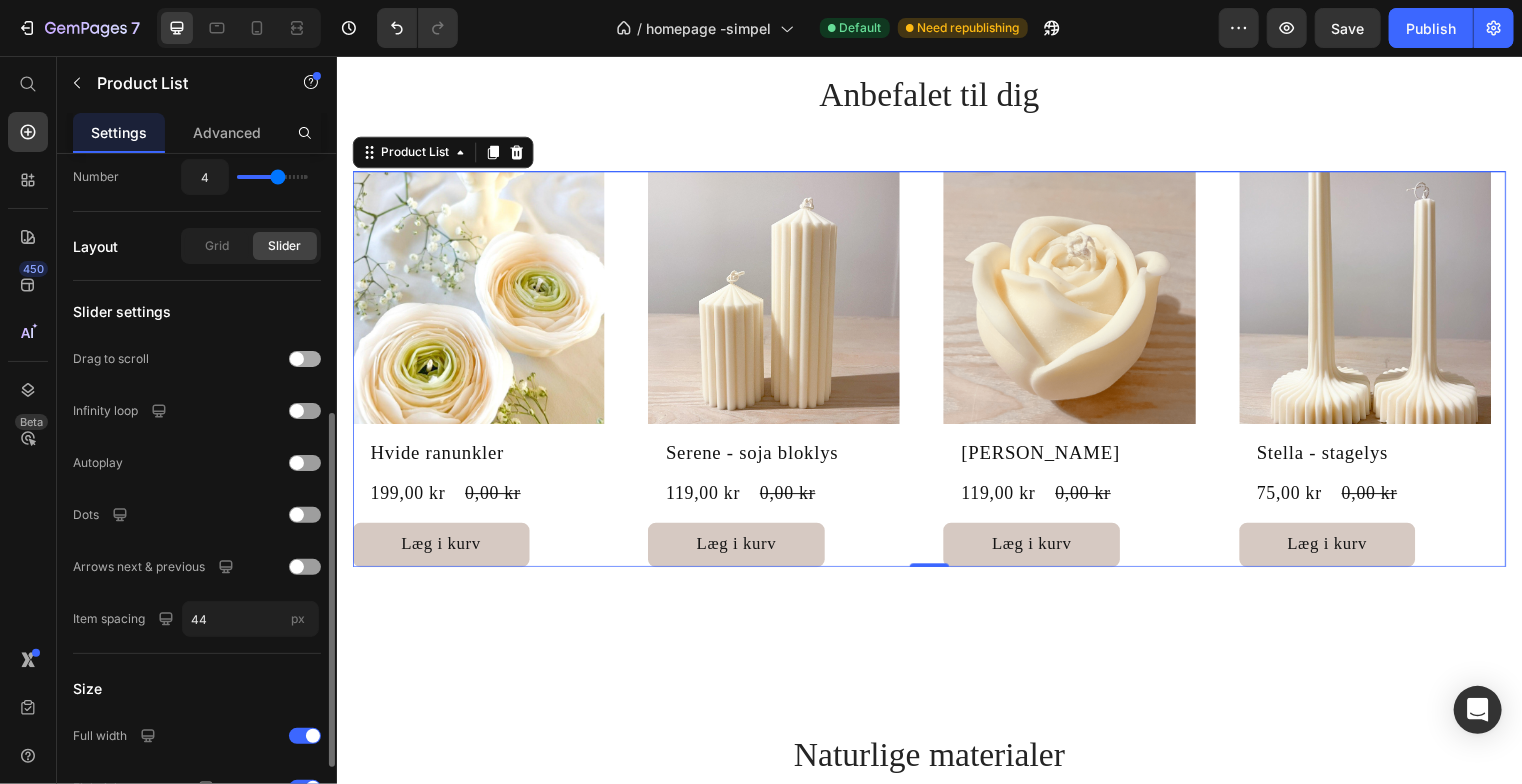 scroll, scrollTop: 532, scrollLeft: 0, axis: vertical 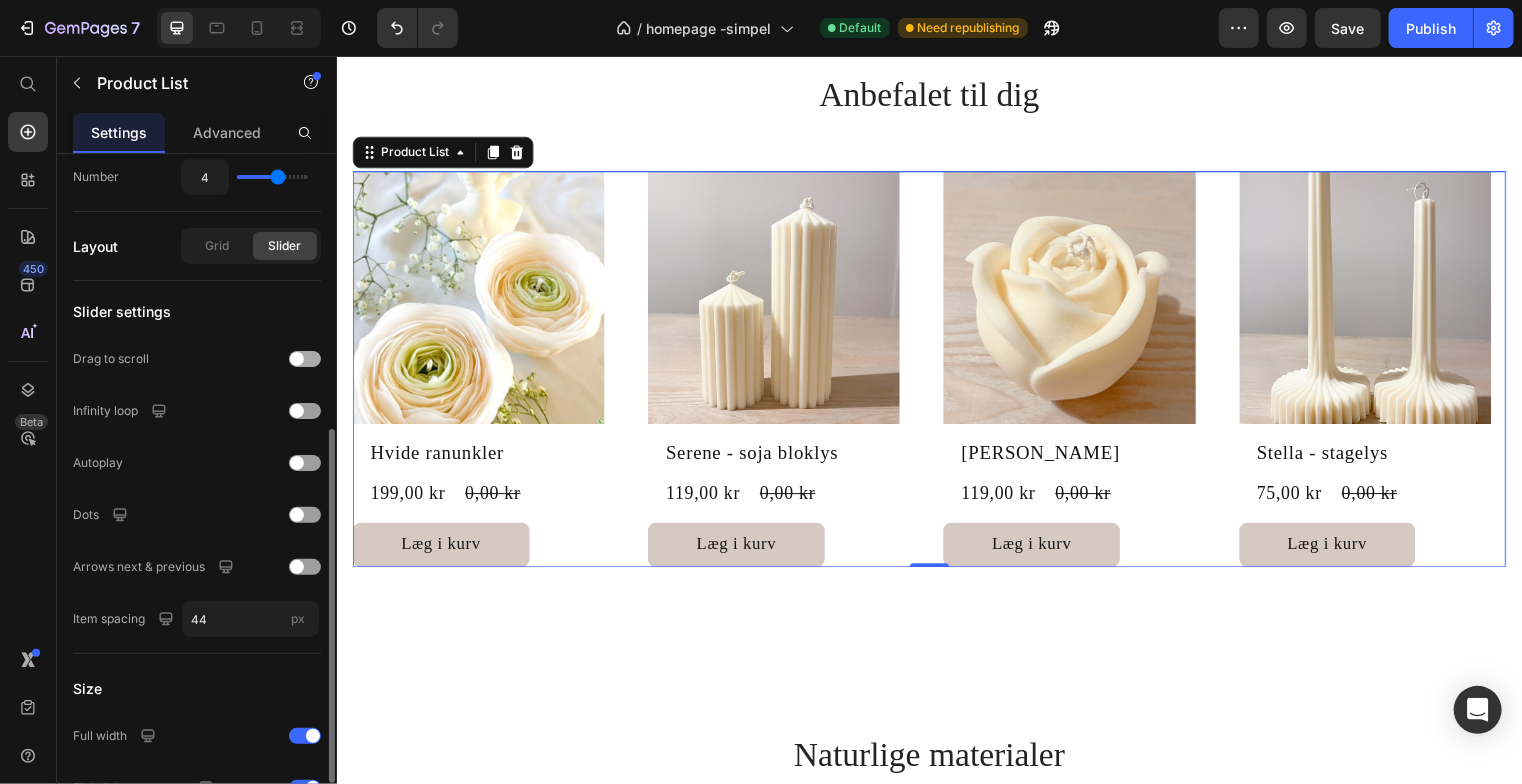 click at bounding box center [305, 359] 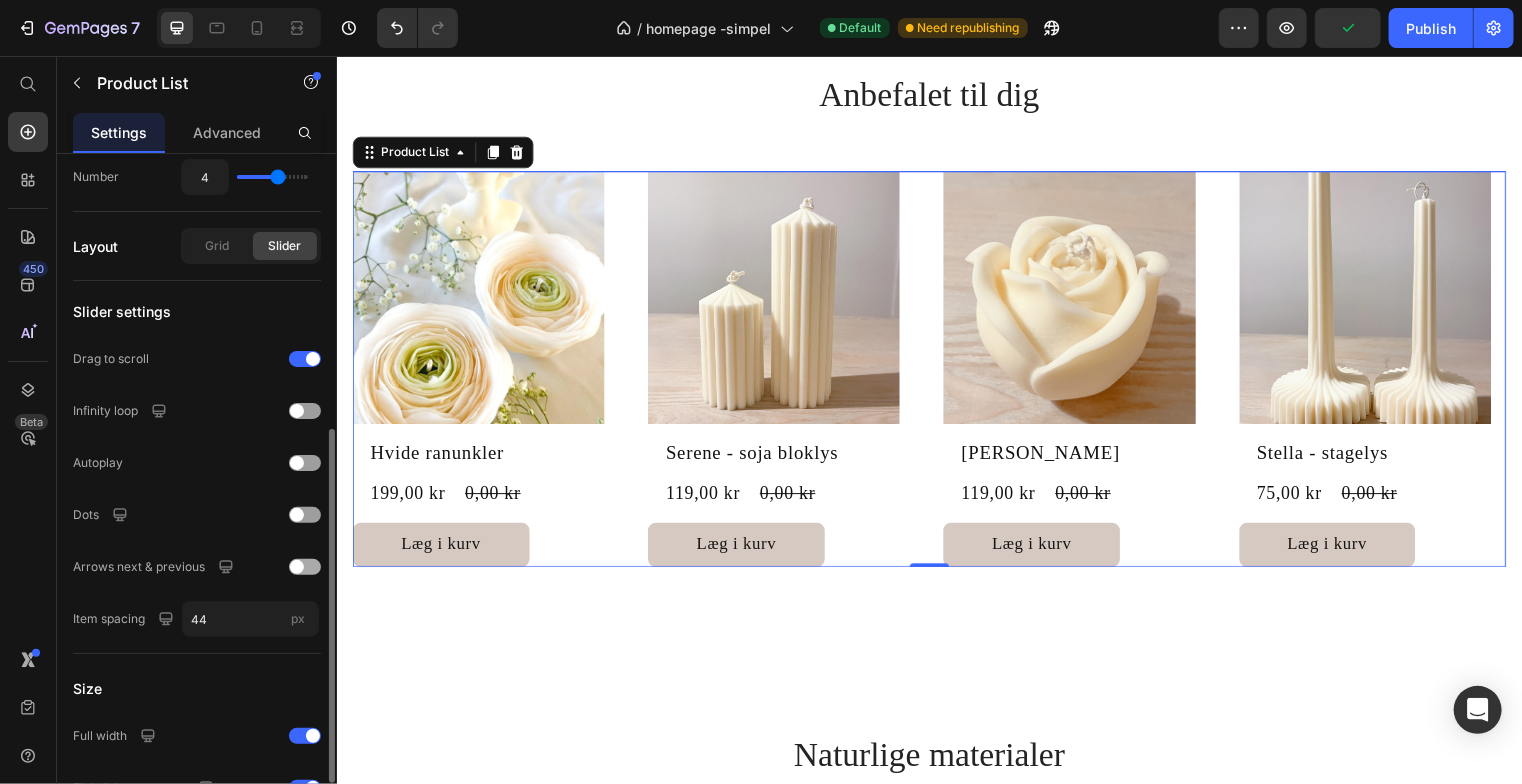 click at bounding box center (305, 567) 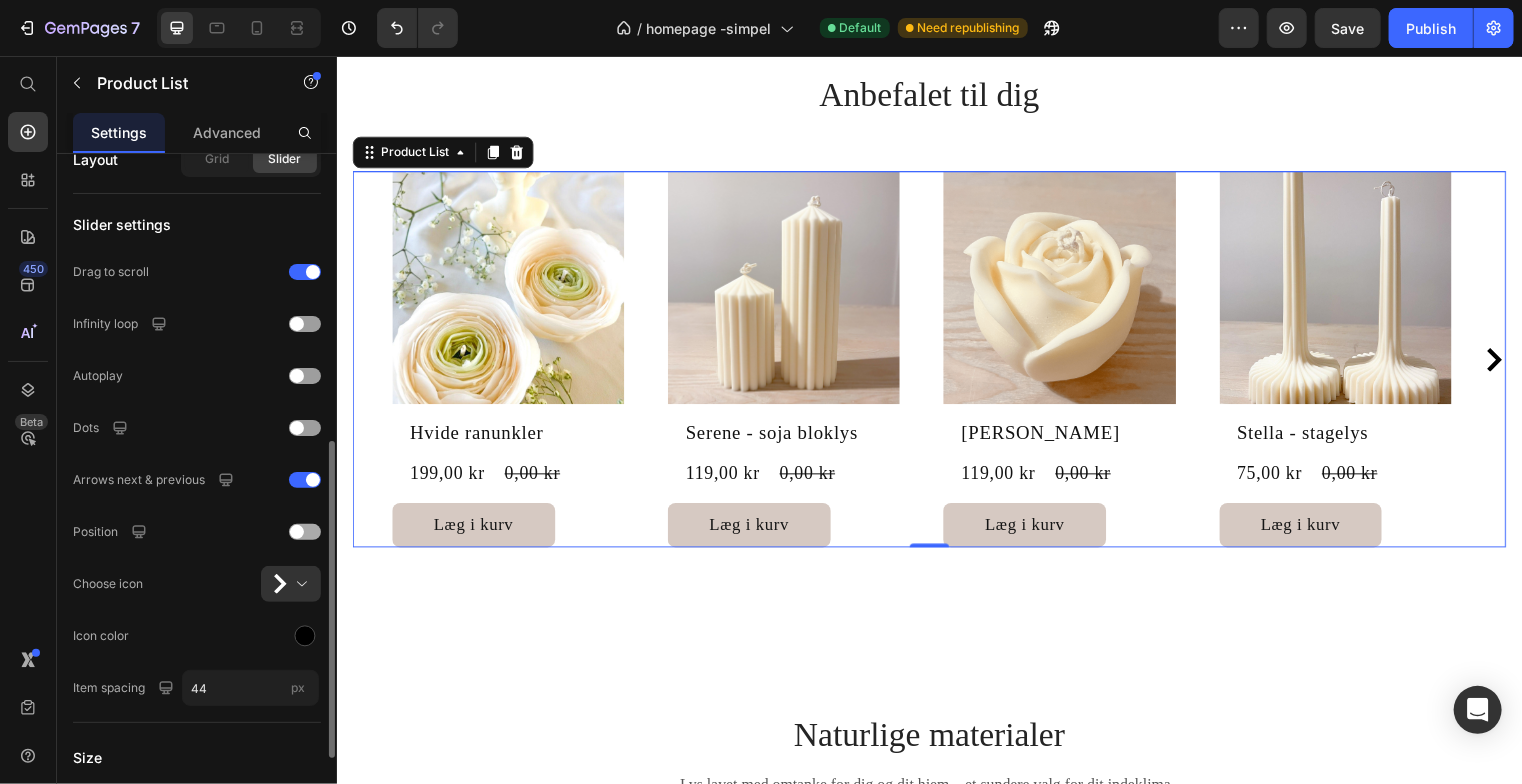scroll, scrollTop: 620, scrollLeft: 0, axis: vertical 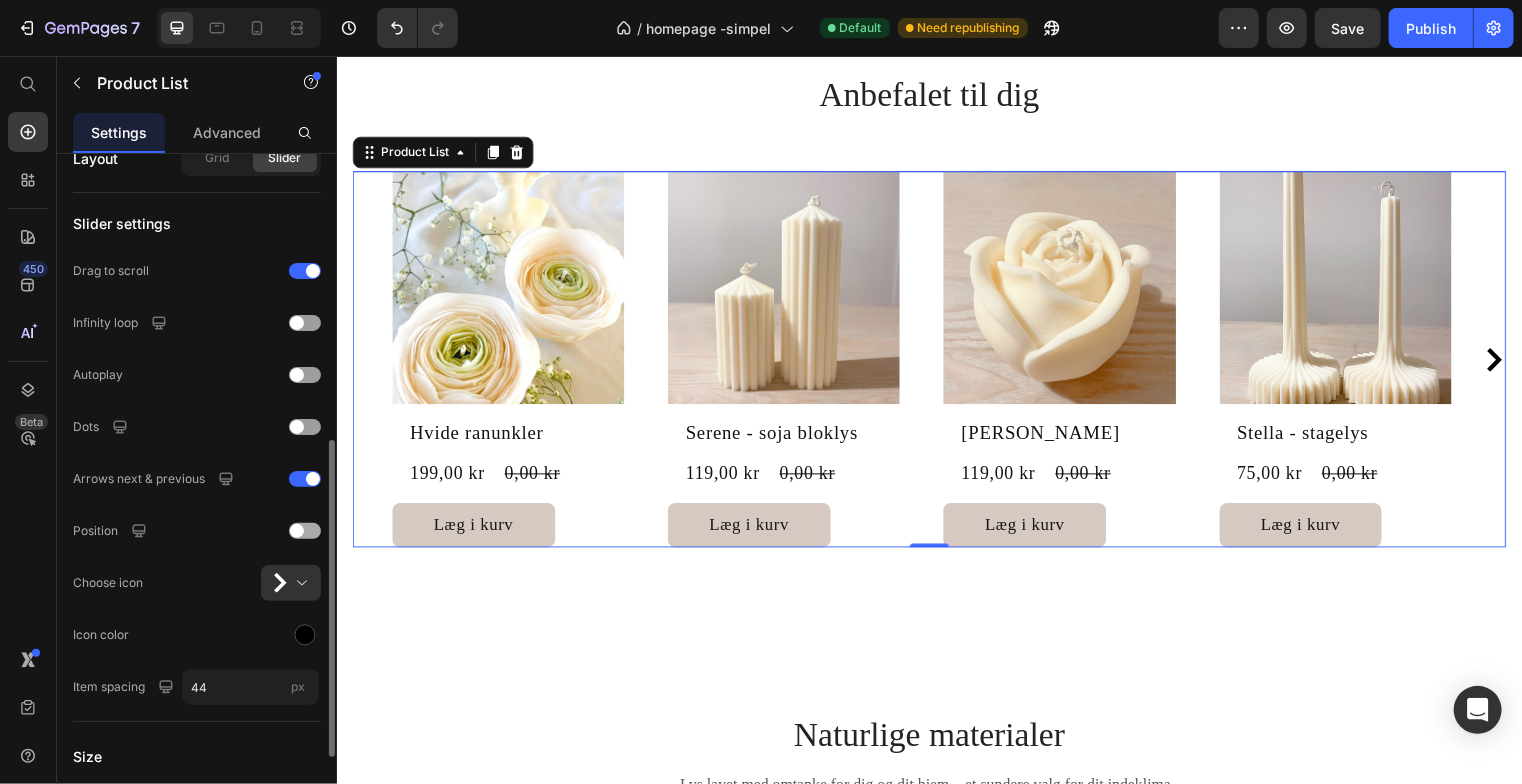 click at bounding box center [305, 531] 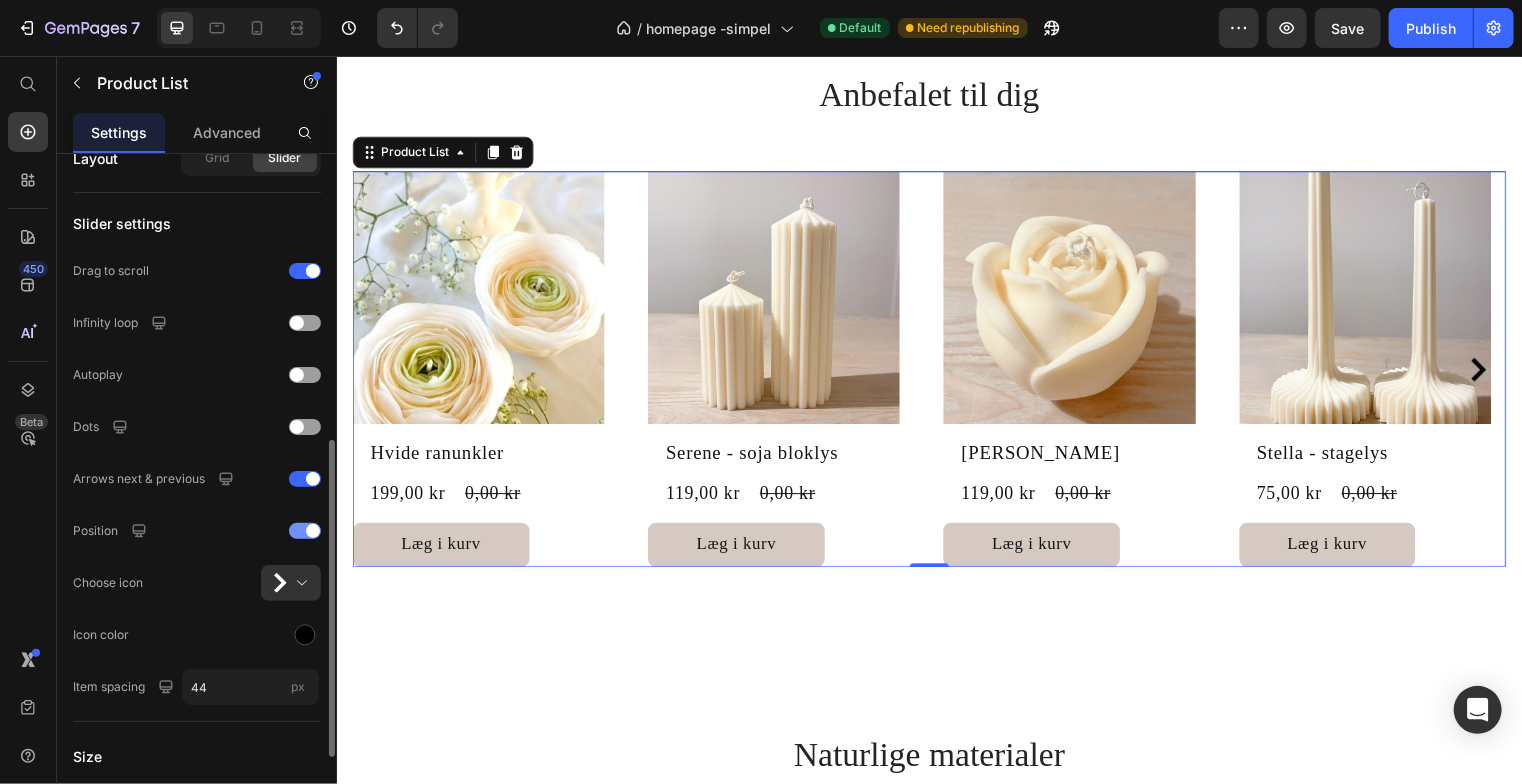 click at bounding box center [313, 531] 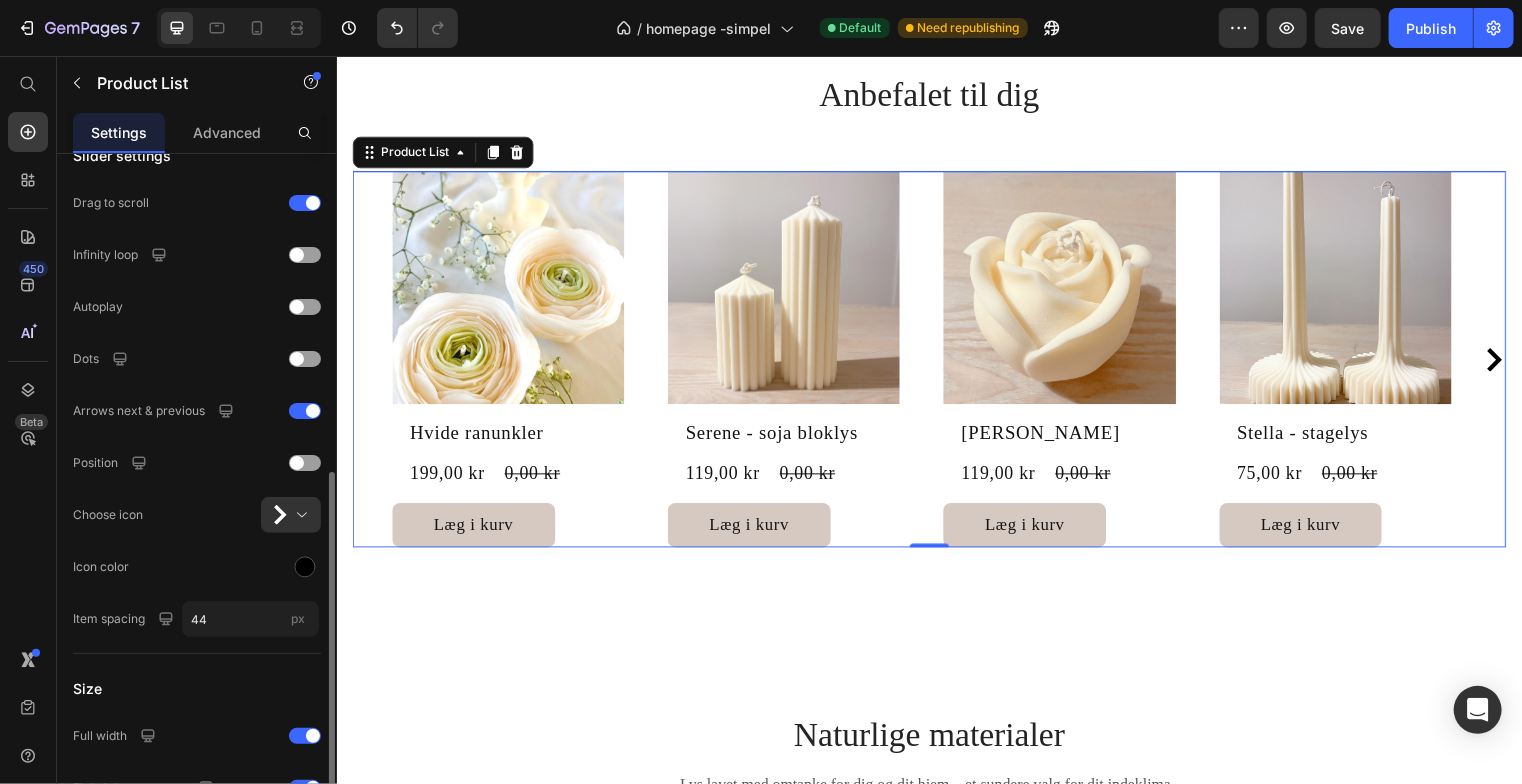 scroll, scrollTop: 704, scrollLeft: 0, axis: vertical 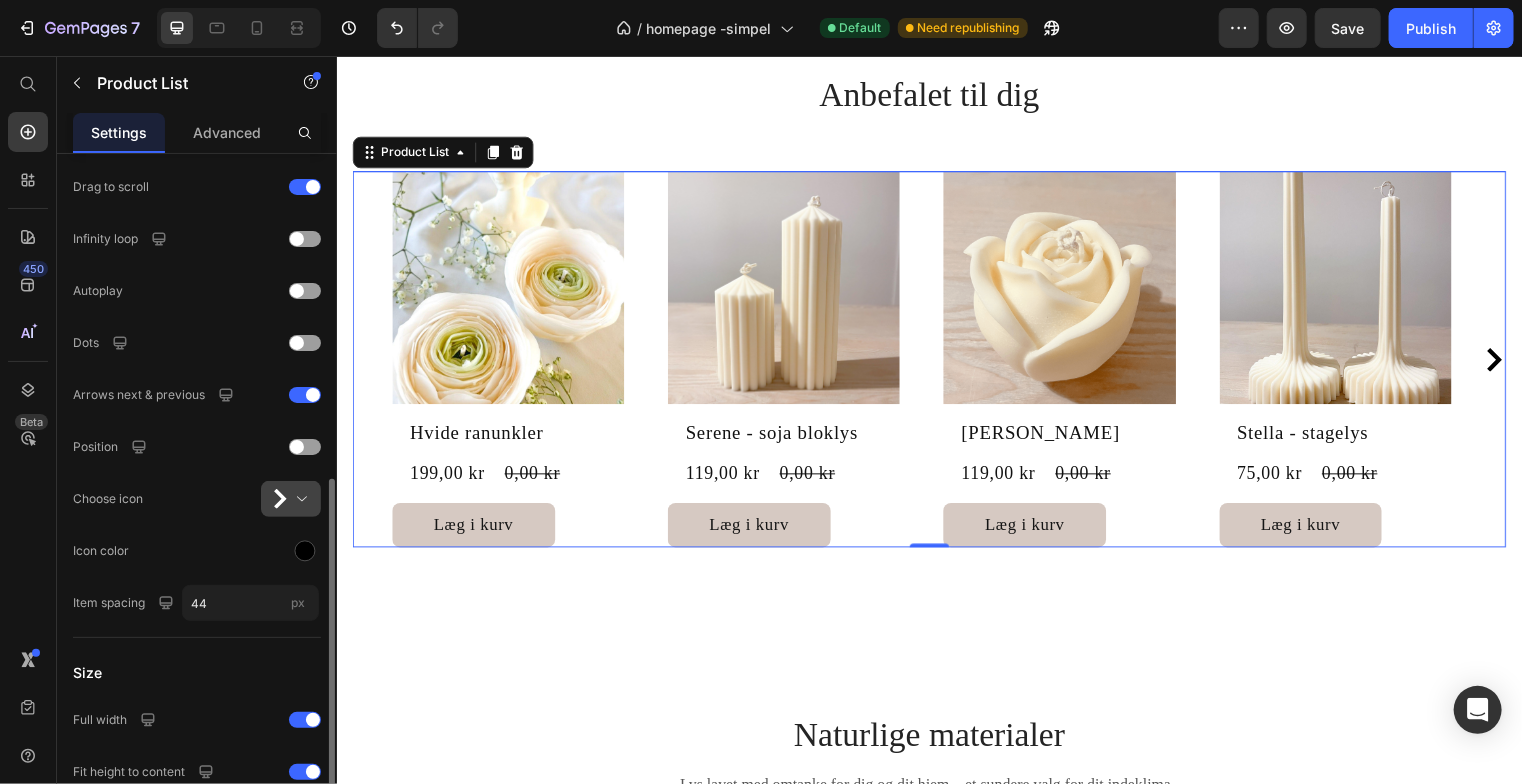 click at bounding box center [299, 499] 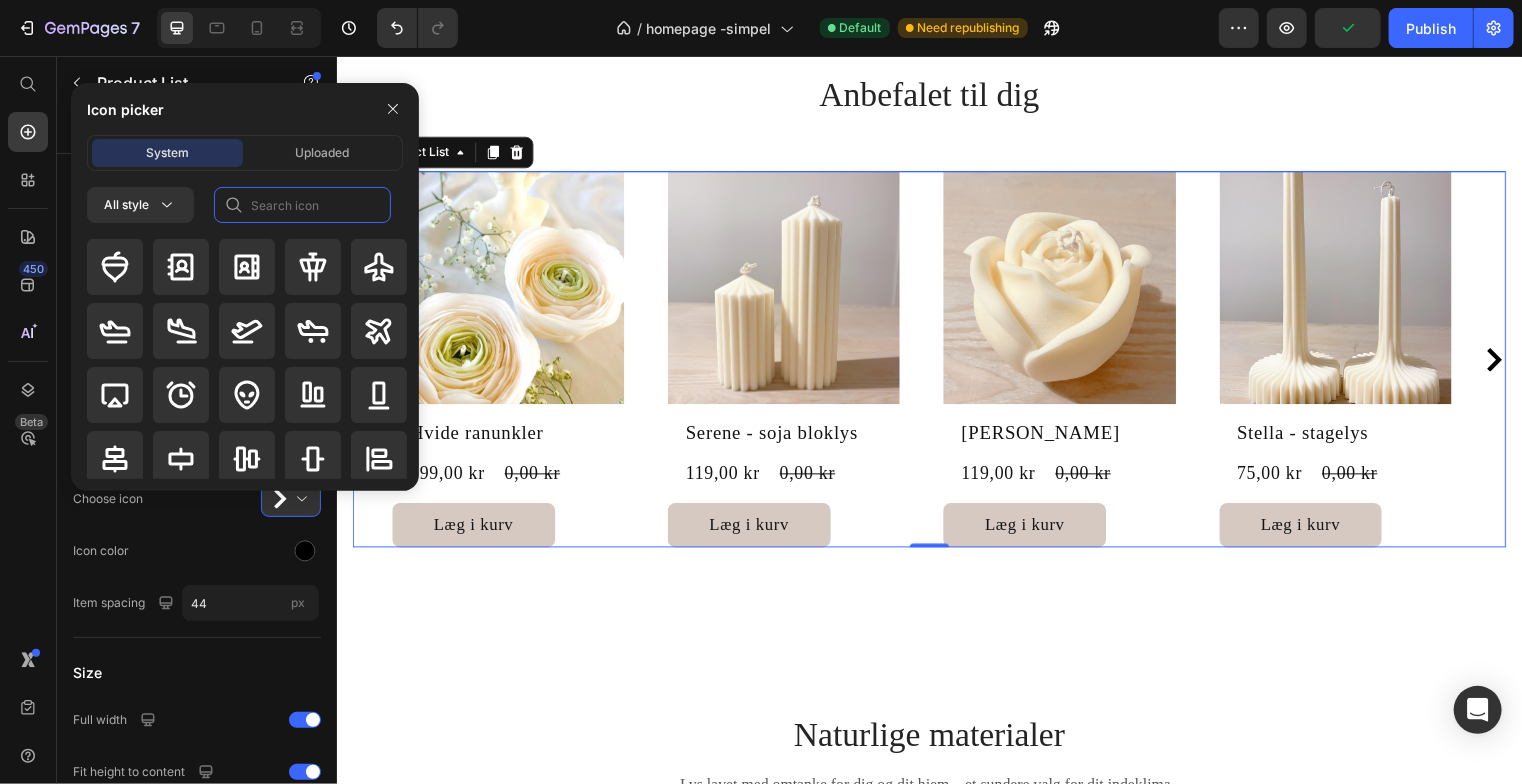 click 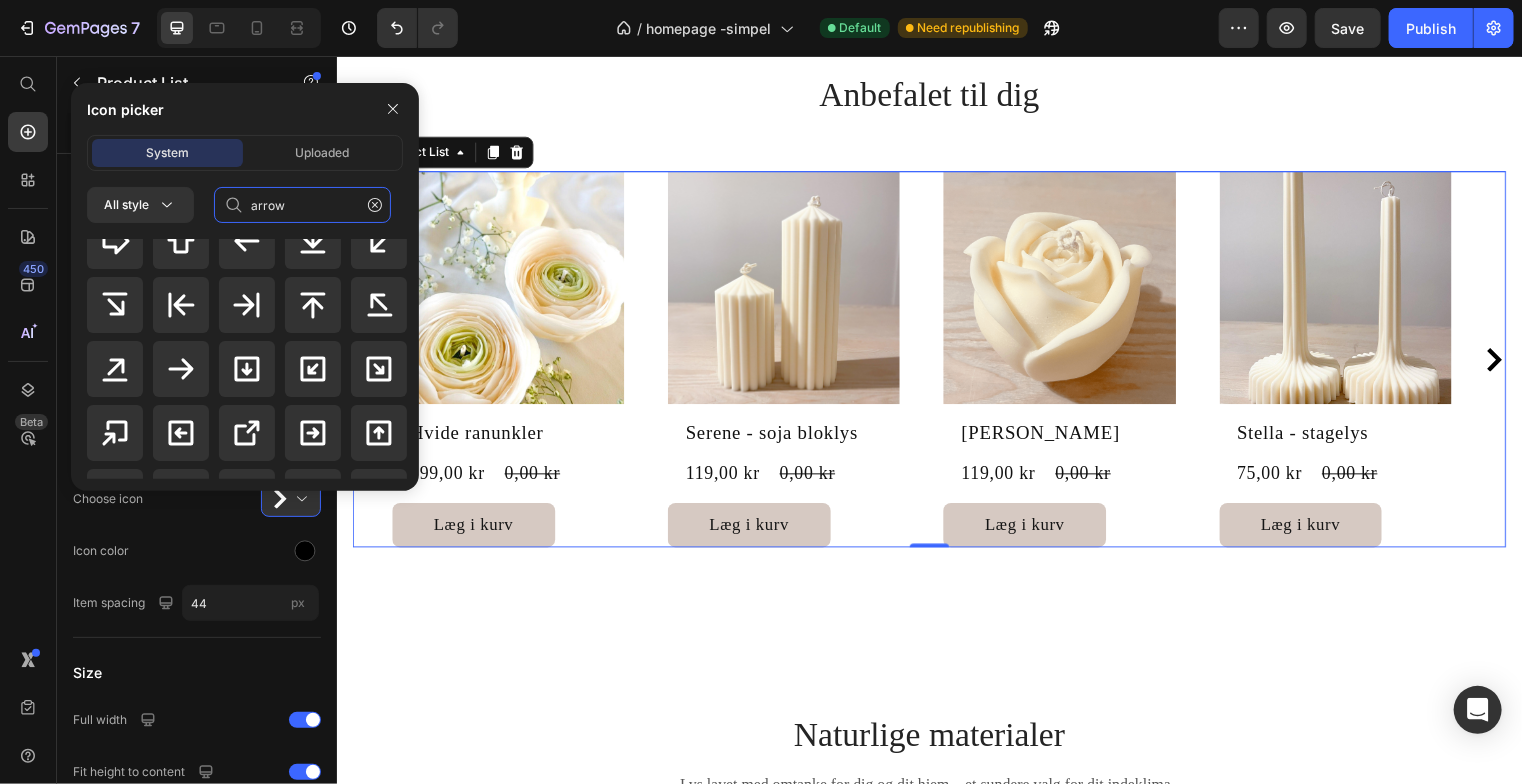 scroll, scrollTop: 555, scrollLeft: 0, axis: vertical 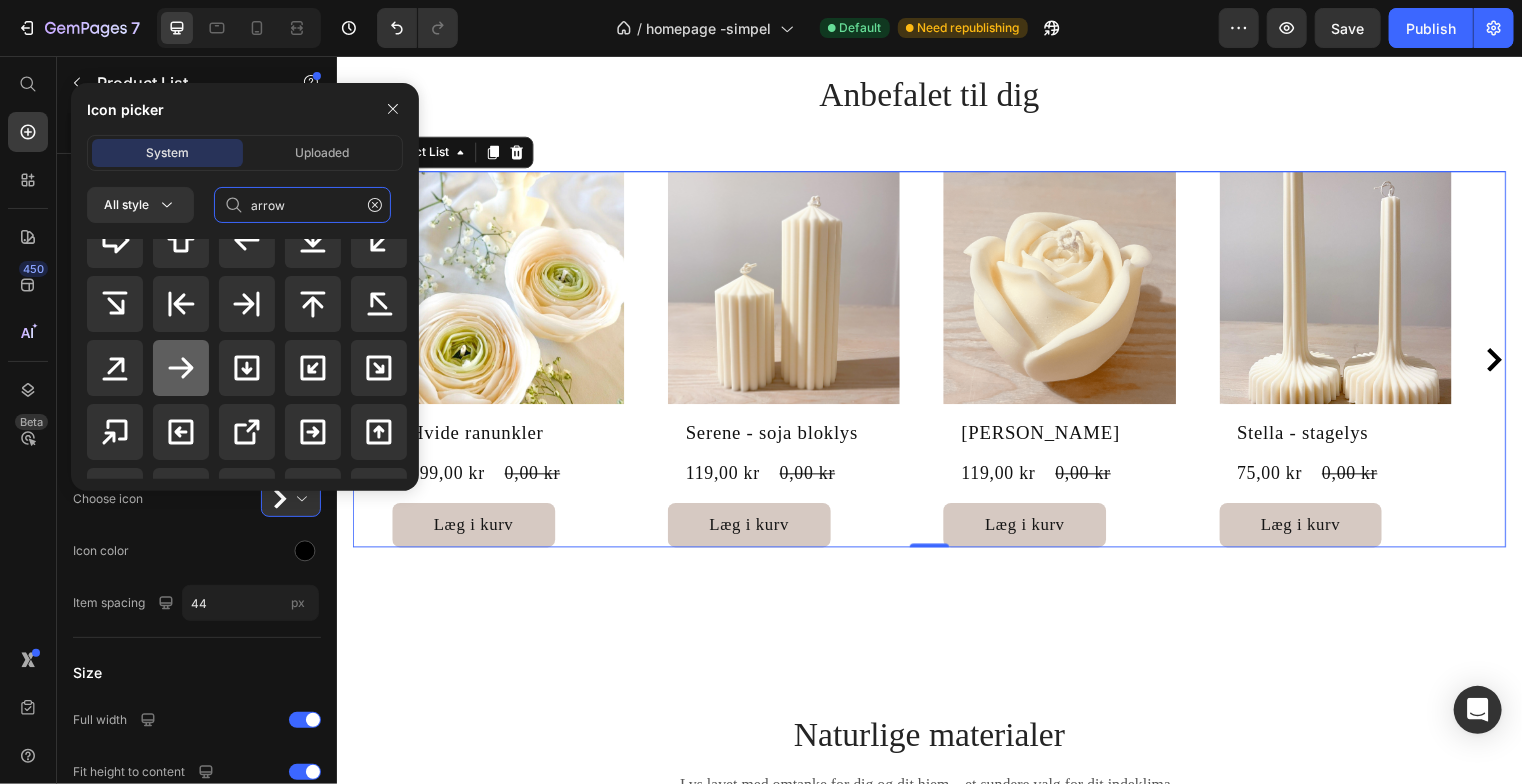 type on "arrow" 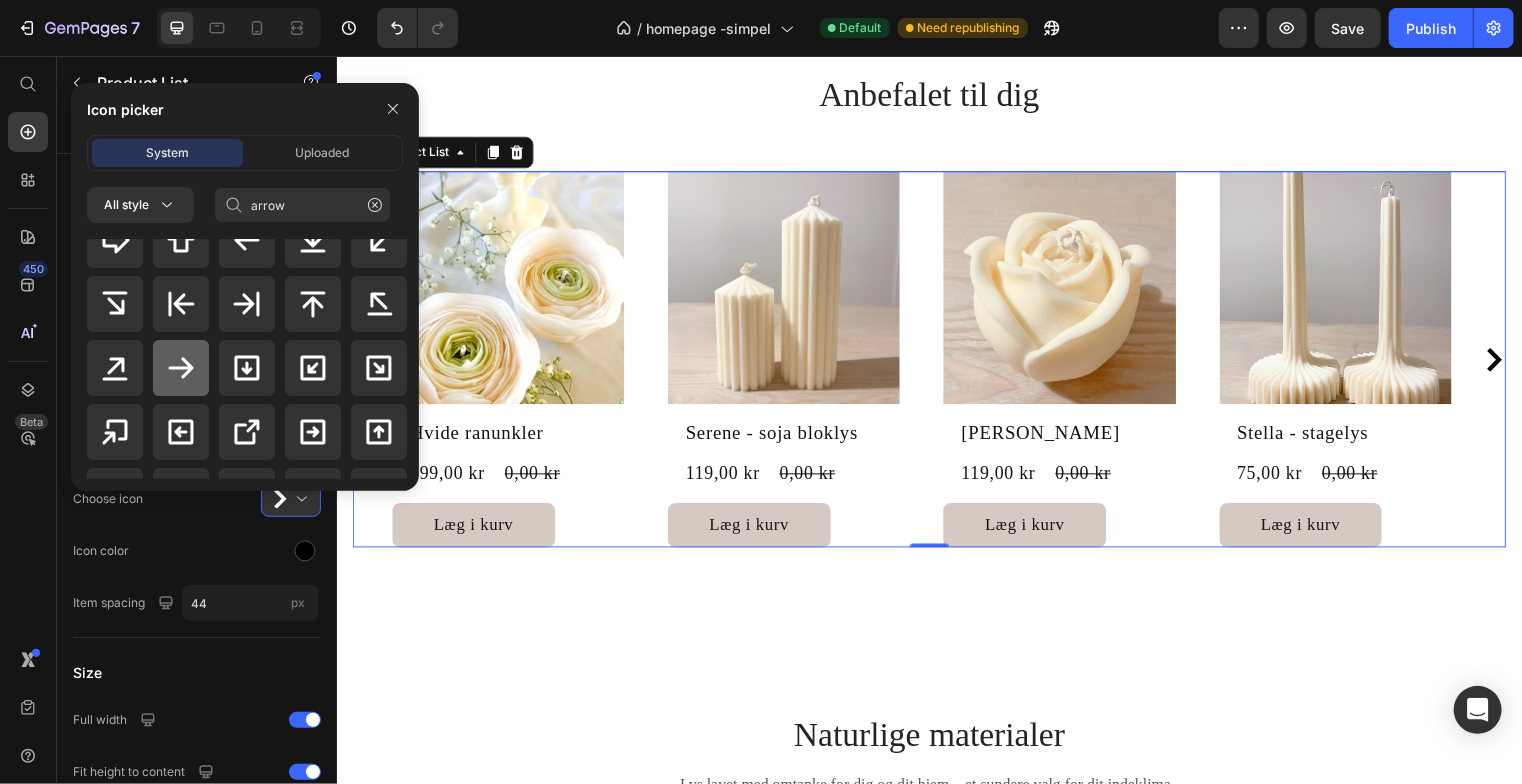 click 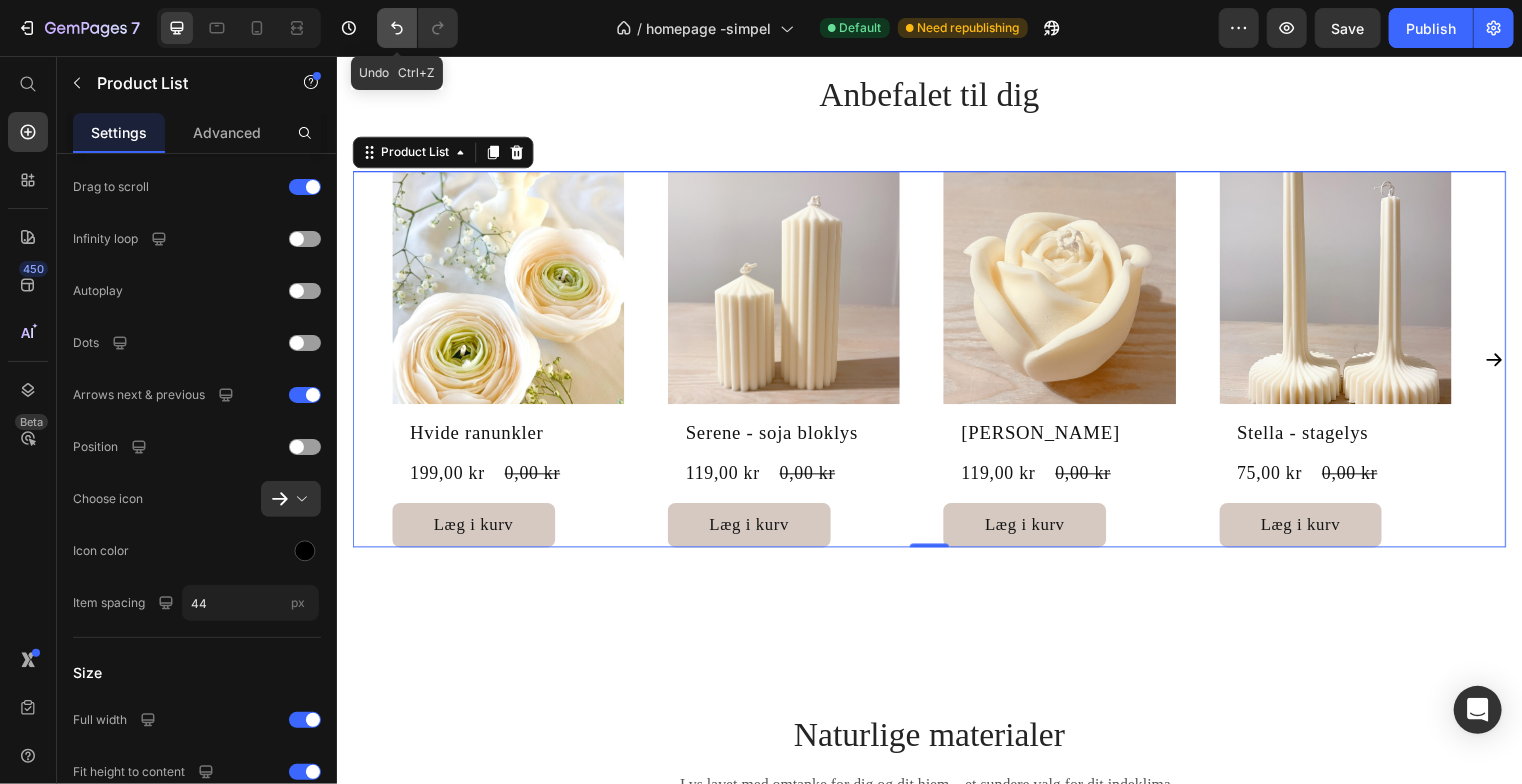 click 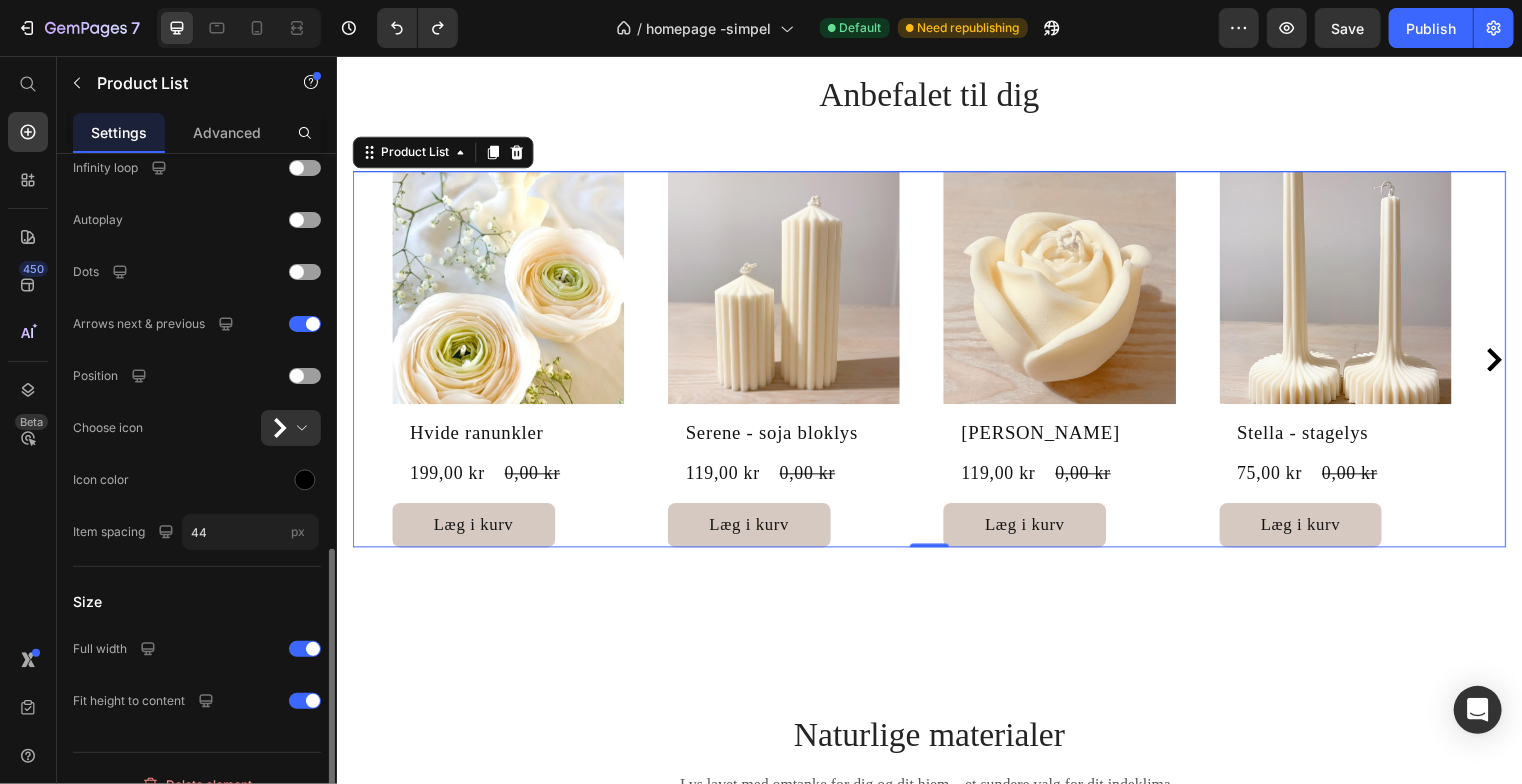 scroll, scrollTop: 800, scrollLeft: 0, axis: vertical 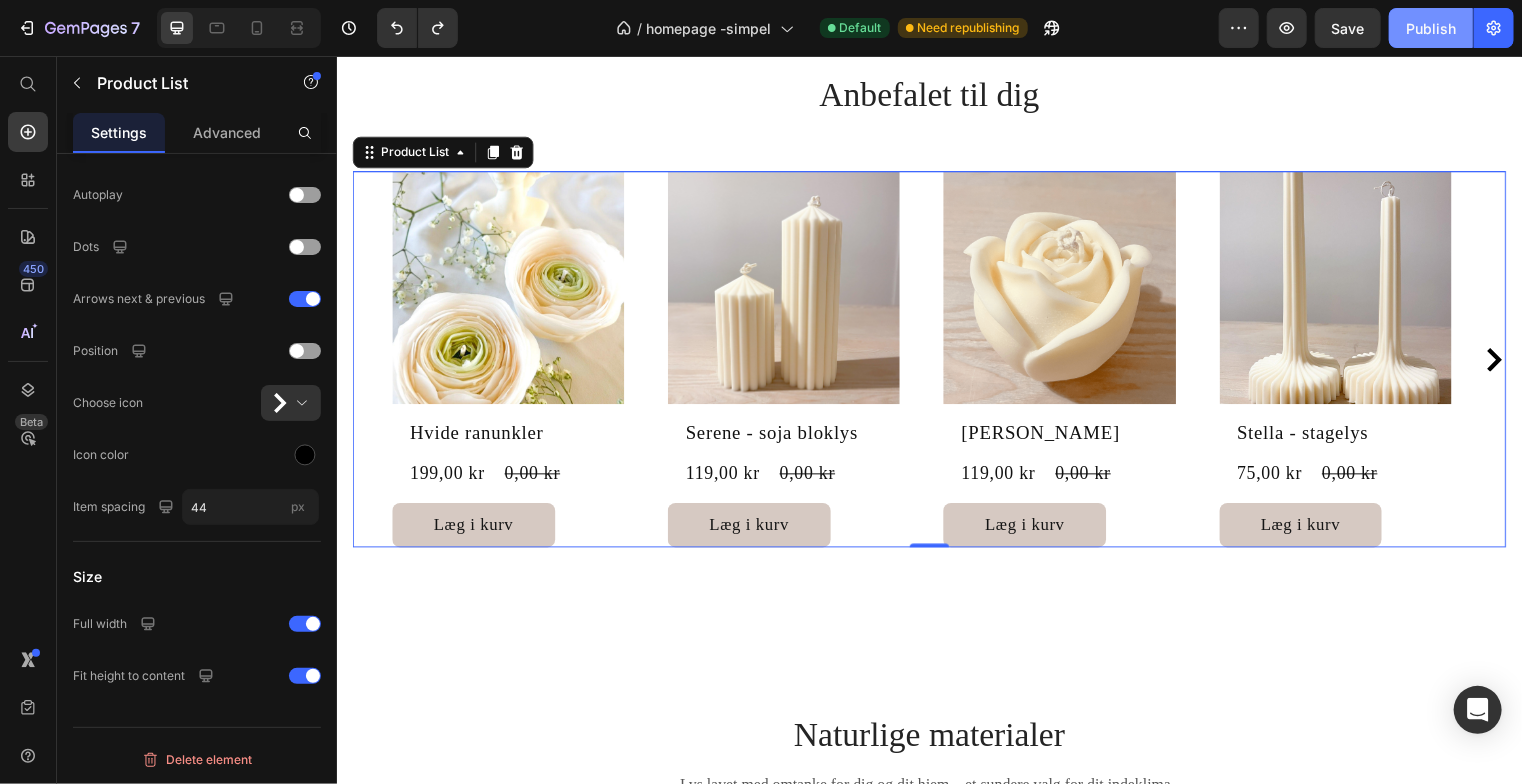click on "Publish" at bounding box center [1431, 28] 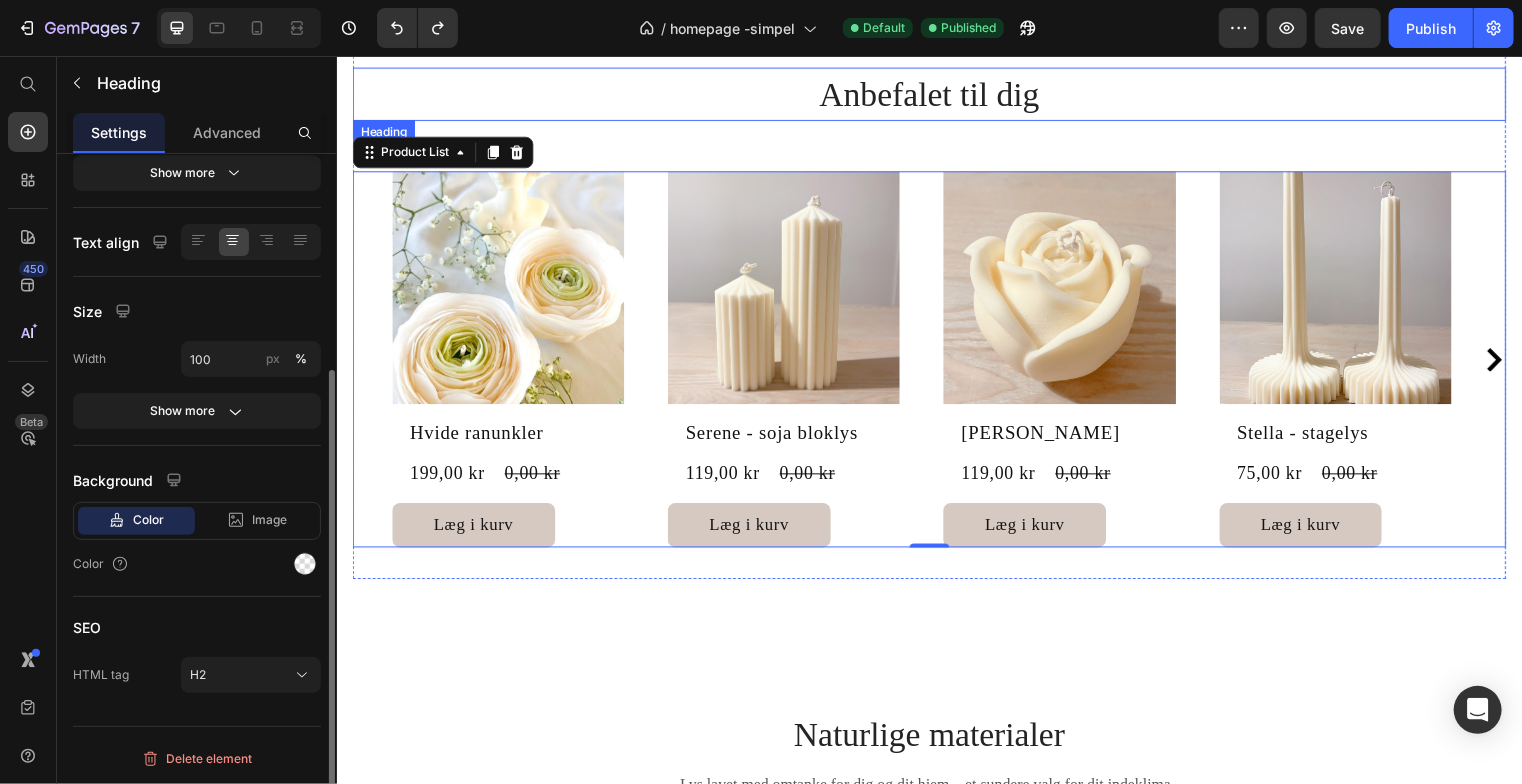 scroll, scrollTop: 0, scrollLeft: 0, axis: both 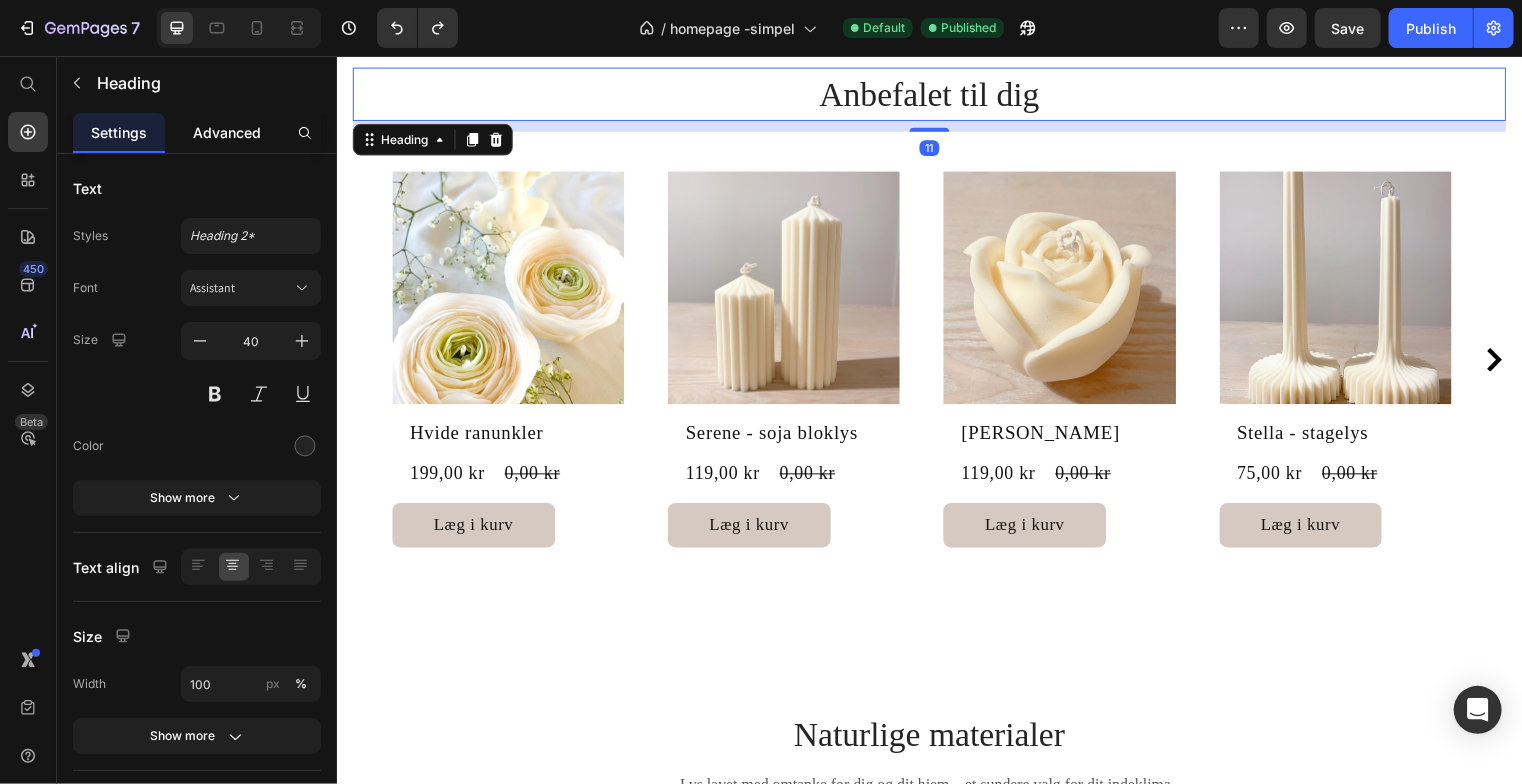 click on "Advanced" at bounding box center (227, 132) 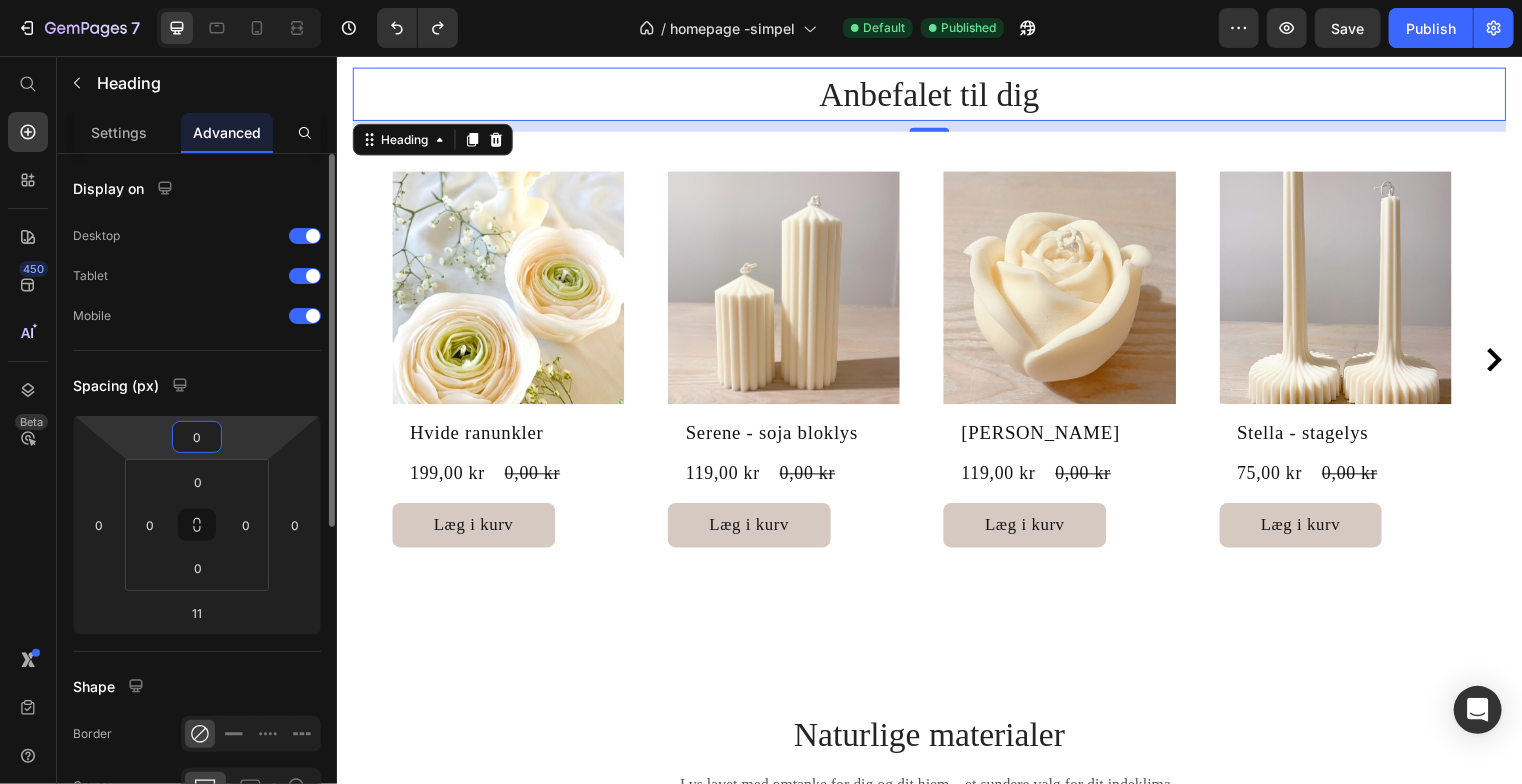 click on "0" at bounding box center (197, 437) 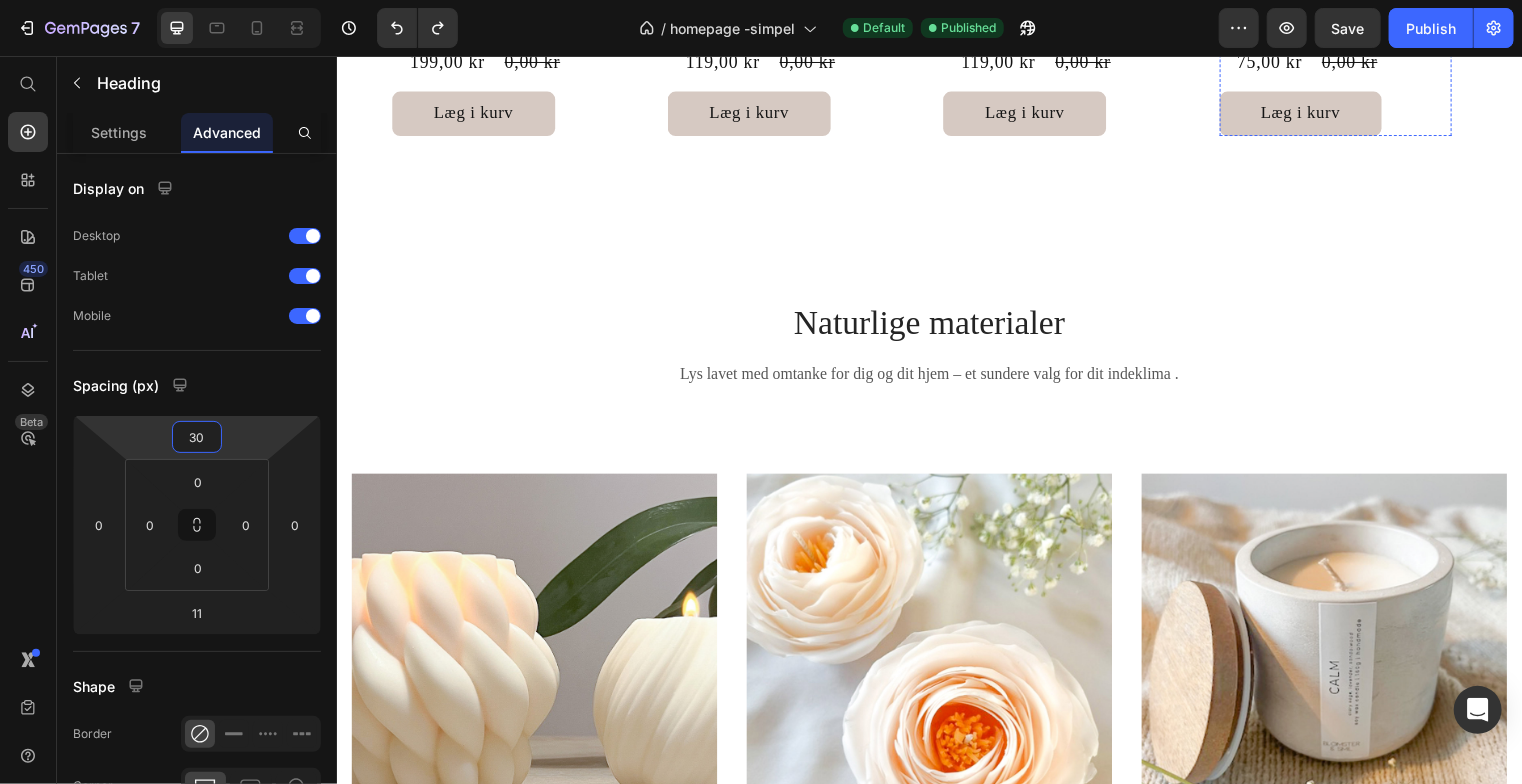 scroll, scrollTop: 937, scrollLeft: 0, axis: vertical 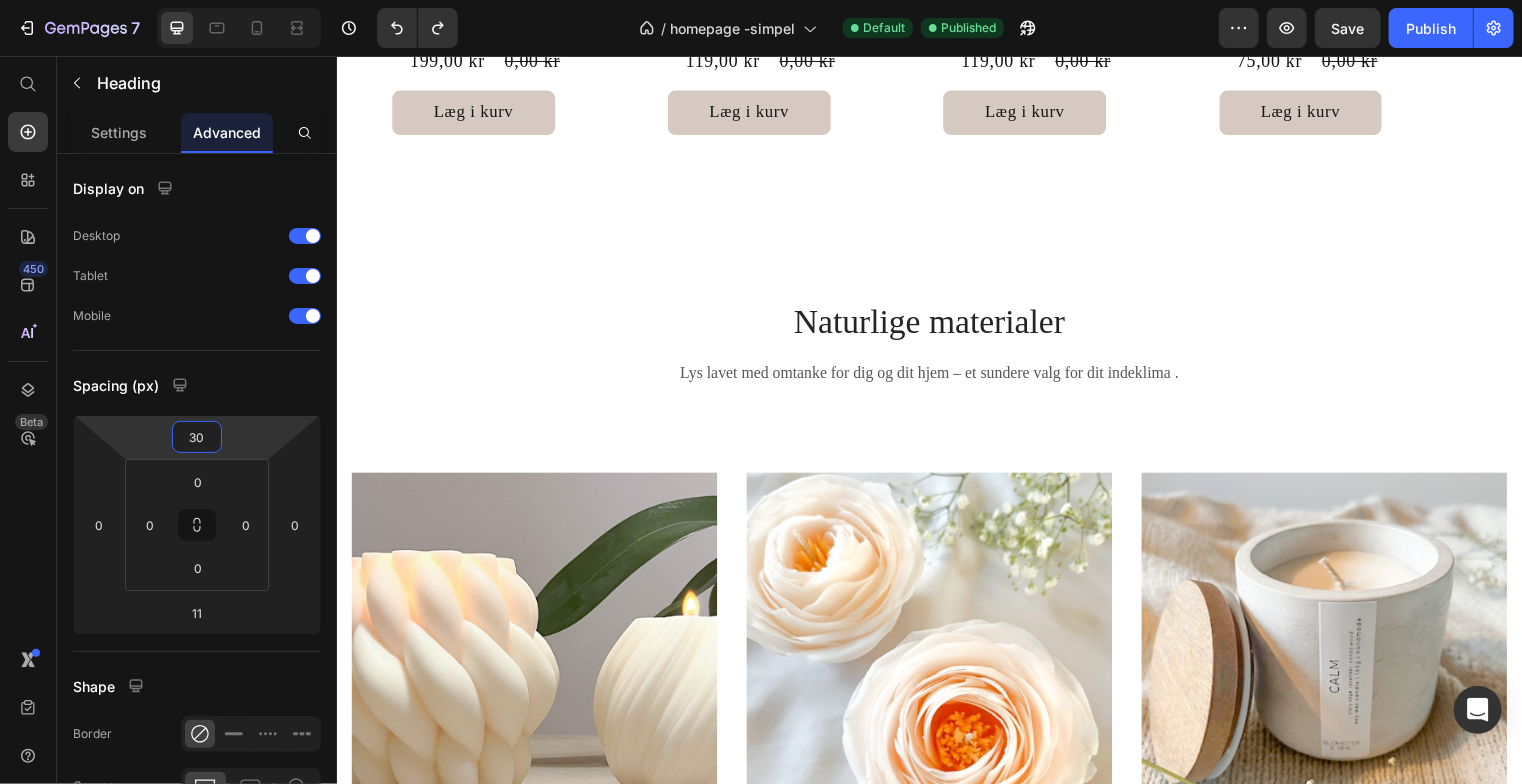type on "30" 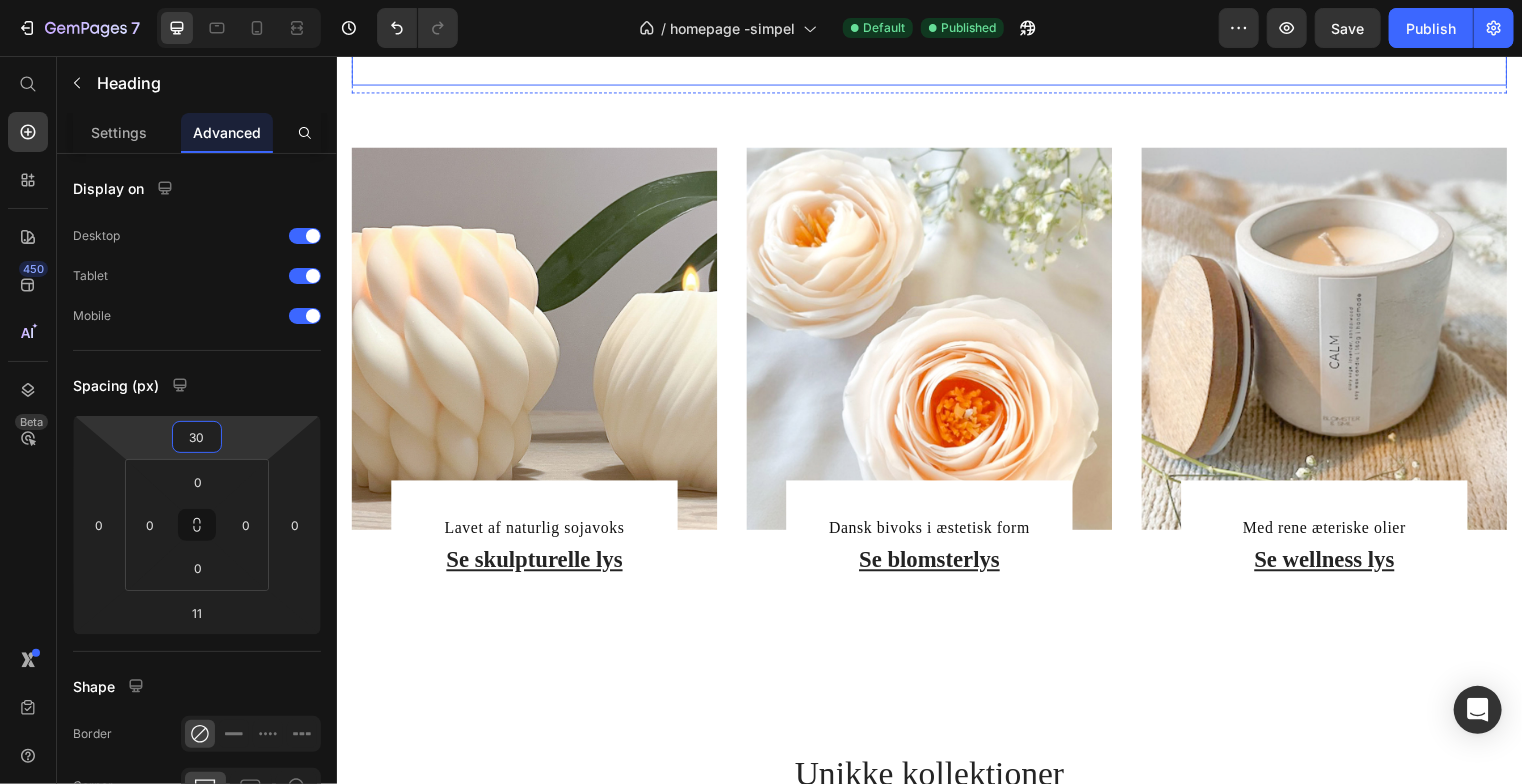 scroll, scrollTop: 1271, scrollLeft: 0, axis: vertical 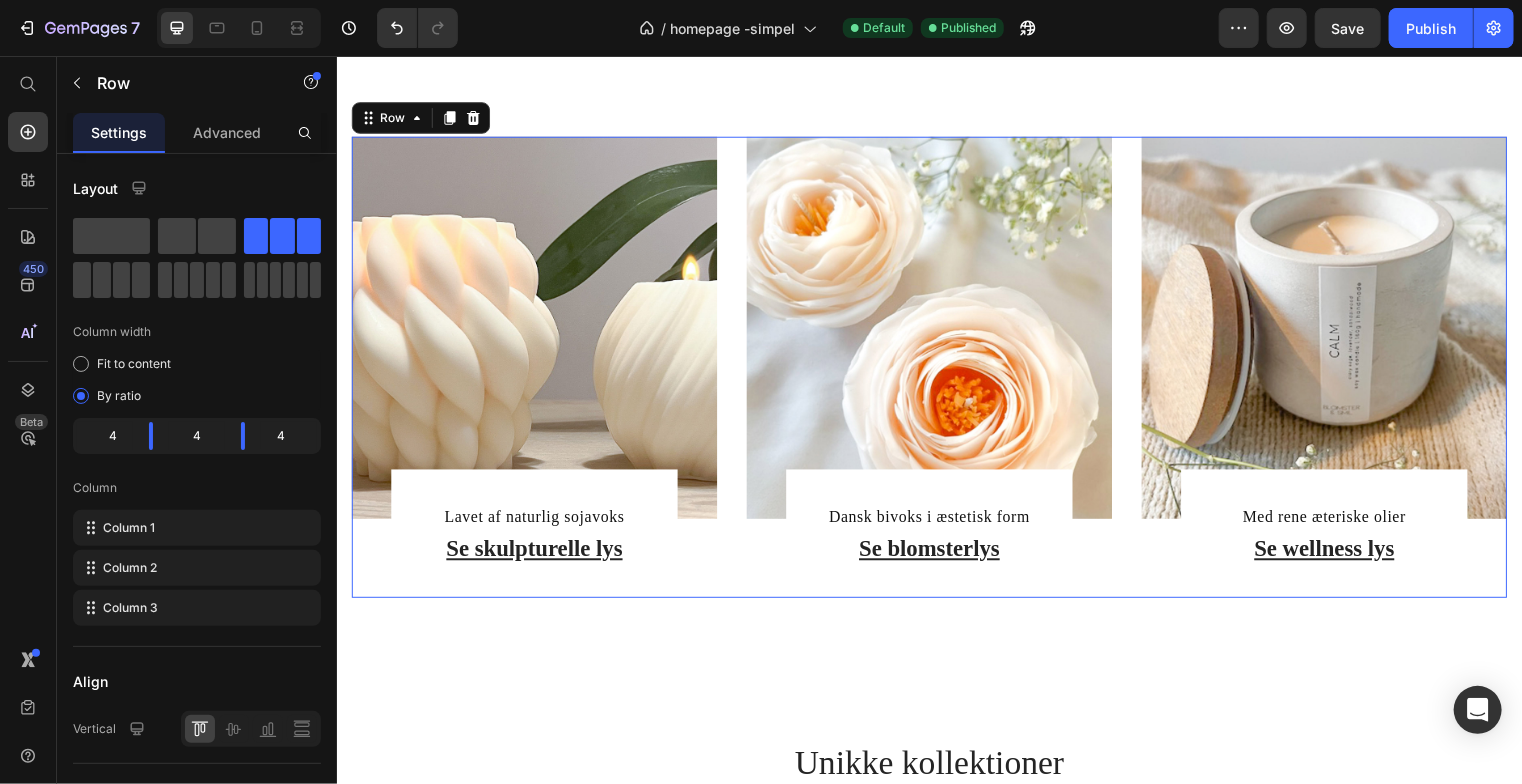 click on "Image Lavet af naturlig sojavoks Text Block Se skulpturelle lys Heading Row Row Image Dansk bivoks i æstetisk form Text Block Se blomsterlys Heading Row Row Image Med rene æteriske olier Text Block Se wellness lys Heading Row Row Row   0" at bounding box center (936, 371) 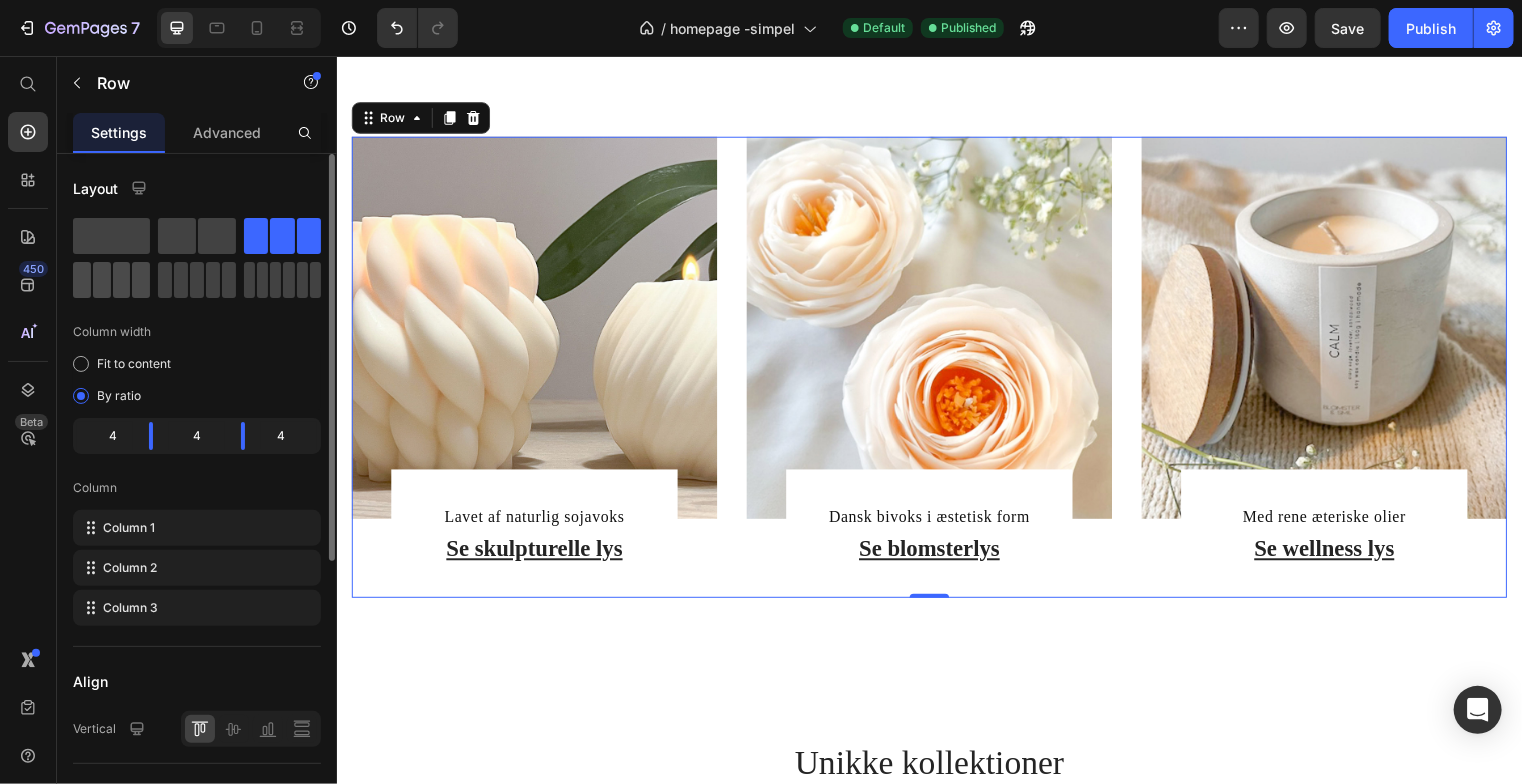 click 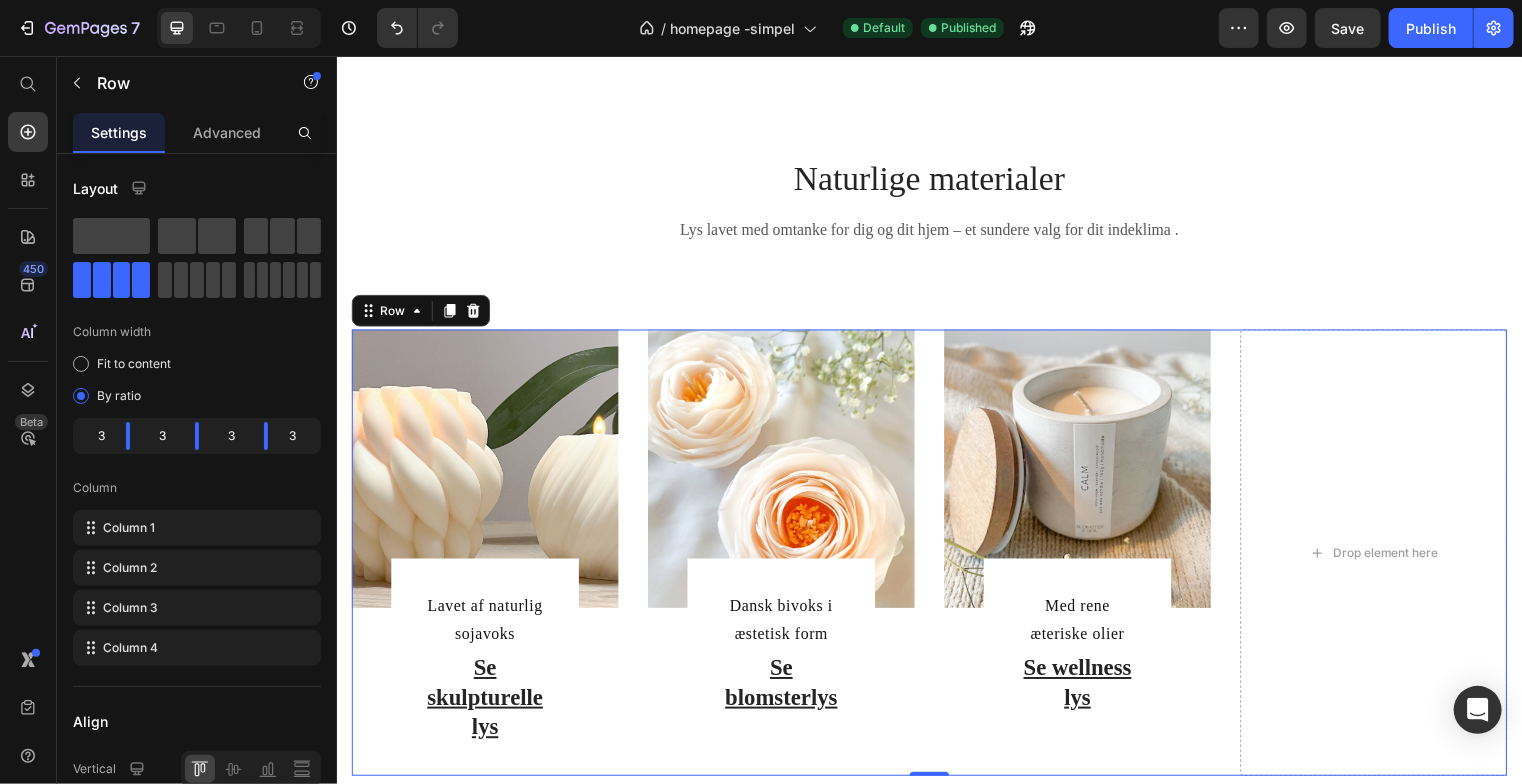 scroll, scrollTop: 1460, scrollLeft: 0, axis: vertical 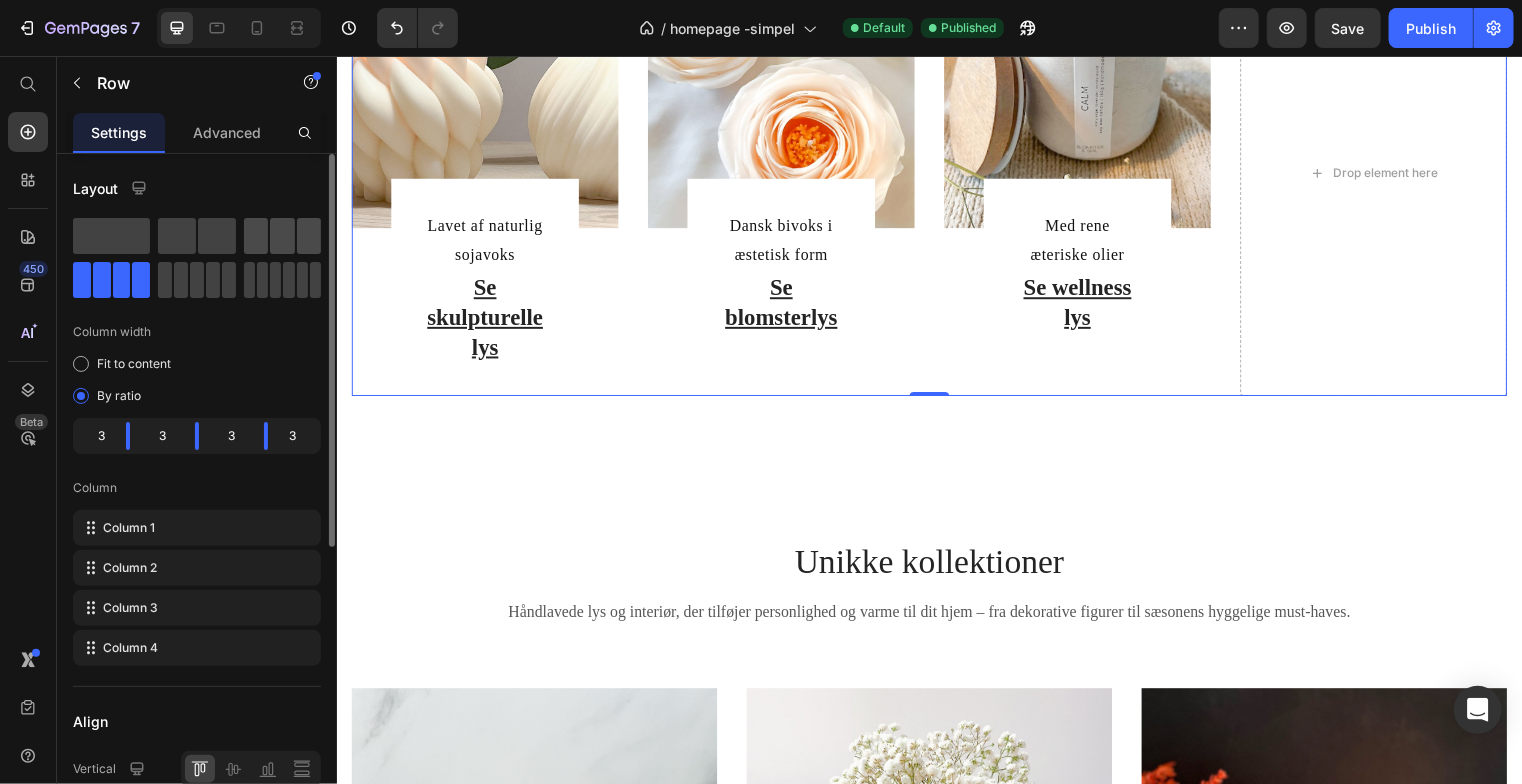 click 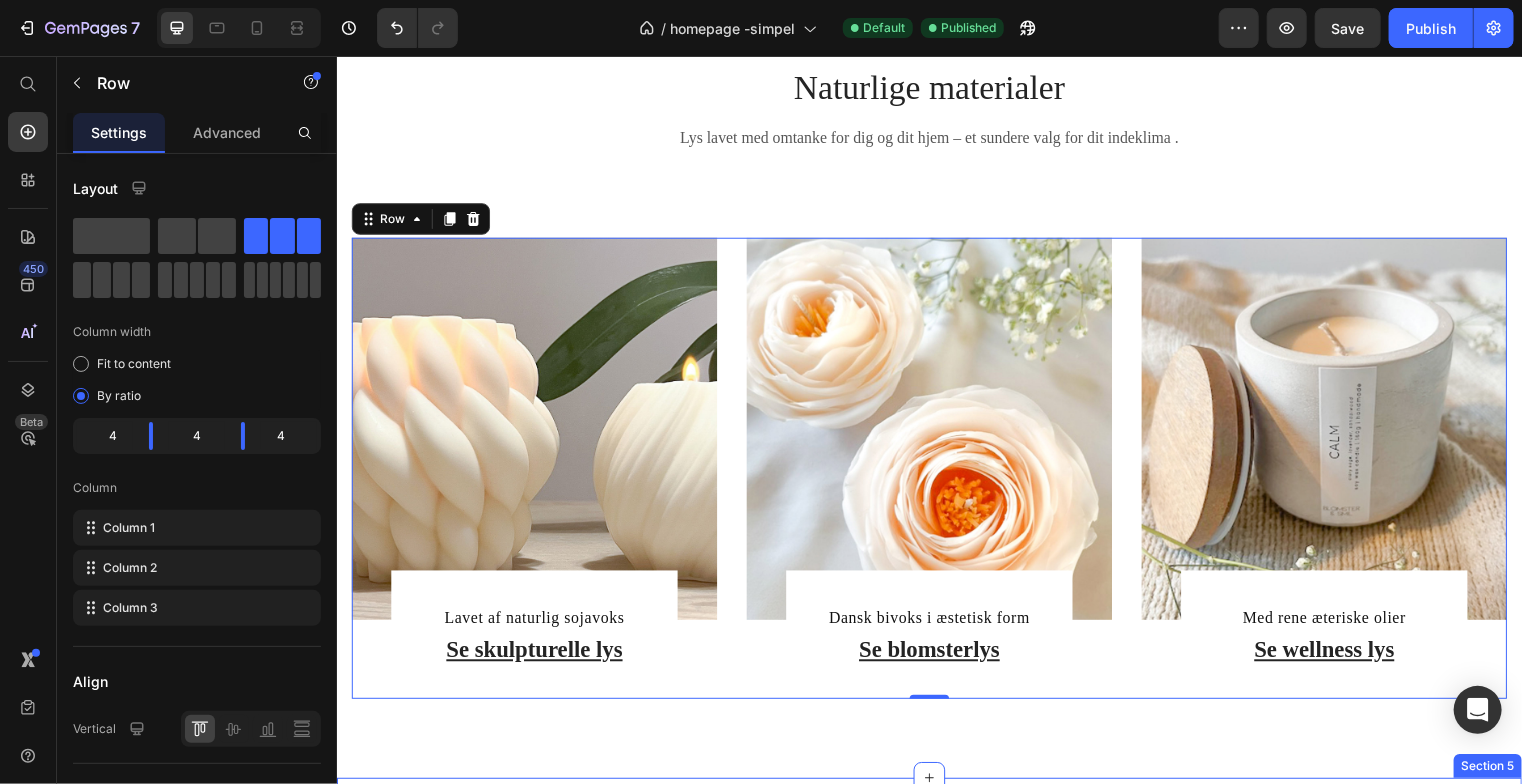 scroll, scrollTop: 1168, scrollLeft: 0, axis: vertical 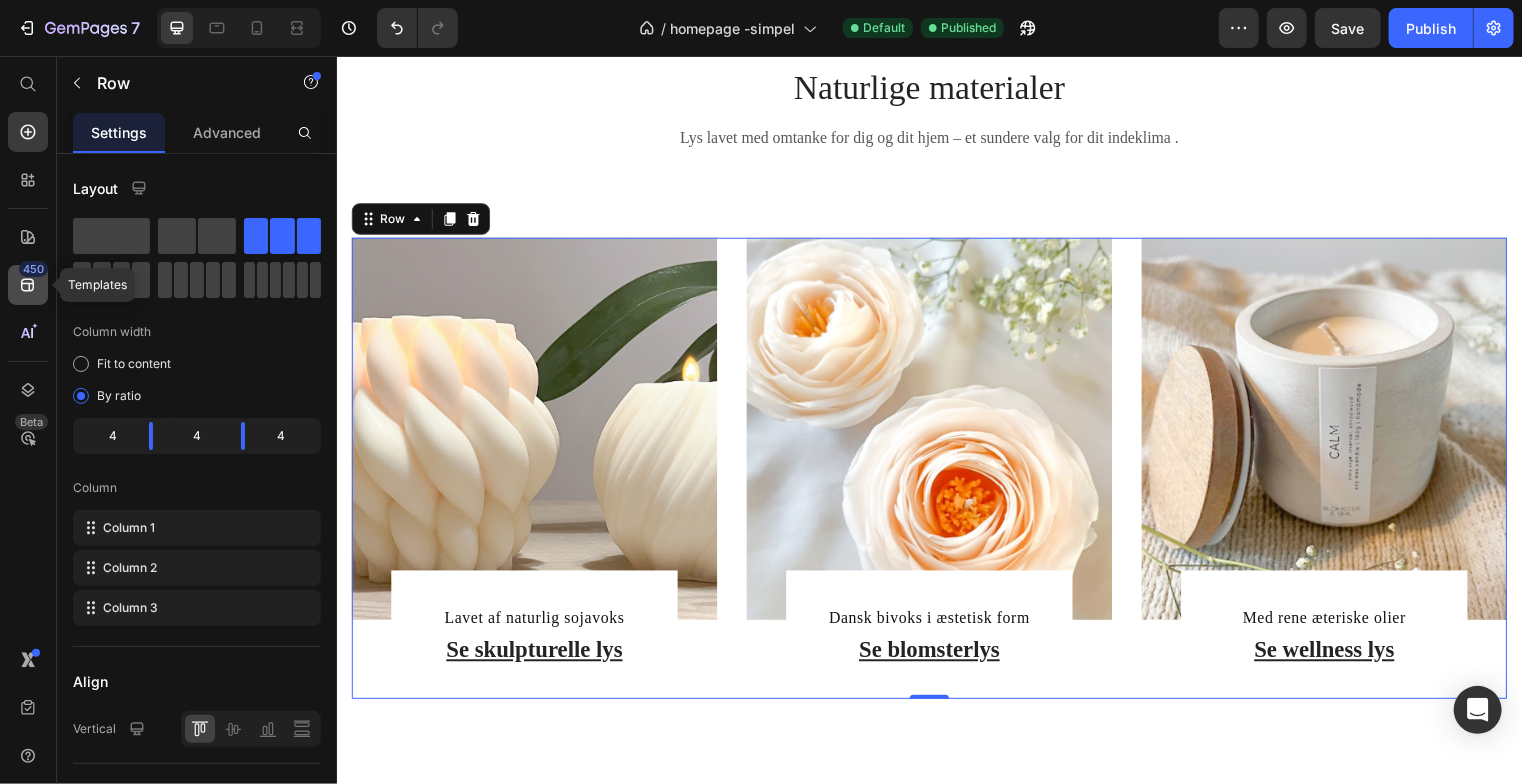 click 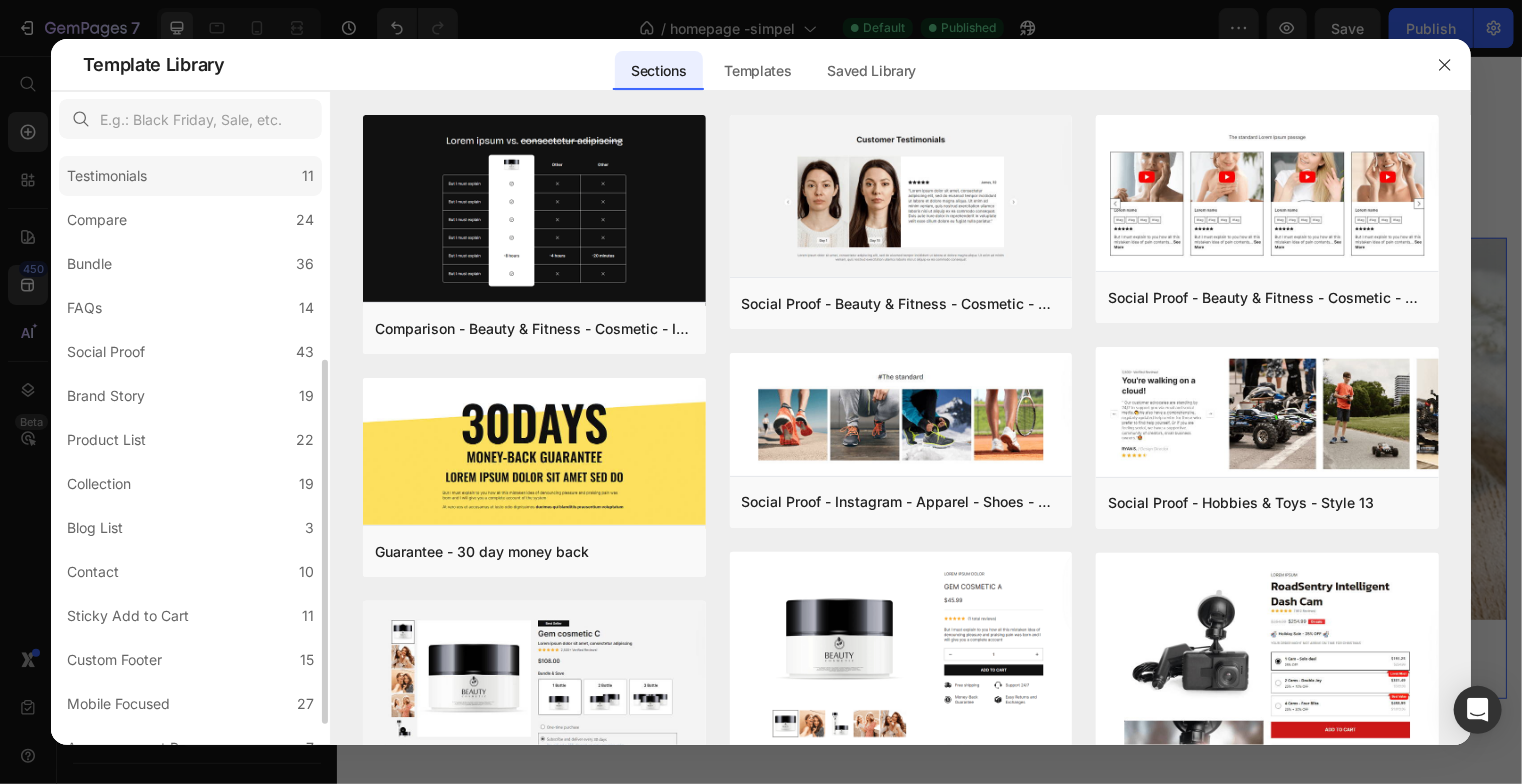 scroll, scrollTop: 360, scrollLeft: 0, axis: vertical 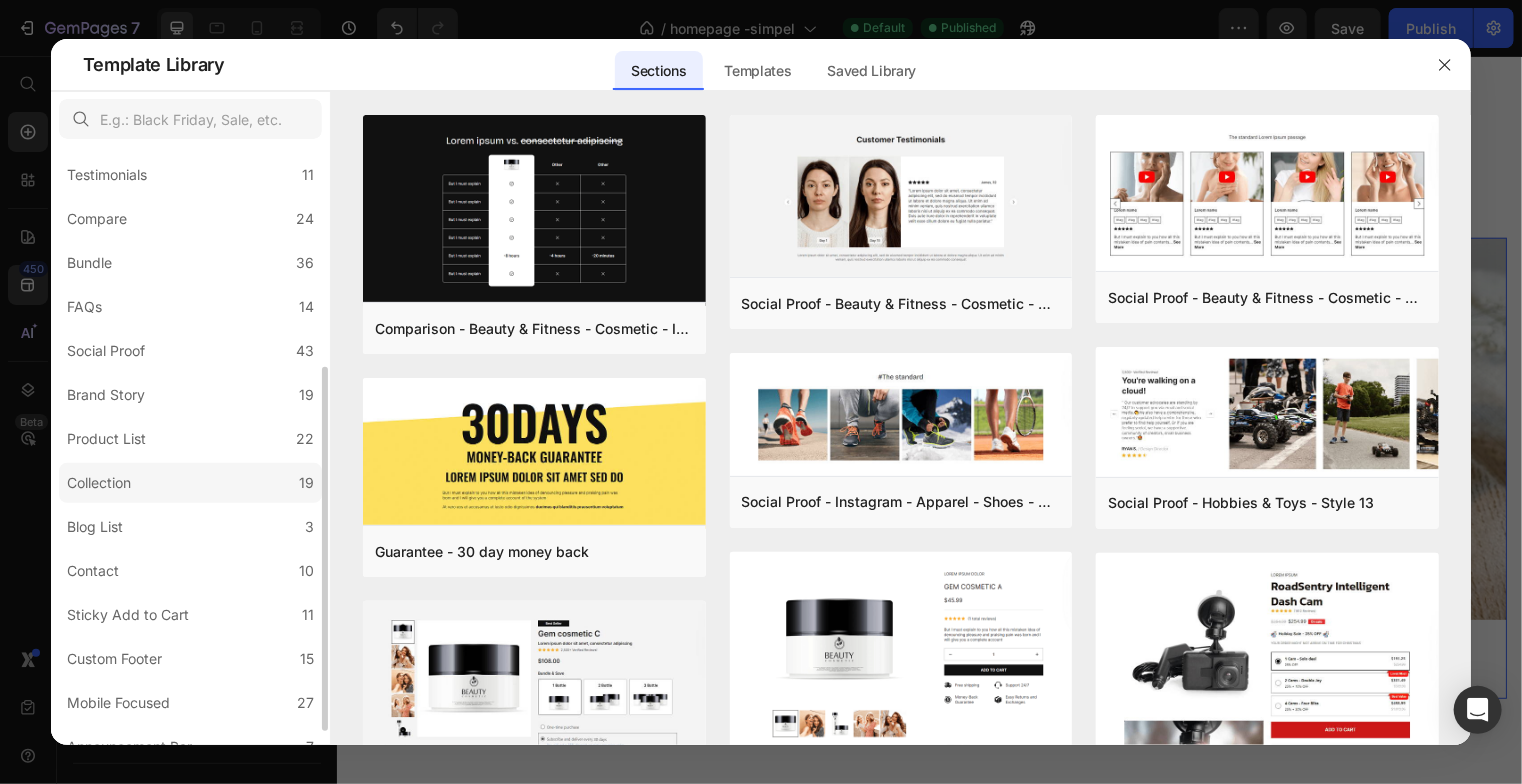 click on "Collection" at bounding box center (103, 483) 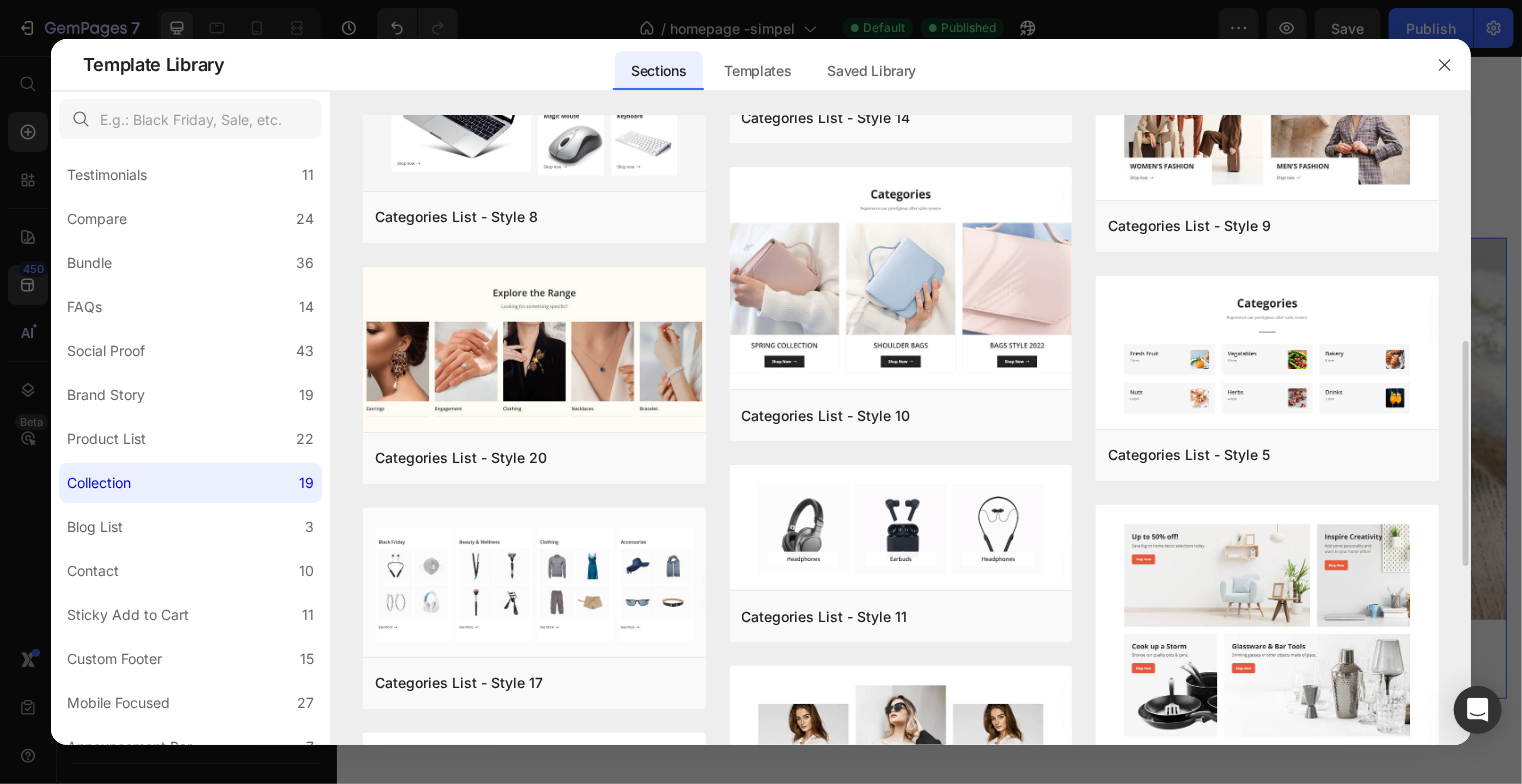 scroll, scrollTop: 644, scrollLeft: 0, axis: vertical 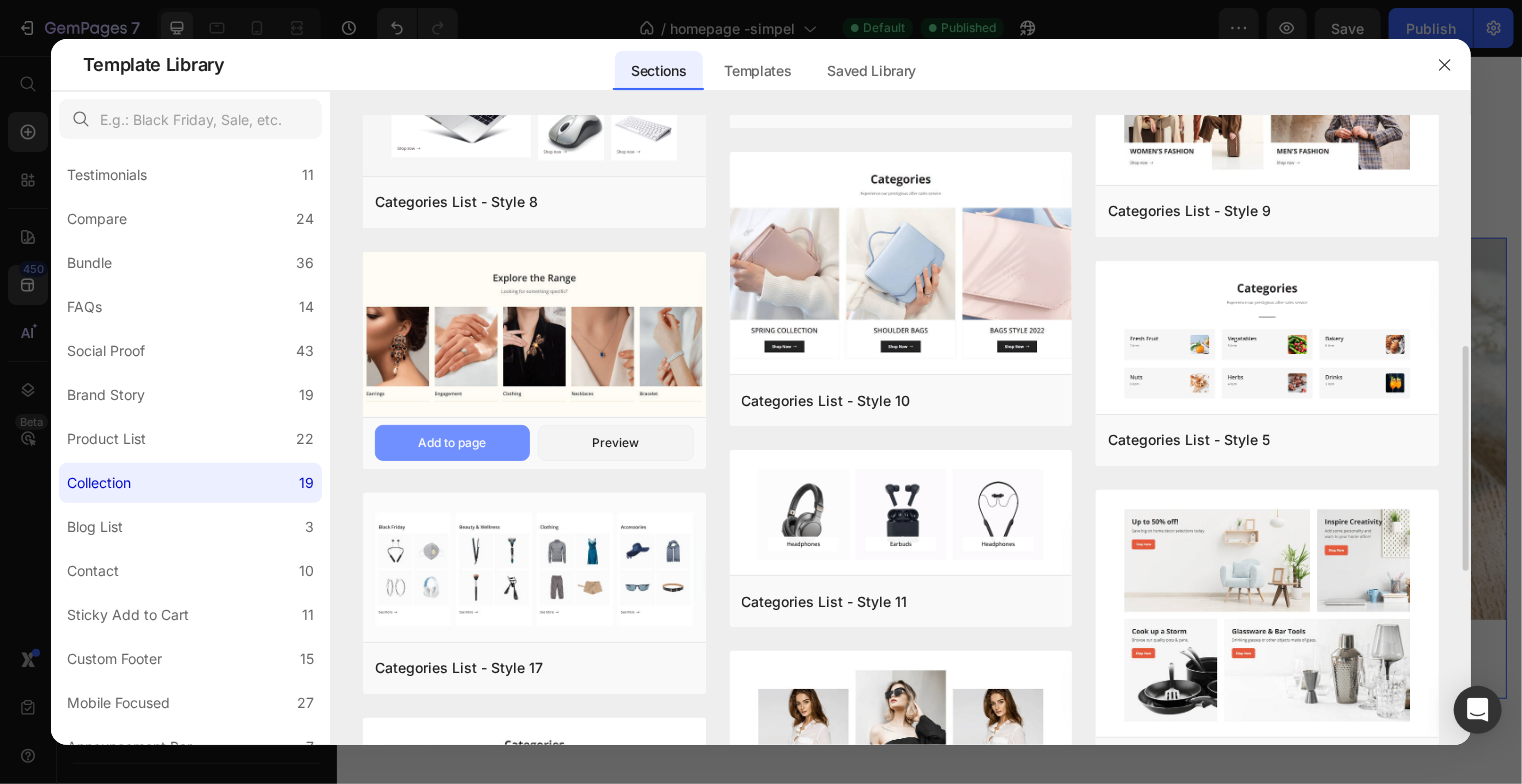 click on "Add to page" at bounding box center (452, 443) 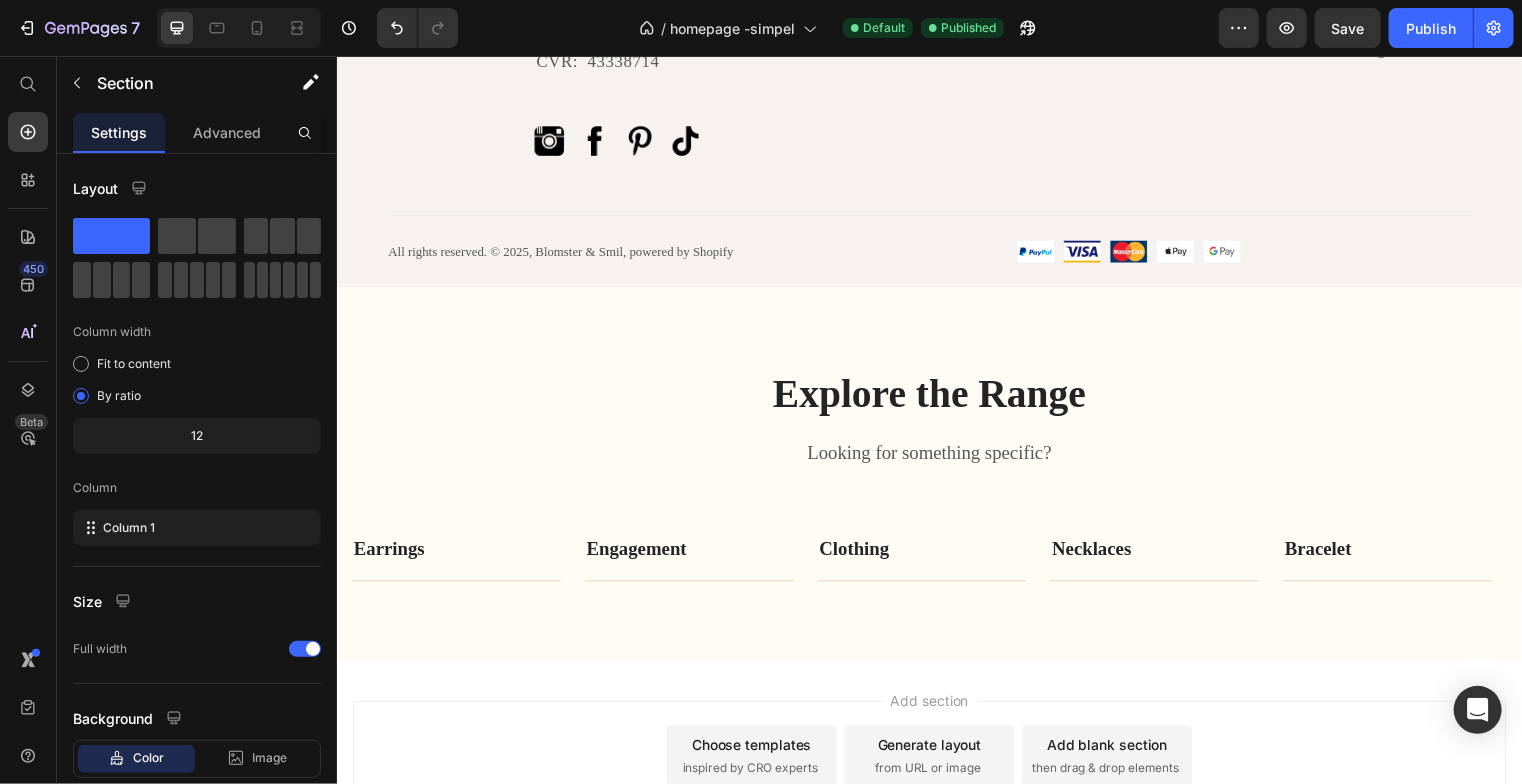 scroll, scrollTop: 5626, scrollLeft: 0, axis: vertical 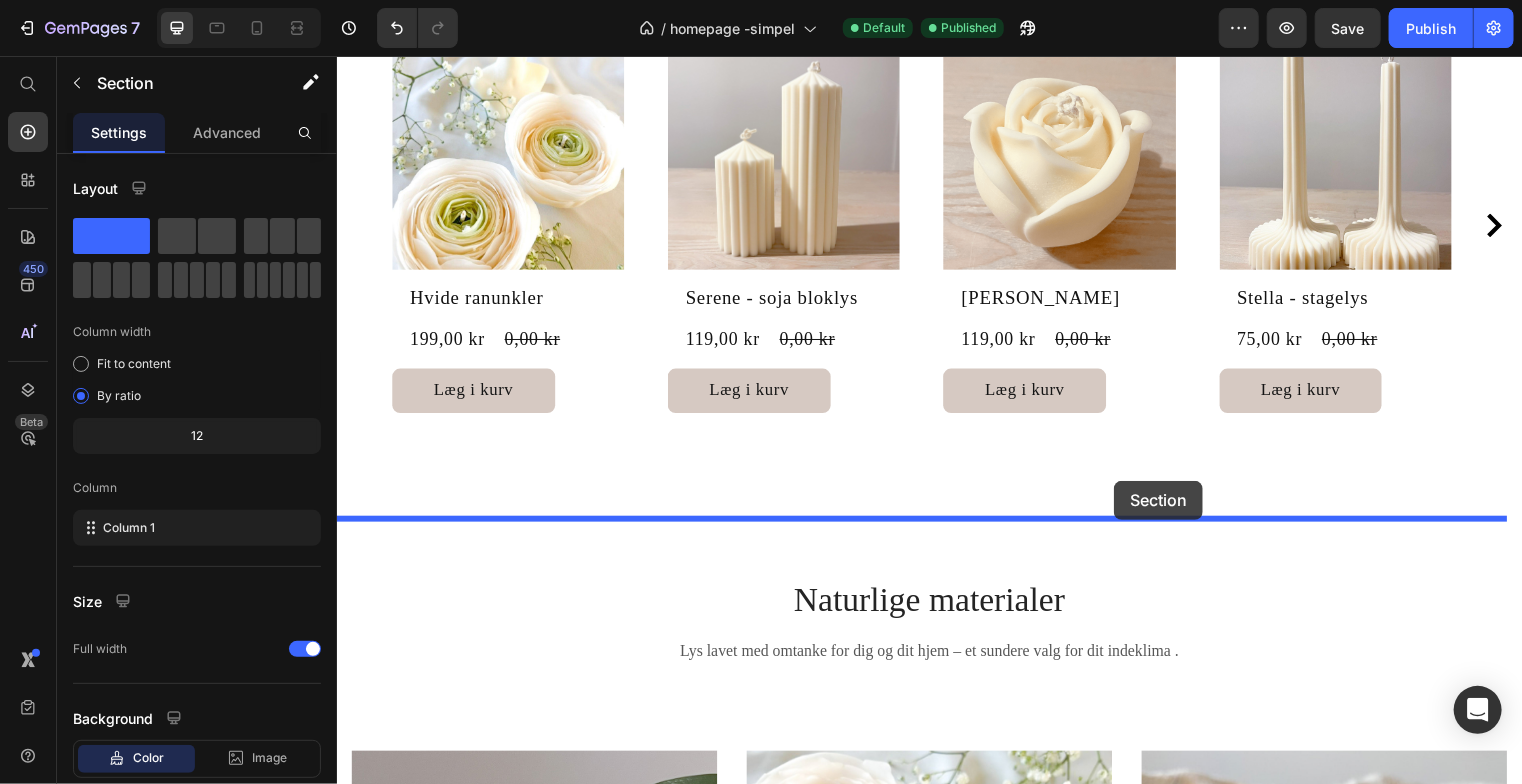 drag, startPoint x: 1117, startPoint y: 279, endPoint x: 1123, endPoint y: 486, distance: 207.08694 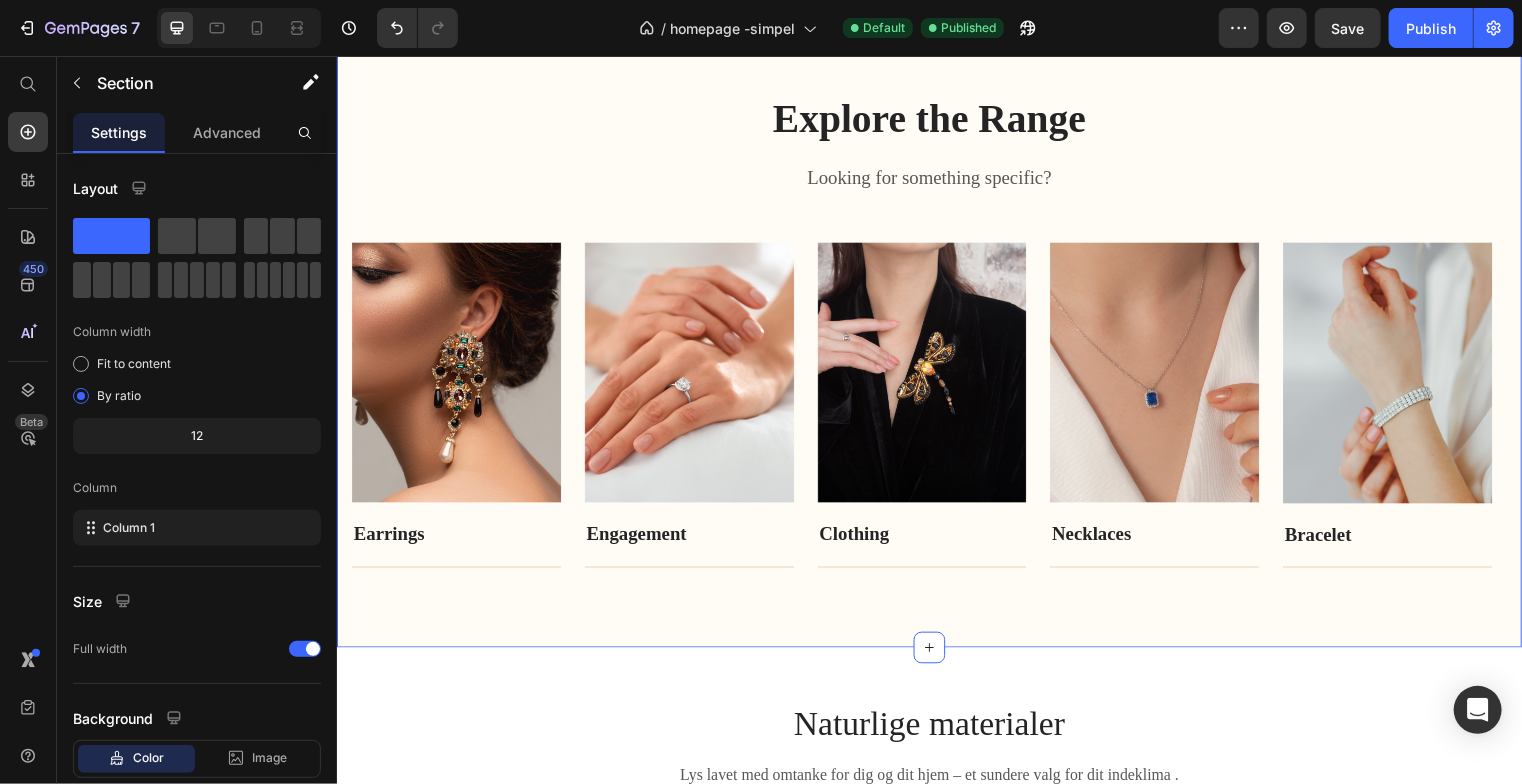 scroll, scrollTop: 1170, scrollLeft: 0, axis: vertical 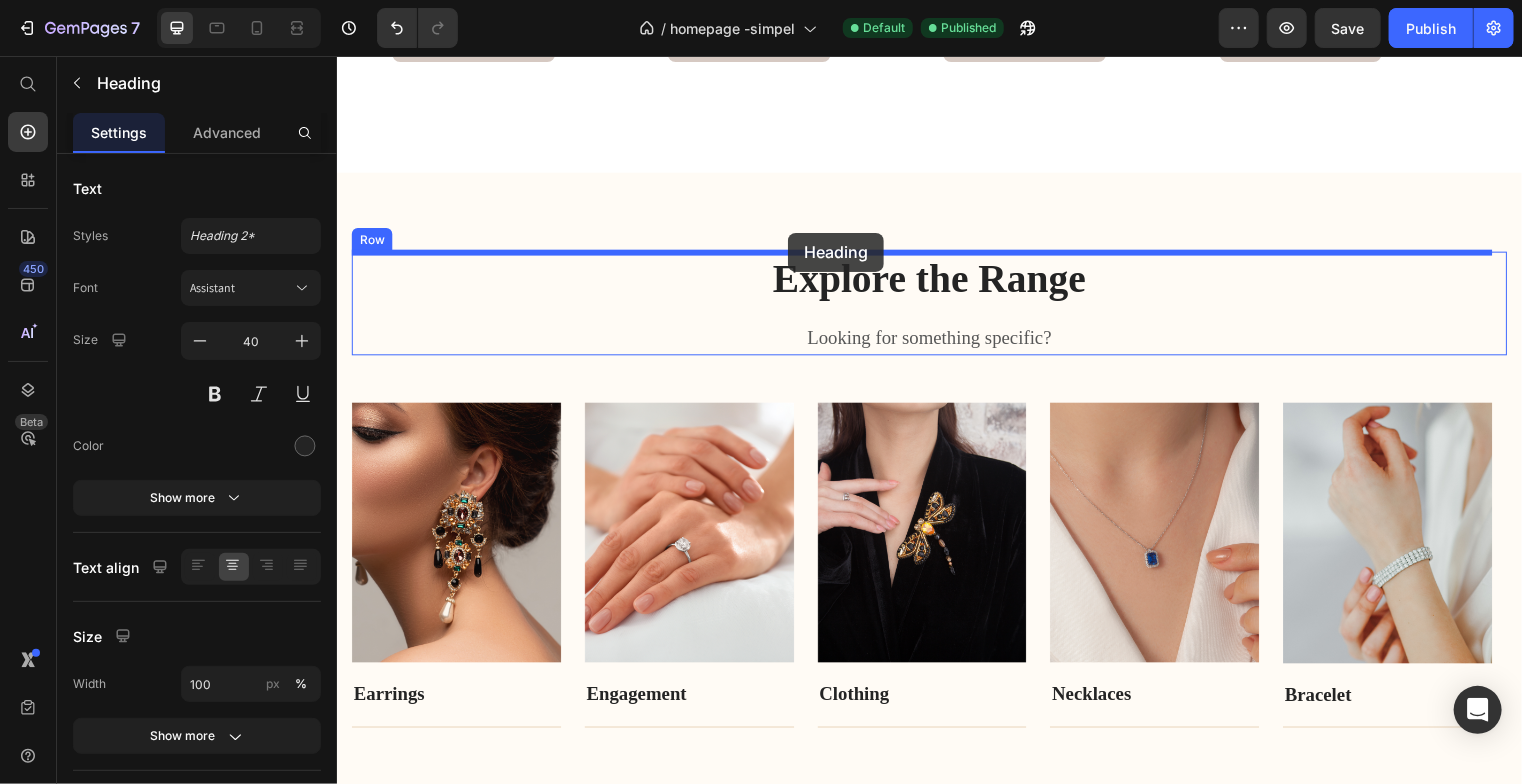 drag, startPoint x: 364, startPoint y: 686, endPoint x: 793, endPoint y: 235, distance: 622.44836 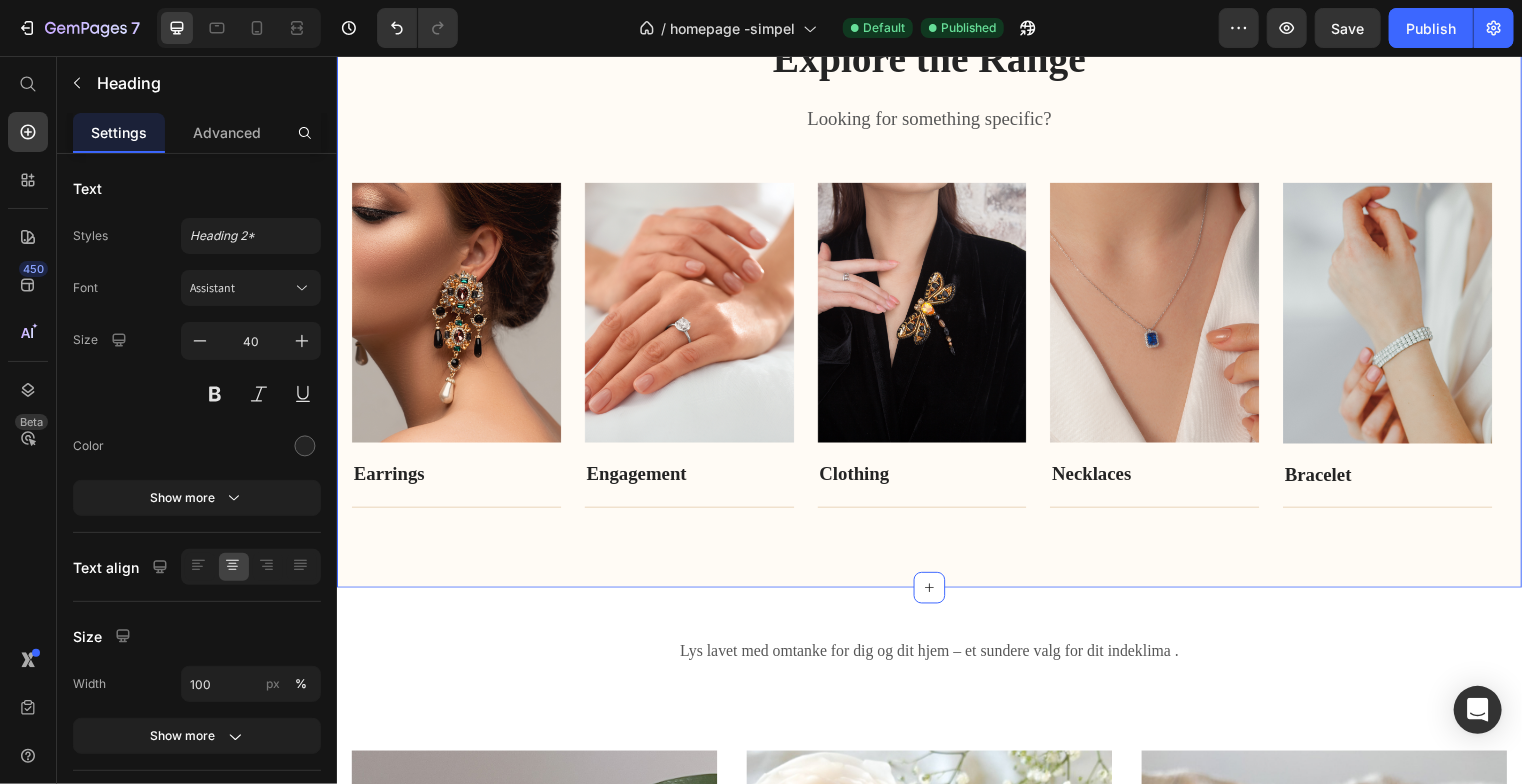 scroll, scrollTop: 1345, scrollLeft: 0, axis: vertical 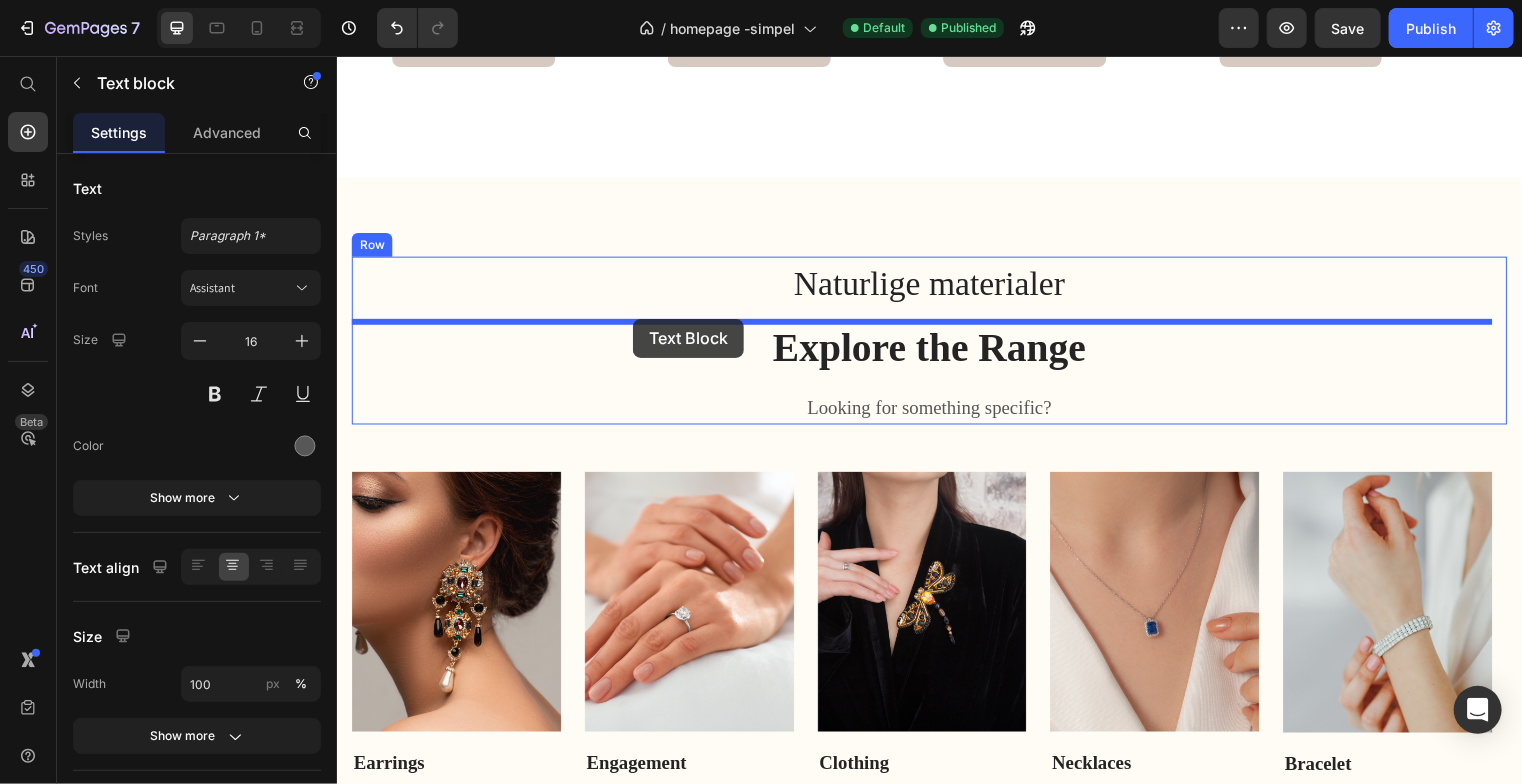 drag, startPoint x: 366, startPoint y: 579, endPoint x: 636, endPoint y: 322, distance: 372.75864 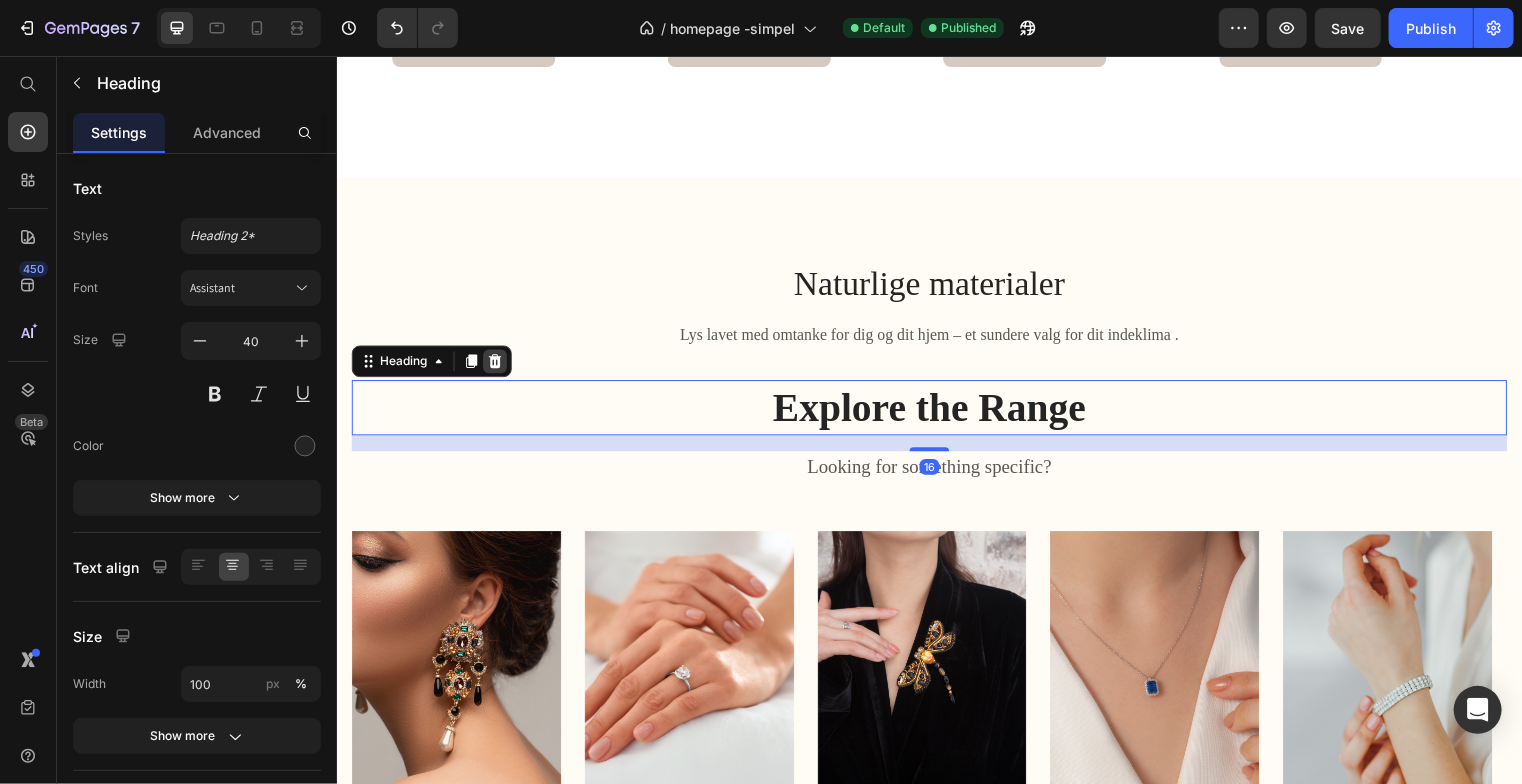 click 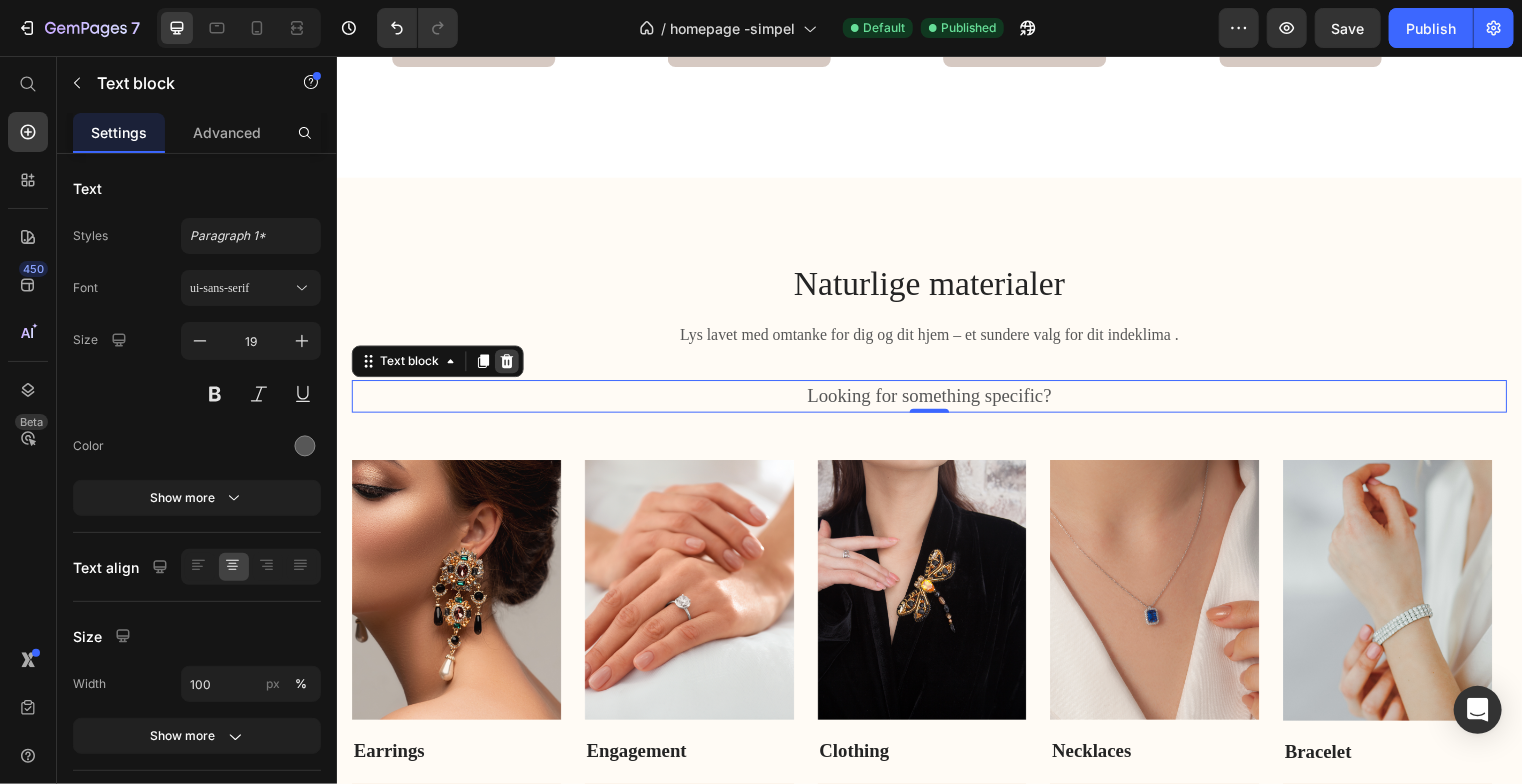 click 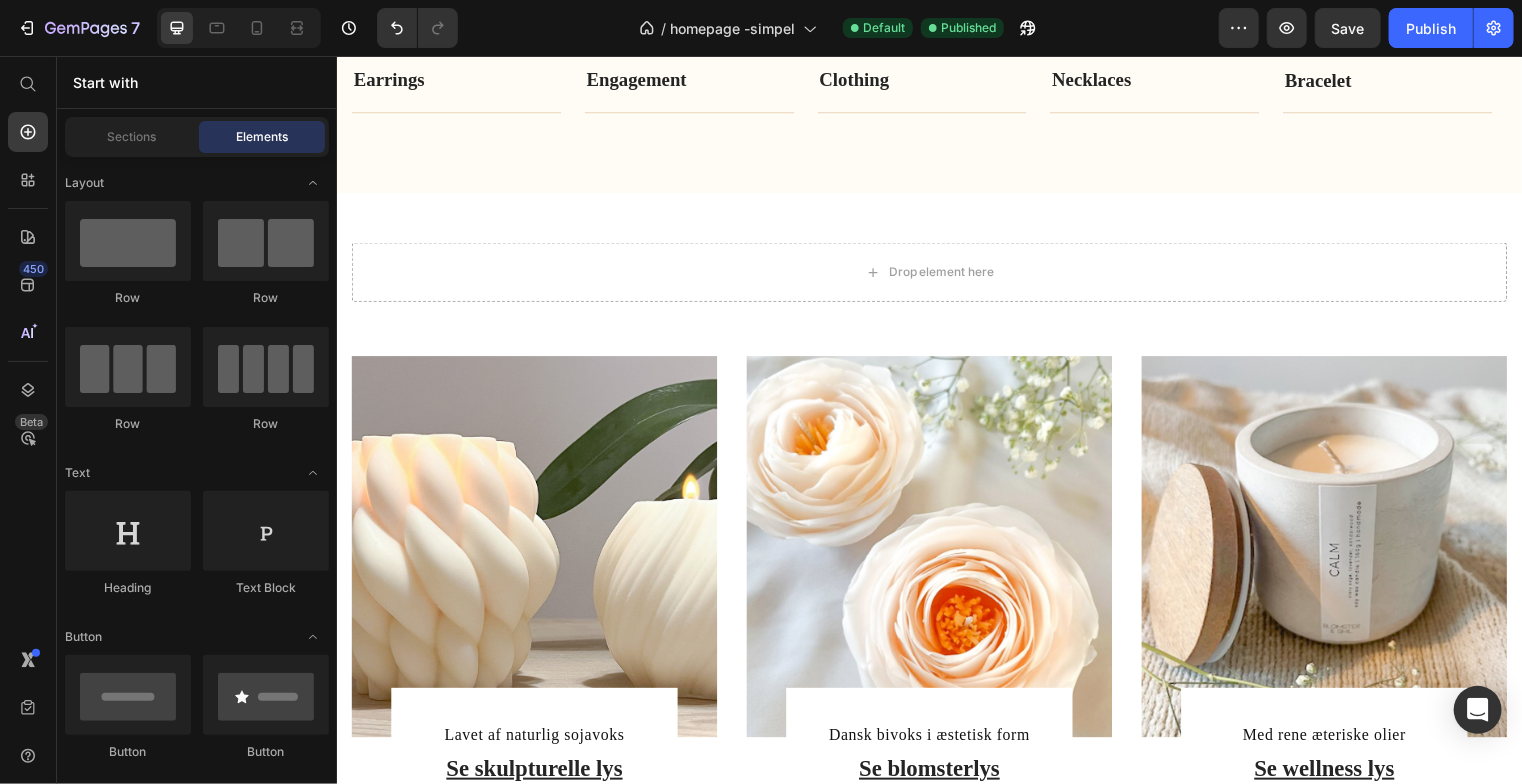 scroll, scrollTop: 1646, scrollLeft: 0, axis: vertical 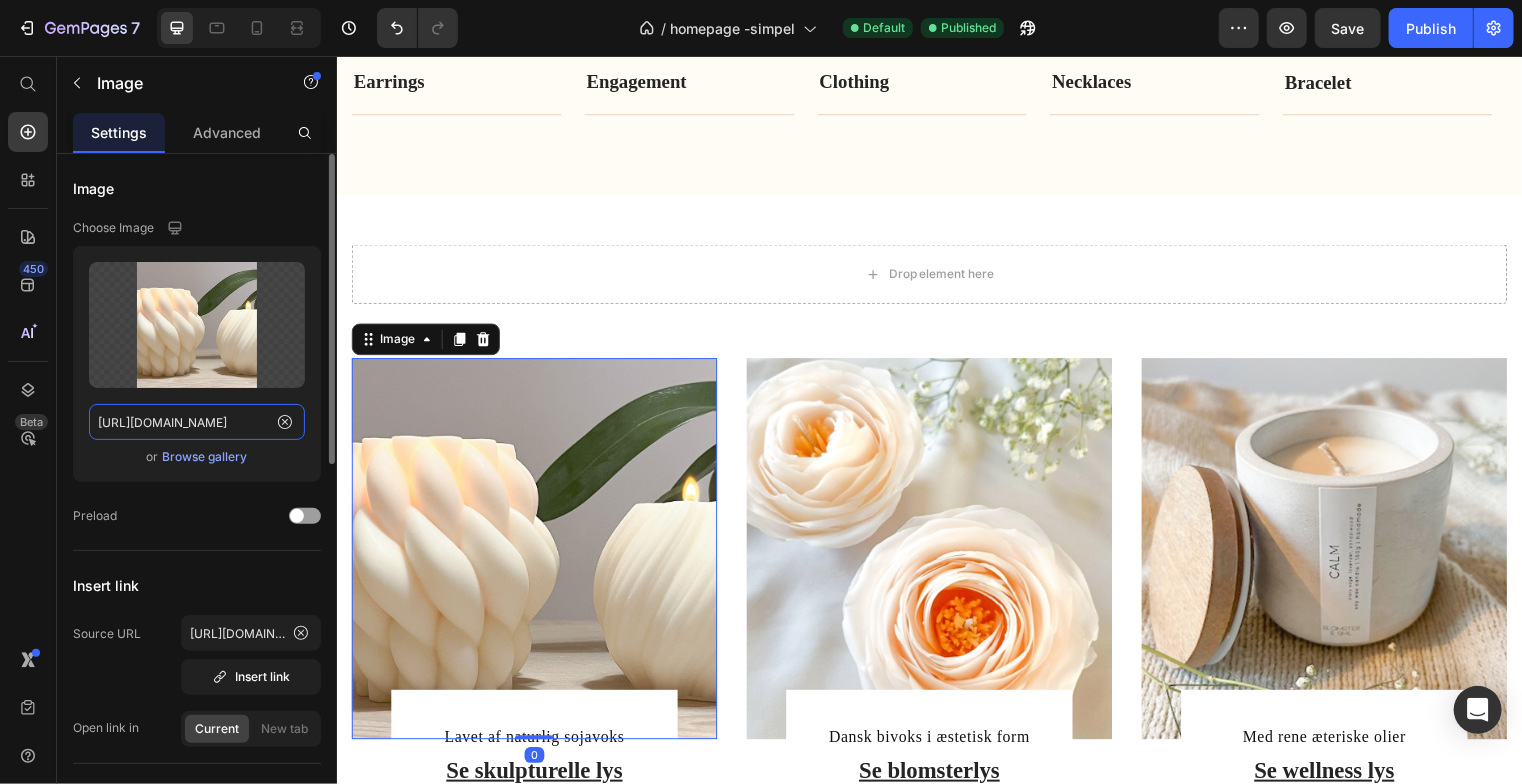 click on "[URL][DOMAIN_NAME]" 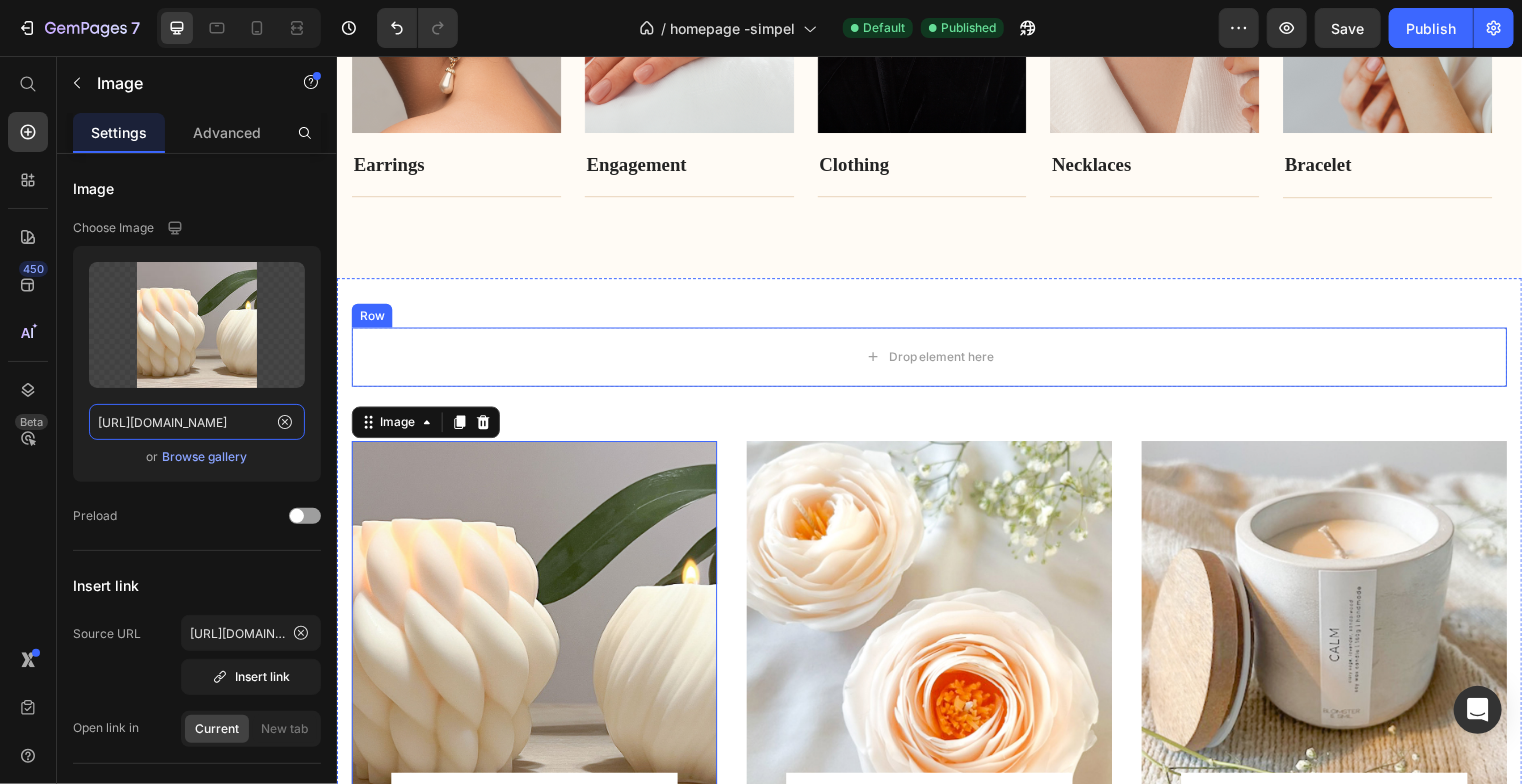 scroll, scrollTop: 1503, scrollLeft: 0, axis: vertical 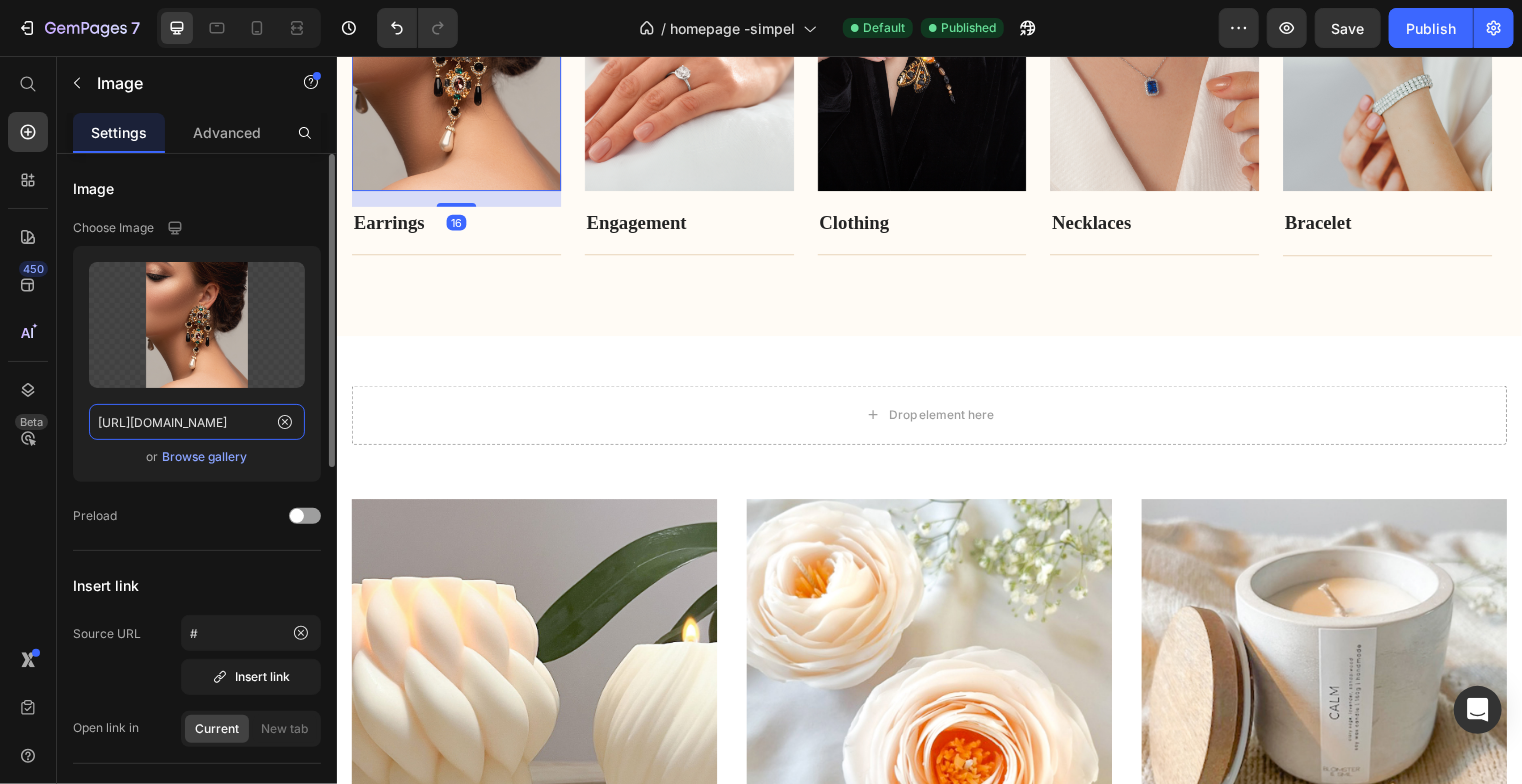 click on "[URL][DOMAIN_NAME]" 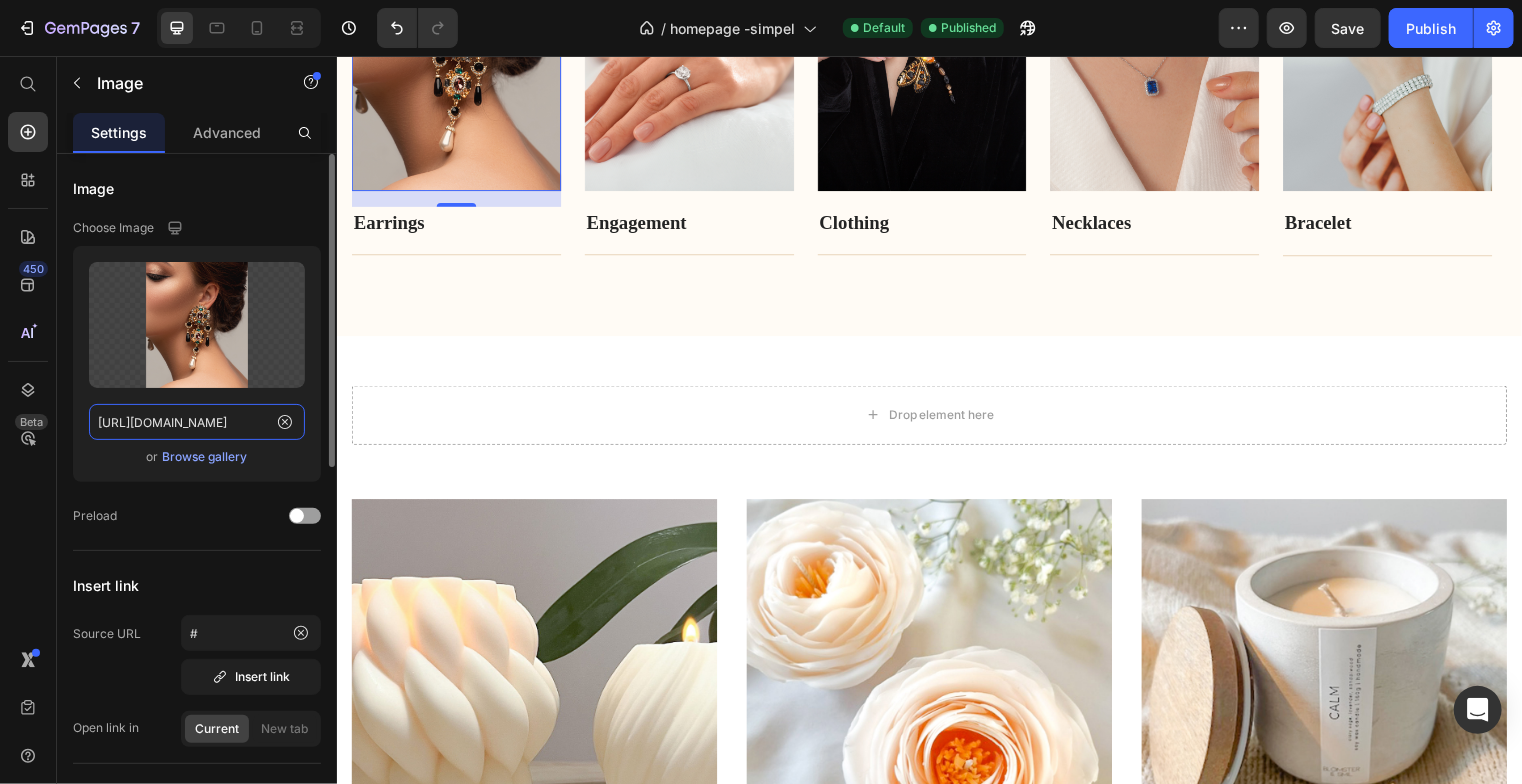 paste on "[DOMAIN_NAME][URL]" 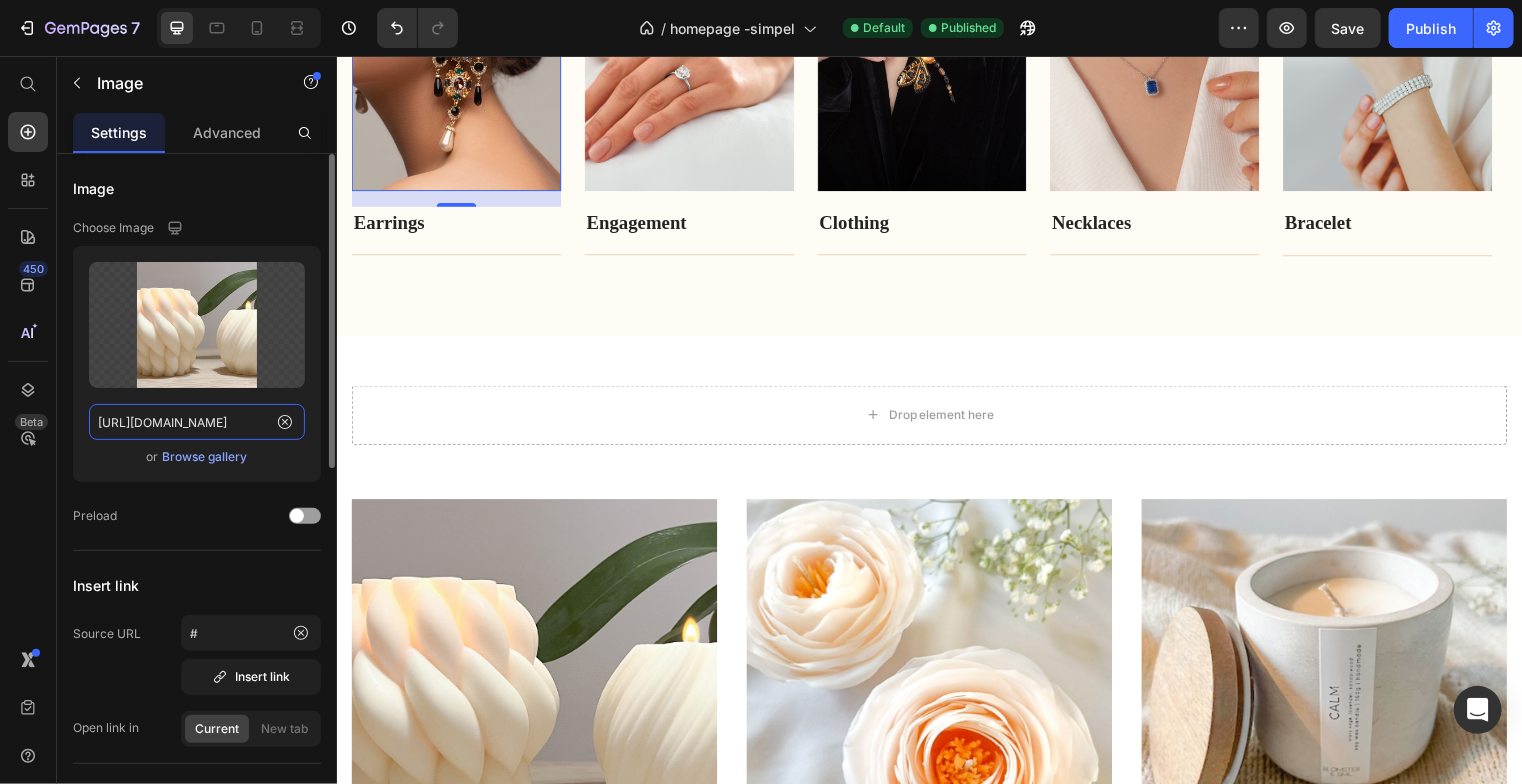 scroll, scrollTop: 0, scrollLeft: 386, axis: horizontal 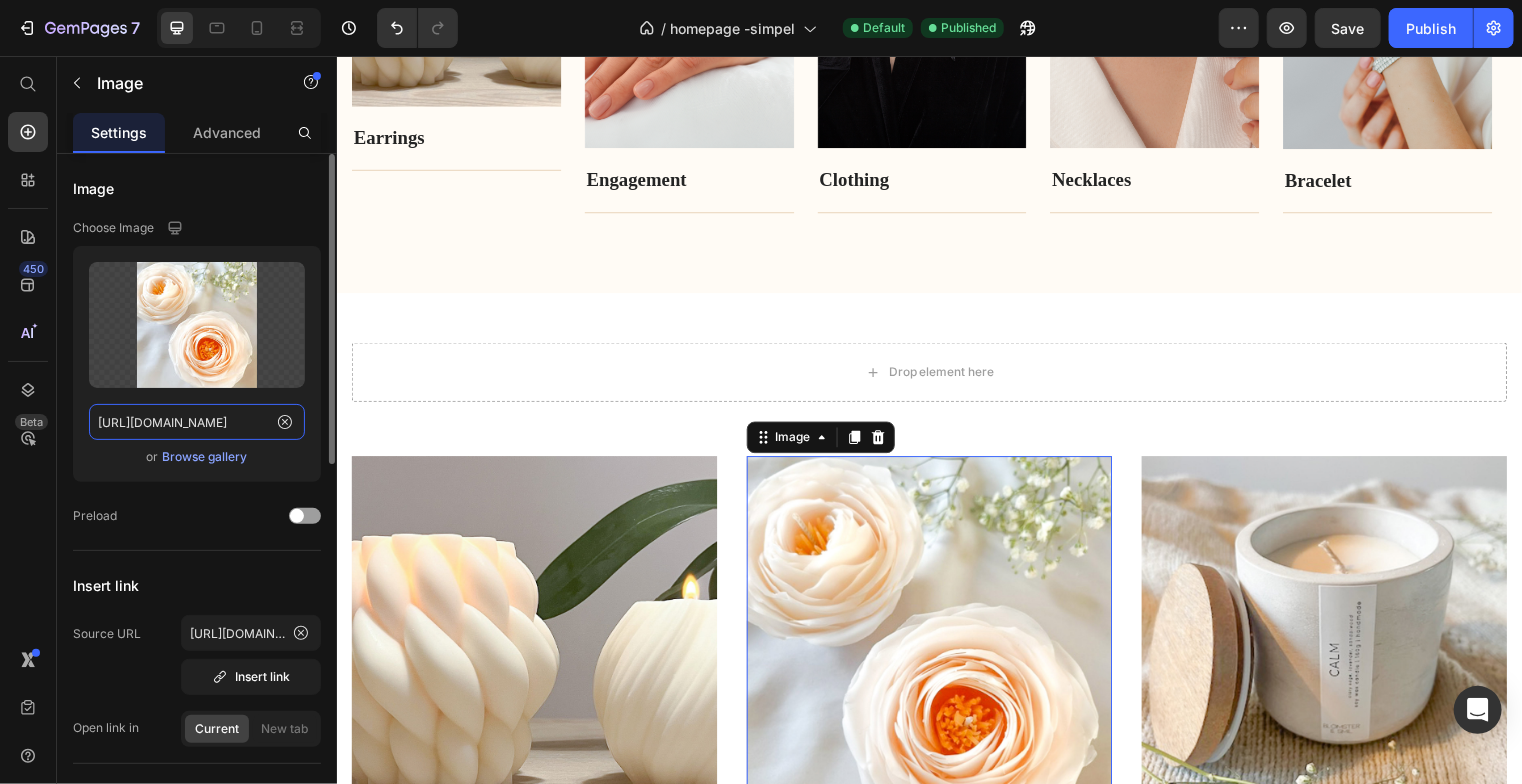 click on "[URL][DOMAIN_NAME]" 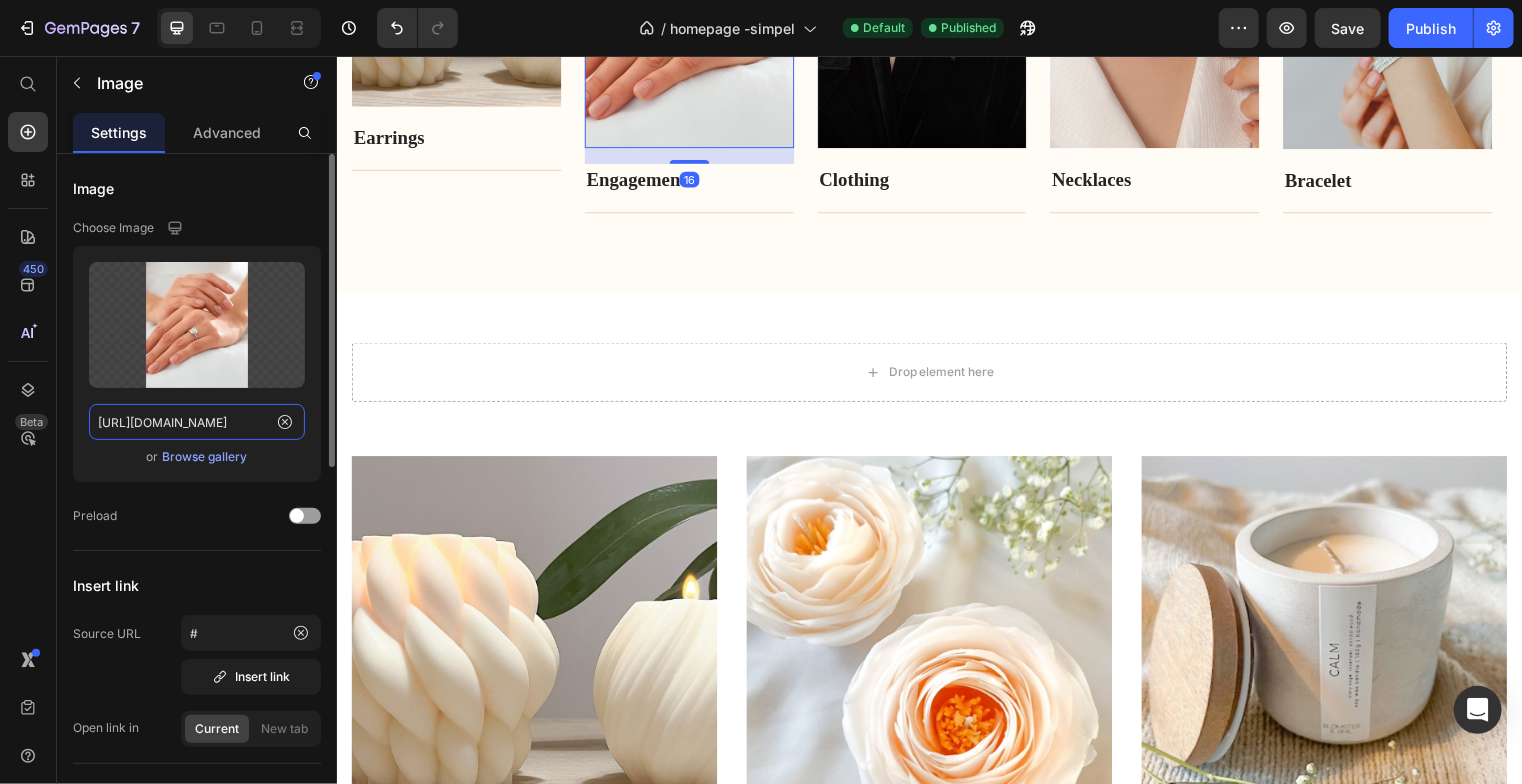 click on "[URL][DOMAIN_NAME]" 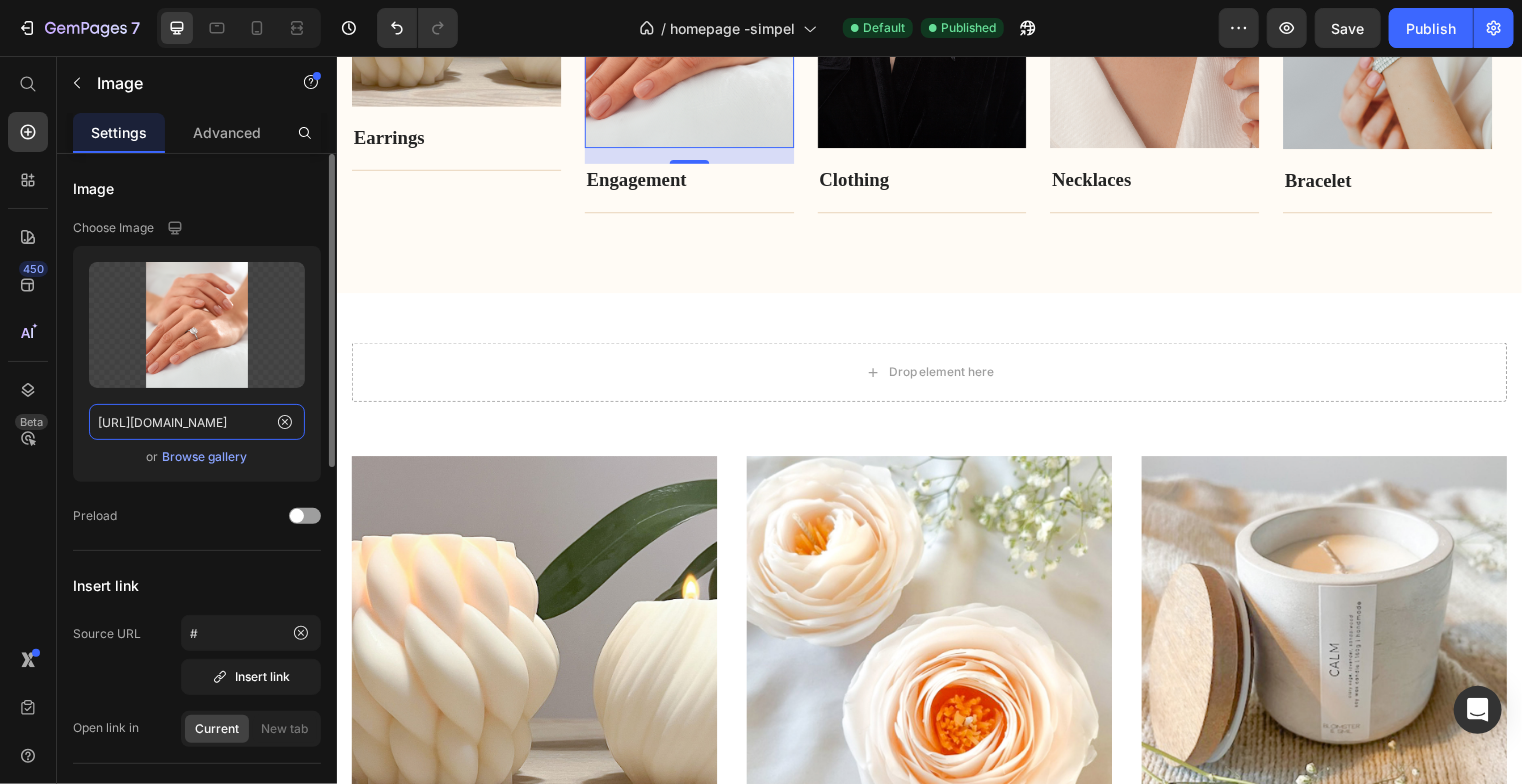 type on "[URL][DOMAIN_NAME]" 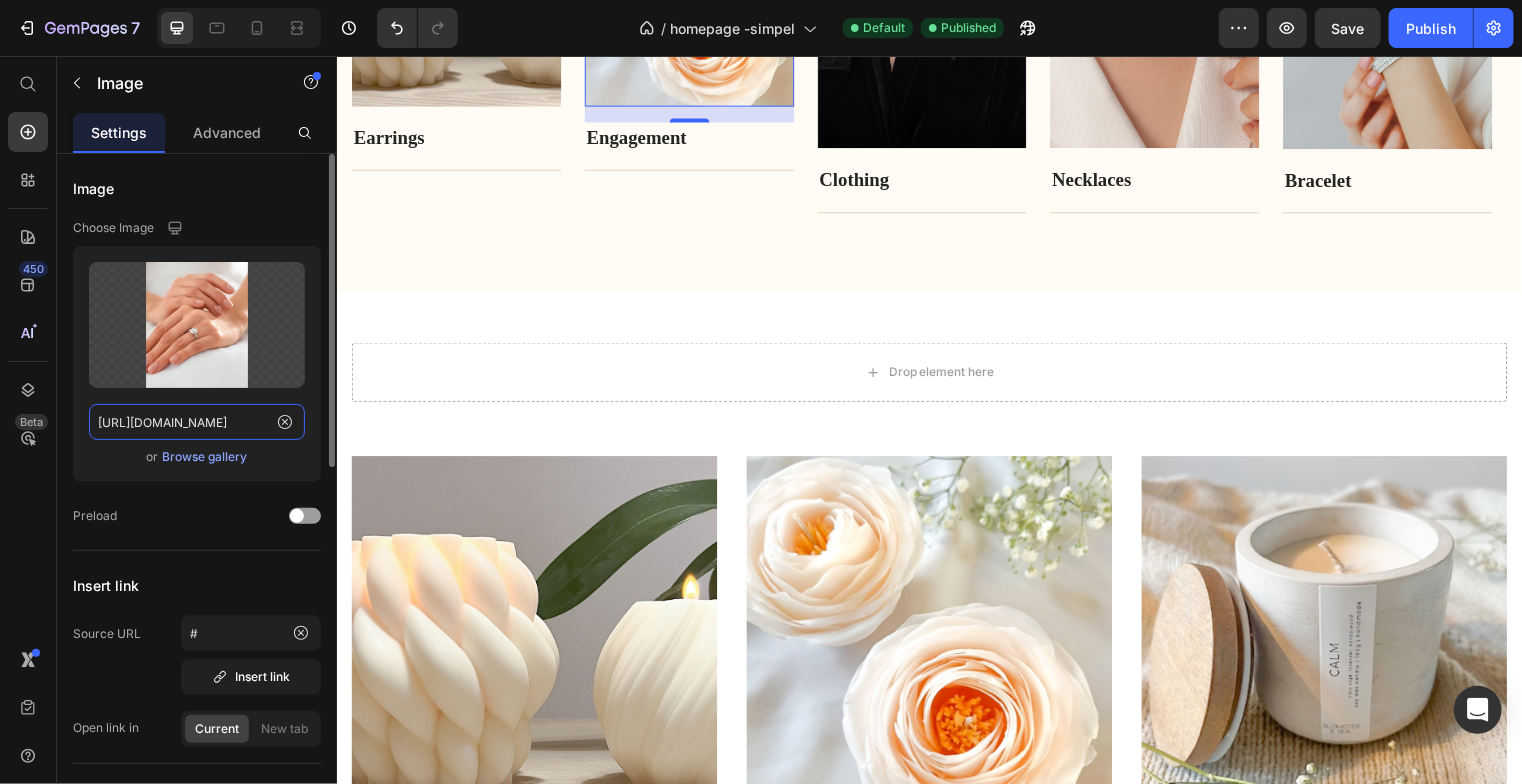 scroll, scrollTop: 0, scrollLeft: 375, axis: horizontal 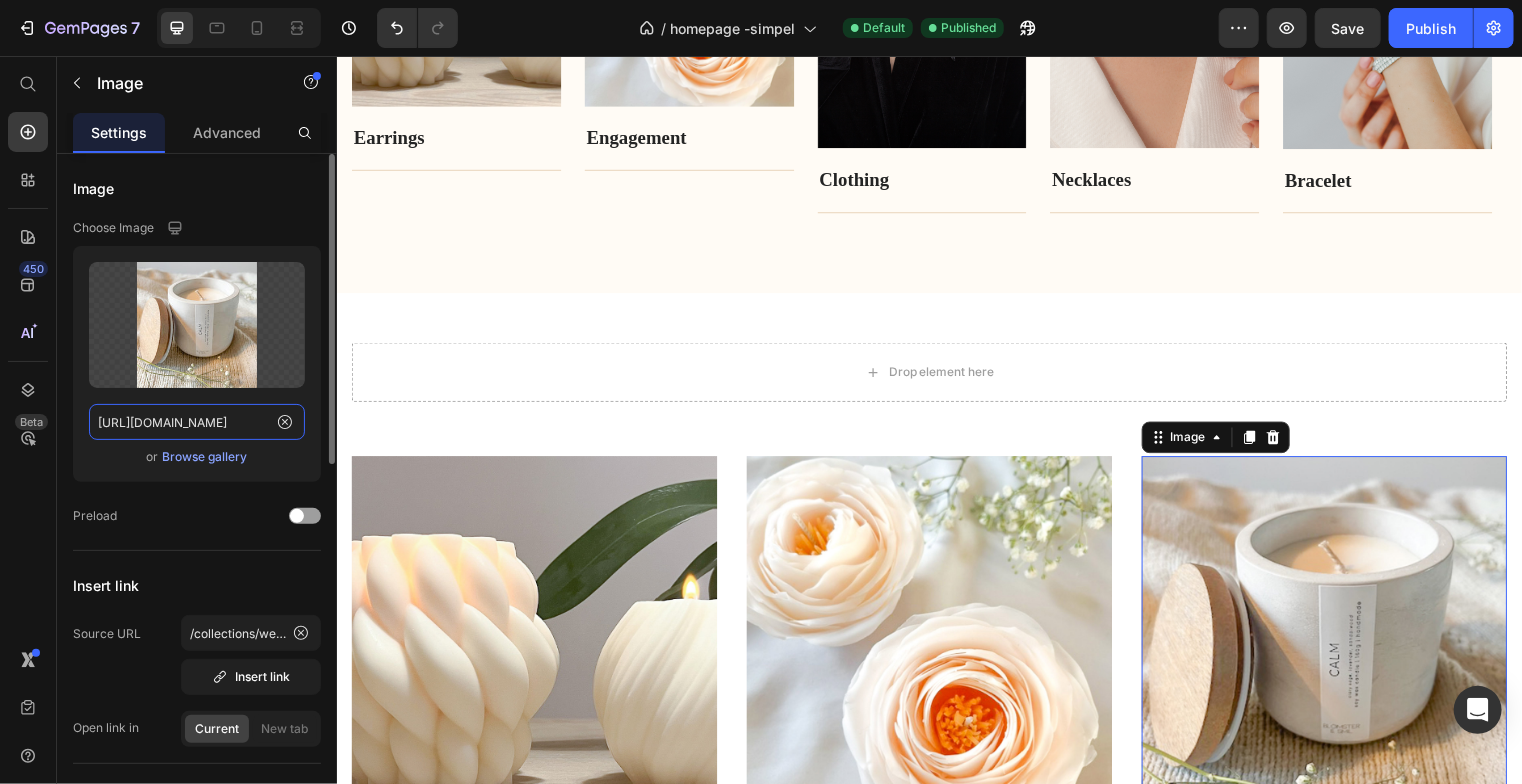 click on "[URL][DOMAIN_NAME]" 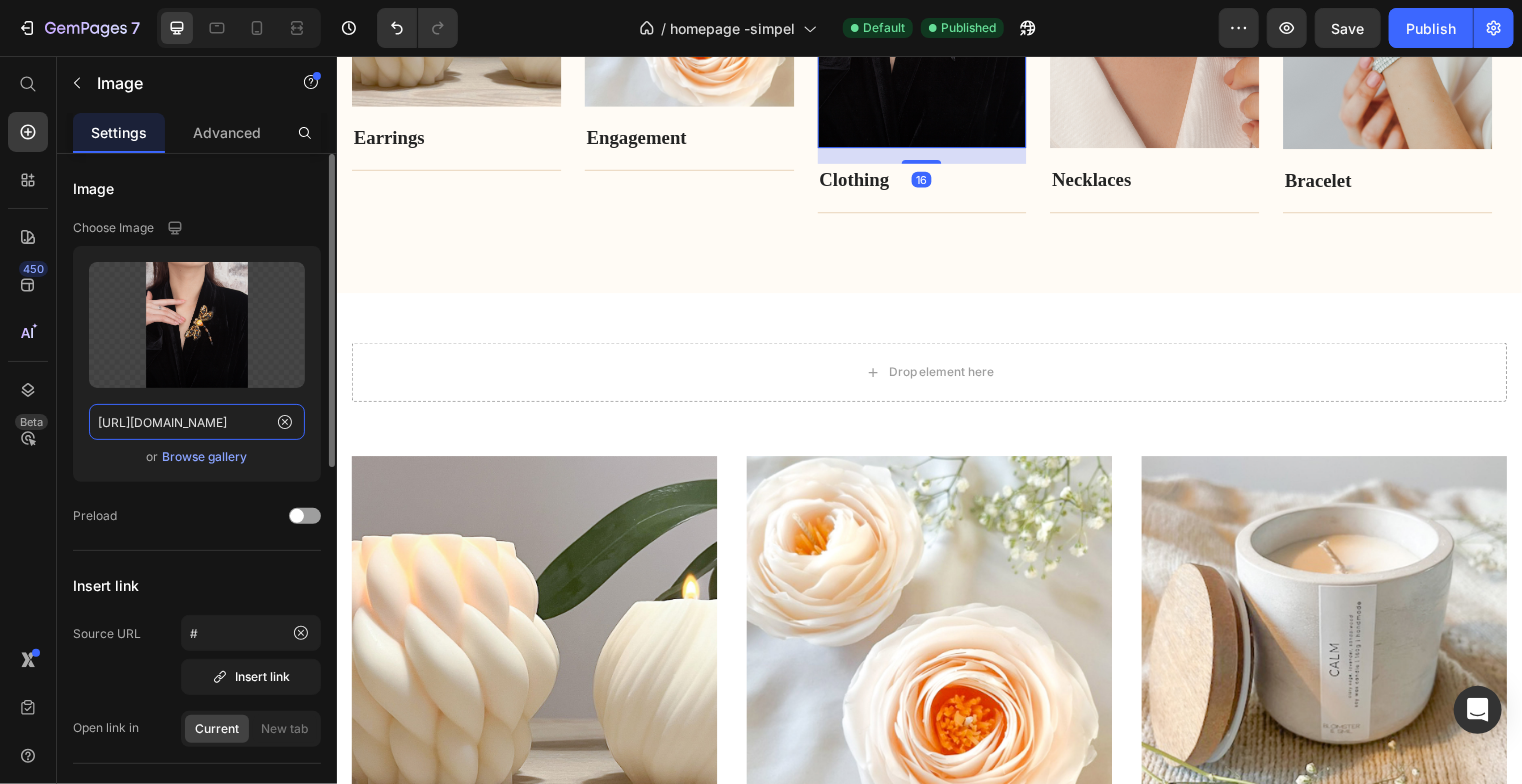 click on "[URL][DOMAIN_NAME]" 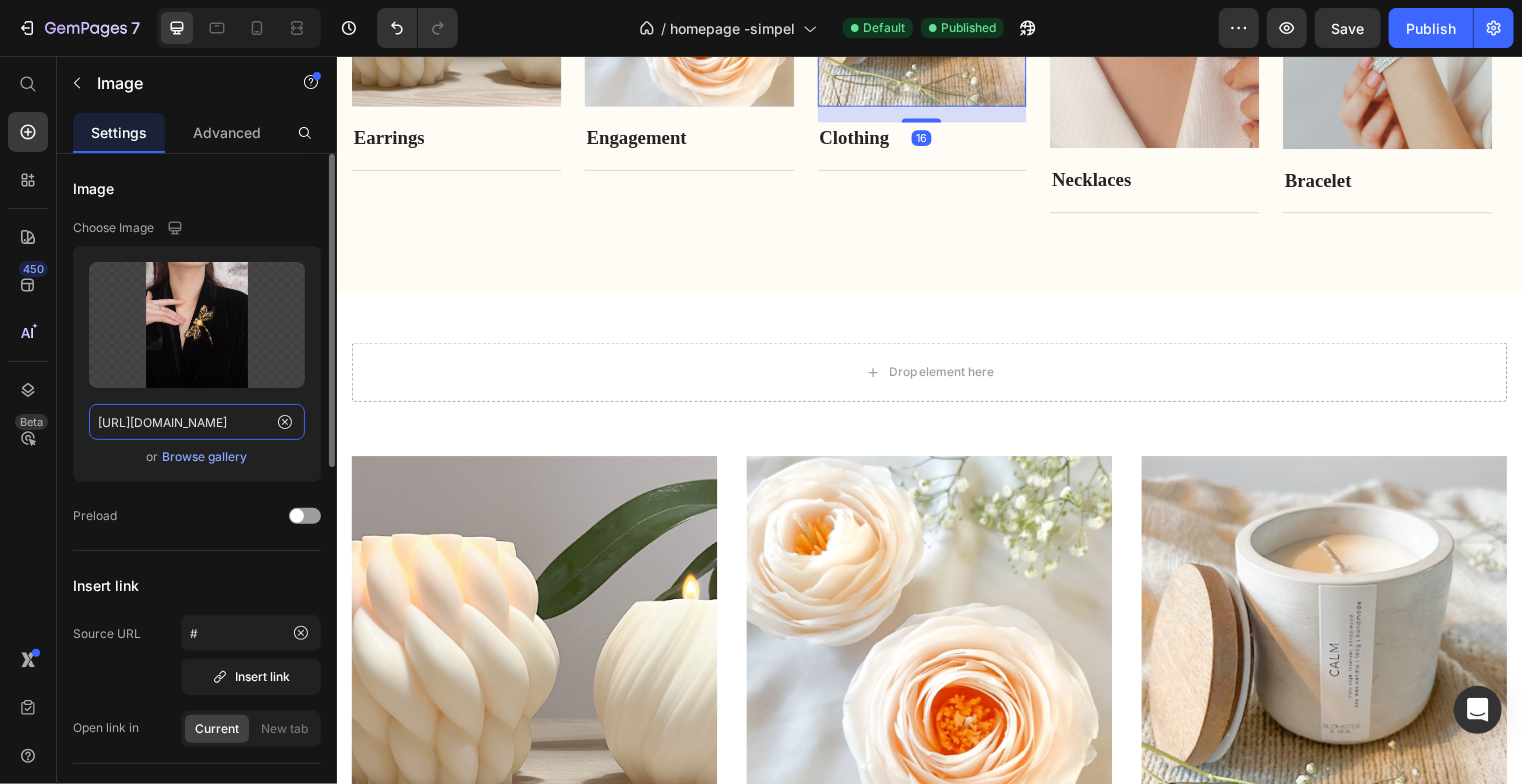 scroll, scrollTop: 0, scrollLeft: 307, axis: horizontal 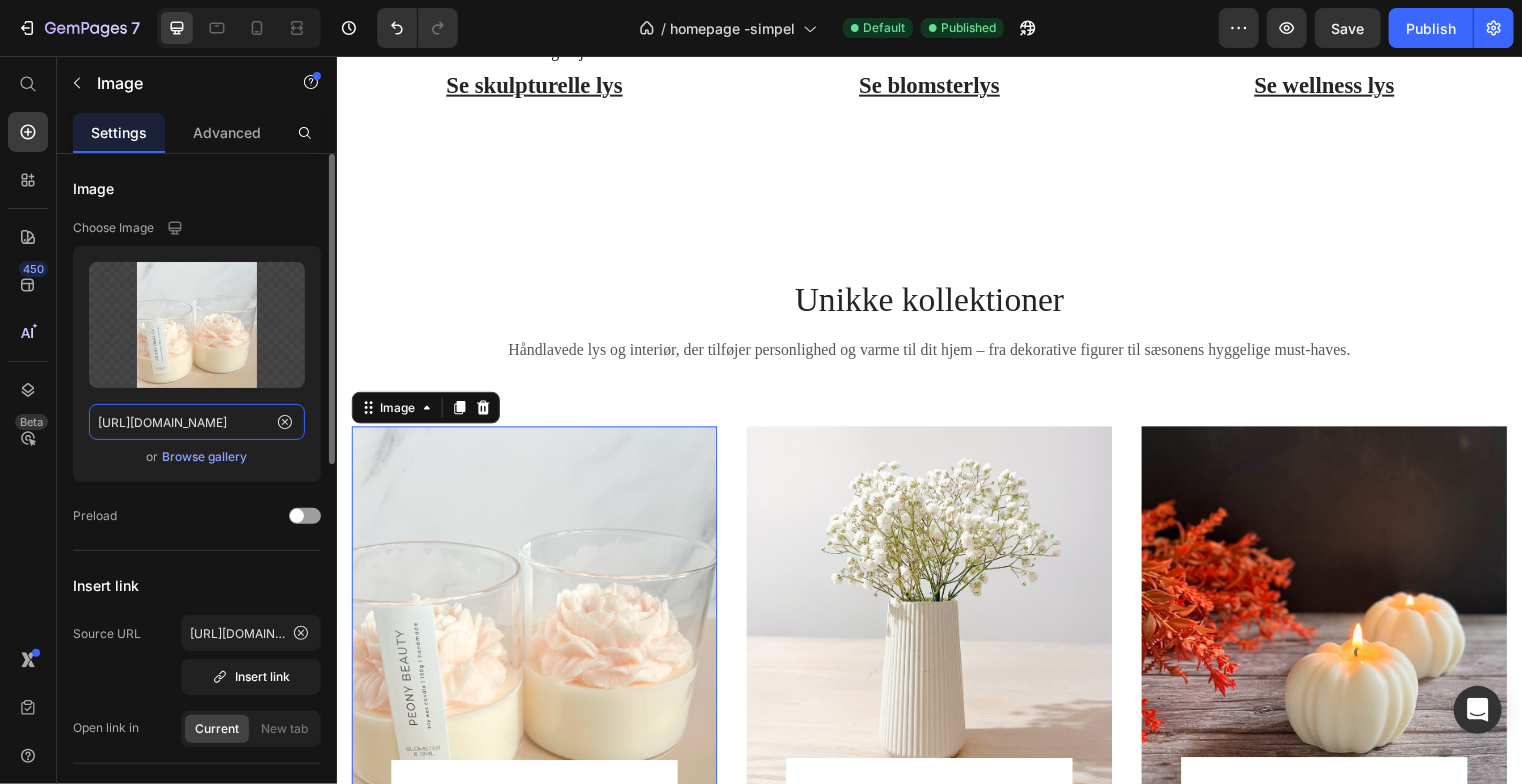 click on "[URL][DOMAIN_NAME]" 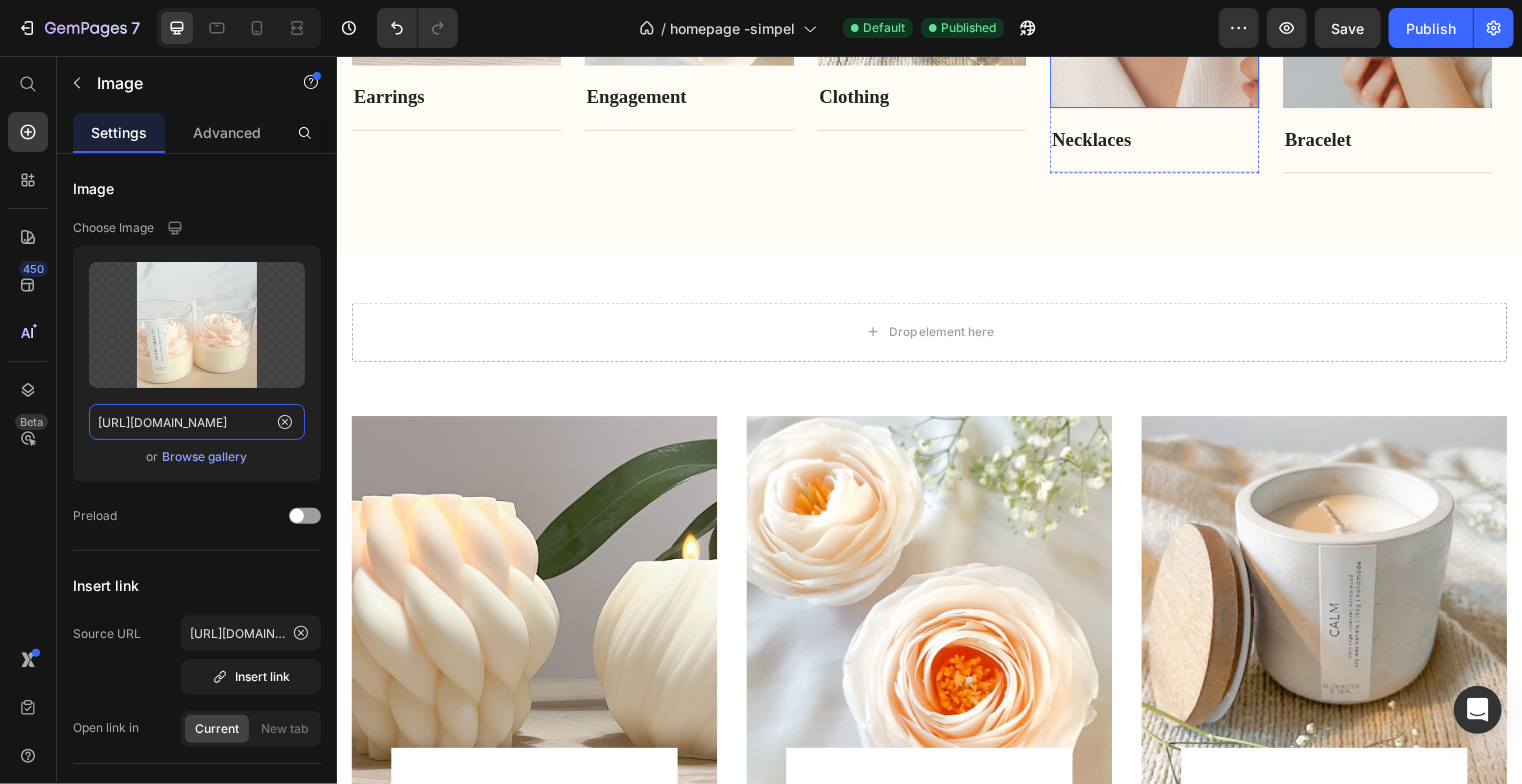 scroll, scrollTop: 1231, scrollLeft: 0, axis: vertical 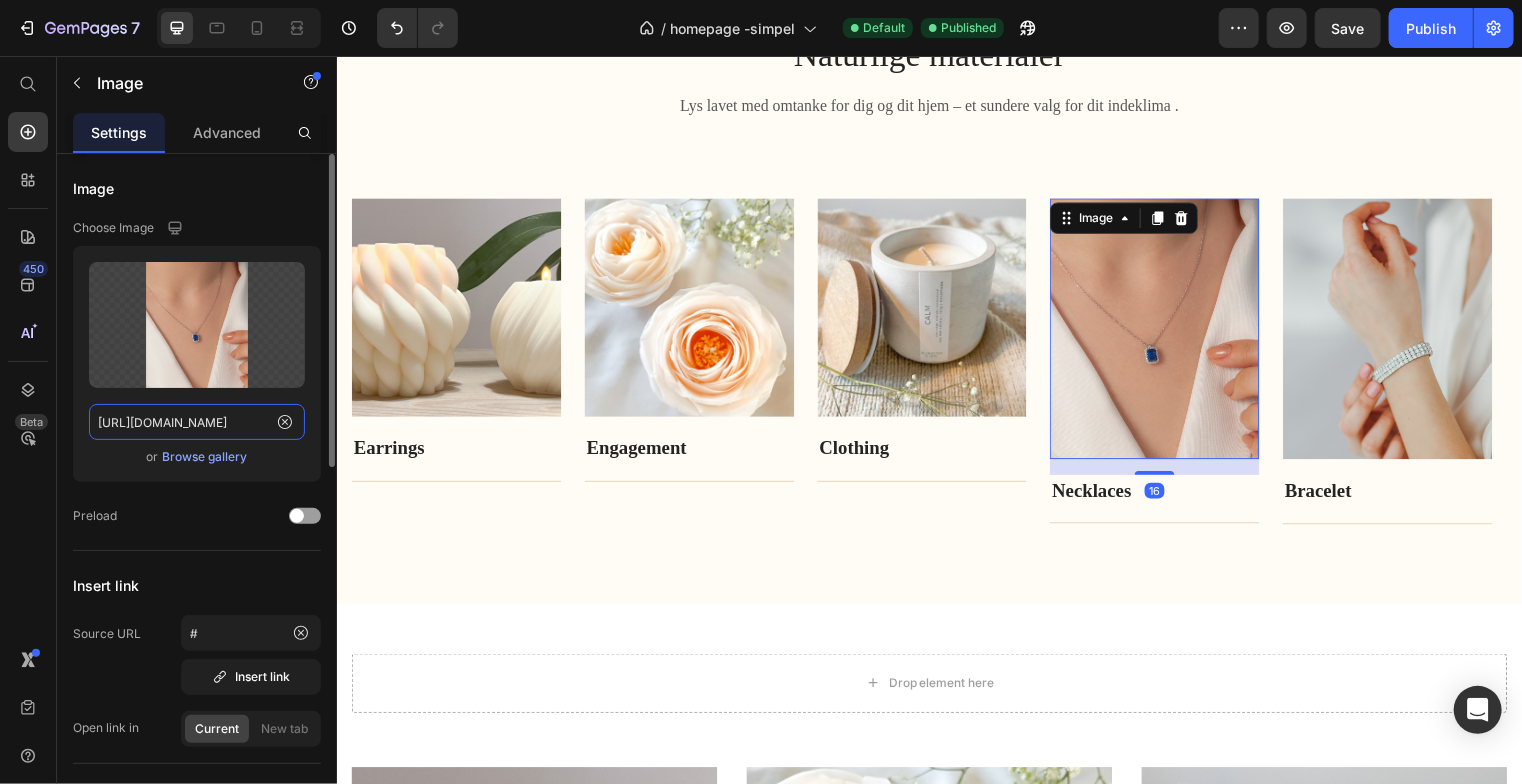 click on "[URL][DOMAIN_NAME]" 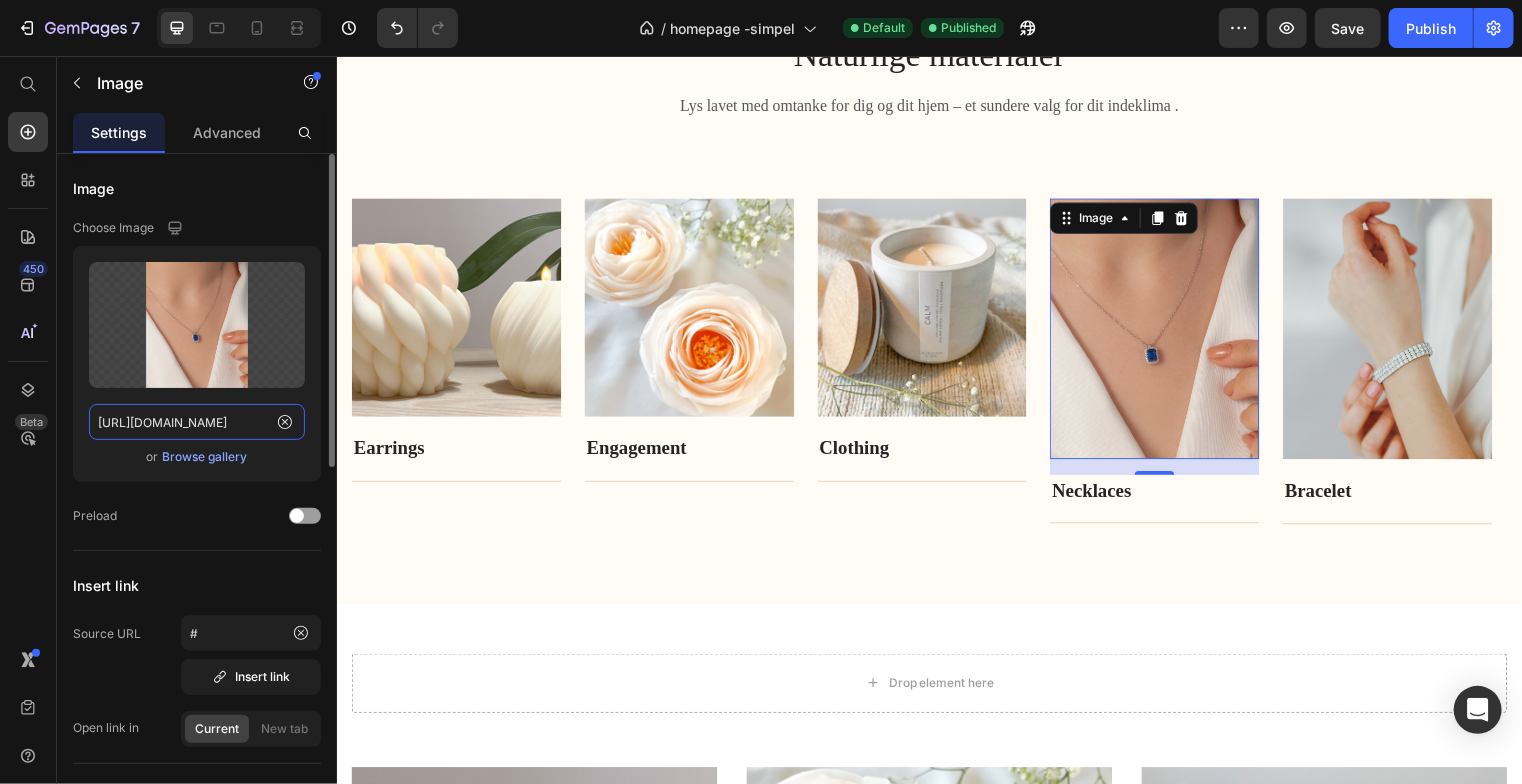 type on "[URL][DOMAIN_NAME]" 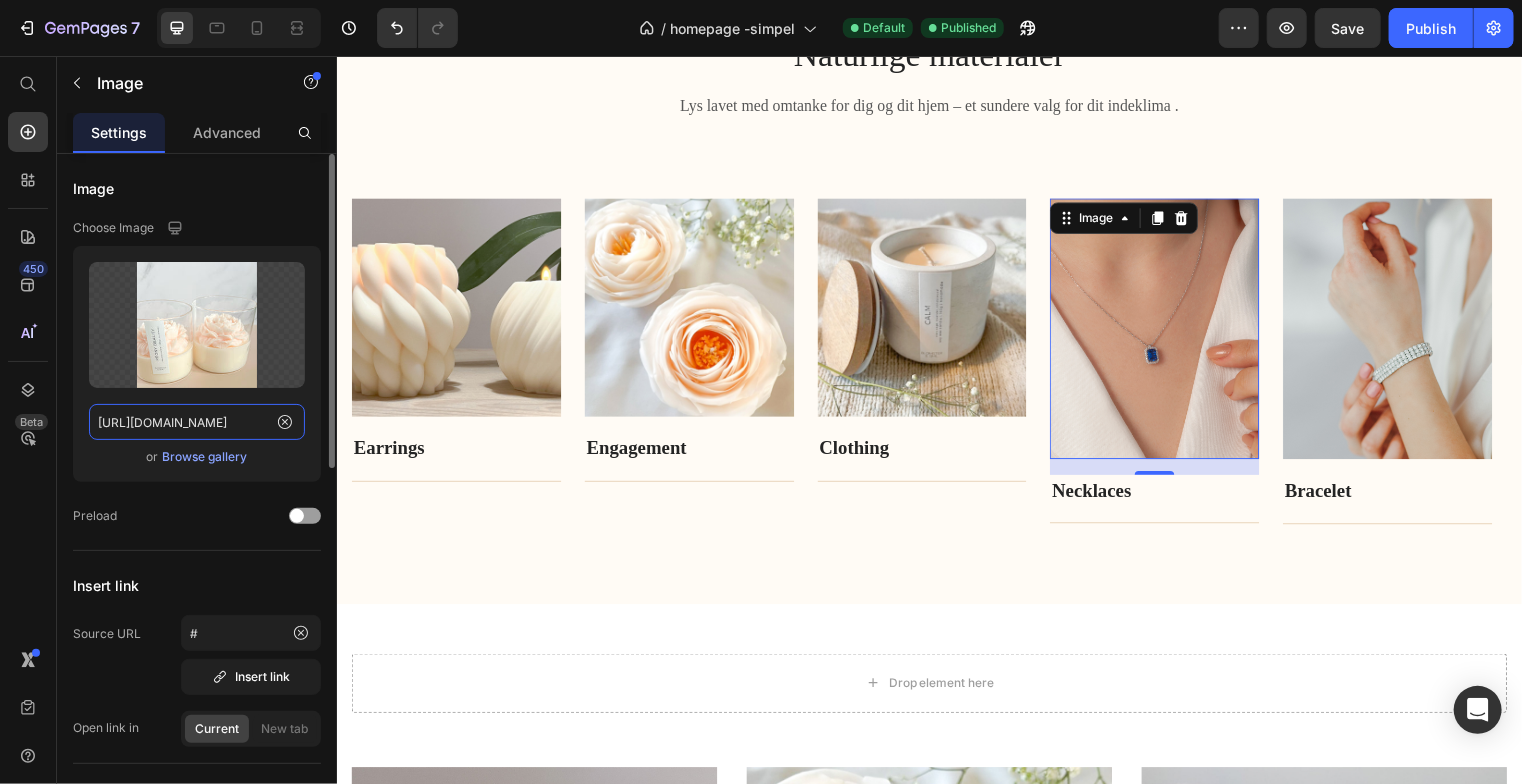 scroll, scrollTop: 0, scrollLeft: 345, axis: horizontal 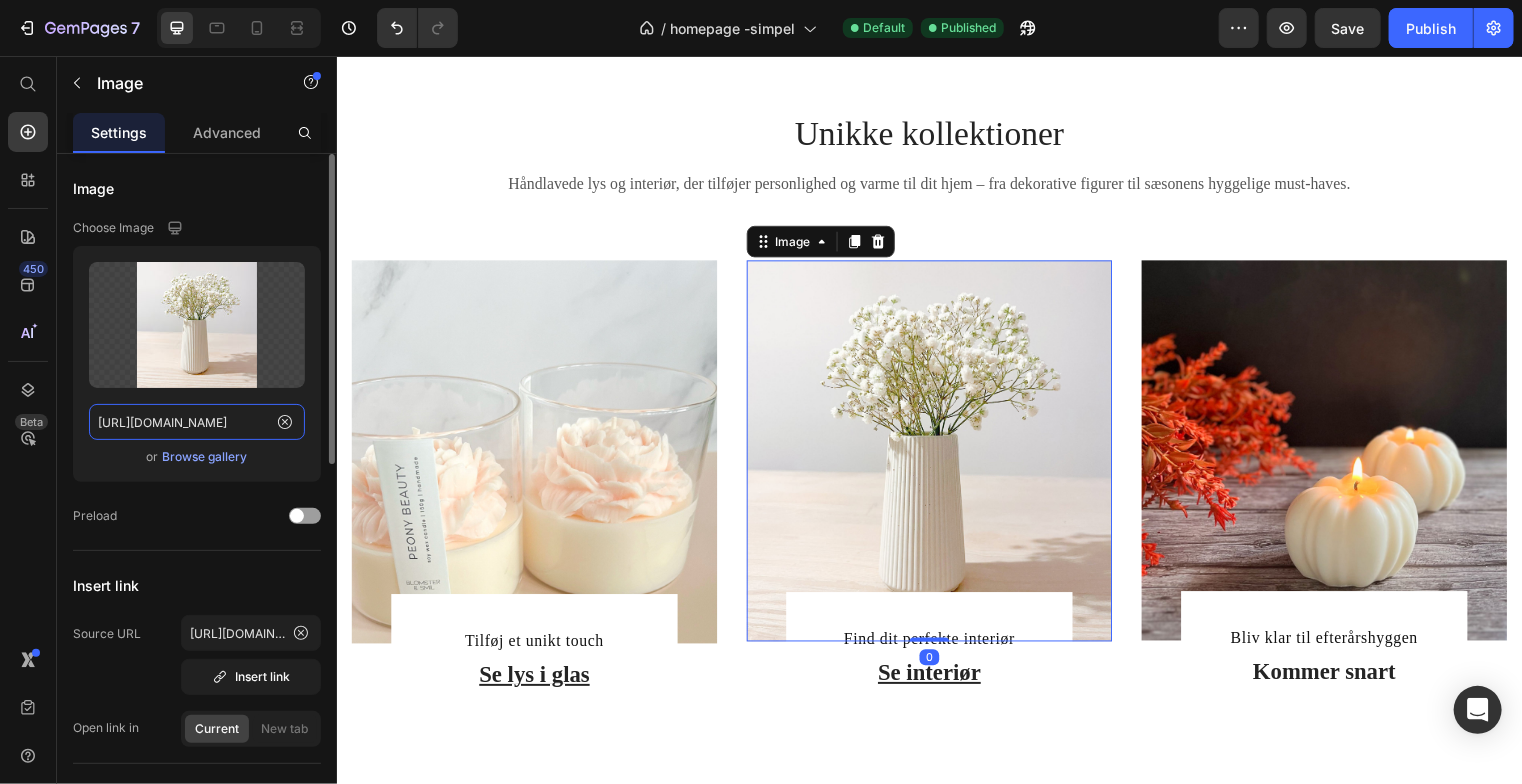 click on "[URL][DOMAIN_NAME]" 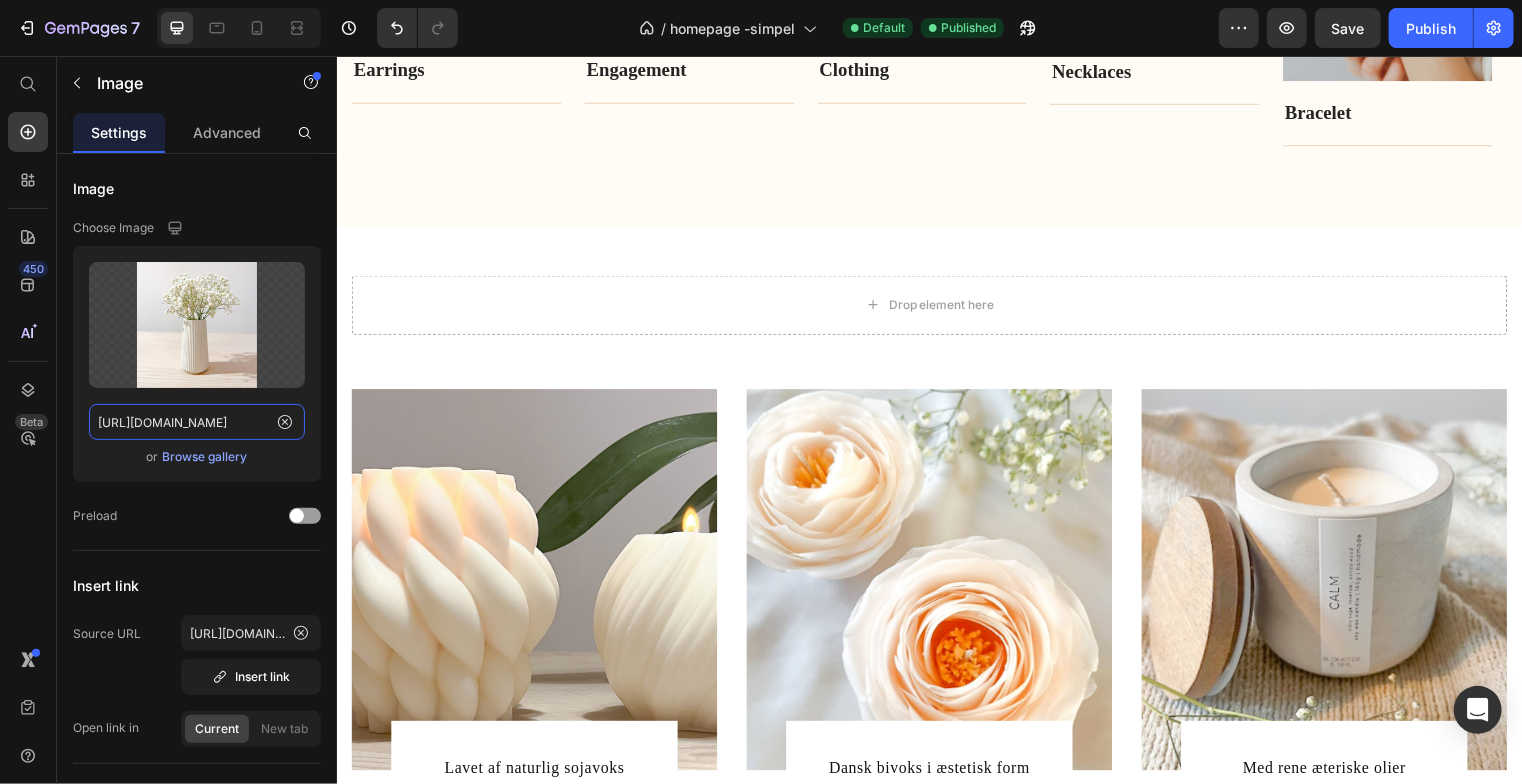 scroll, scrollTop: 1417, scrollLeft: 0, axis: vertical 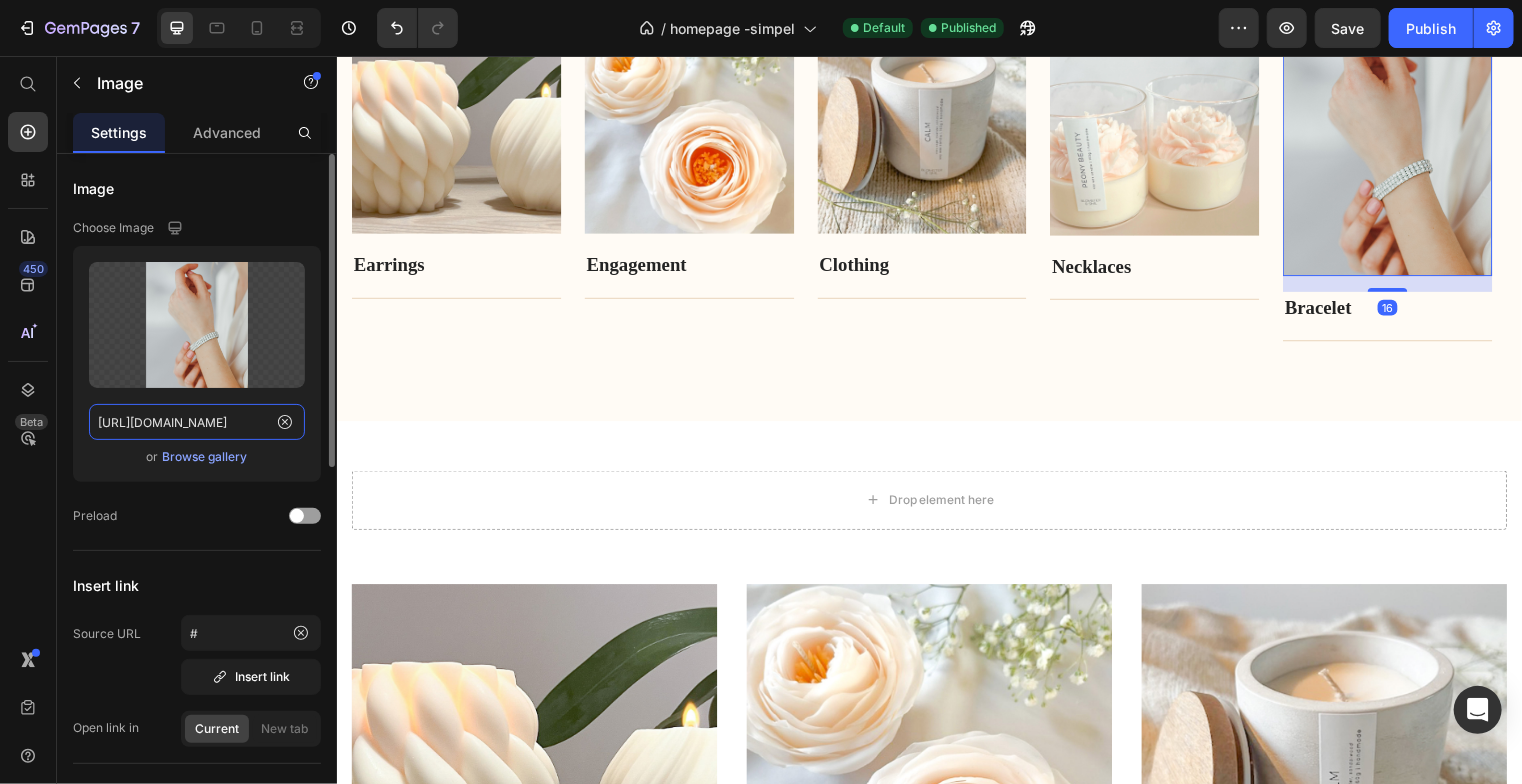 click on "[URL][DOMAIN_NAME]" 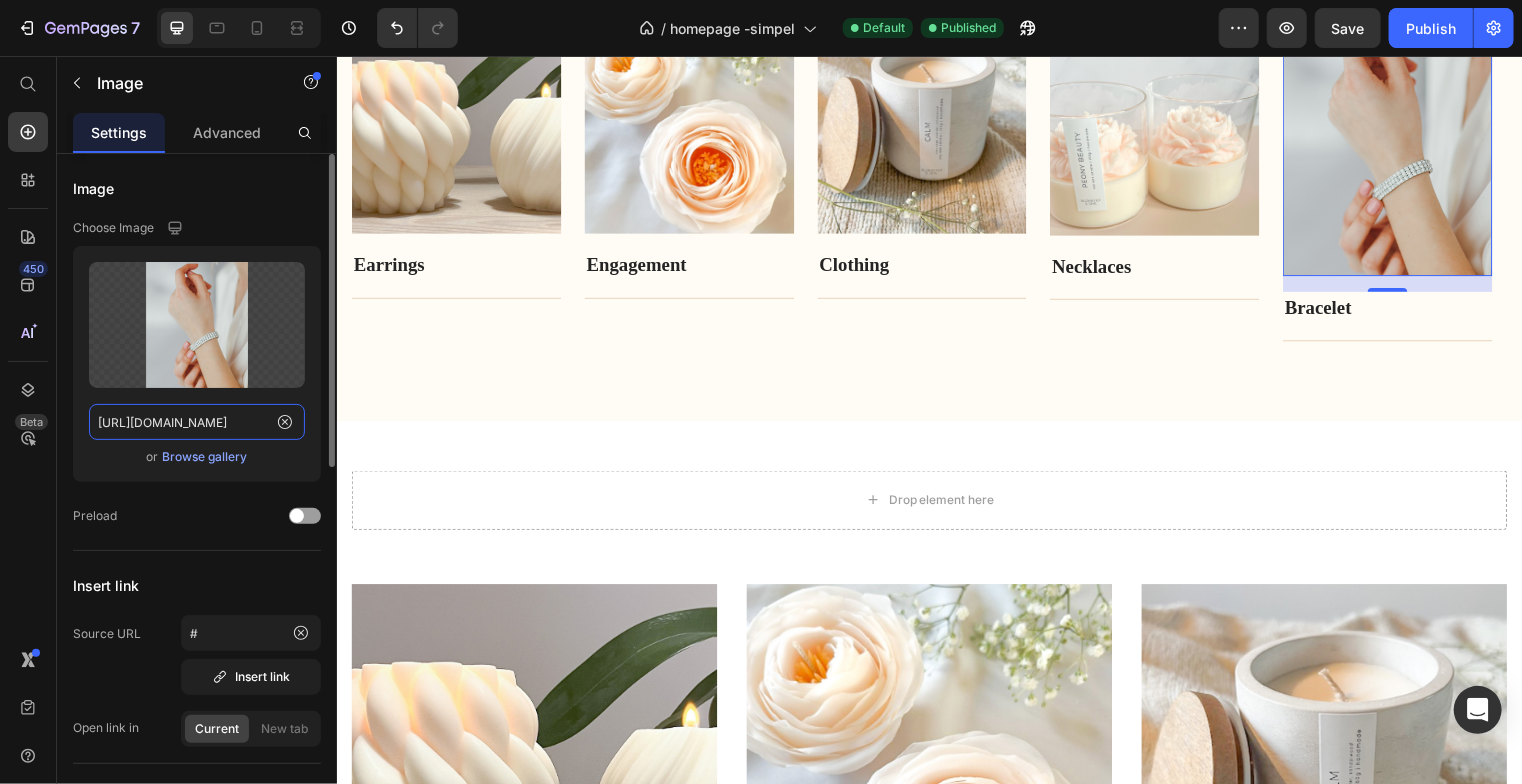 paste on "[DOMAIN_NAME][URL]" 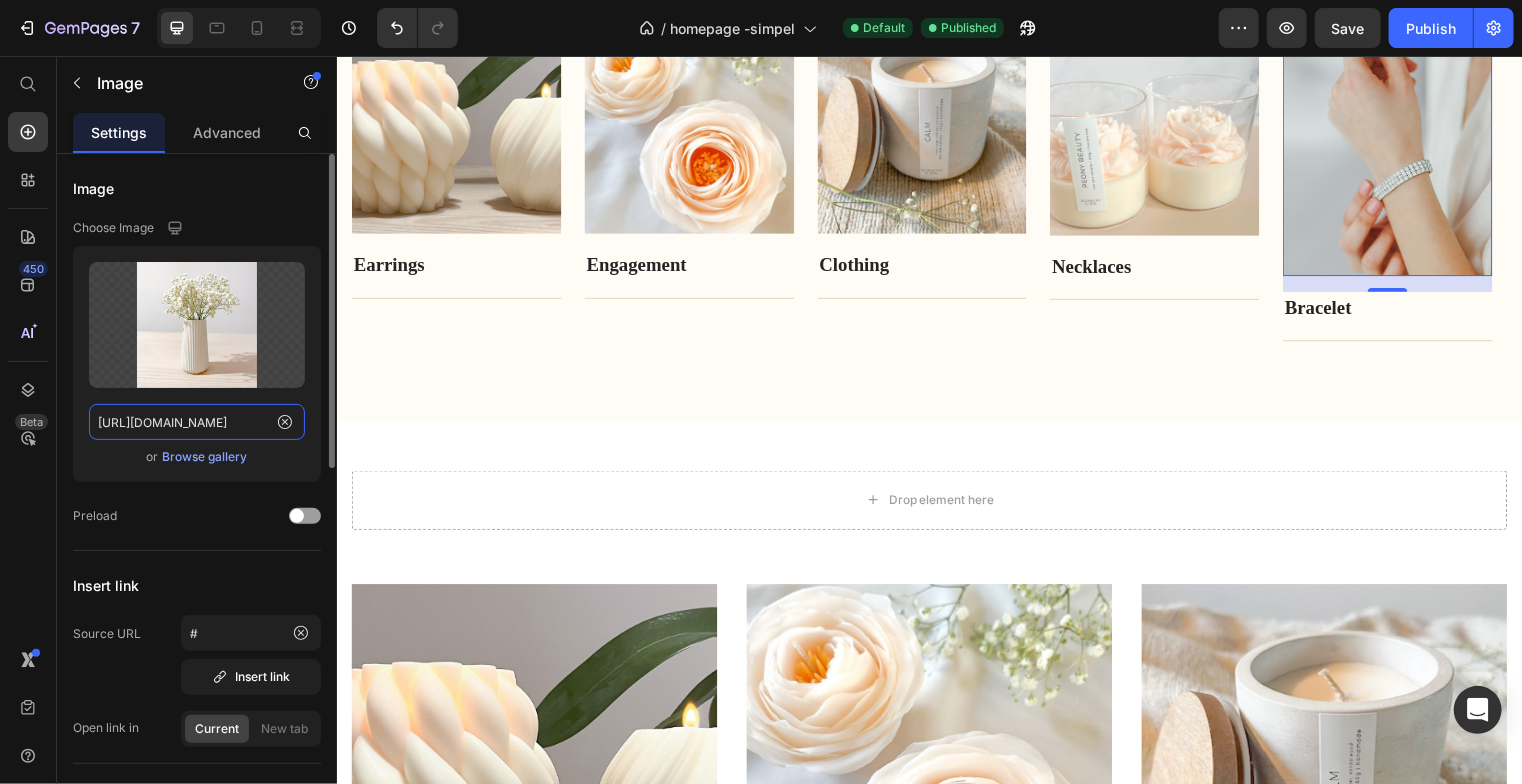 scroll, scrollTop: 0, scrollLeft: 346, axis: horizontal 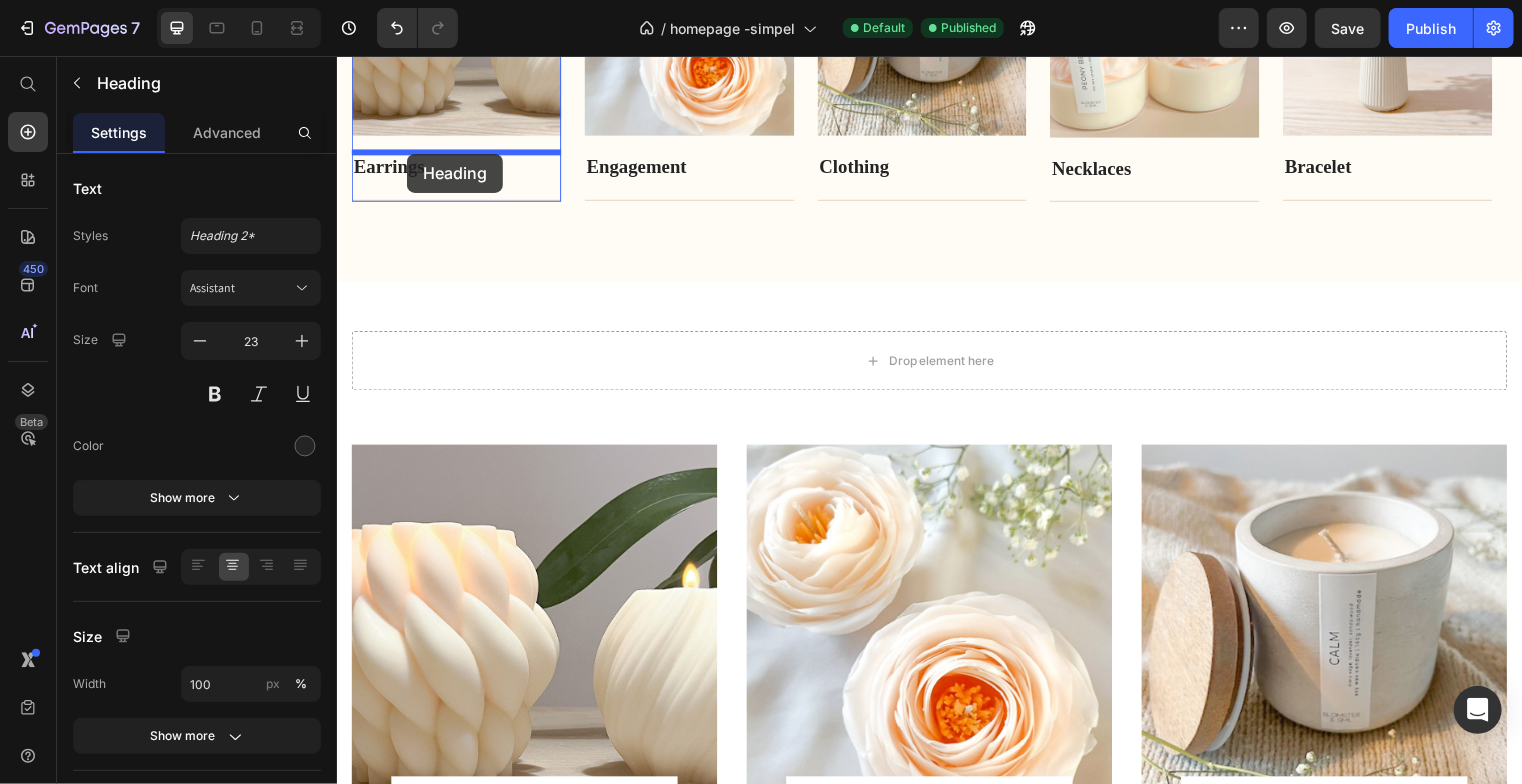drag, startPoint x: 434, startPoint y: 724, endPoint x: 407, endPoint y: 155, distance: 569.64026 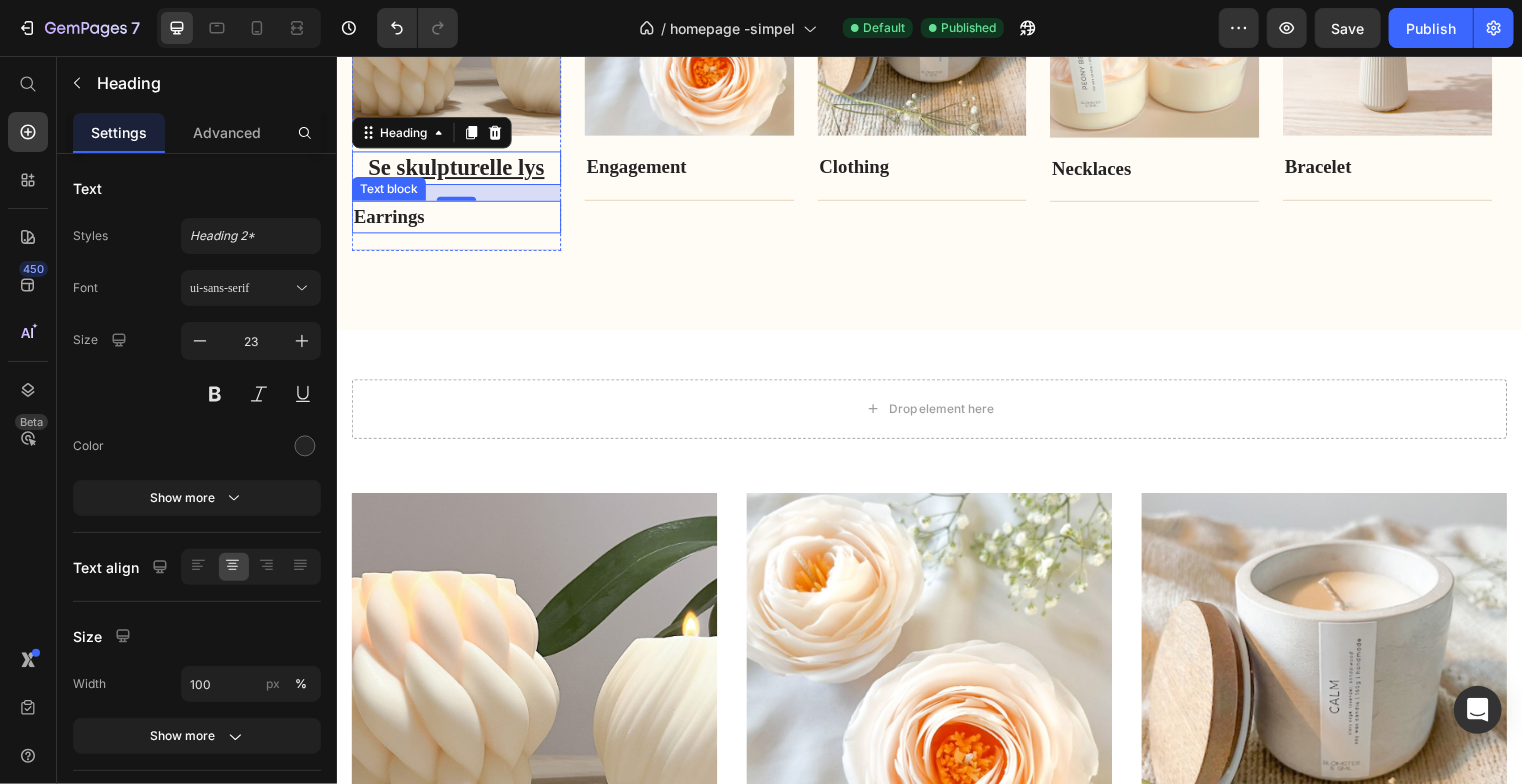 click on "Earrings" at bounding box center (389, 218) 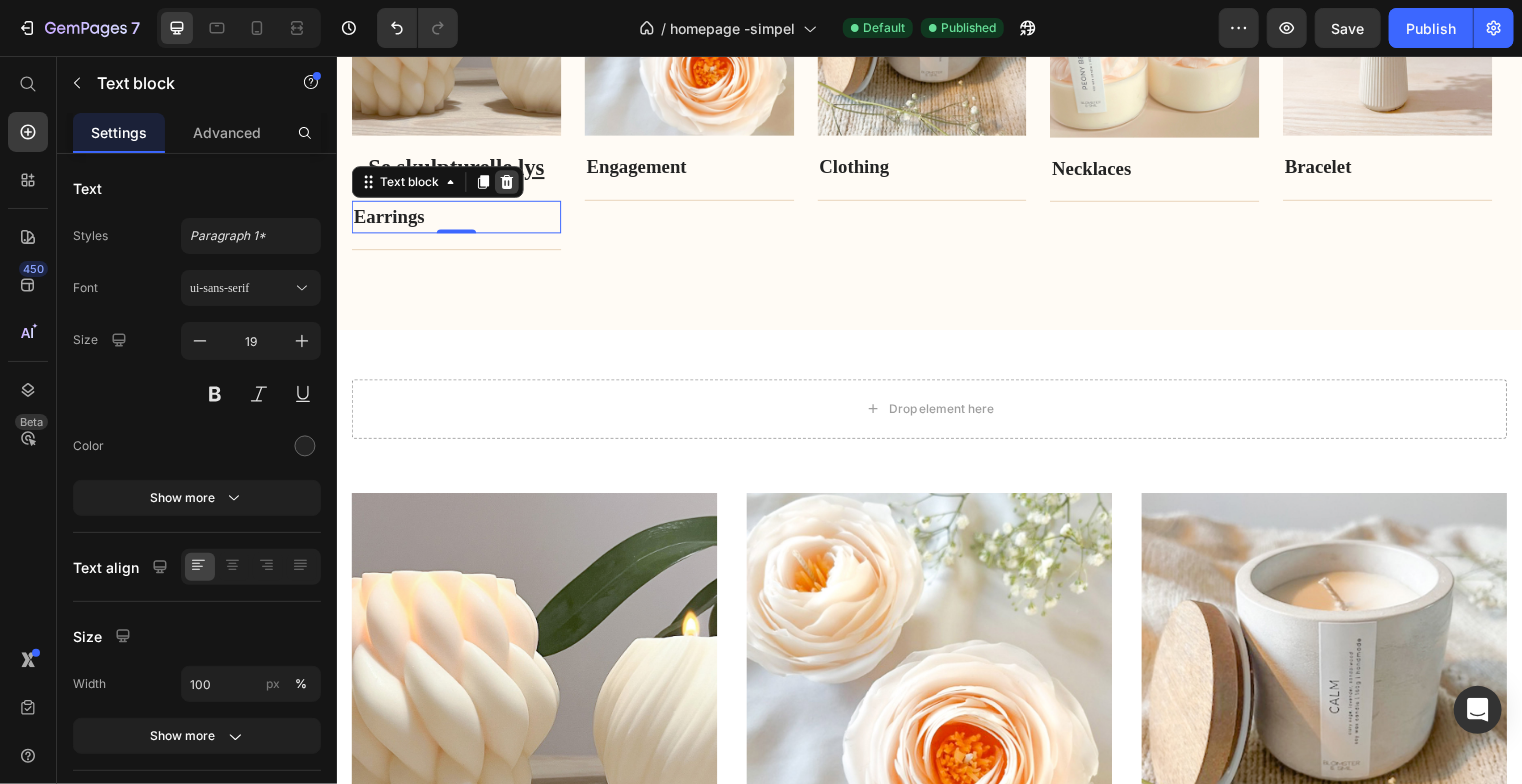 click 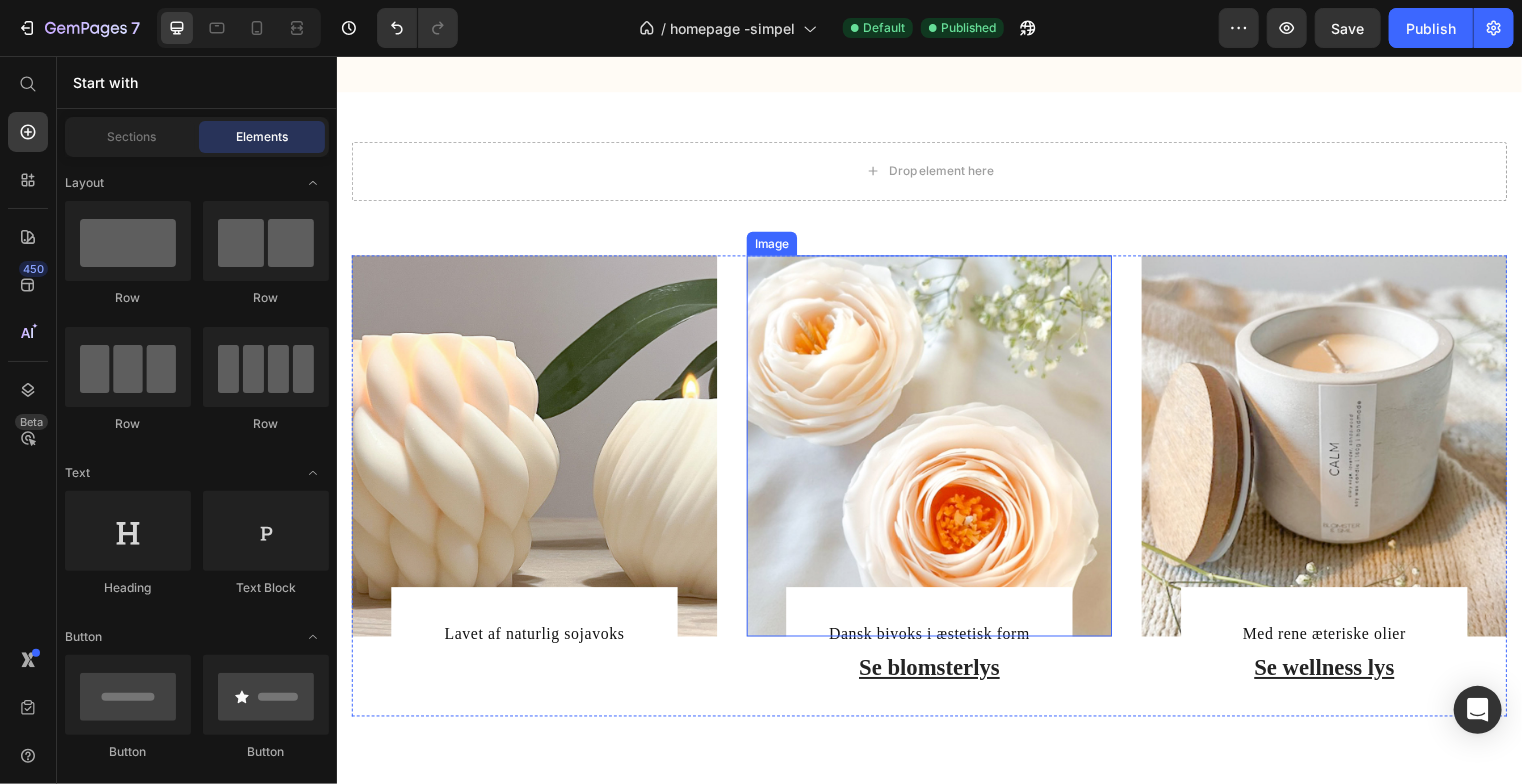 scroll, scrollTop: 1740, scrollLeft: 0, axis: vertical 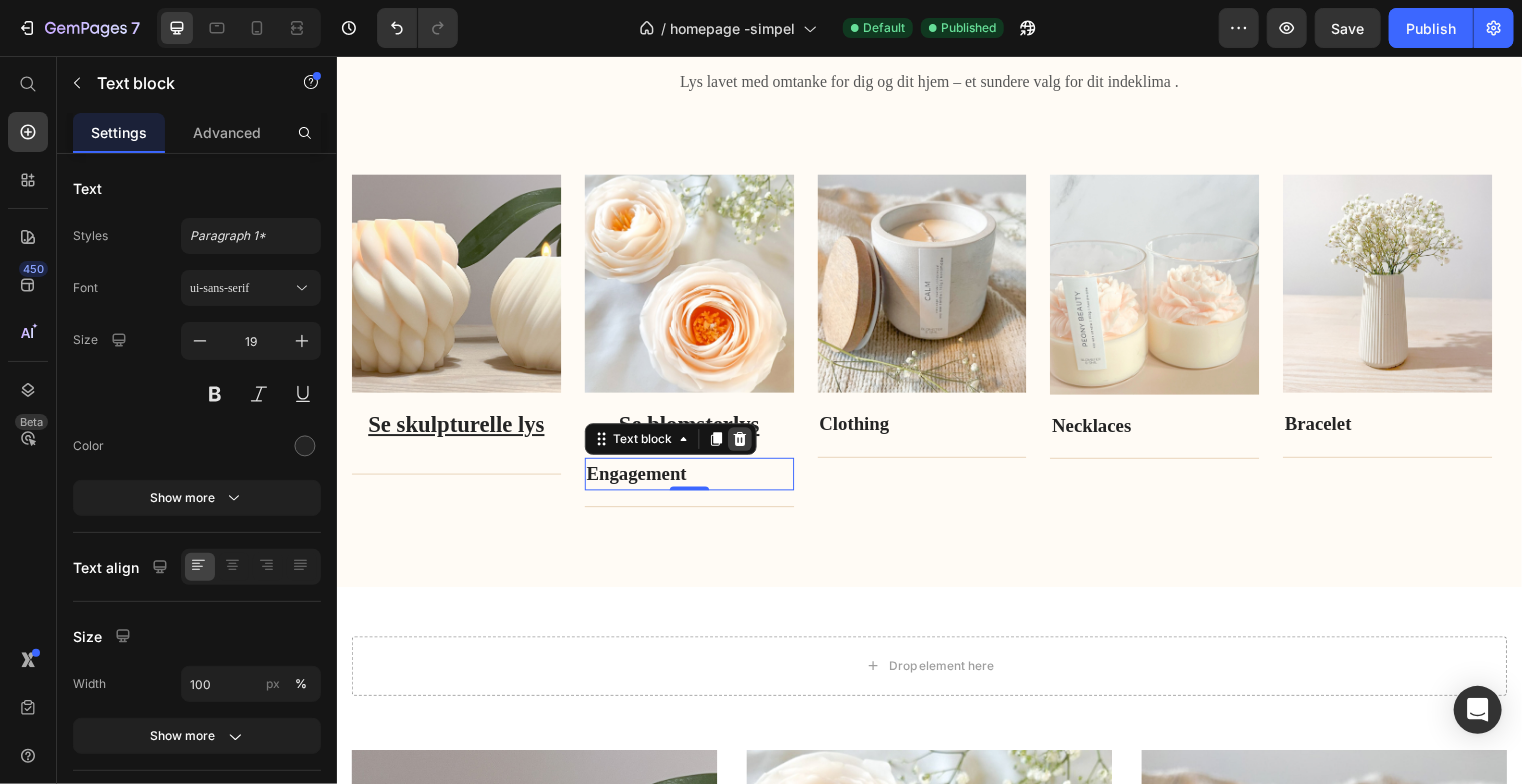 click 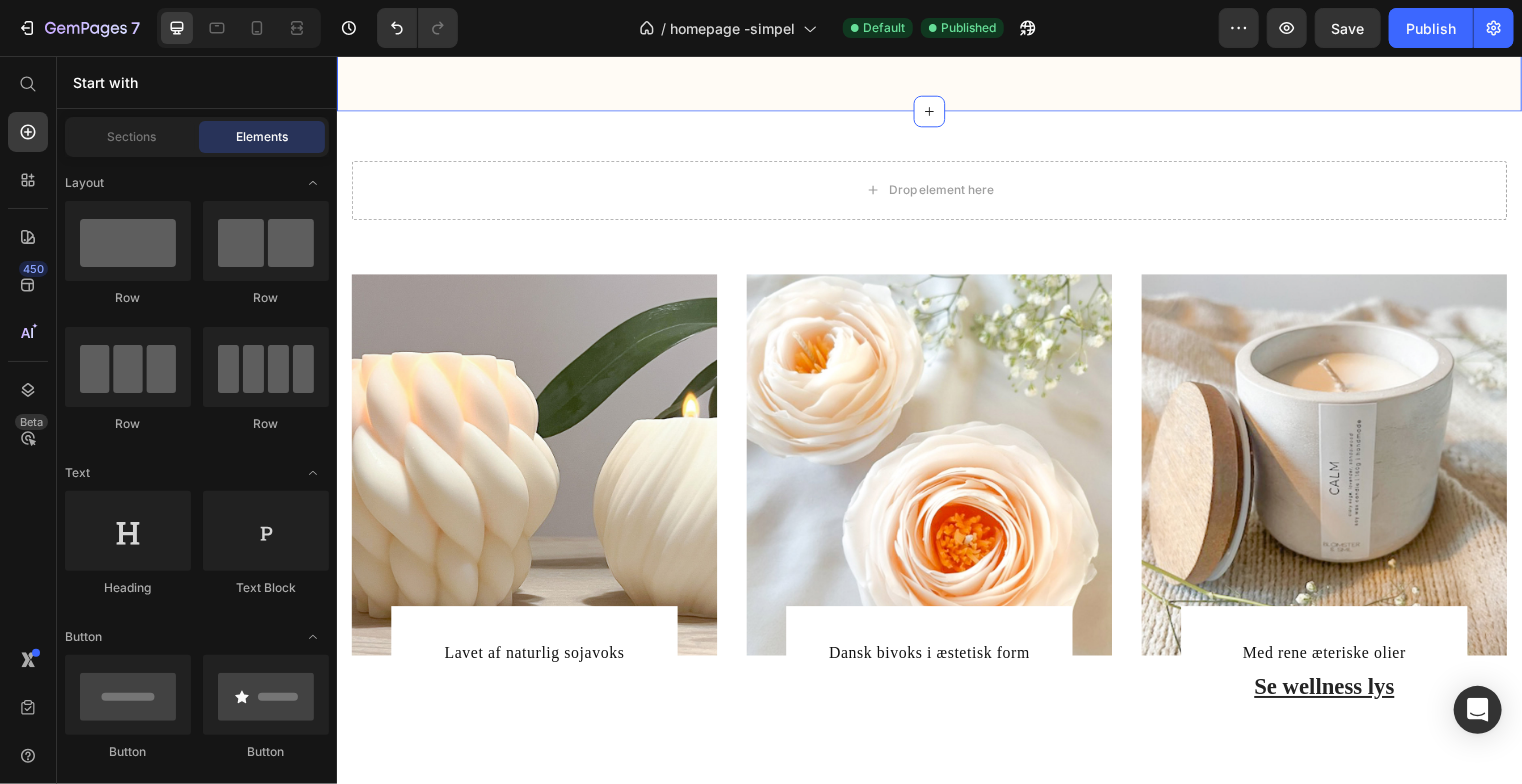 scroll, scrollTop: 1706, scrollLeft: 0, axis: vertical 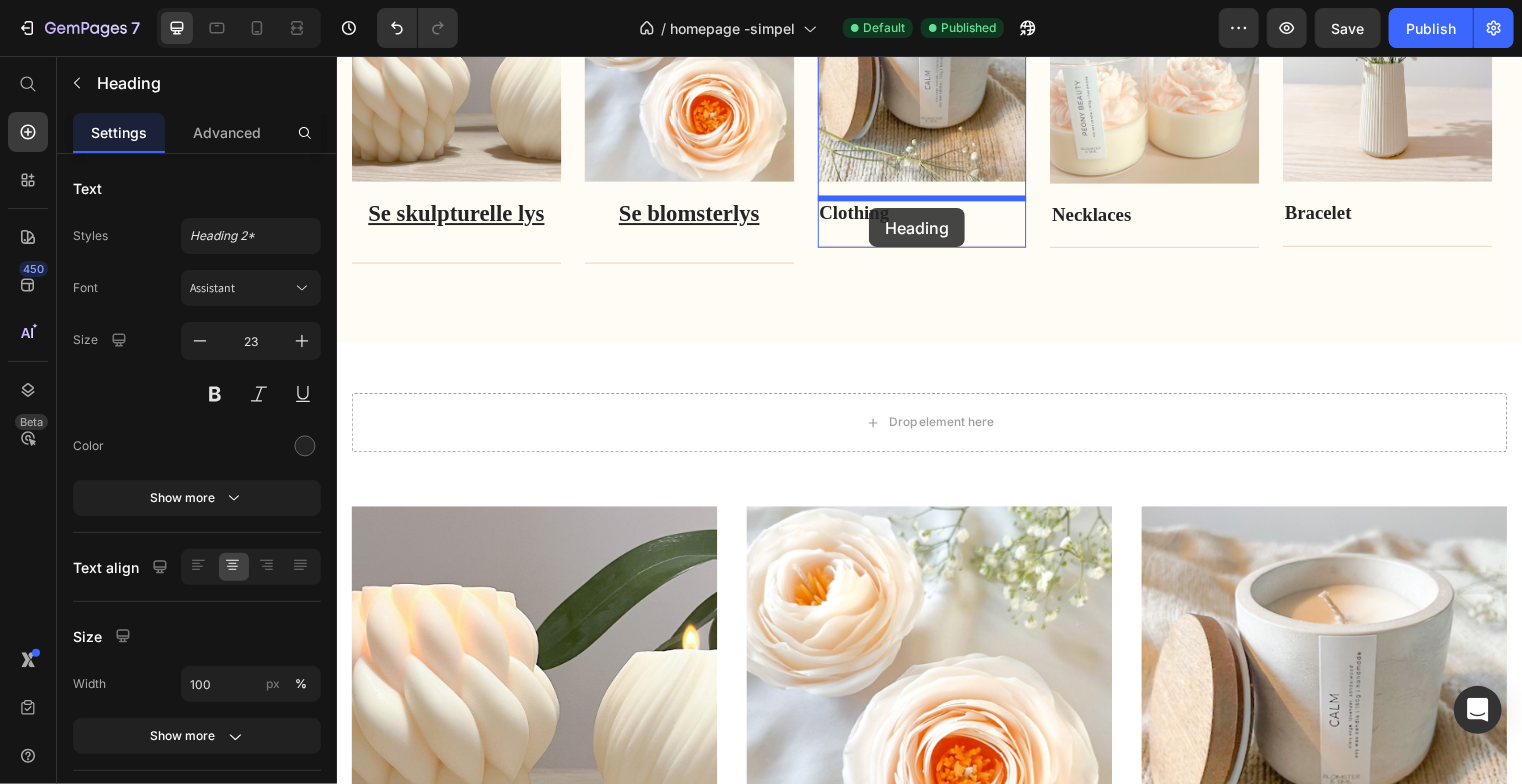 drag, startPoint x: 1224, startPoint y: 658, endPoint x: 875, endPoint y: 210, distance: 567.89526 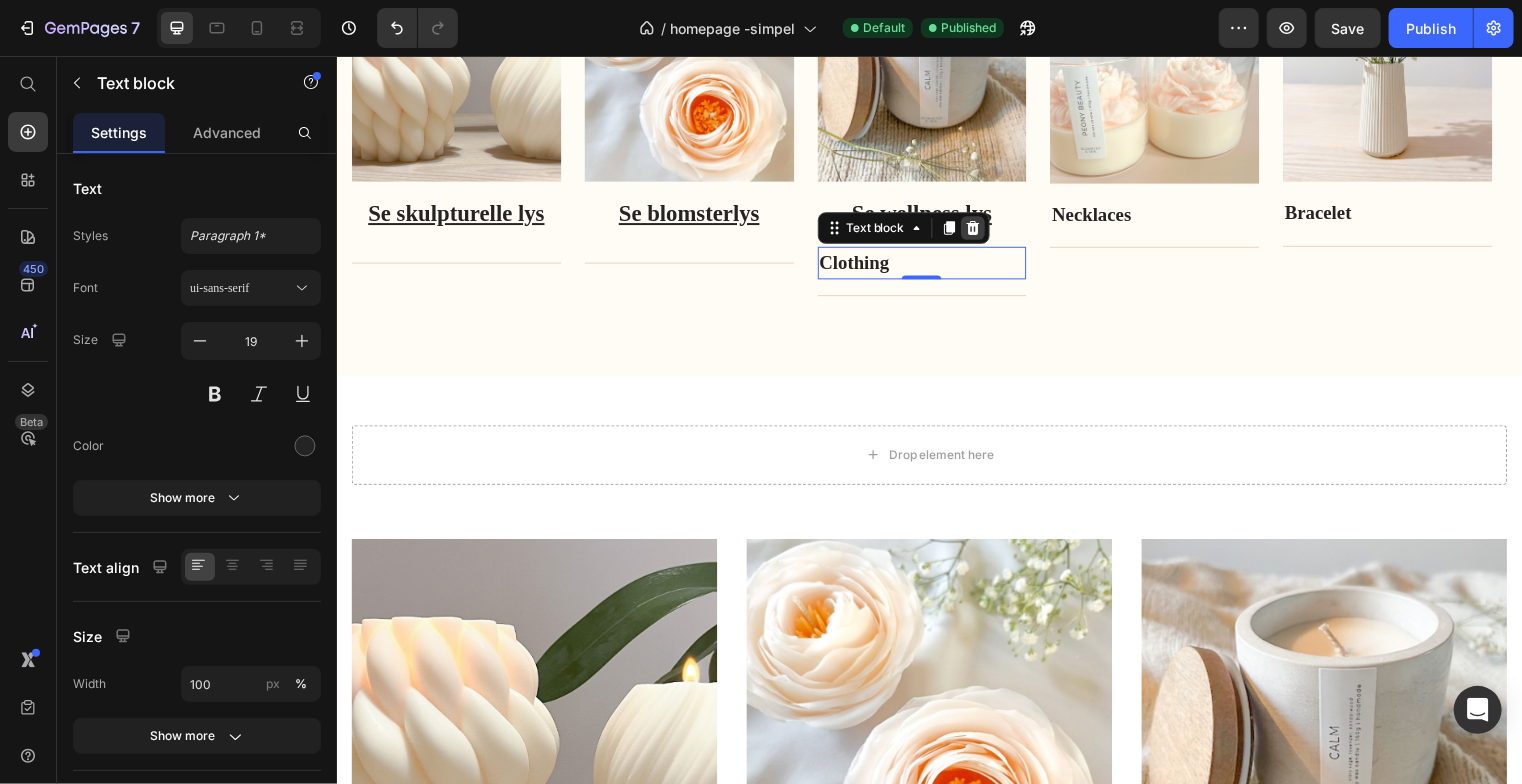click 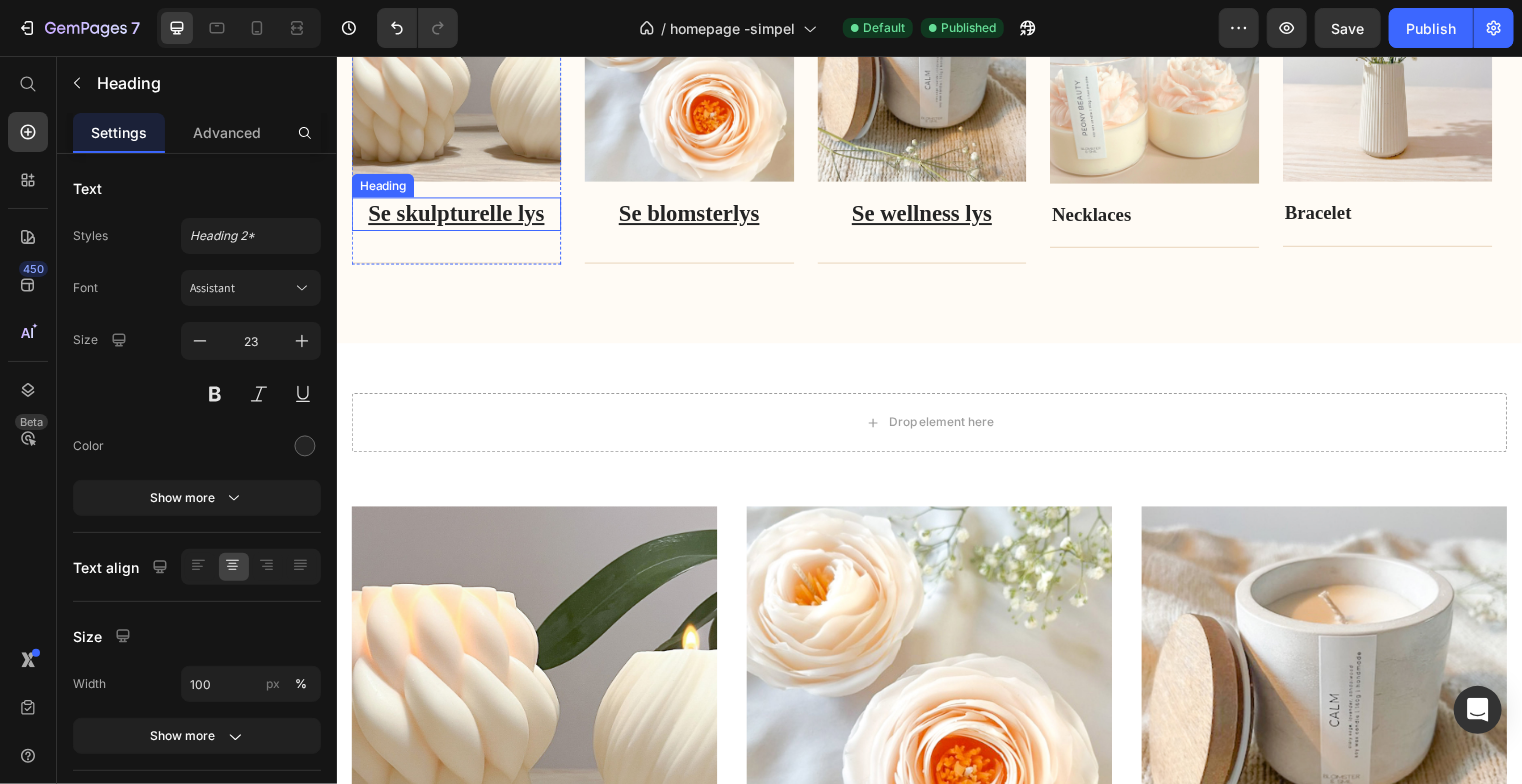 click on "Se skulpturelle lys" at bounding box center [457, 216] 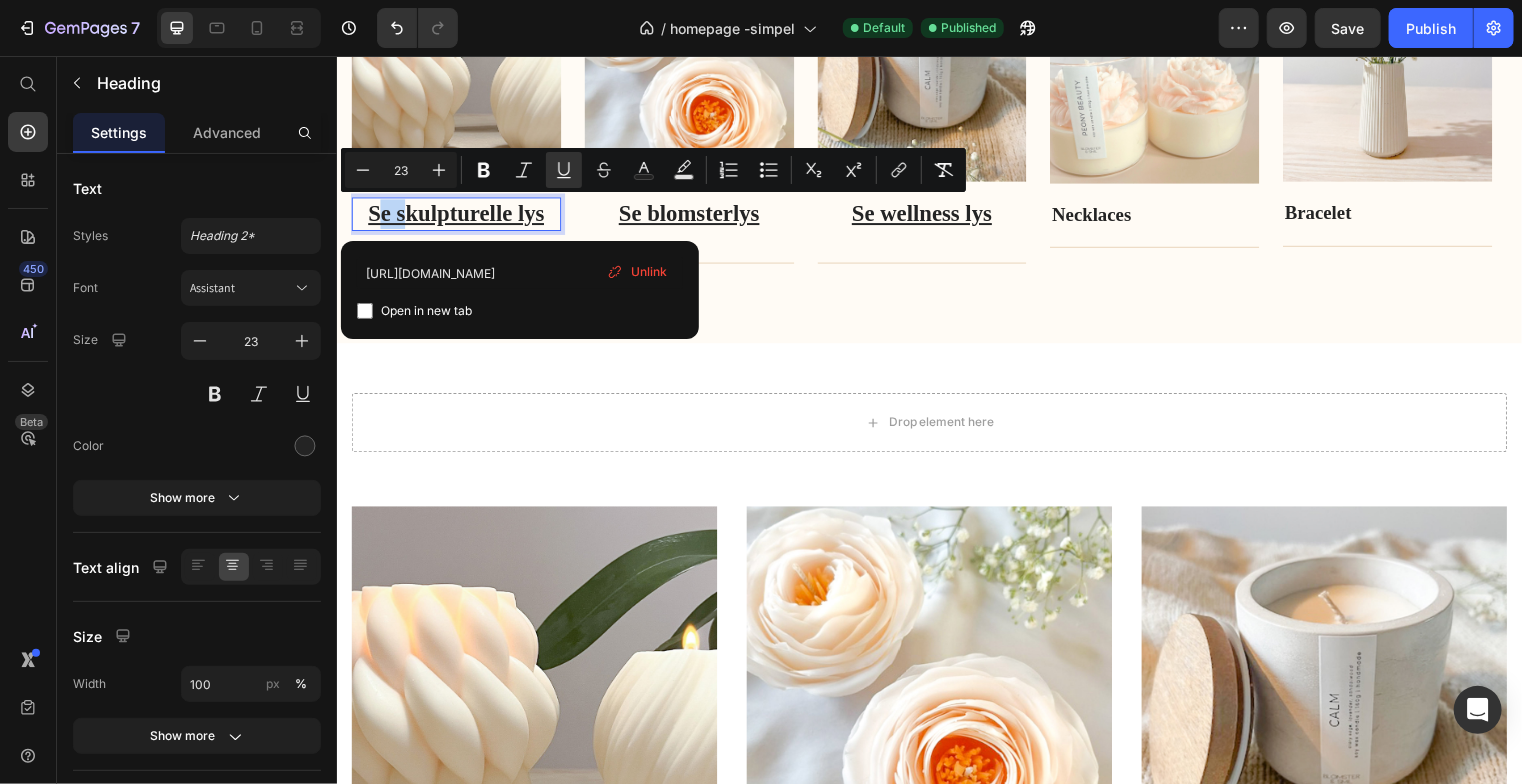 drag, startPoint x: 406, startPoint y: 211, endPoint x: 385, endPoint y: 211, distance: 21 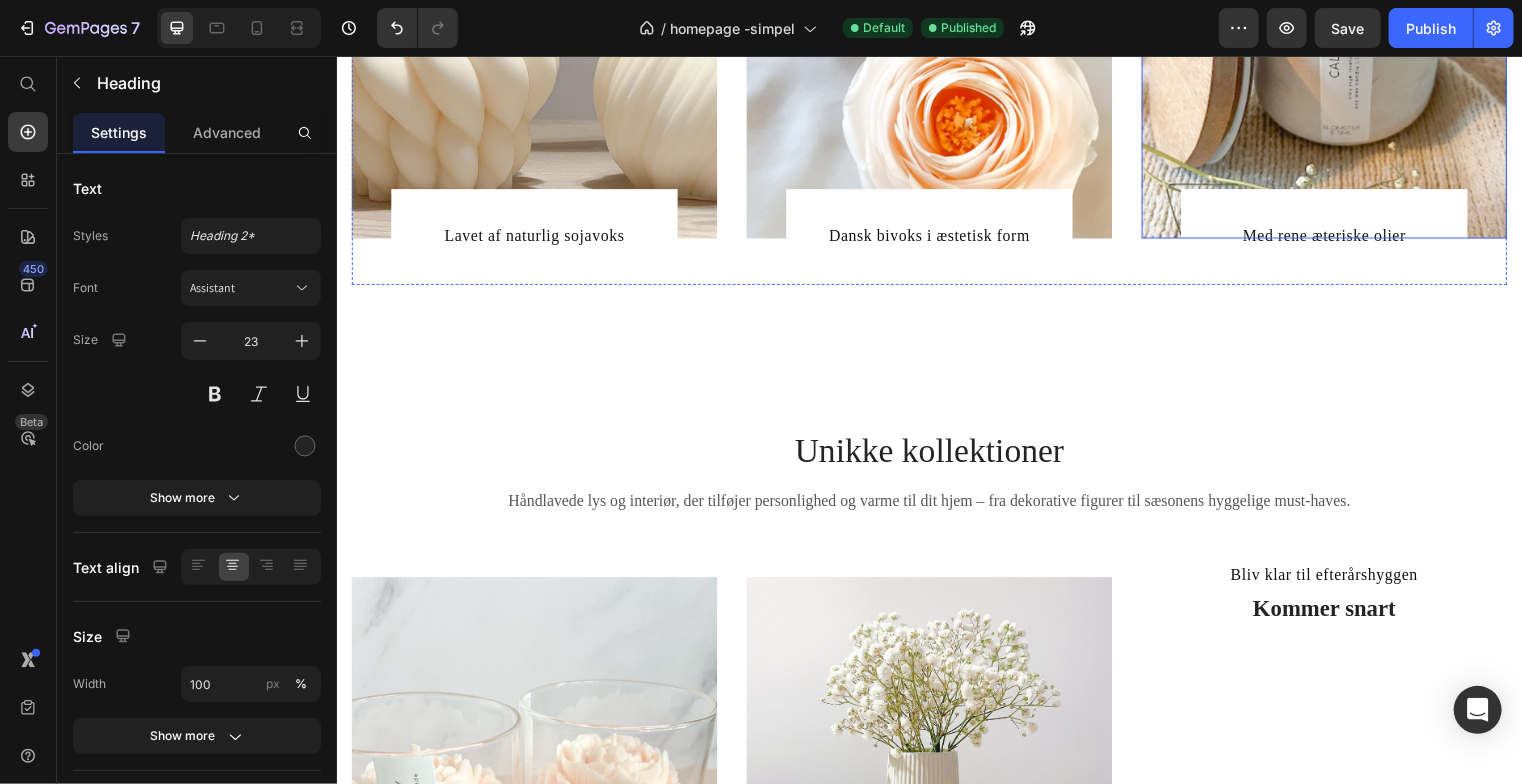 scroll, scrollTop: 2135, scrollLeft: 0, axis: vertical 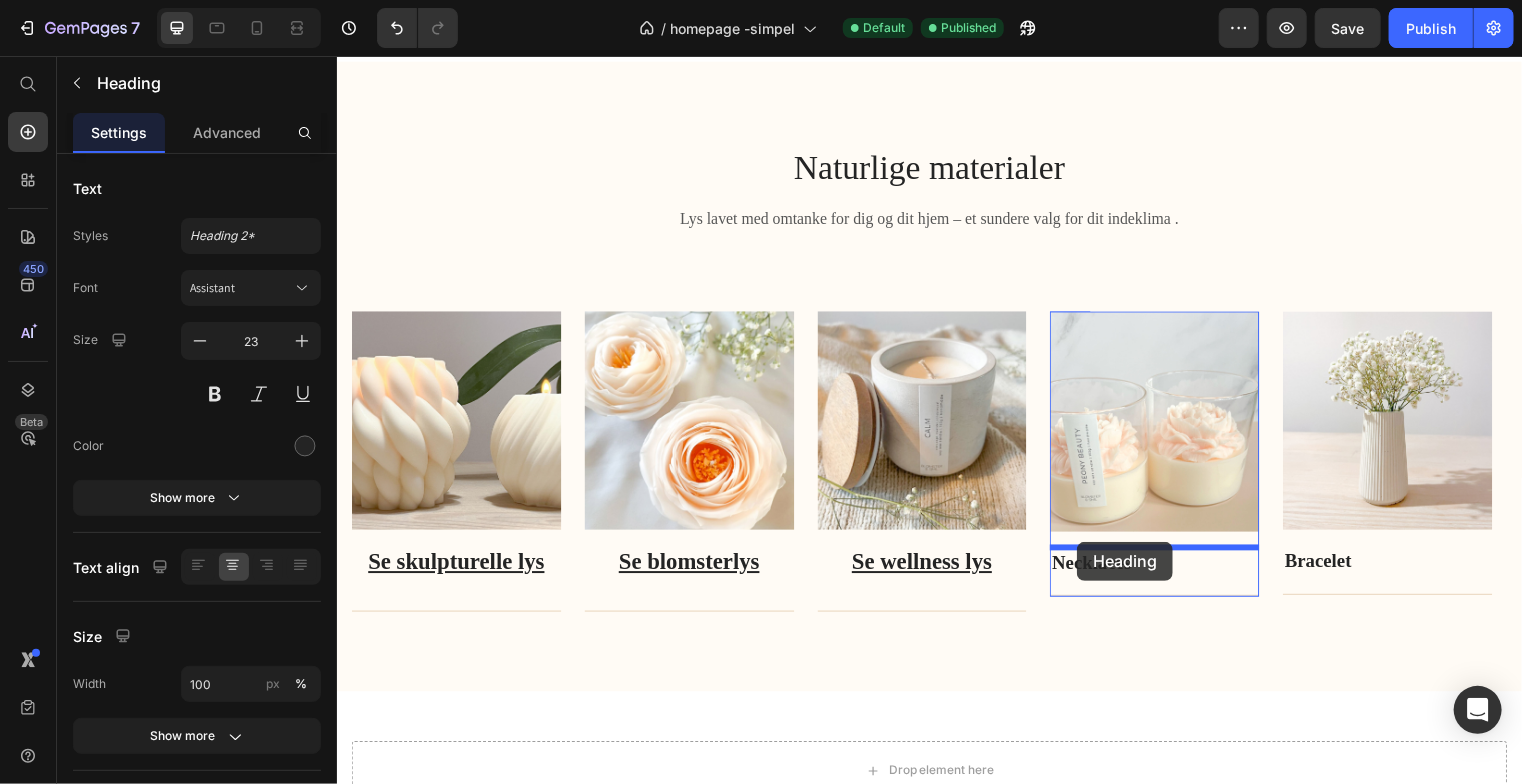 drag, startPoint x: 437, startPoint y: 566, endPoint x: 1085, endPoint y: 548, distance: 648.24994 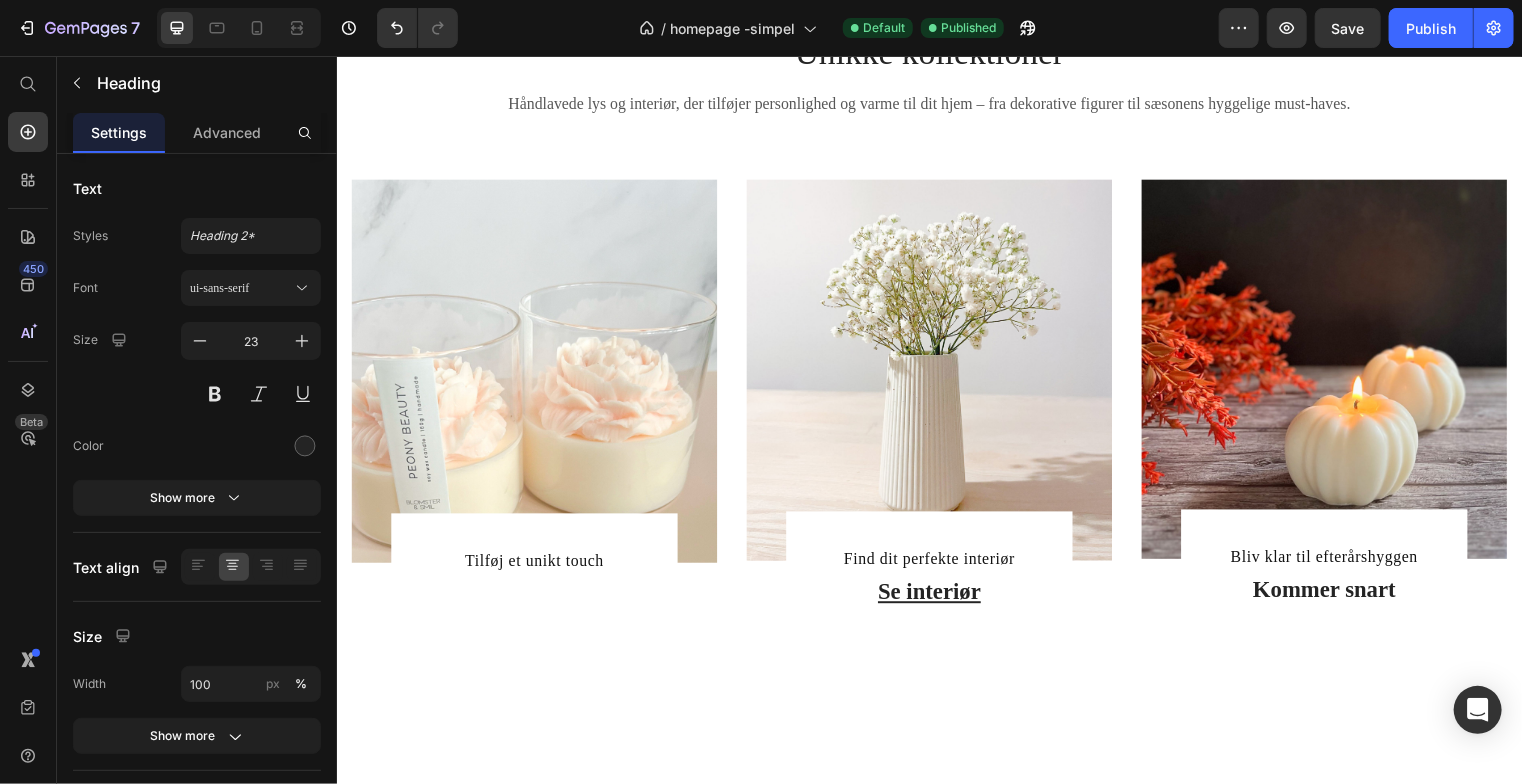 scroll, scrollTop: 2565, scrollLeft: 0, axis: vertical 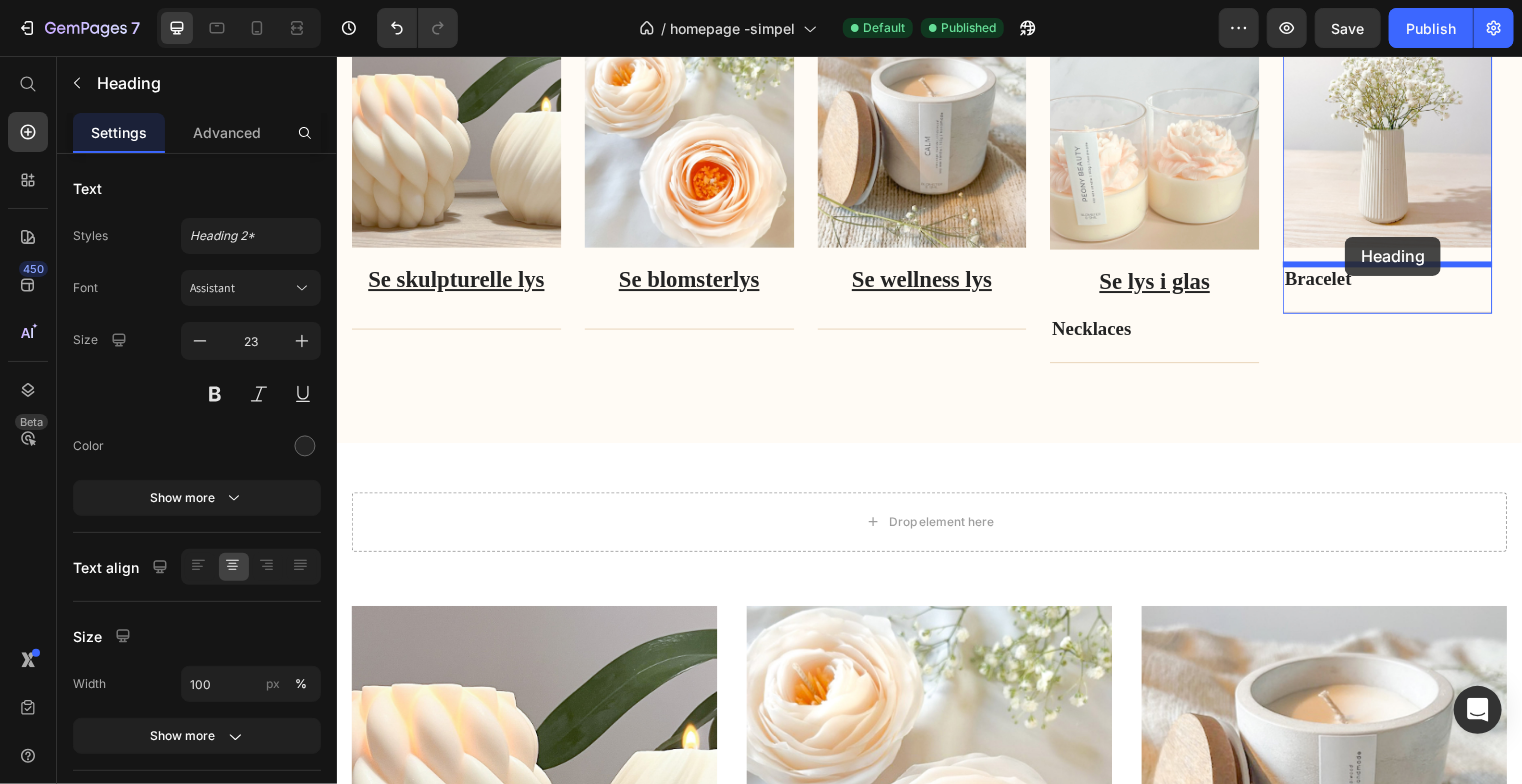 drag, startPoint x: 829, startPoint y: 560, endPoint x: 1357, endPoint y: 239, distance: 617.9199 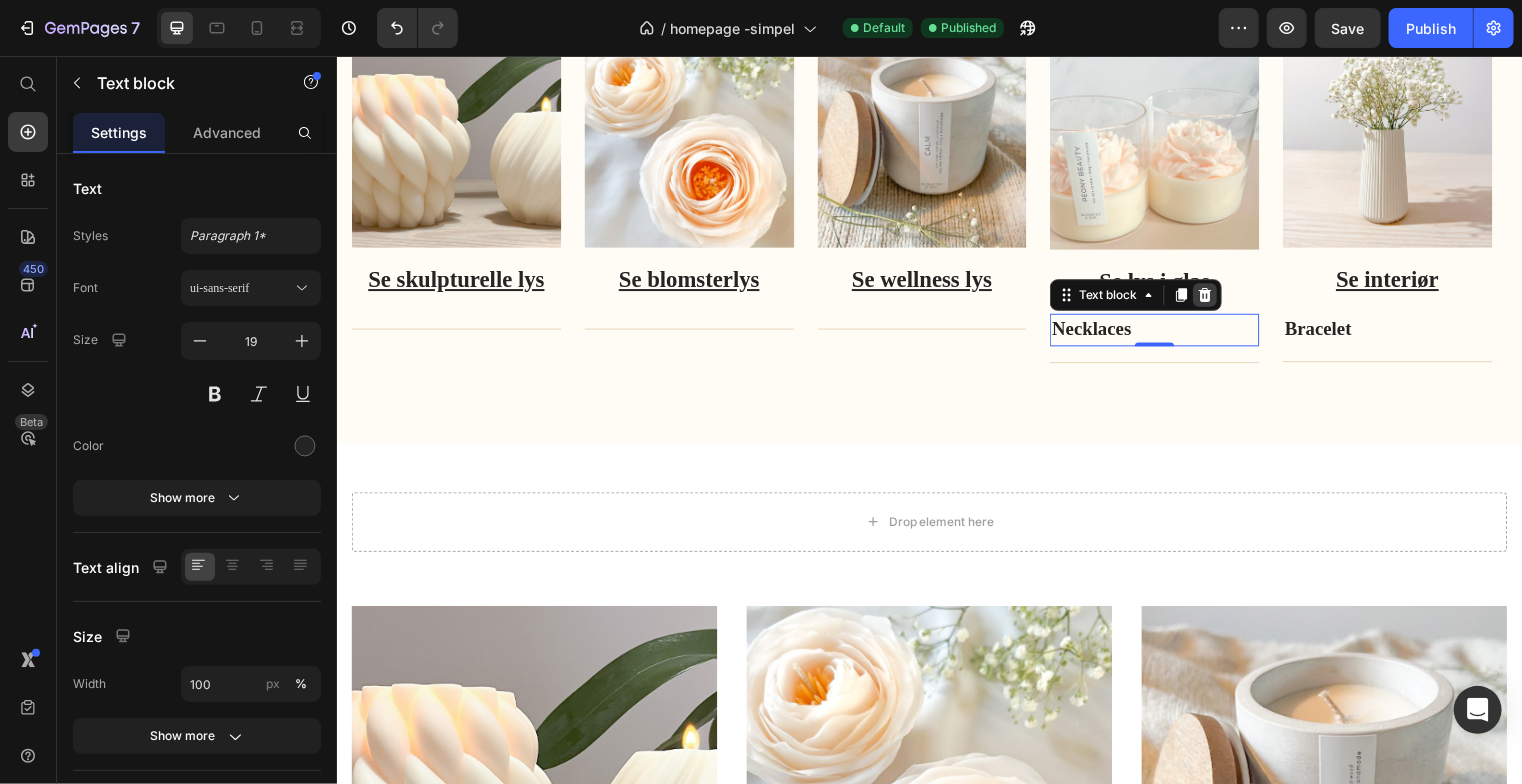 click 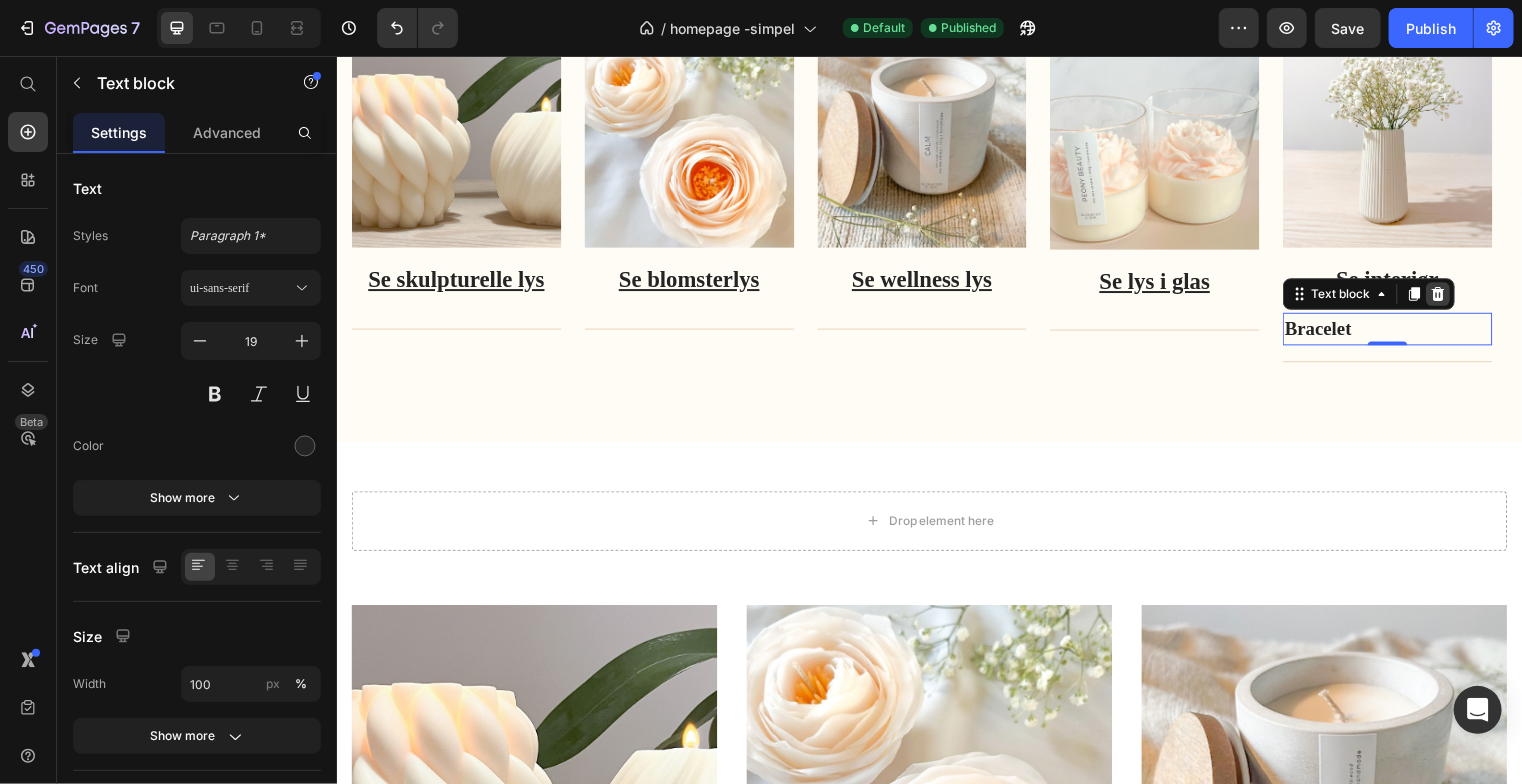click 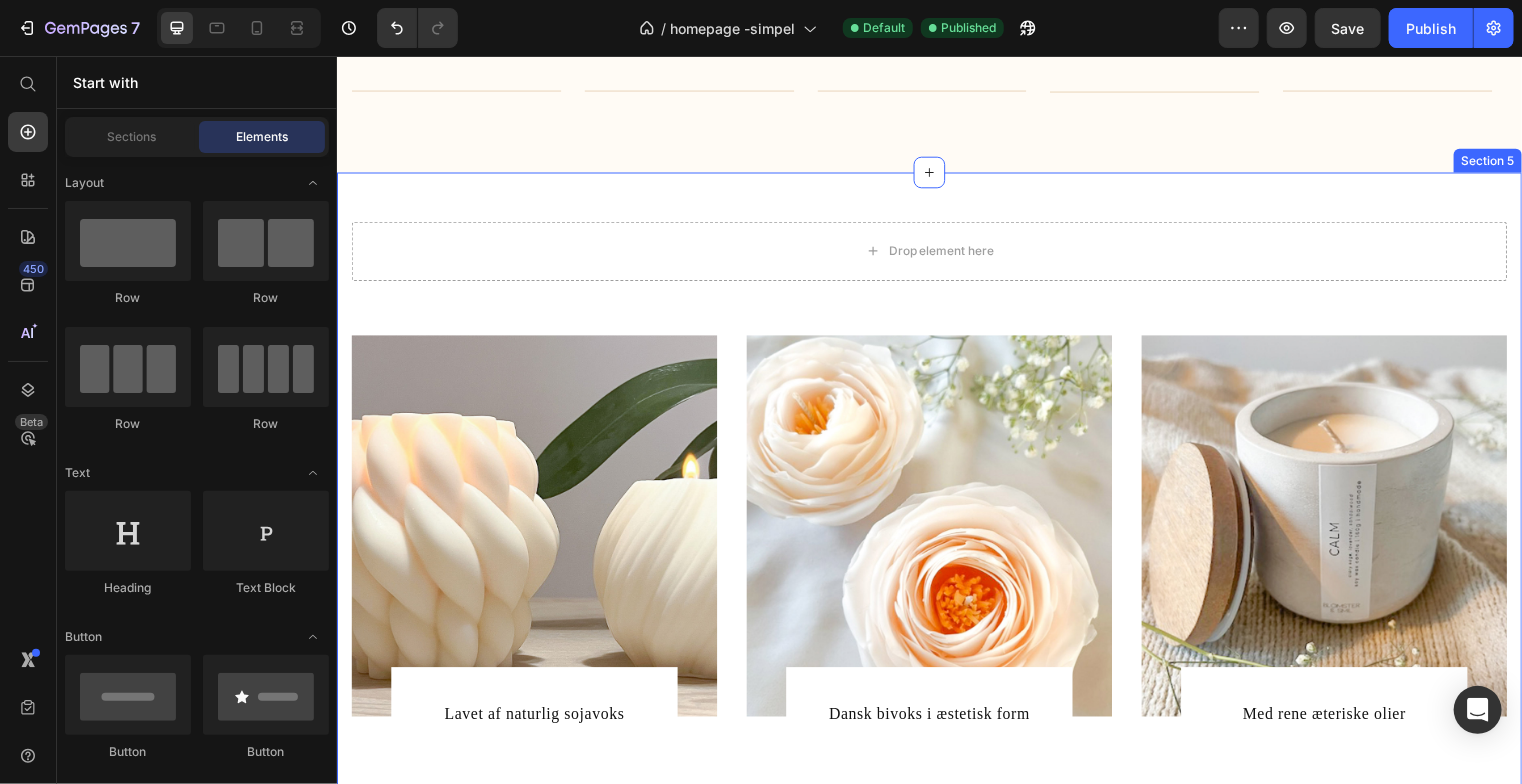 scroll, scrollTop: 1647, scrollLeft: 0, axis: vertical 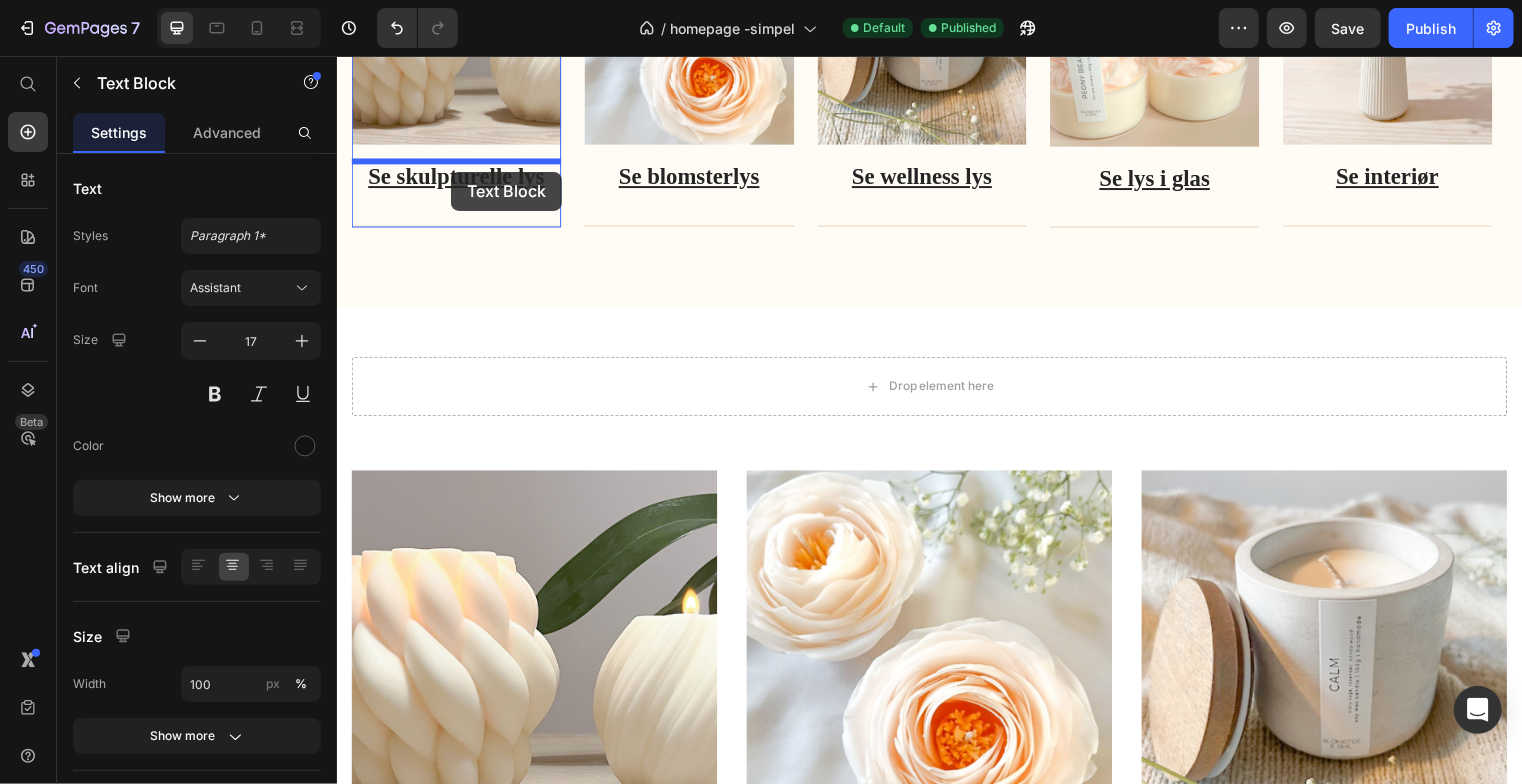 drag, startPoint x: 434, startPoint y: 686, endPoint x: 451, endPoint y: 173, distance: 513.2816 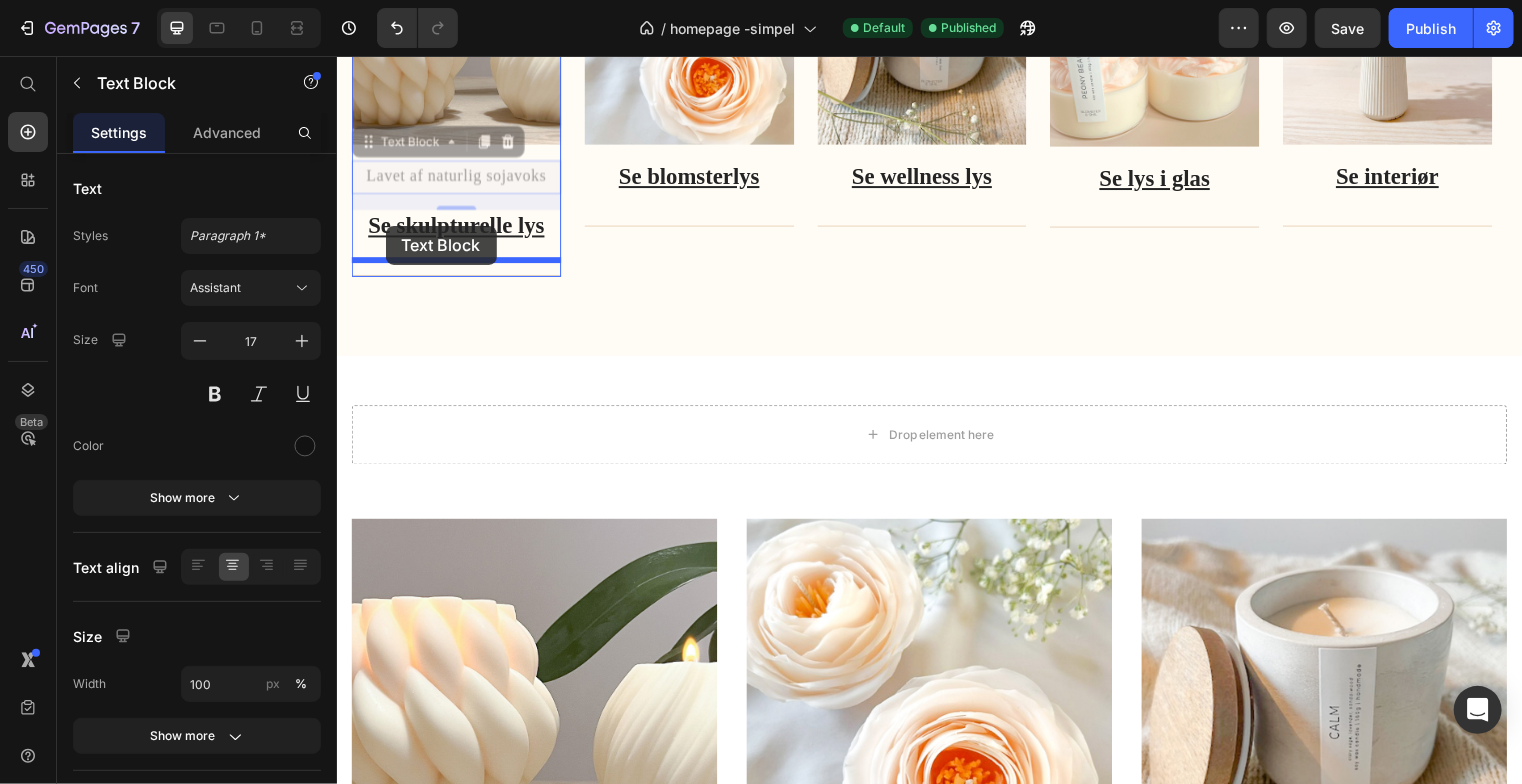 drag, startPoint x: 367, startPoint y: 153, endPoint x: 385, endPoint y: 228, distance: 77.12976 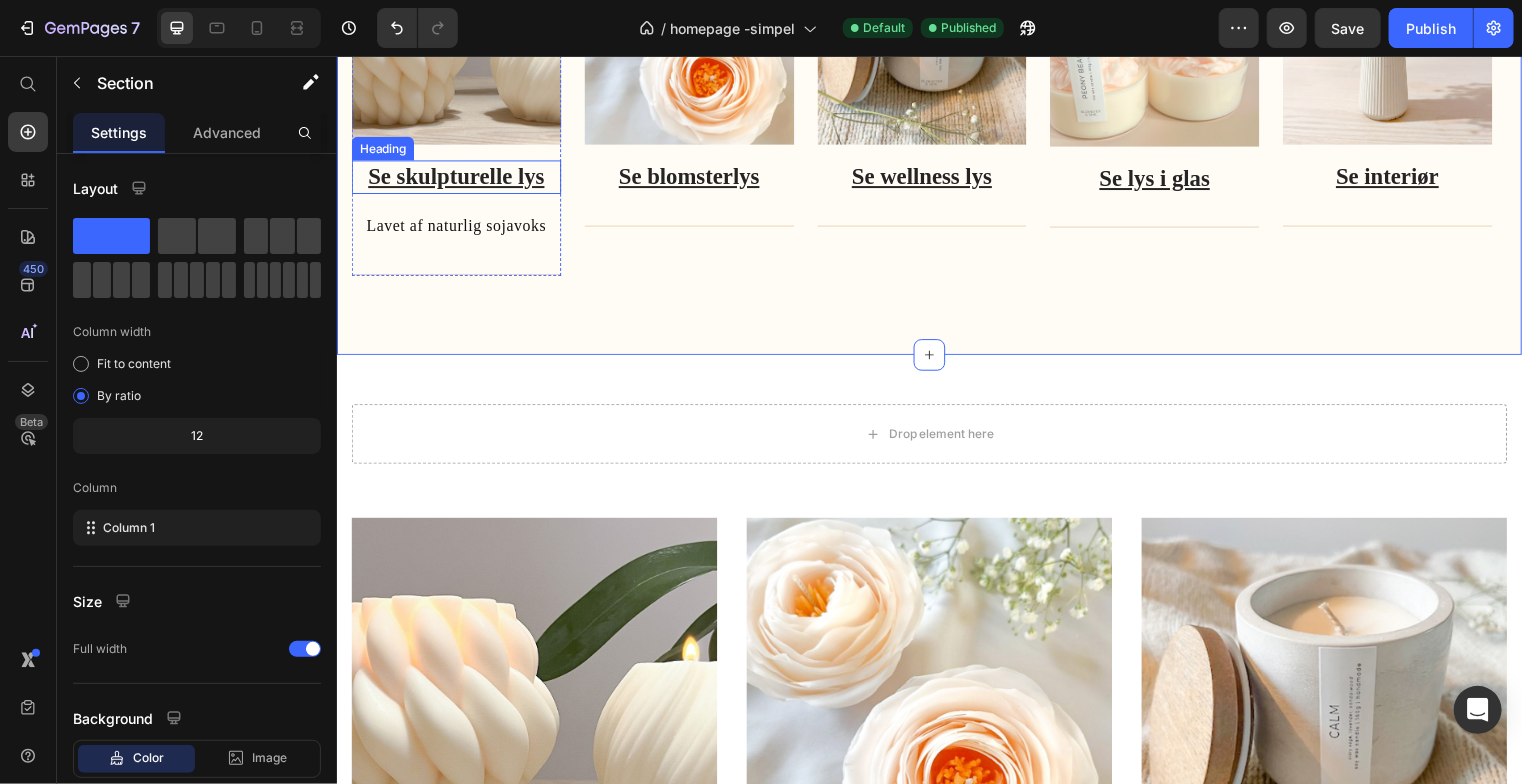 click on "Se skulpturelle lys" at bounding box center [457, 178] 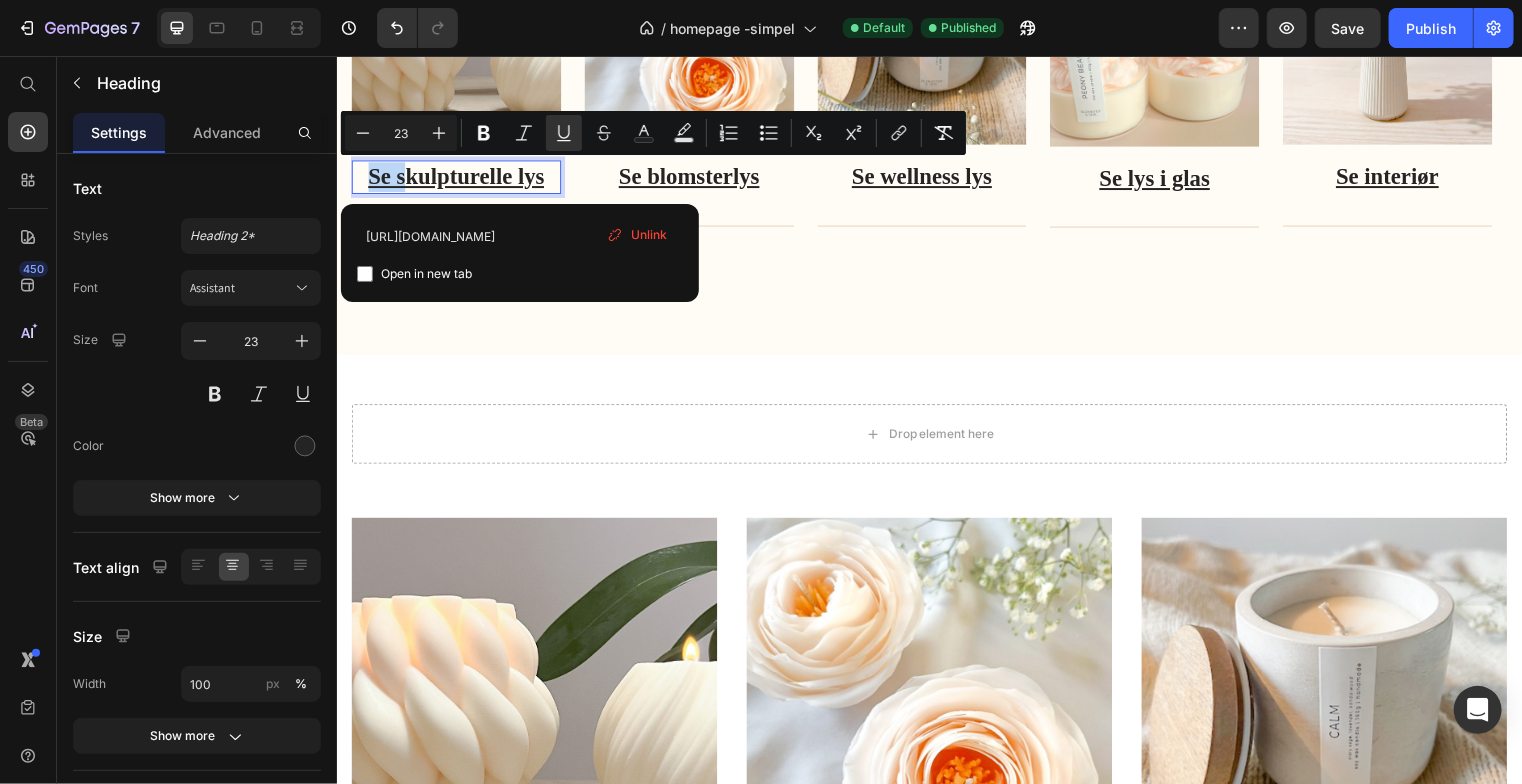drag, startPoint x: 402, startPoint y: 178, endPoint x: 364, endPoint y: 178, distance: 38 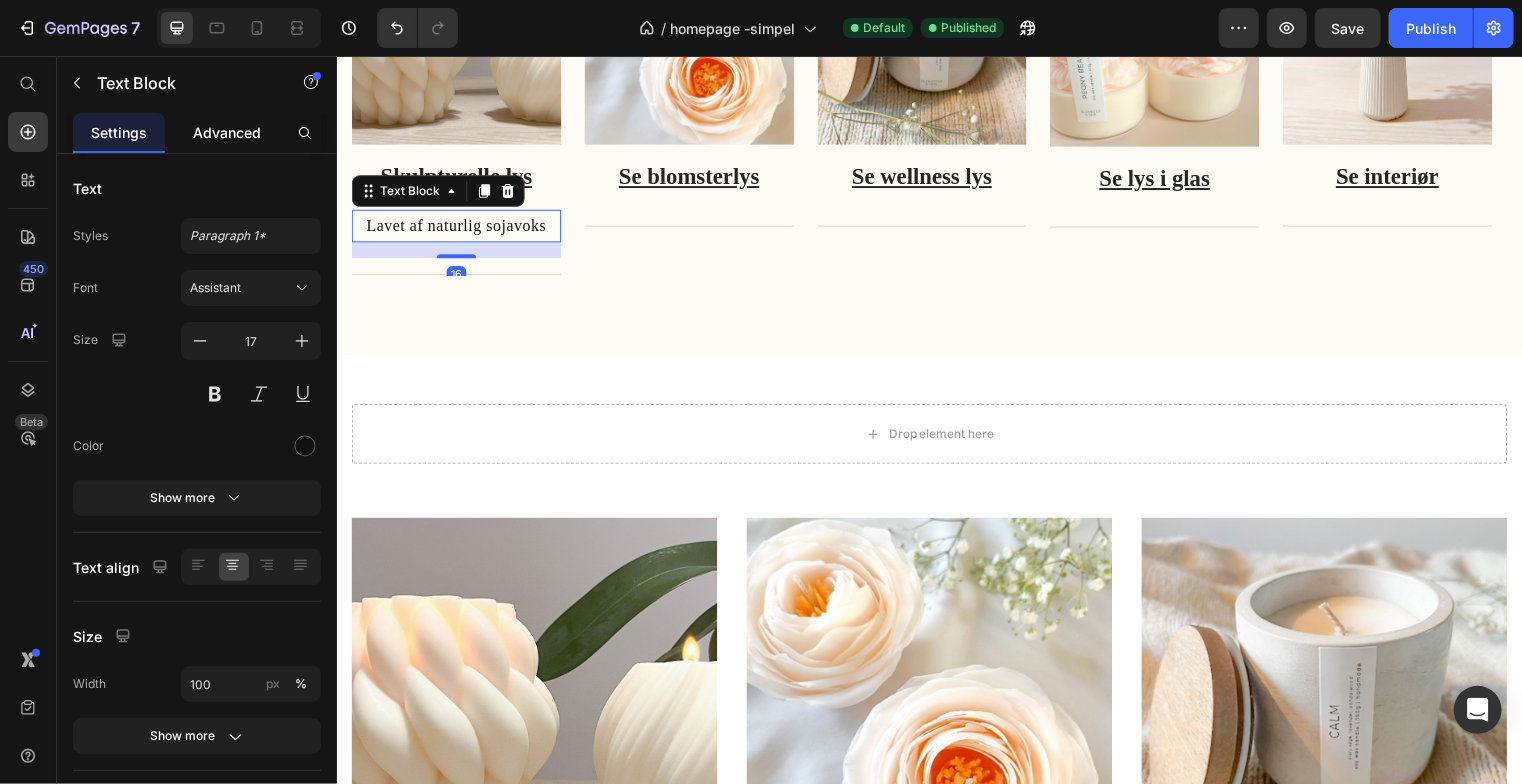 click on "Advanced" at bounding box center [227, 132] 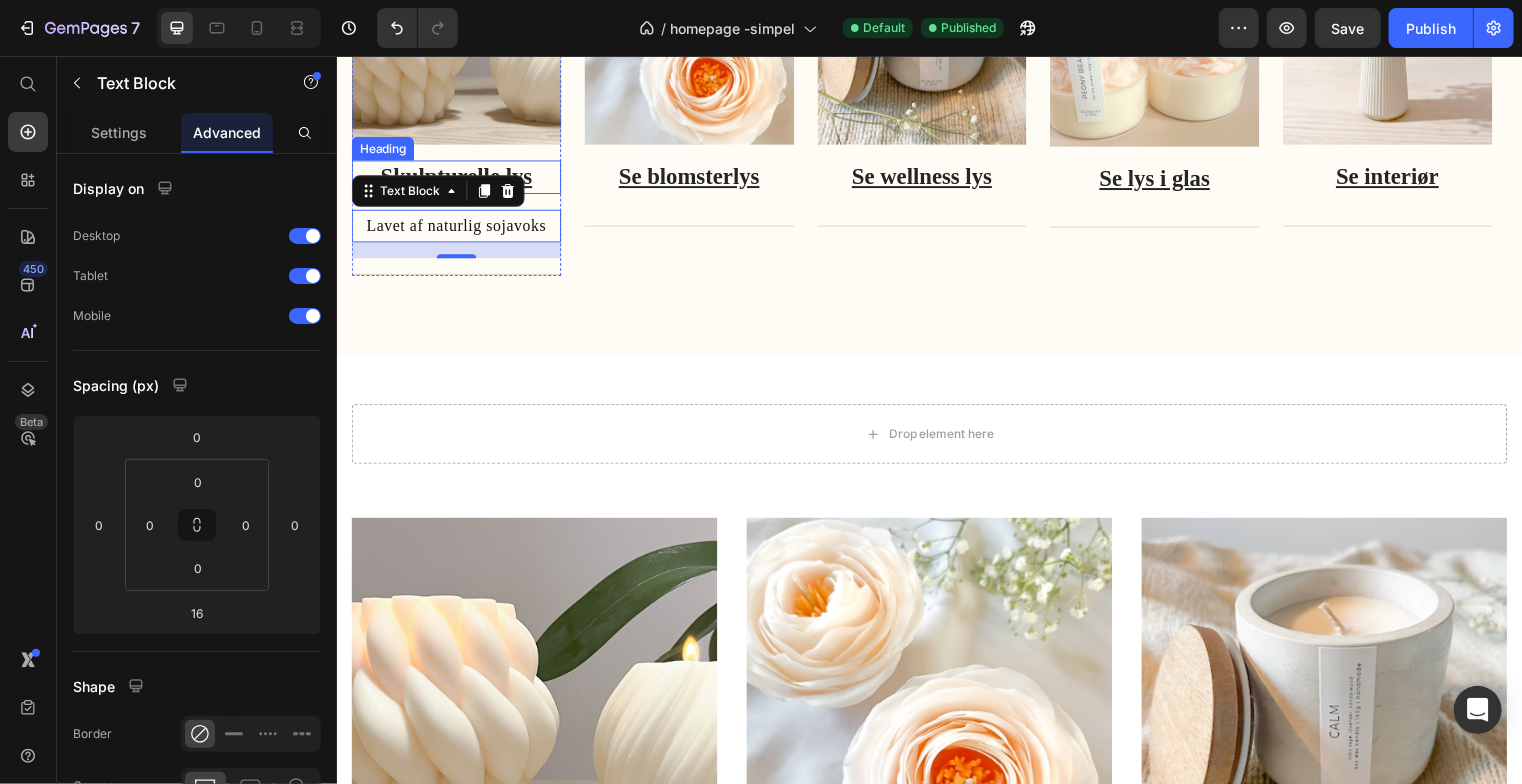 click on "⁠⁠⁠⁠⁠⁠⁠ Skulpturelle lys" at bounding box center [457, 179] 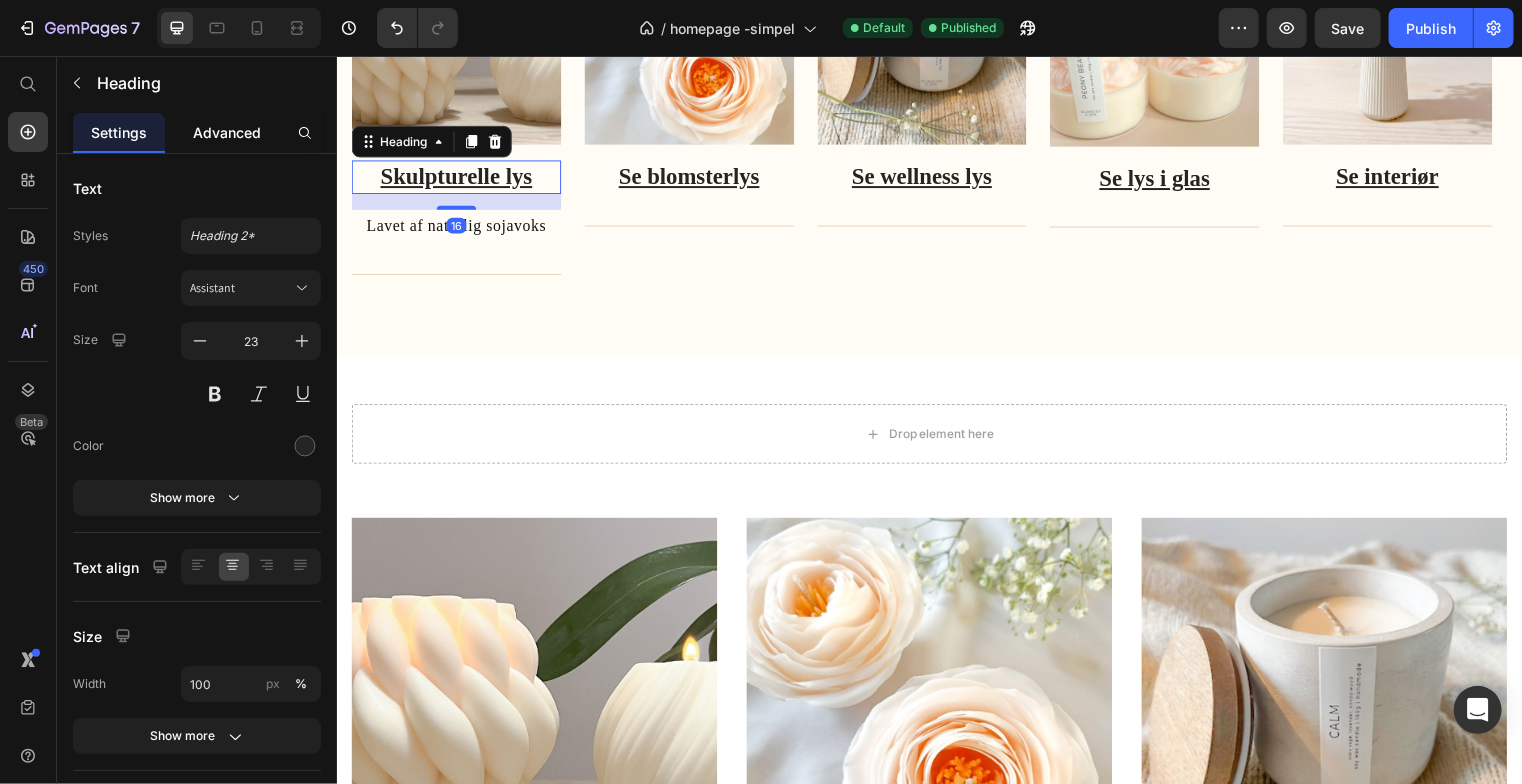 click on "Advanced" at bounding box center (227, 132) 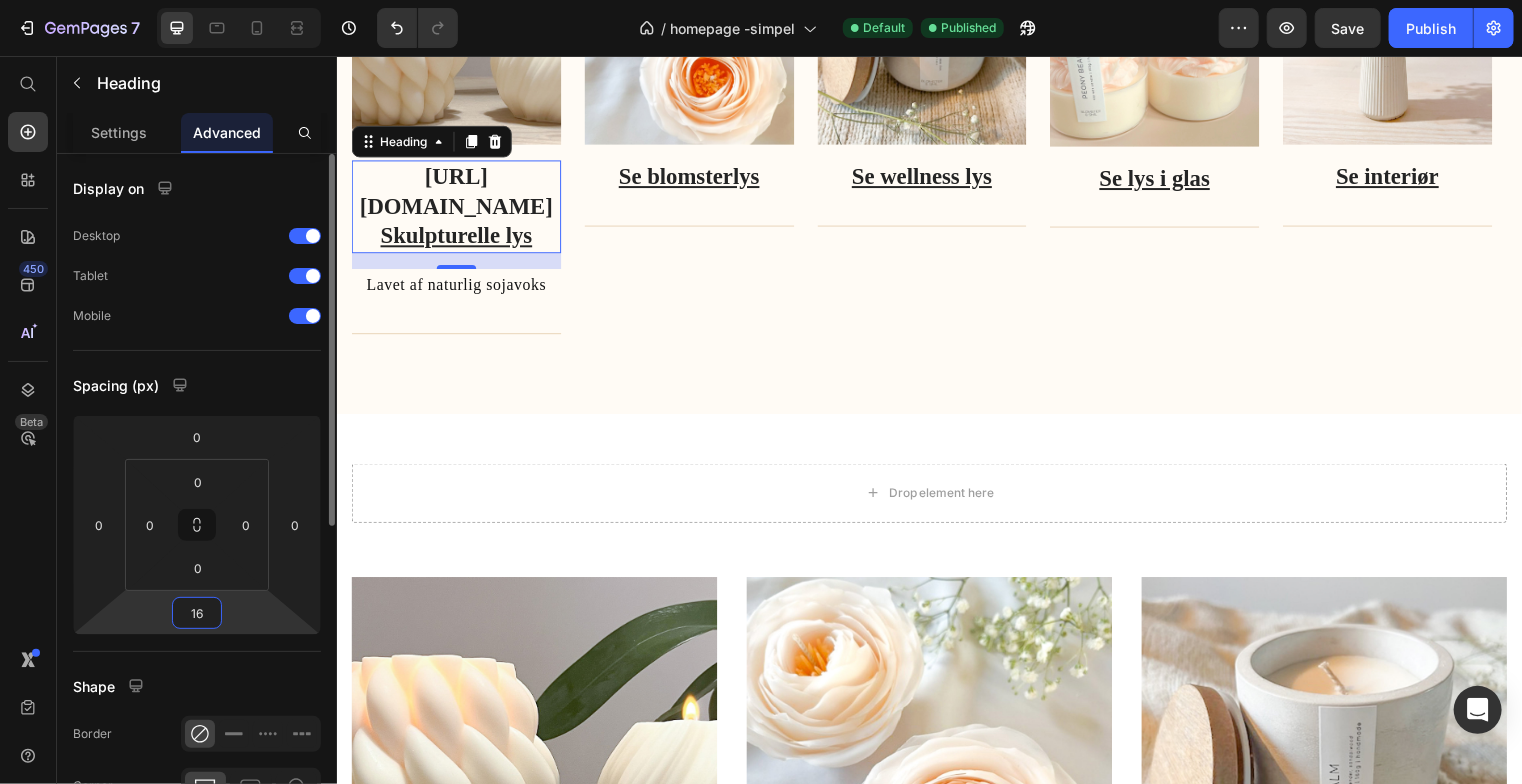 click on "16" at bounding box center (197, 613) 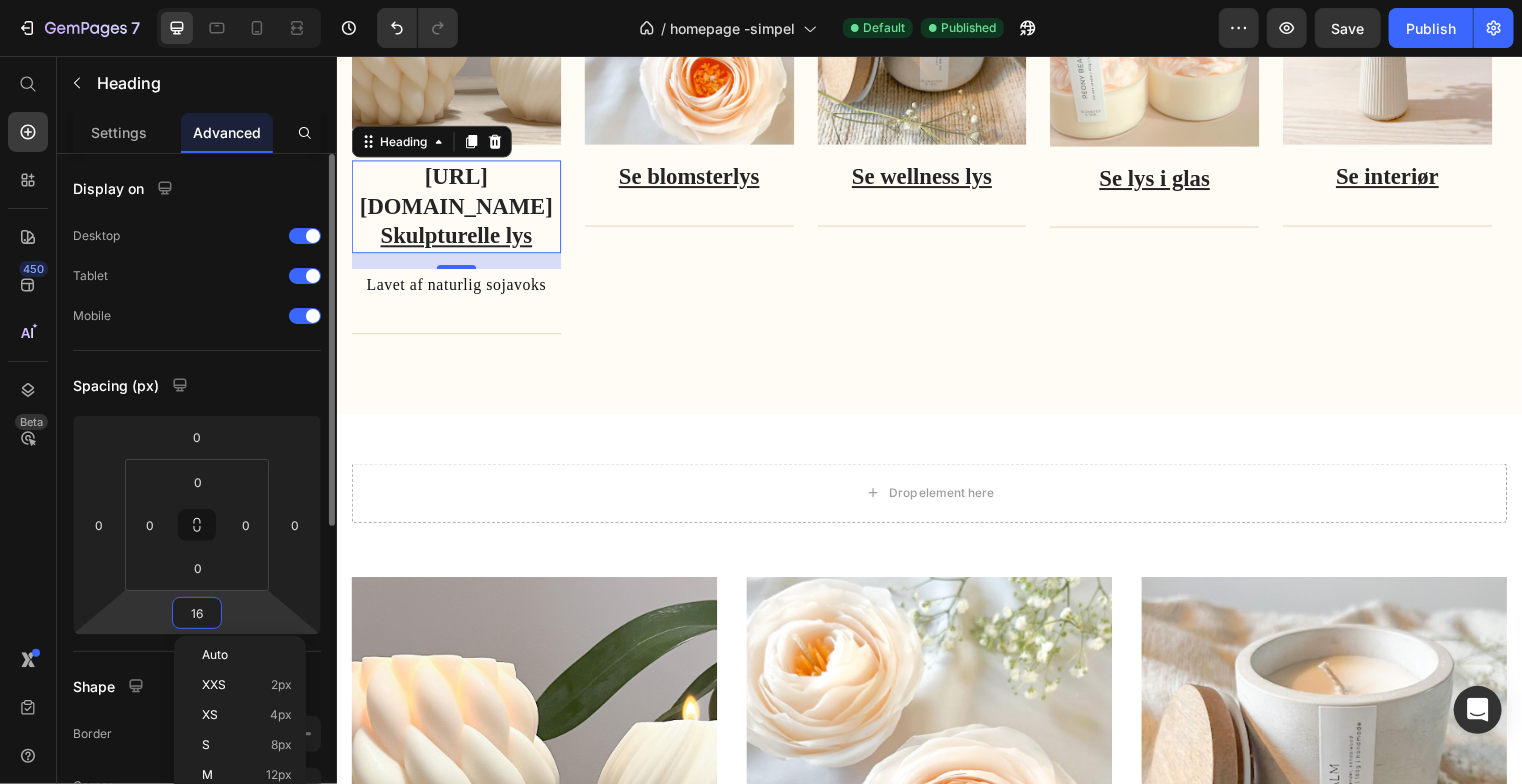 type on "0" 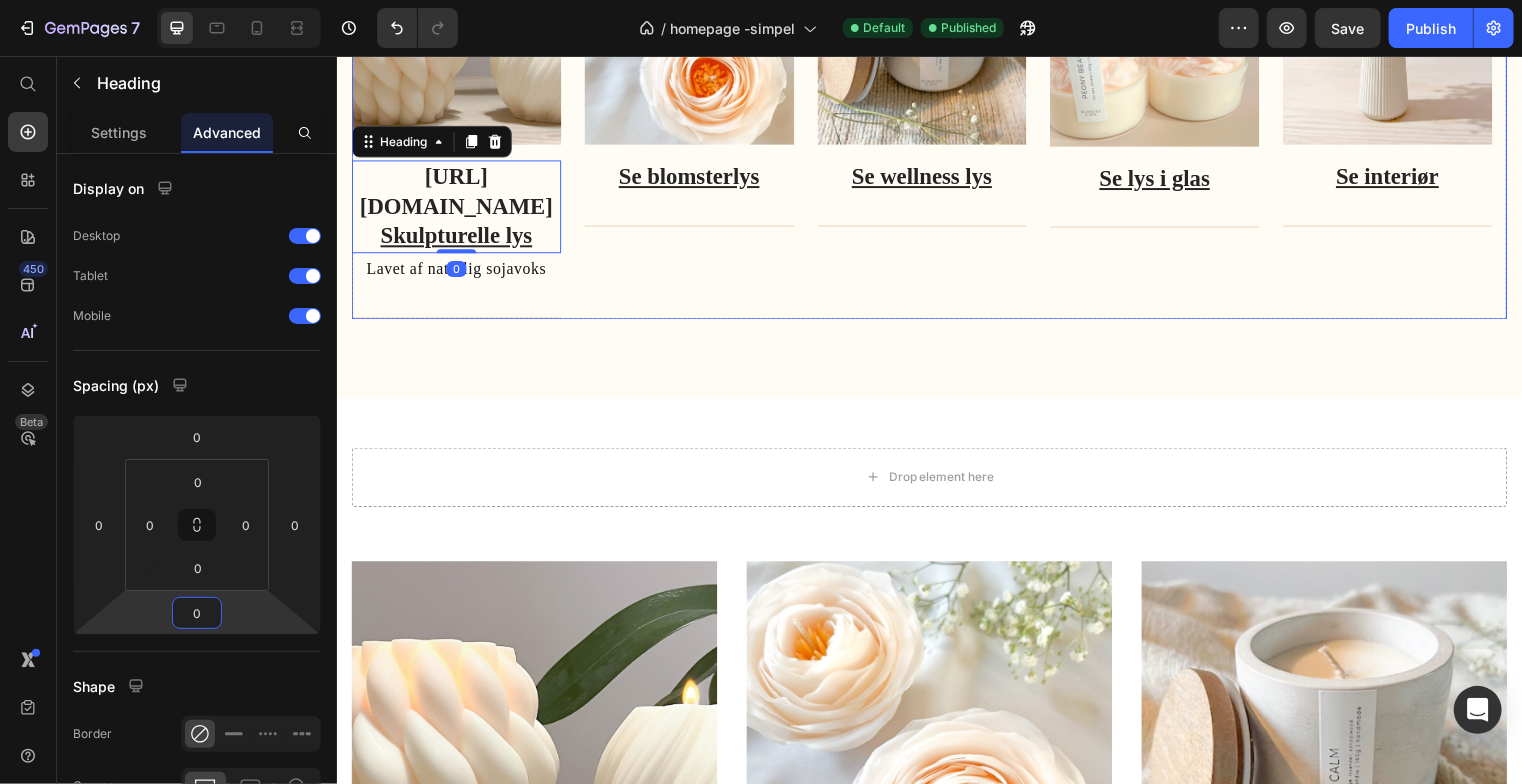 click on "Image Se blomsterlys Heading                Title Line Row" at bounding box center [693, 124] 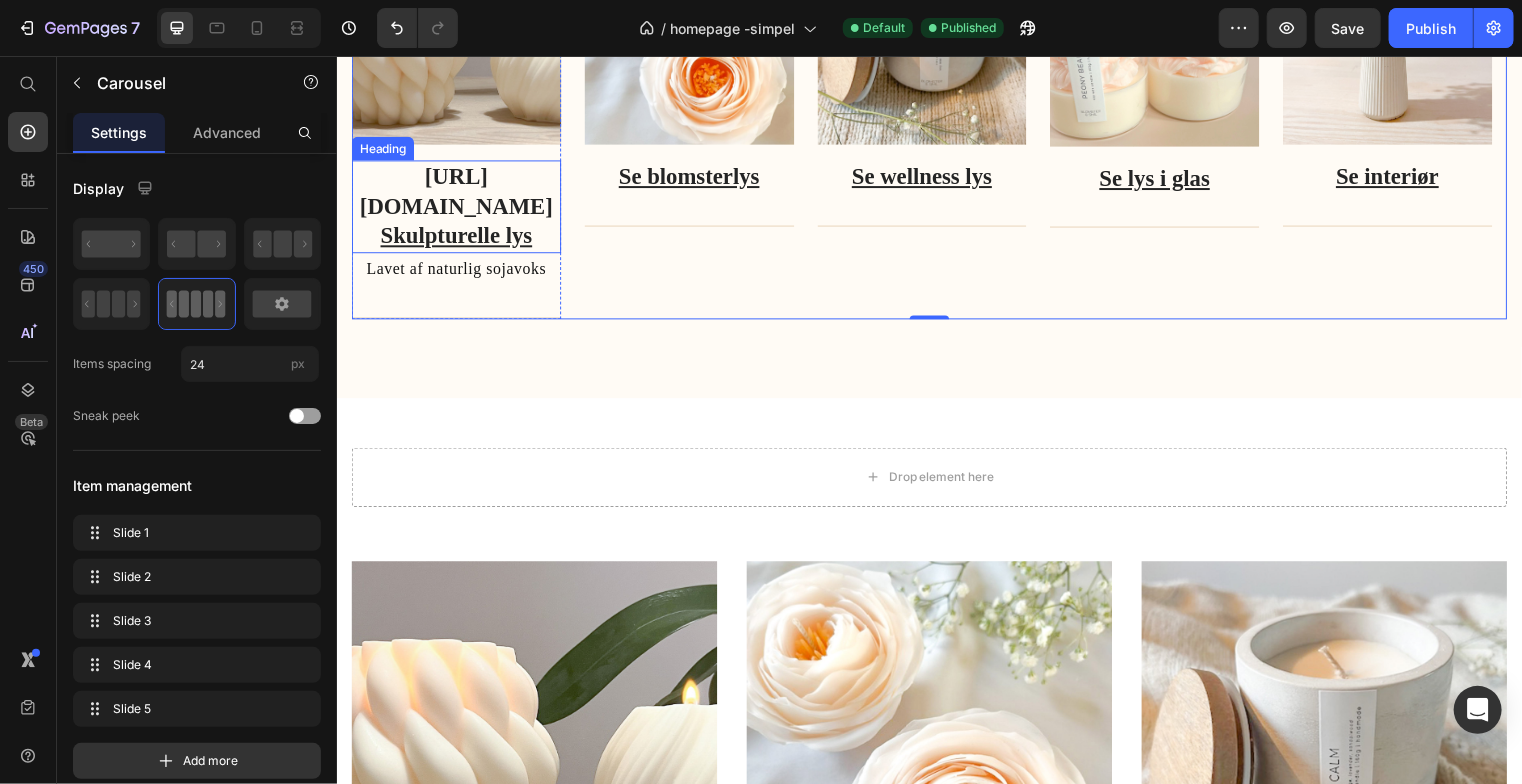 click on "https://blomsterogsmil.dk/collections/skulpturelle-lys Skulpturelle lys" at bounding box center [456, 208] 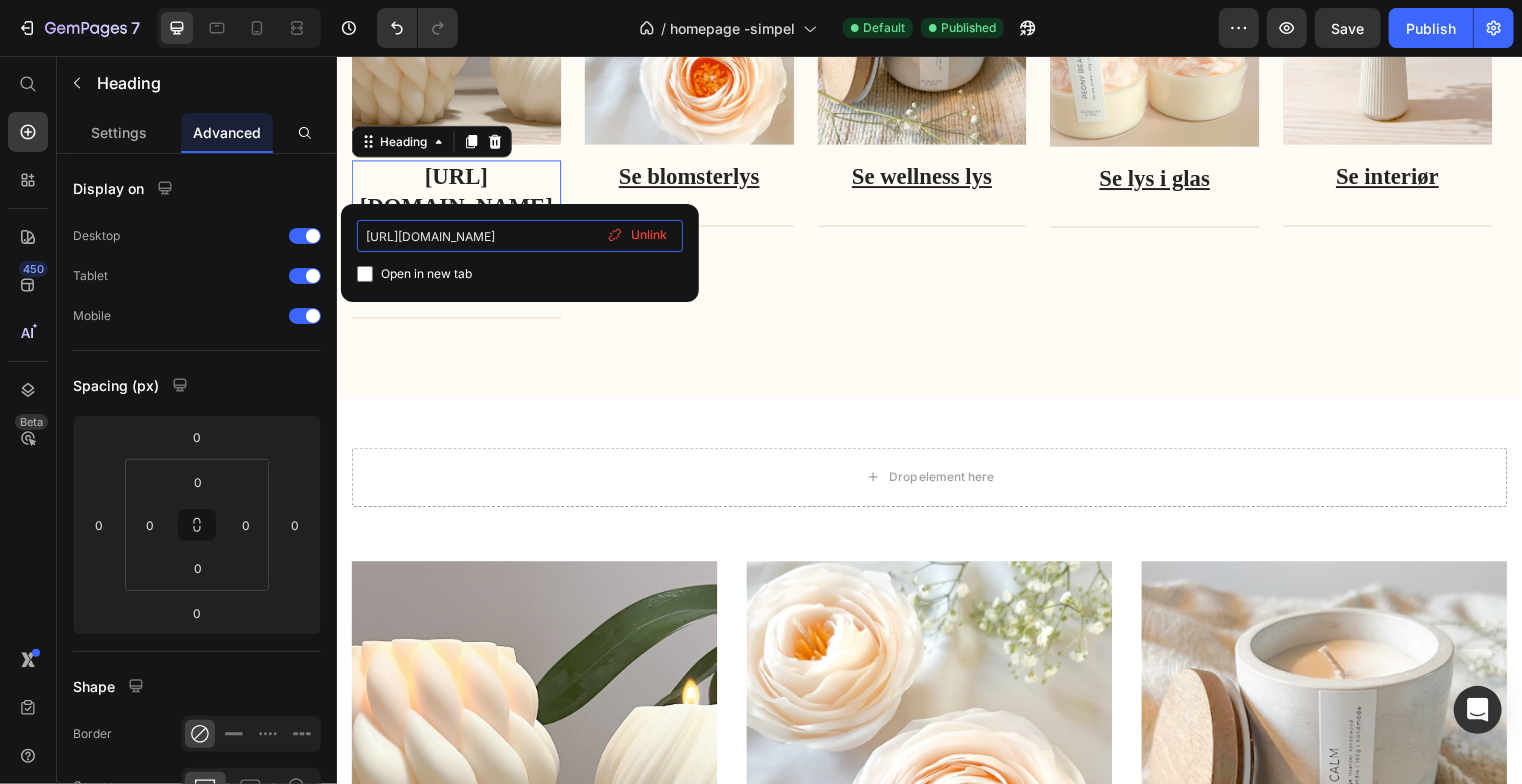click on "[URL][DOMAIN_NAME]" at bounding box center [520, 236] 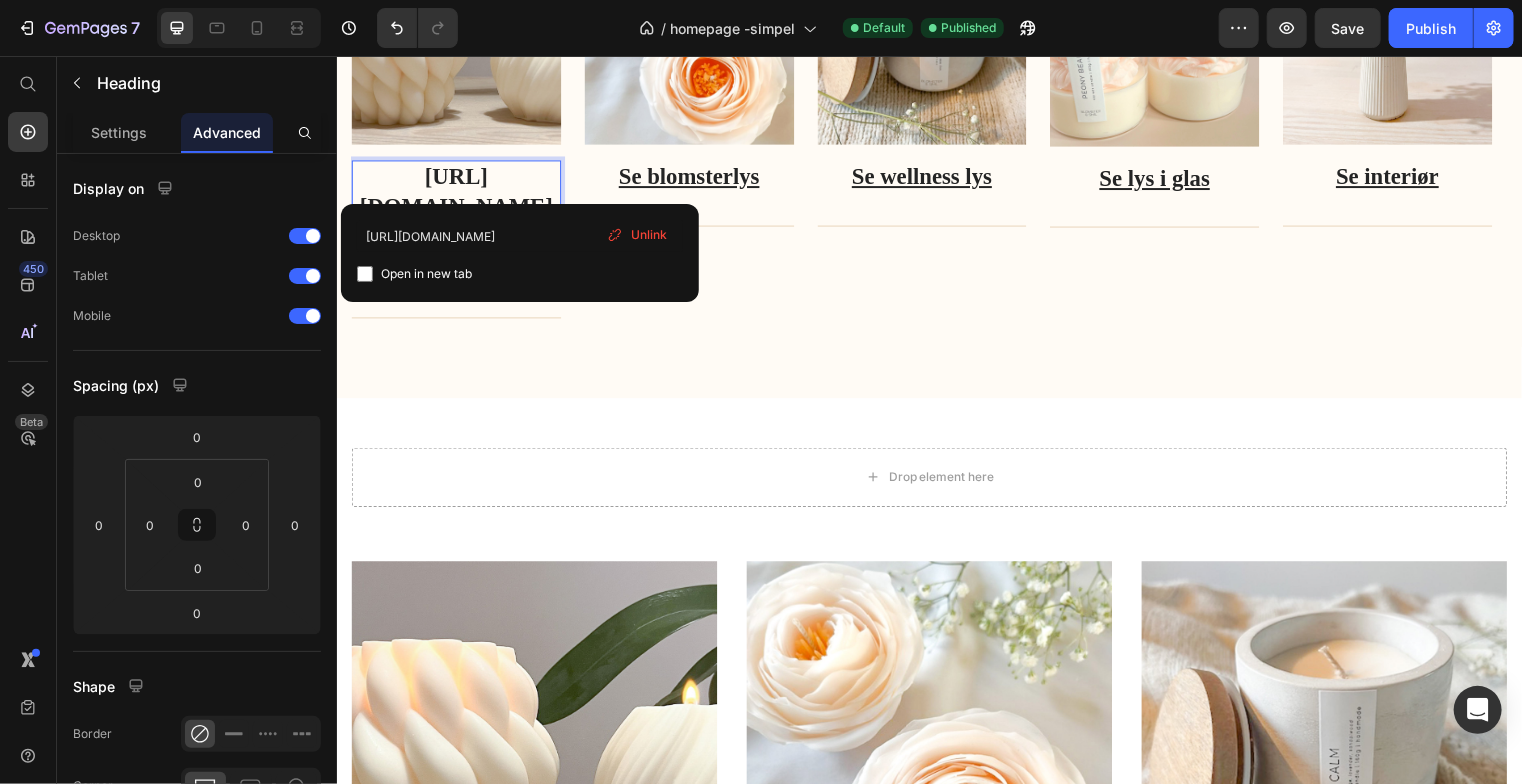 click on "https://blomsterogsmil.dk/collections/skulpturelle-lys Skulpturelle lys" at bounding box center [456, 208] 